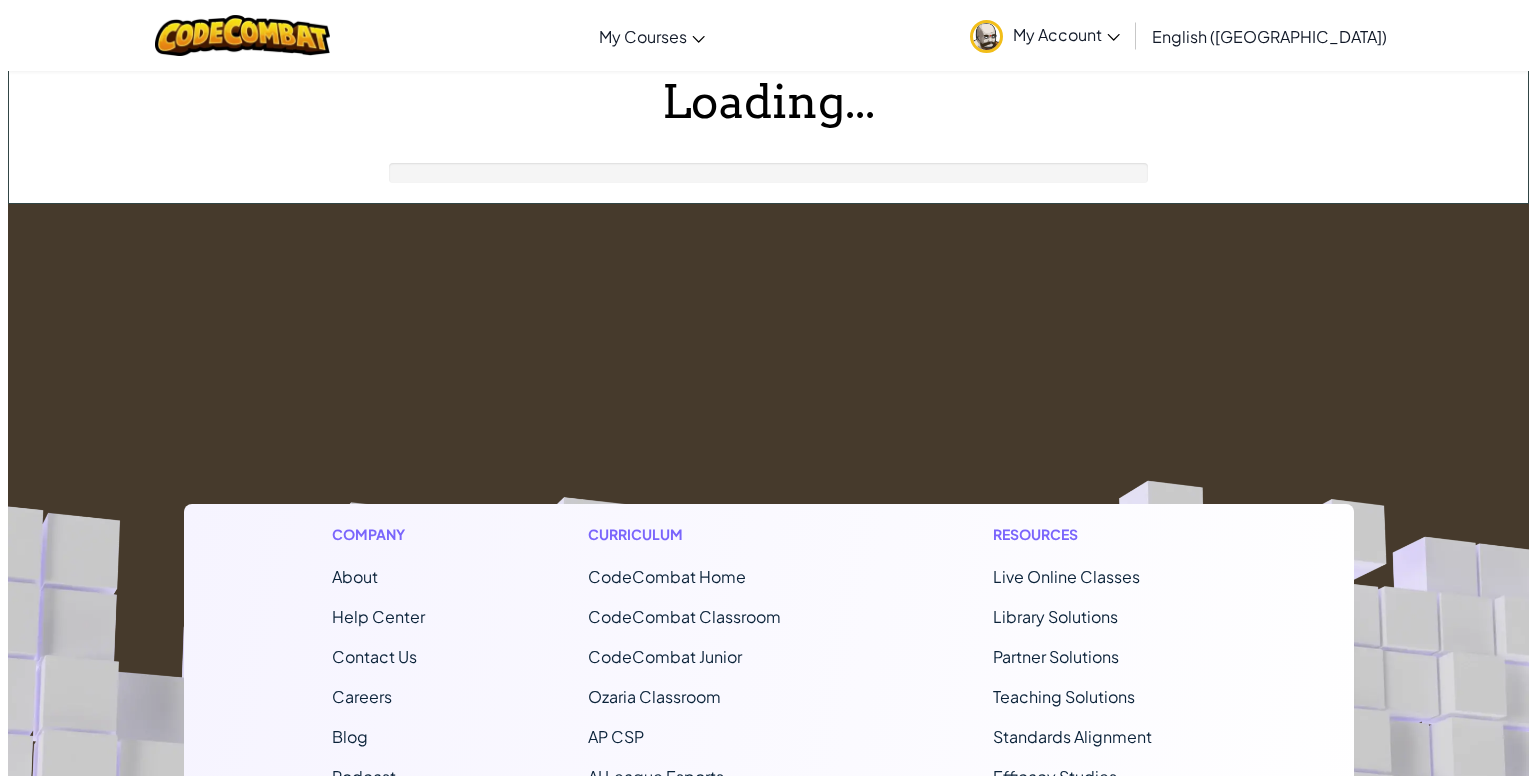 scroll, scrollTop: 0, scrollLeft: 0, axis: both 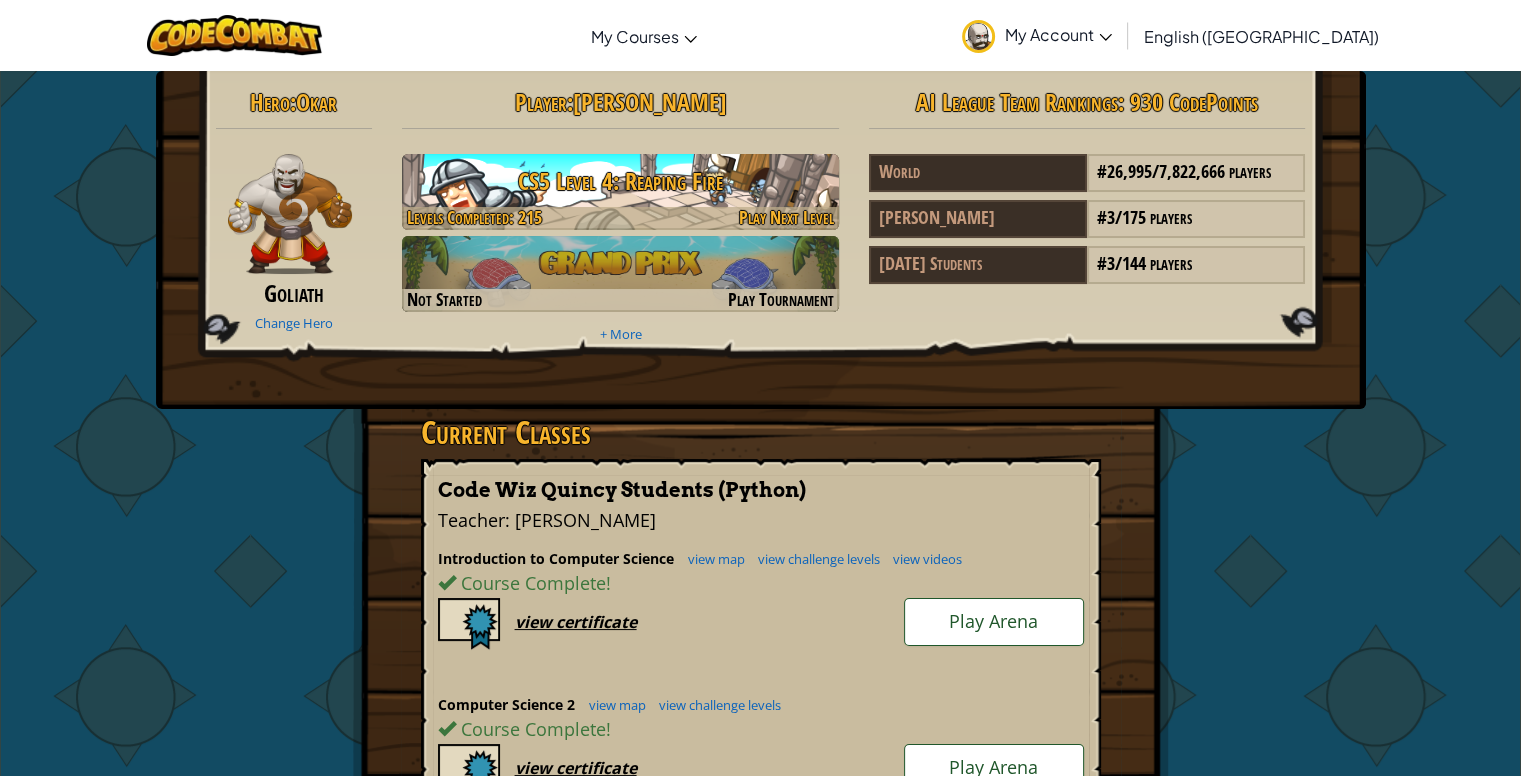 click on "CS5 Level 4: Reaping Fire" at bounding box center [620, 181] 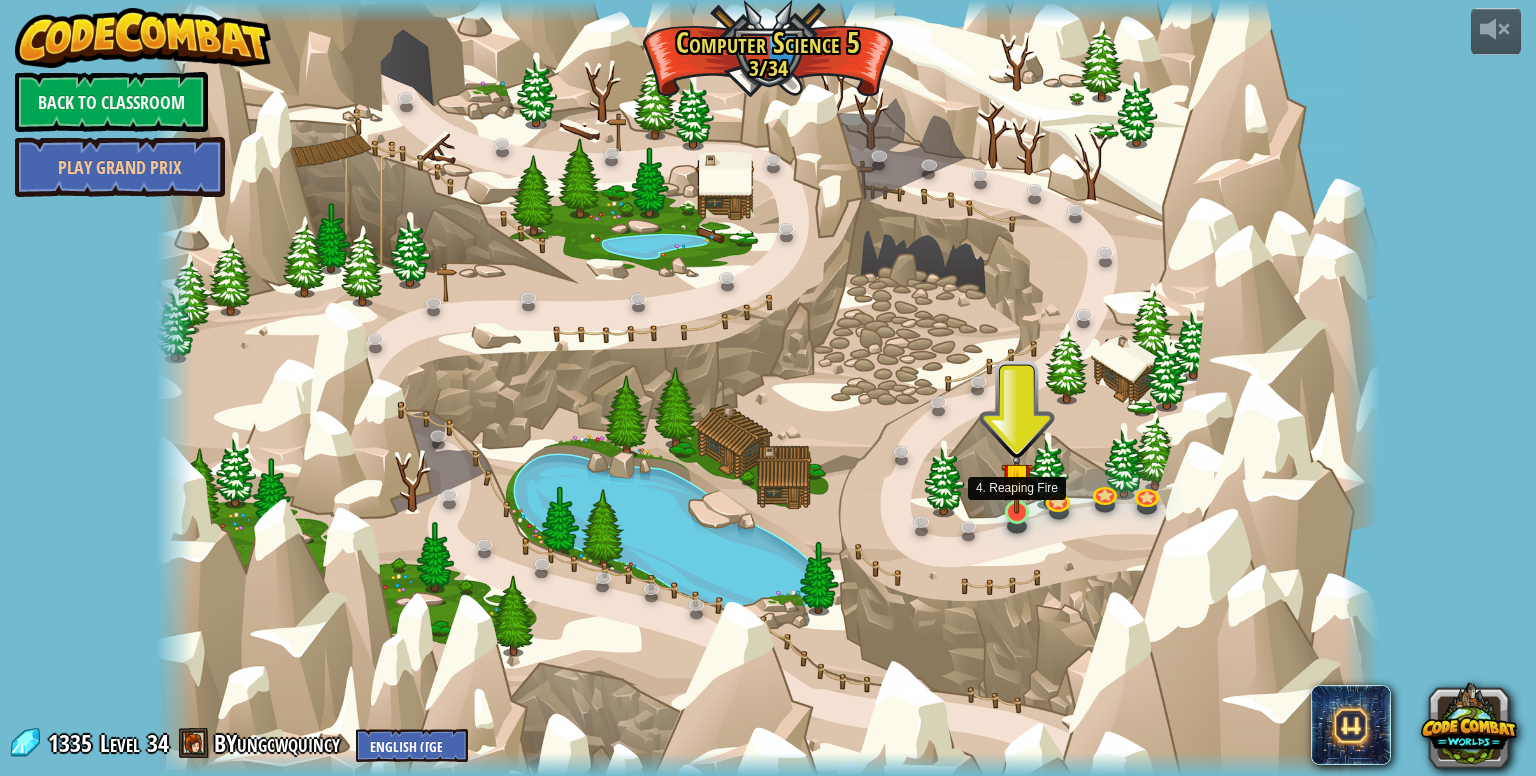 click at bounding box center [1016, 478] 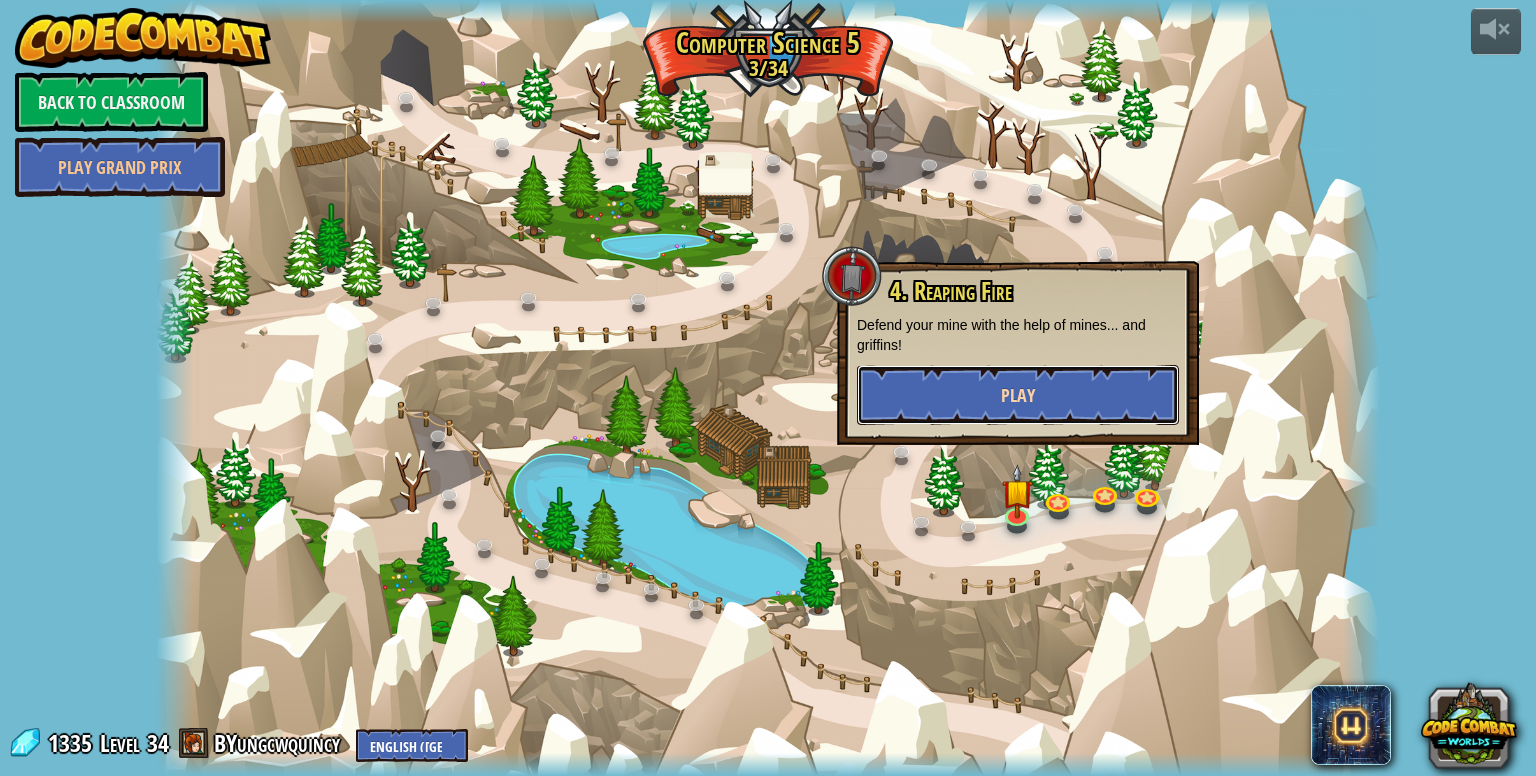 click on "Play" at bounding box center [1018, 395] 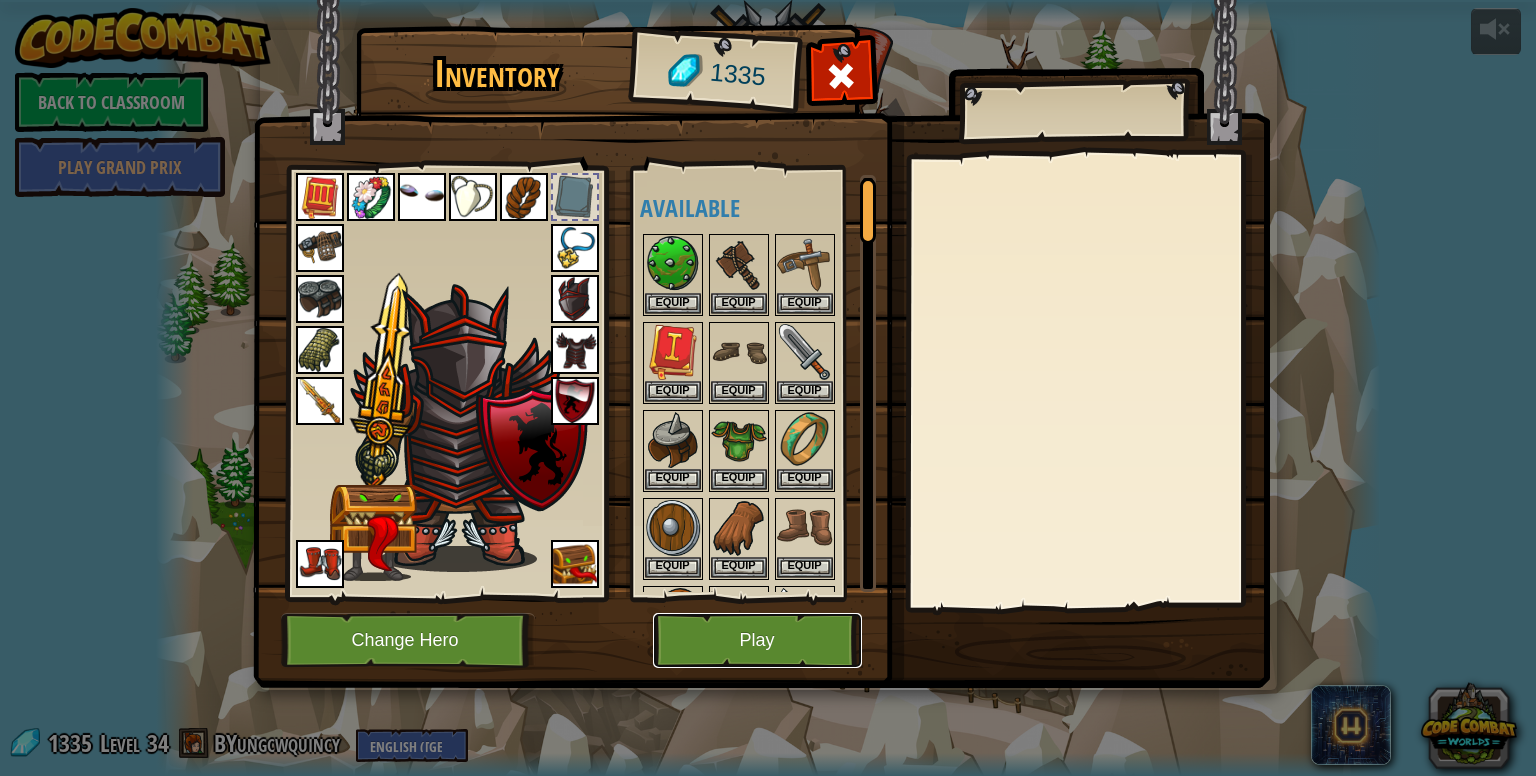 click on "Play" at bounding box center (757, 640) 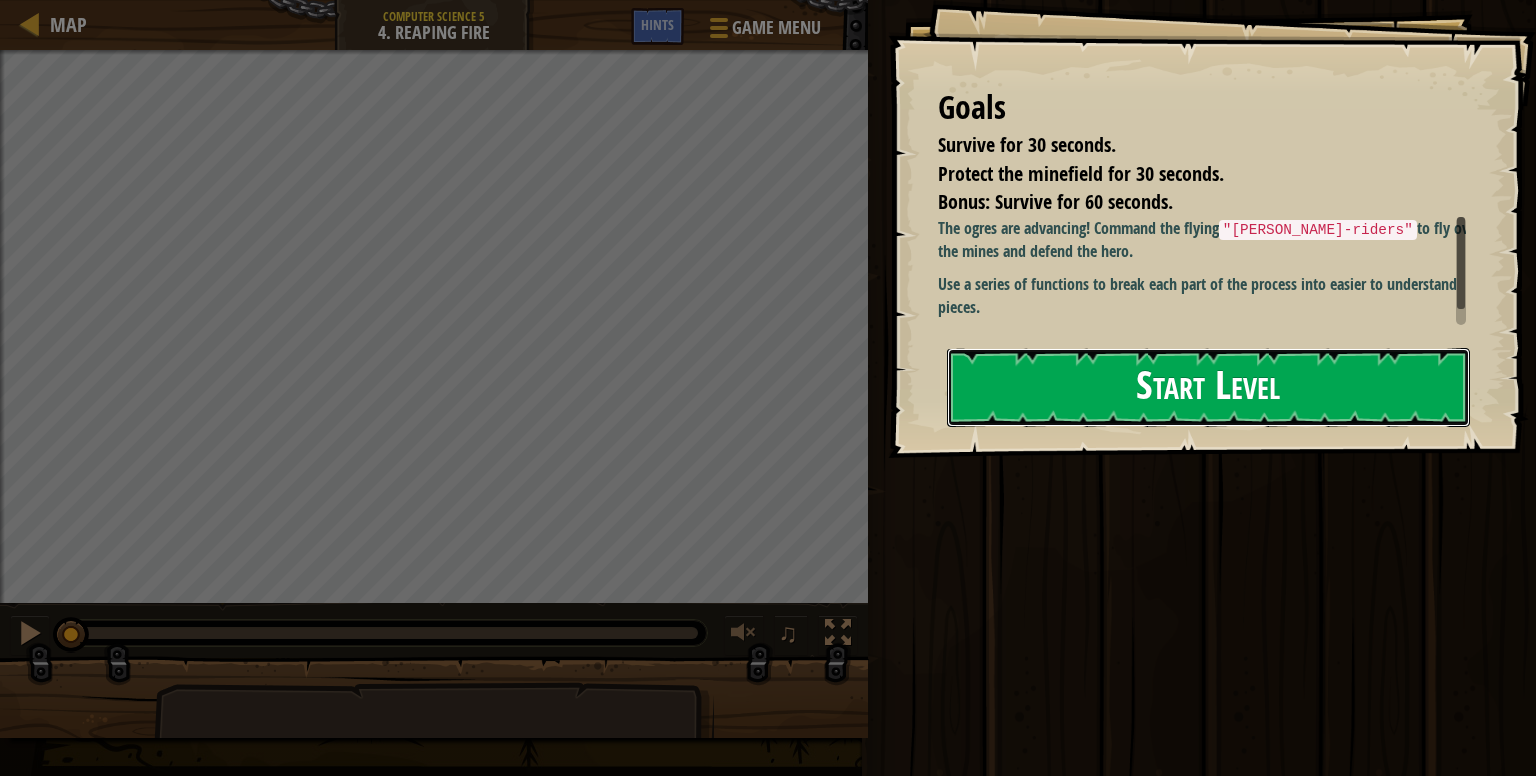 click on "Start Level" at bounding box center [1208, 387] 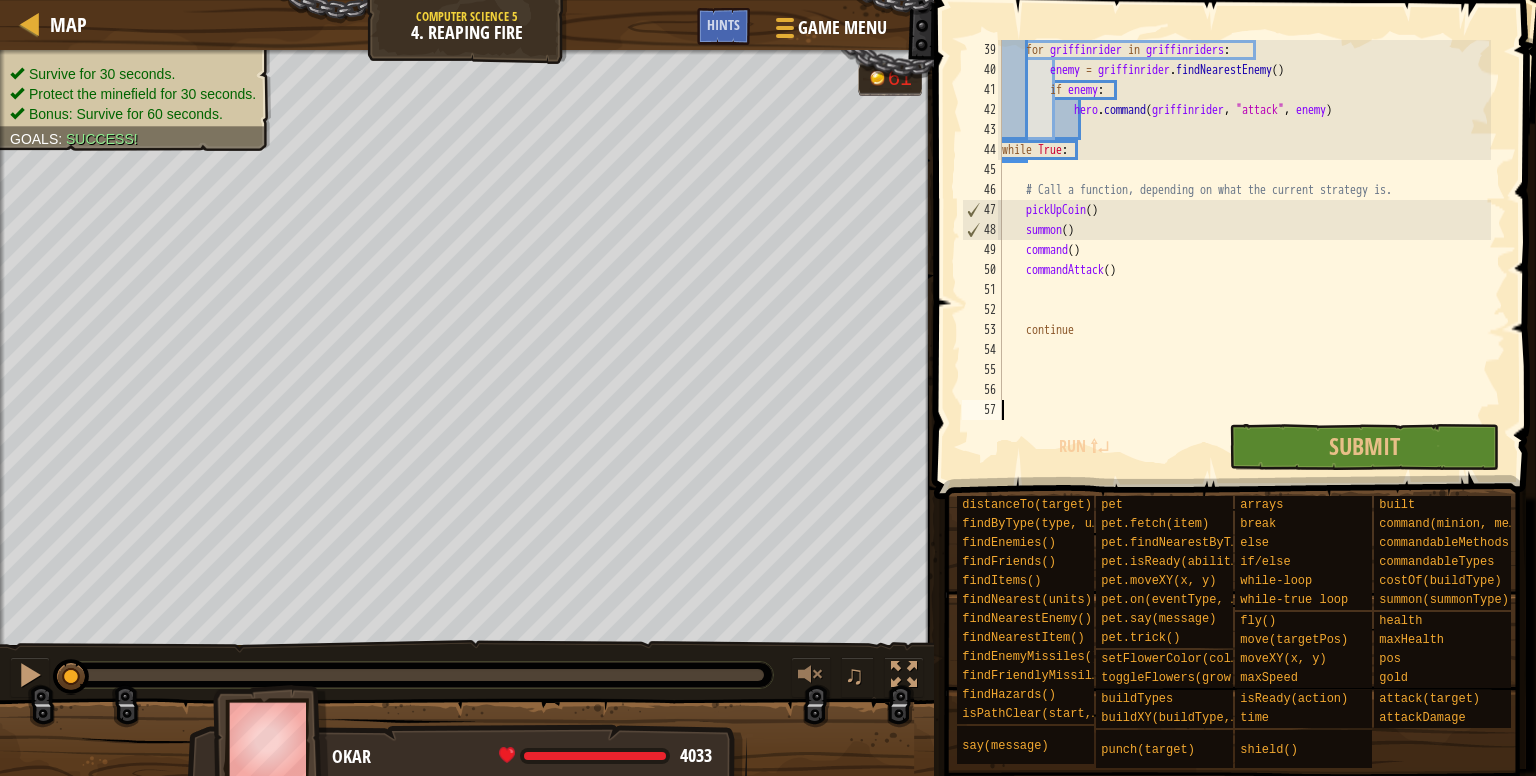 scroll, scrollTop: 800, scrollLeft: 0, axis: vertical 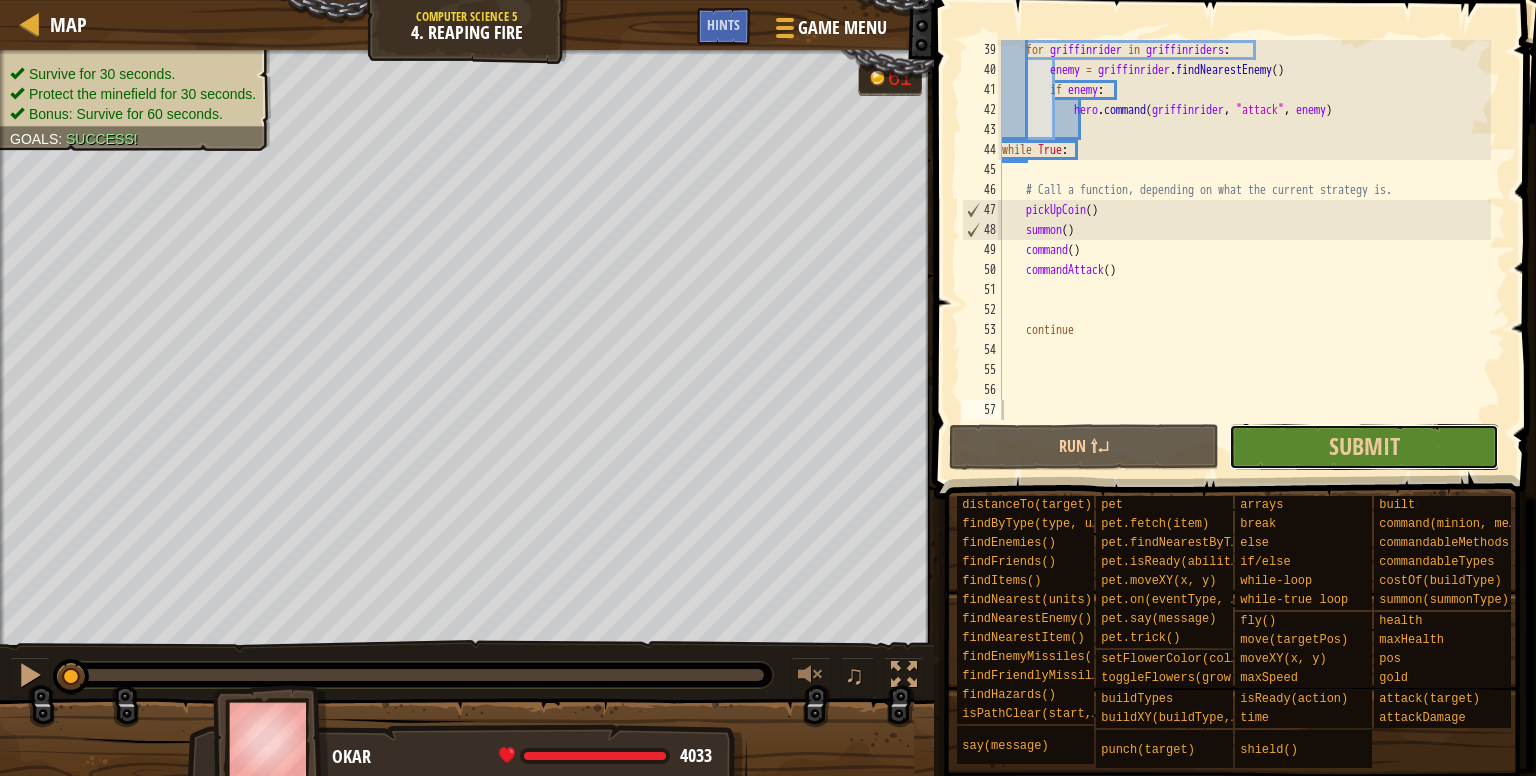 click on "Submit" at bounding box center [1364, 447] 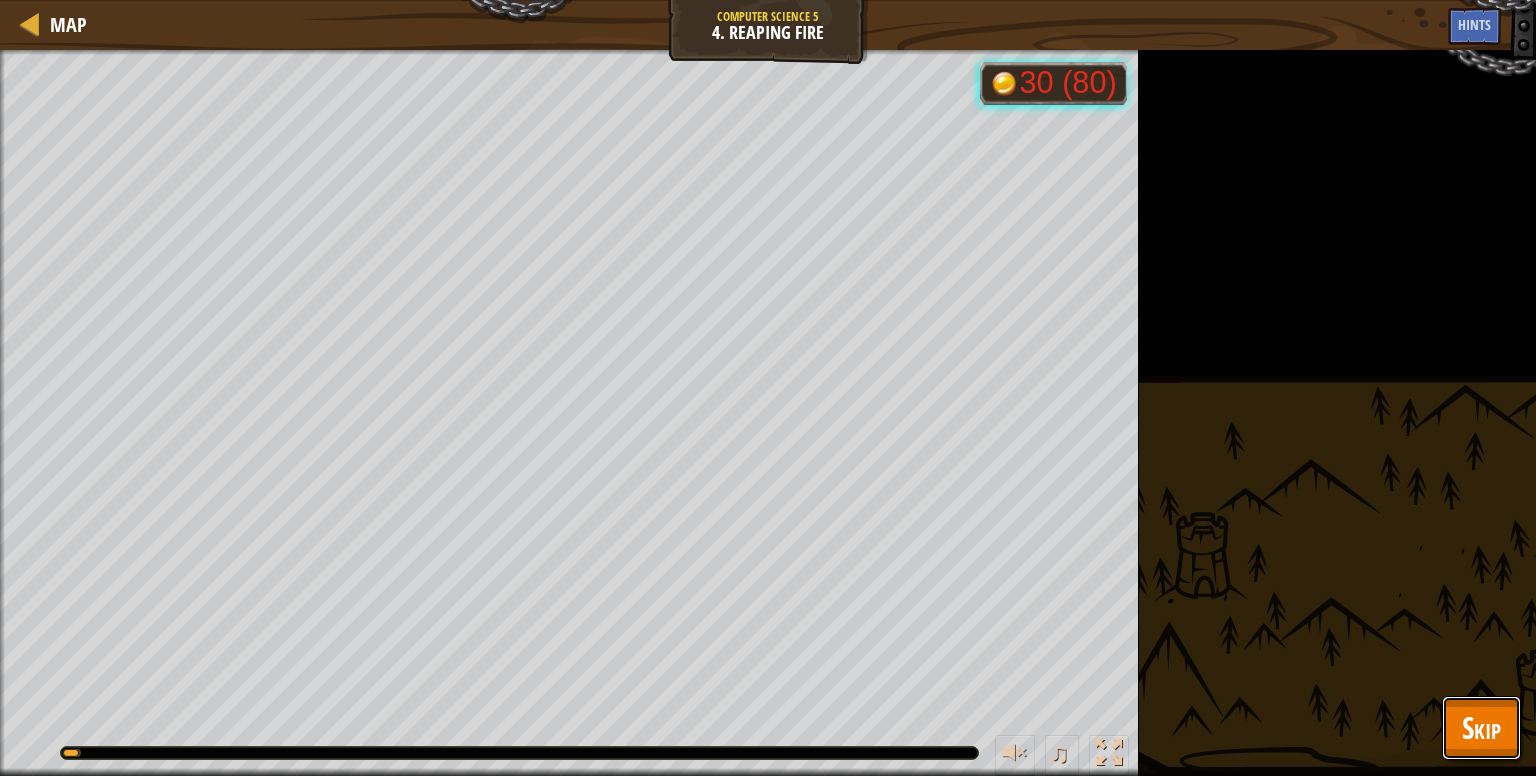click on "Skip" at bounding box center [1481, 727] 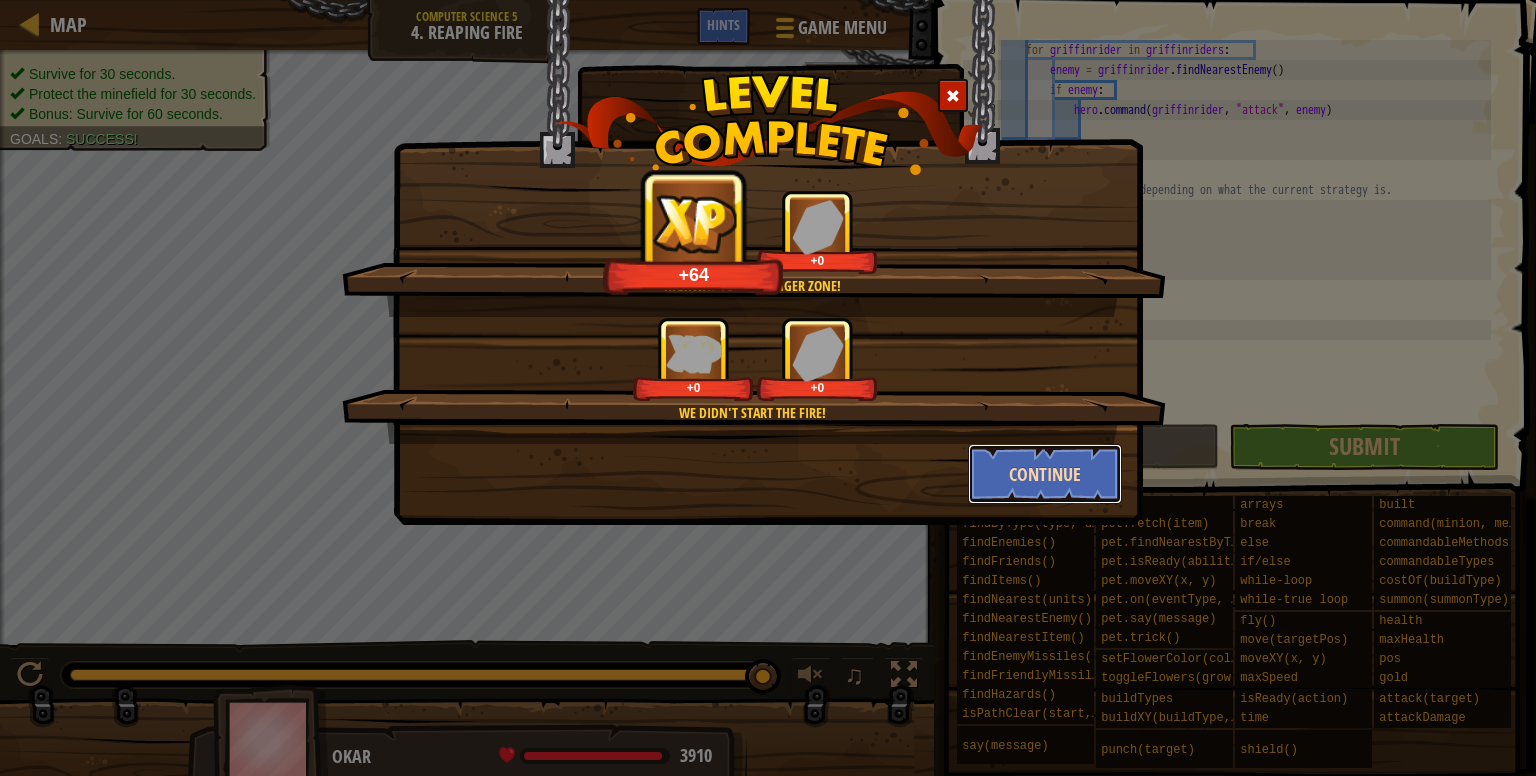 click on "Continue" at bounding box center [1045, 474] 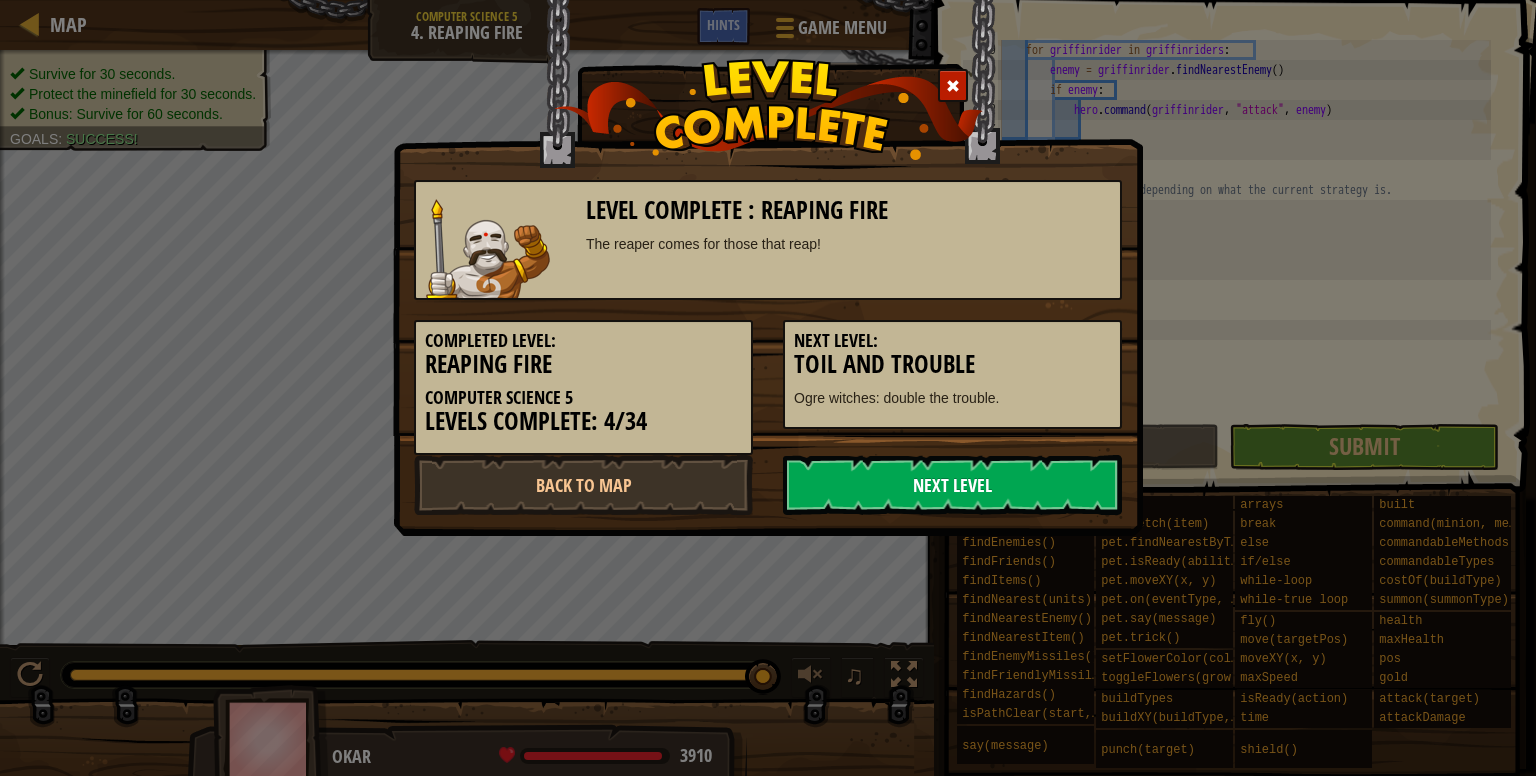 drag, startPoint x: 1032, startPoint y: 480, endPoint x: 962, endPoint y: 482, distance: 70.028564 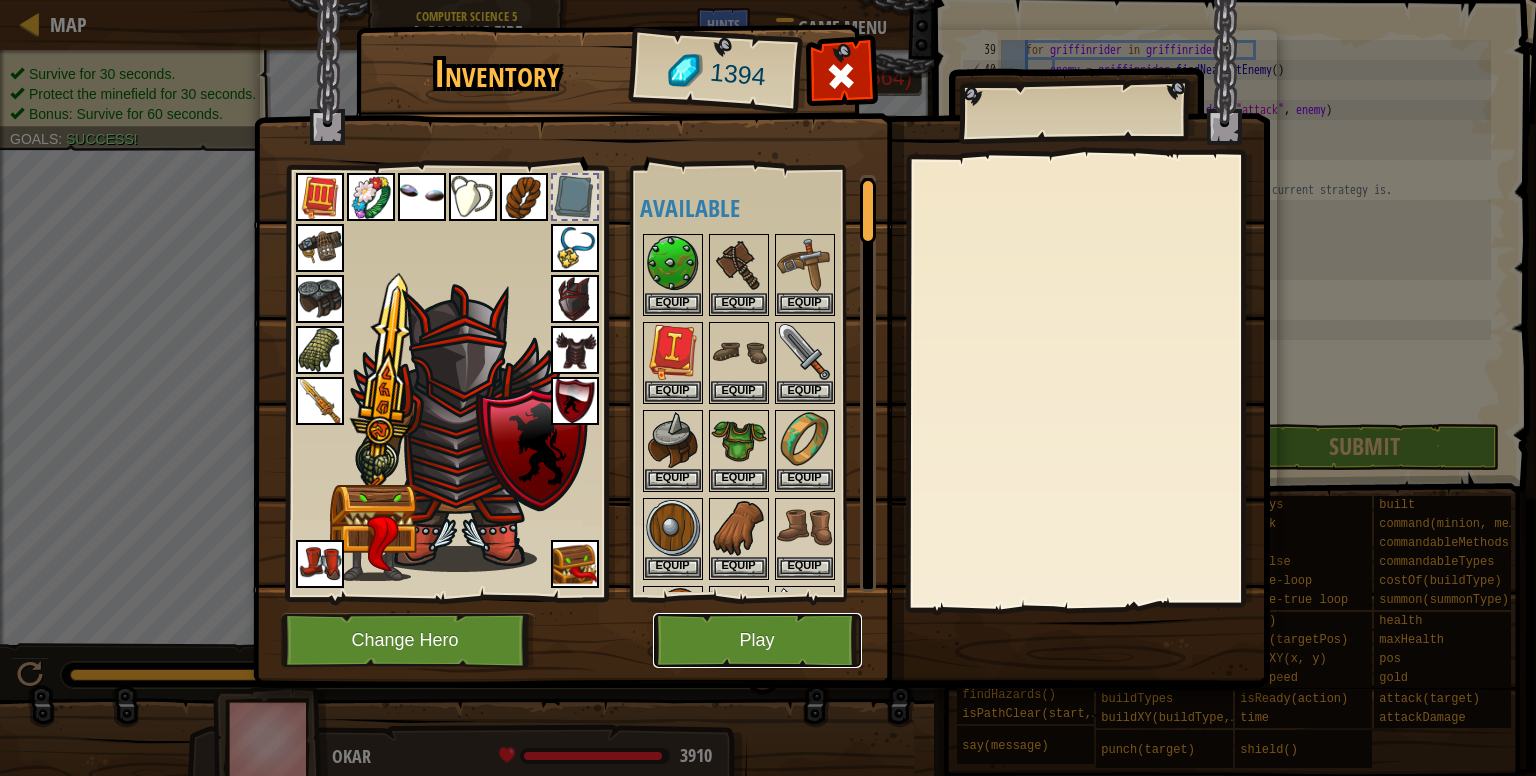 click on "Play" at bounding box center [757, 640] 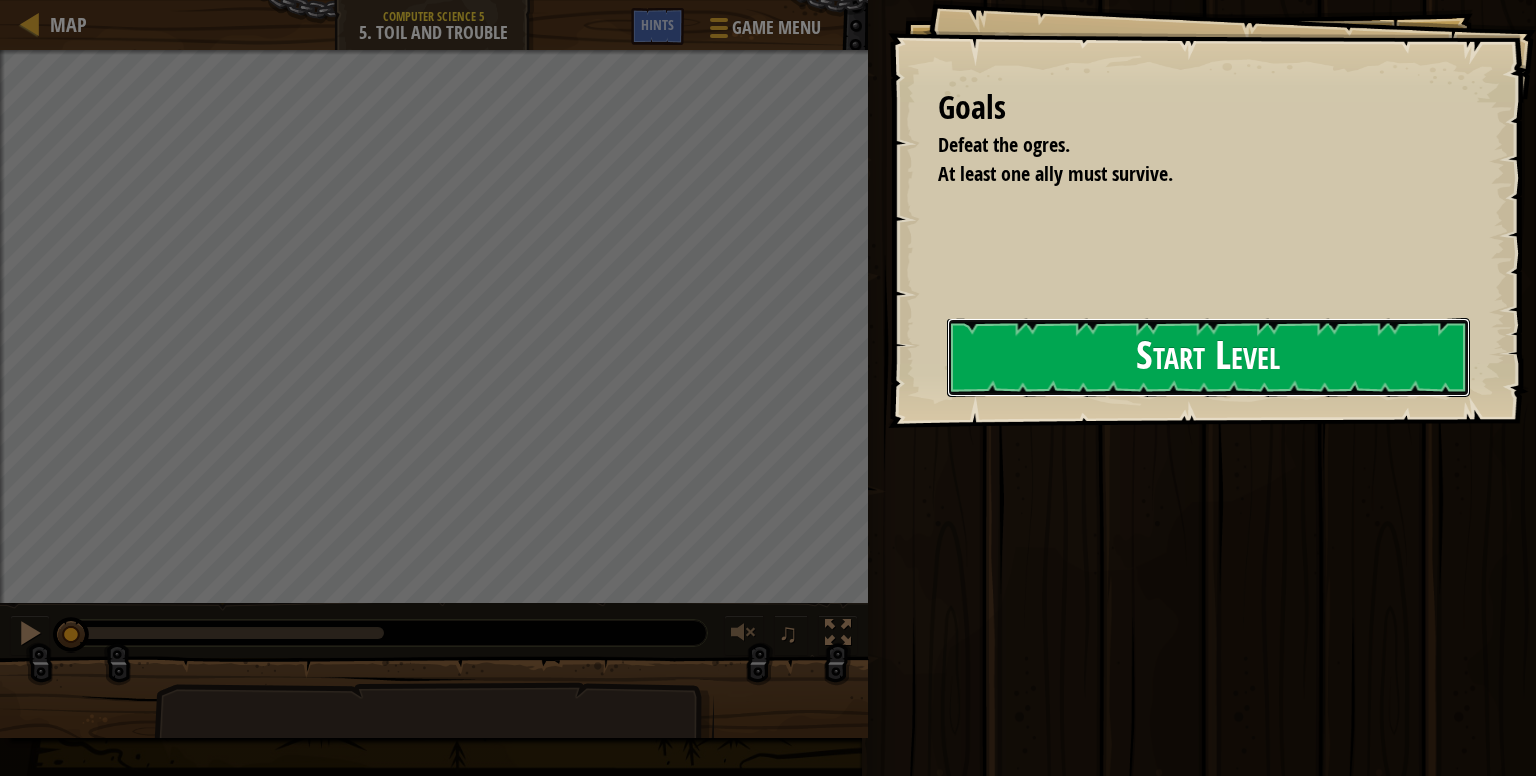 click on "Start Level" at bounding box center (1208, 357) 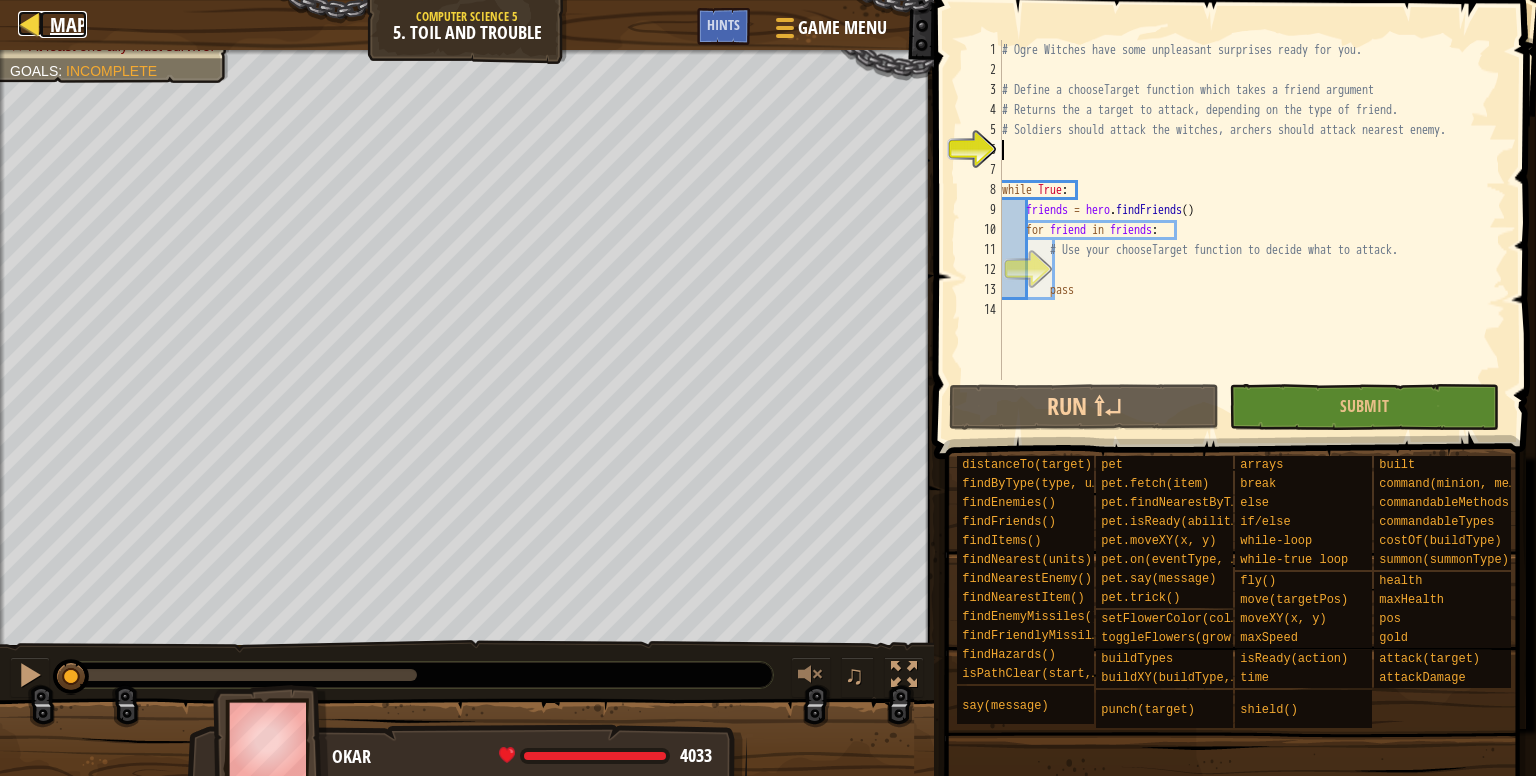 click at bounding box center (30, 23) 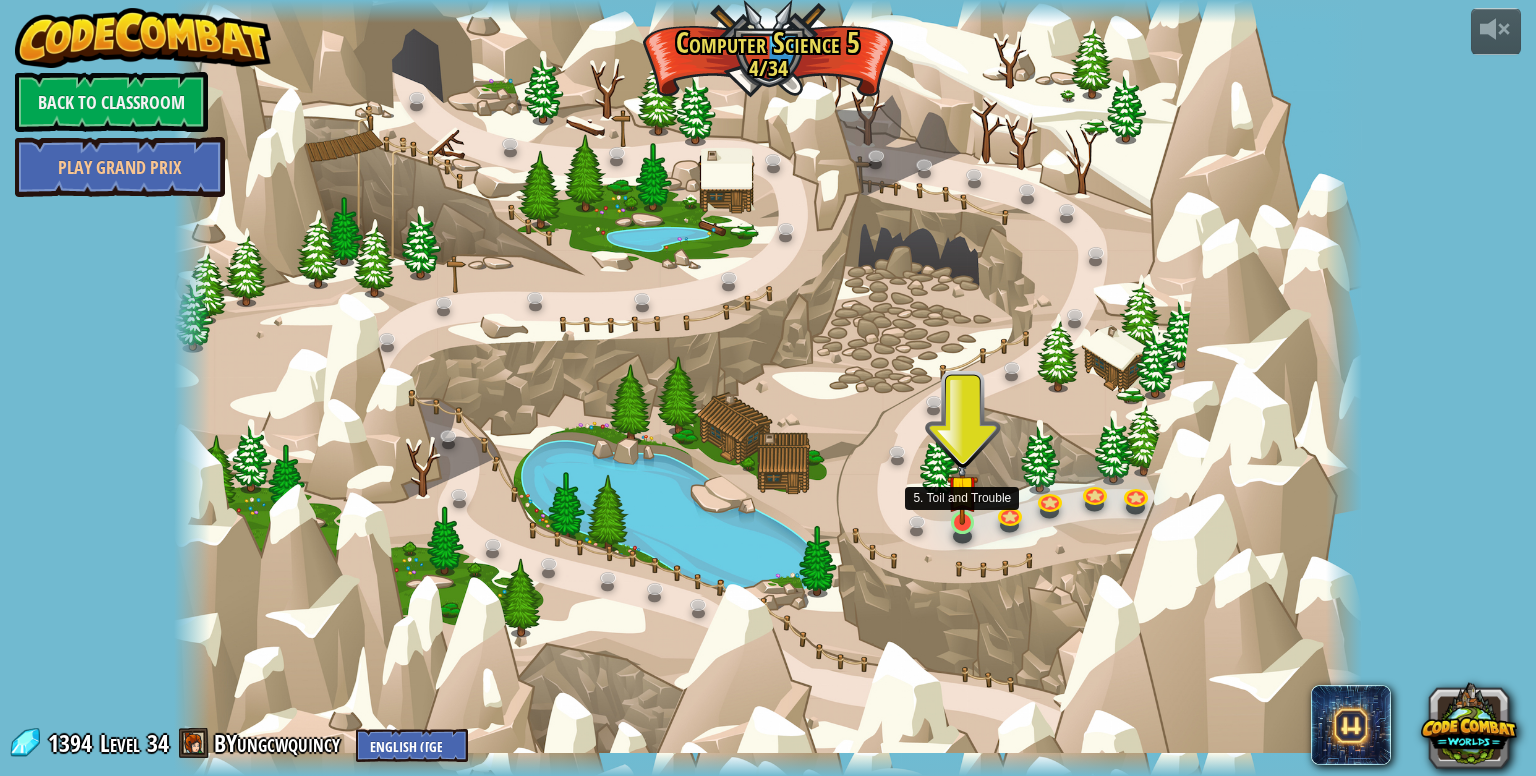 click at bounding box center [962, 489] 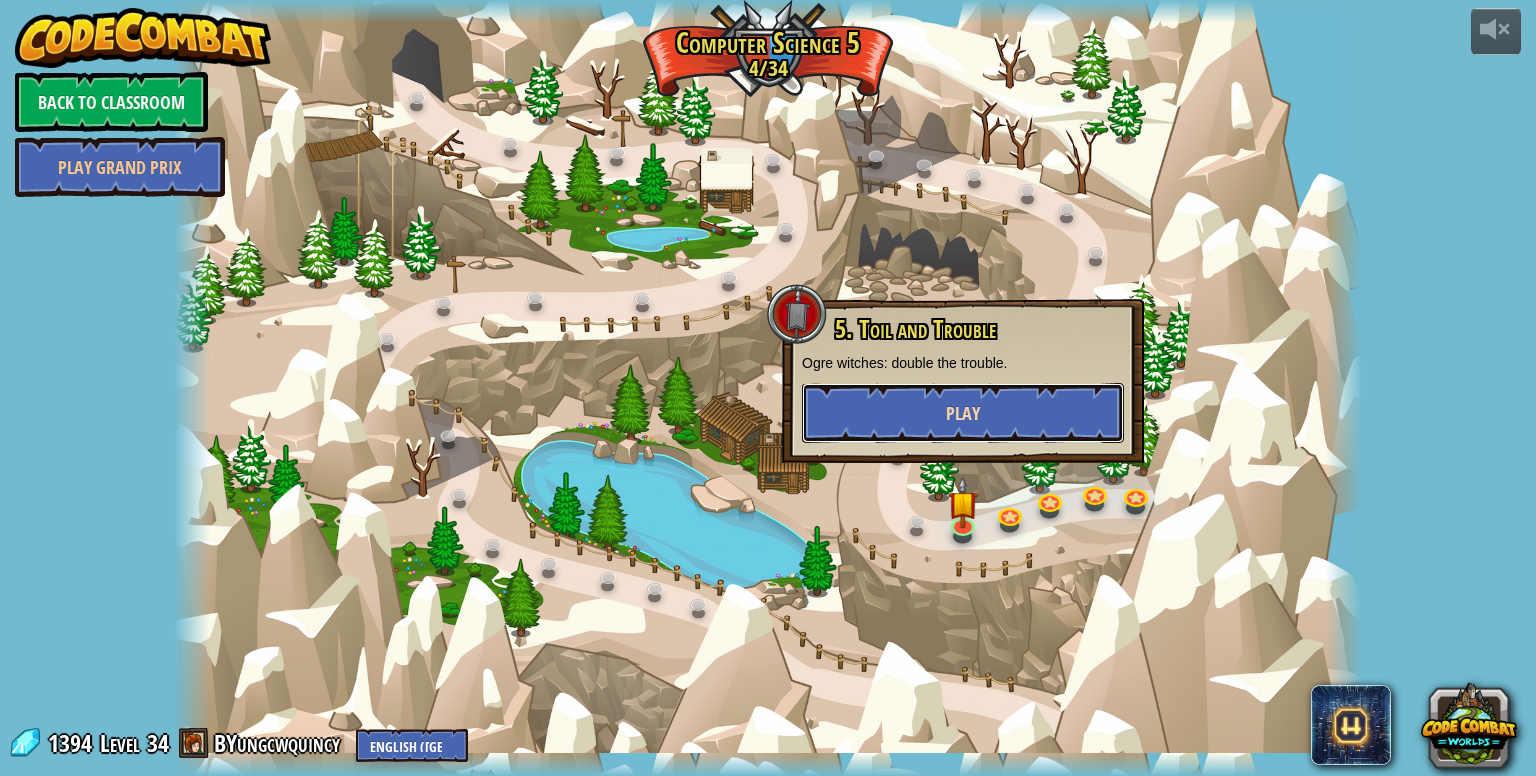 click on "Play" at bounding box center (963, 413) 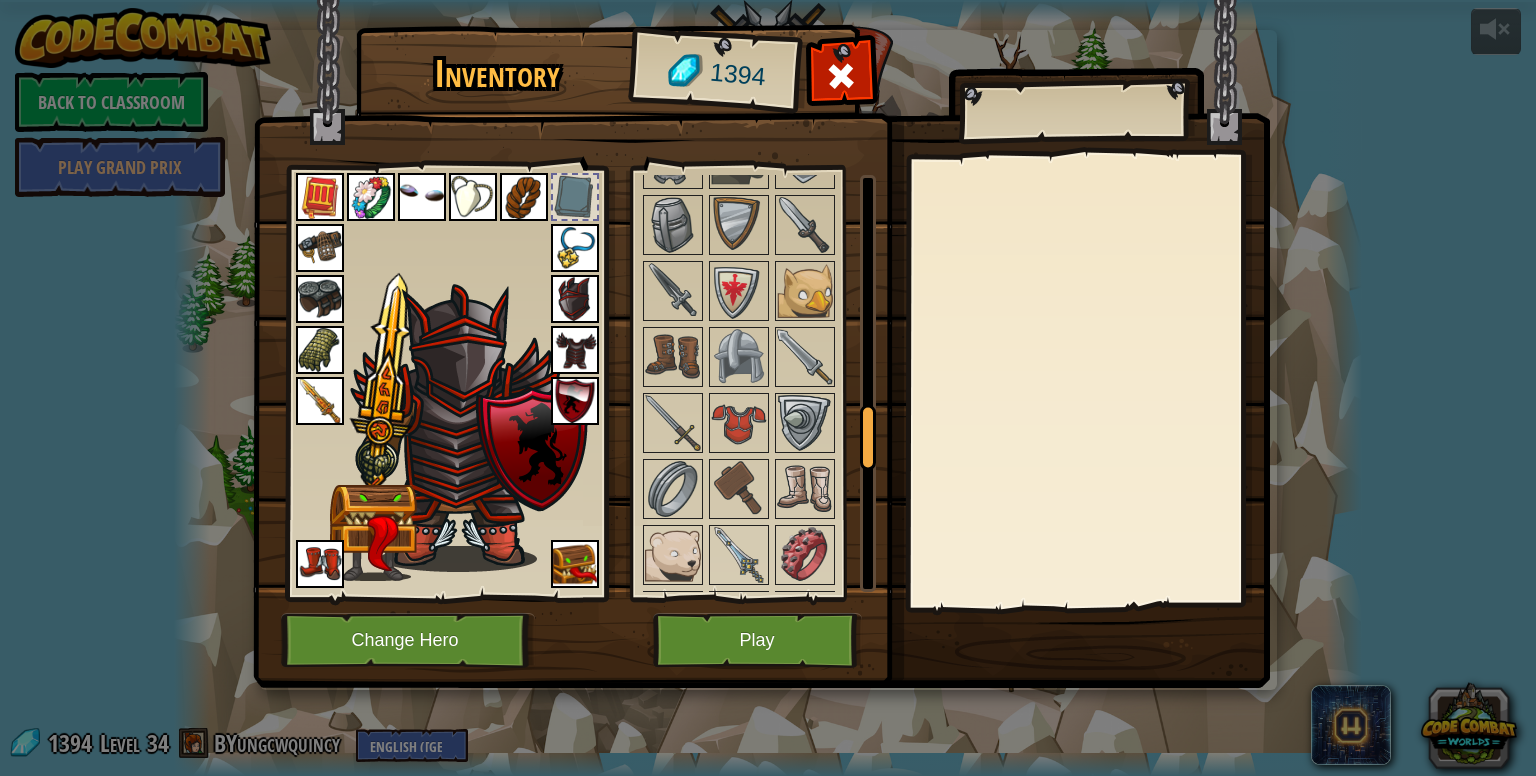 scroll, scrollTop: 1600, scrollLeft: 0, axis: vertical 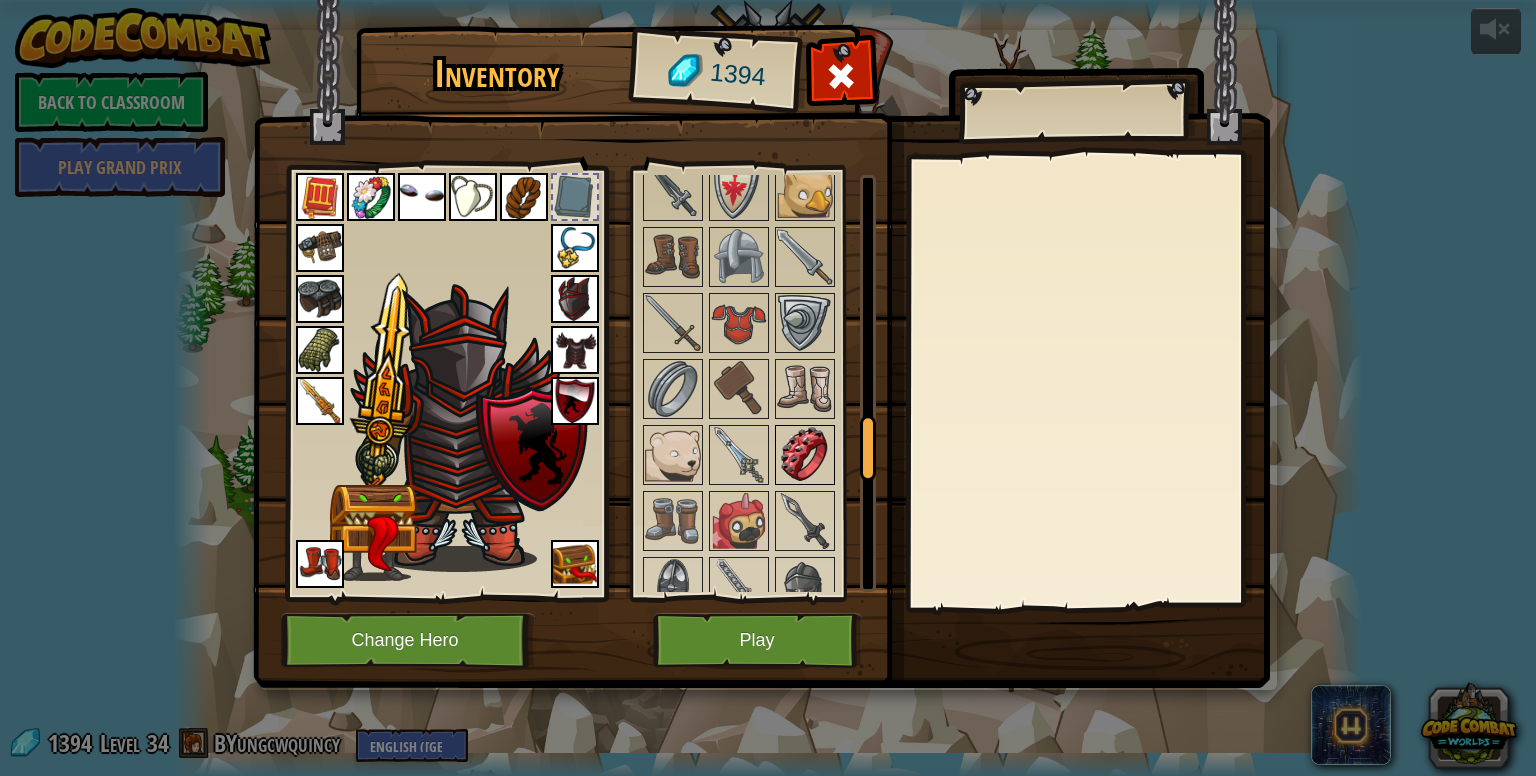 click at bounding box center [805, 455] 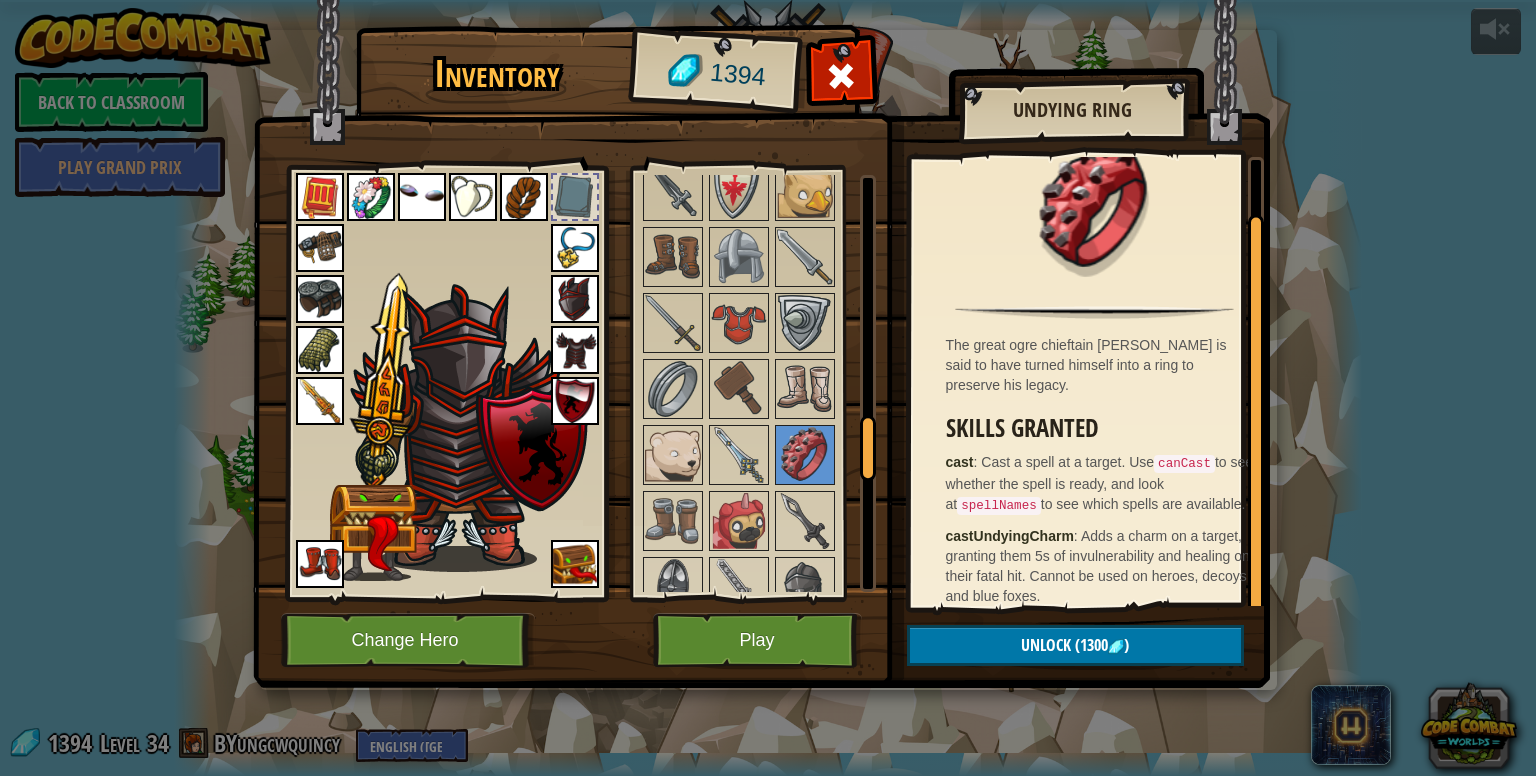 scroll, scrollTop: 46, scrollLeft: 0, axis: vertical 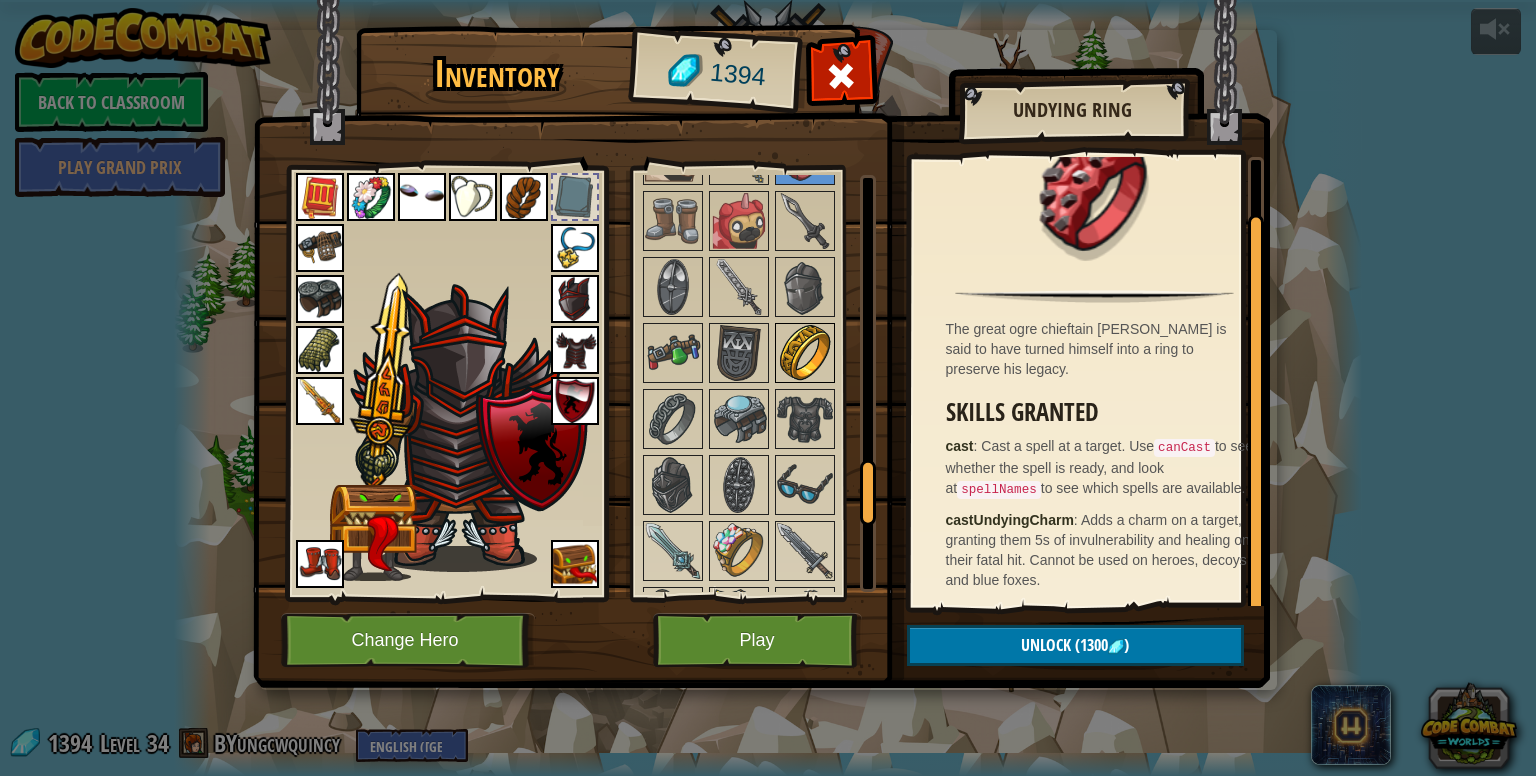 click at bounding box center (805, 353) 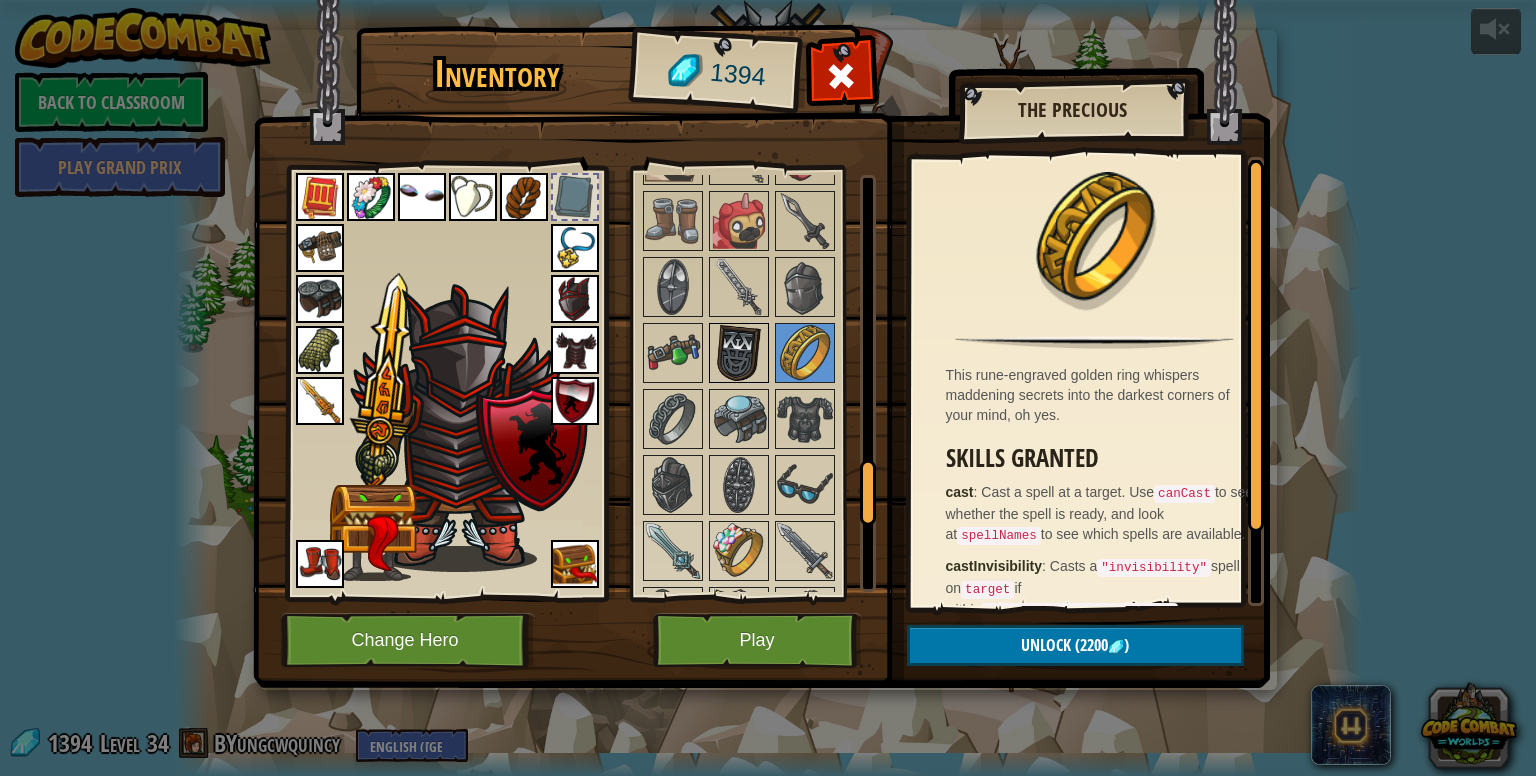 scroll, scrollTop: 2000, scrollLeft: 0, axis: vertical 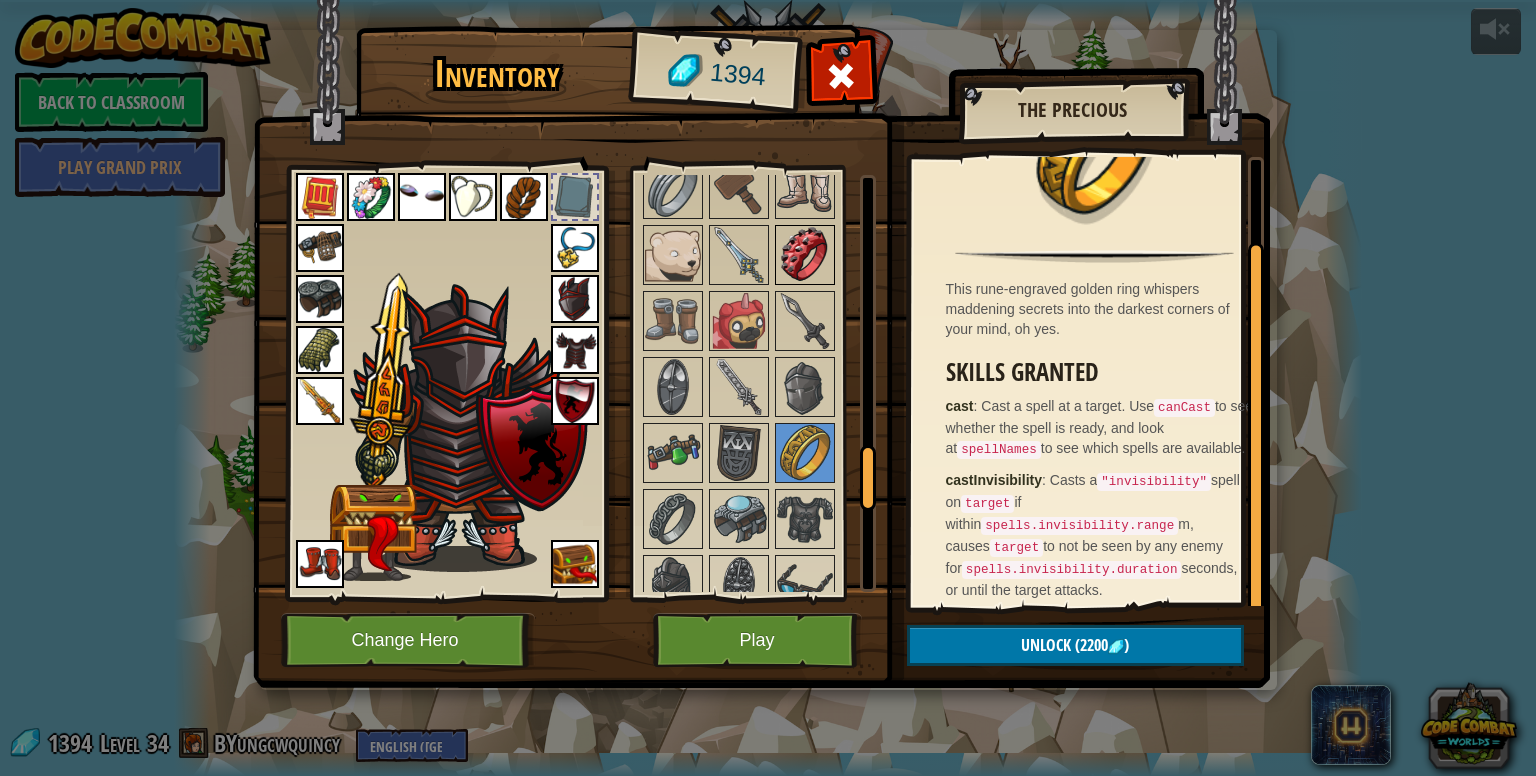 drag, startPoint x: 824, startPoint y: 236, endPoint x: 833, endPoint y: 242, distance: 10.816654 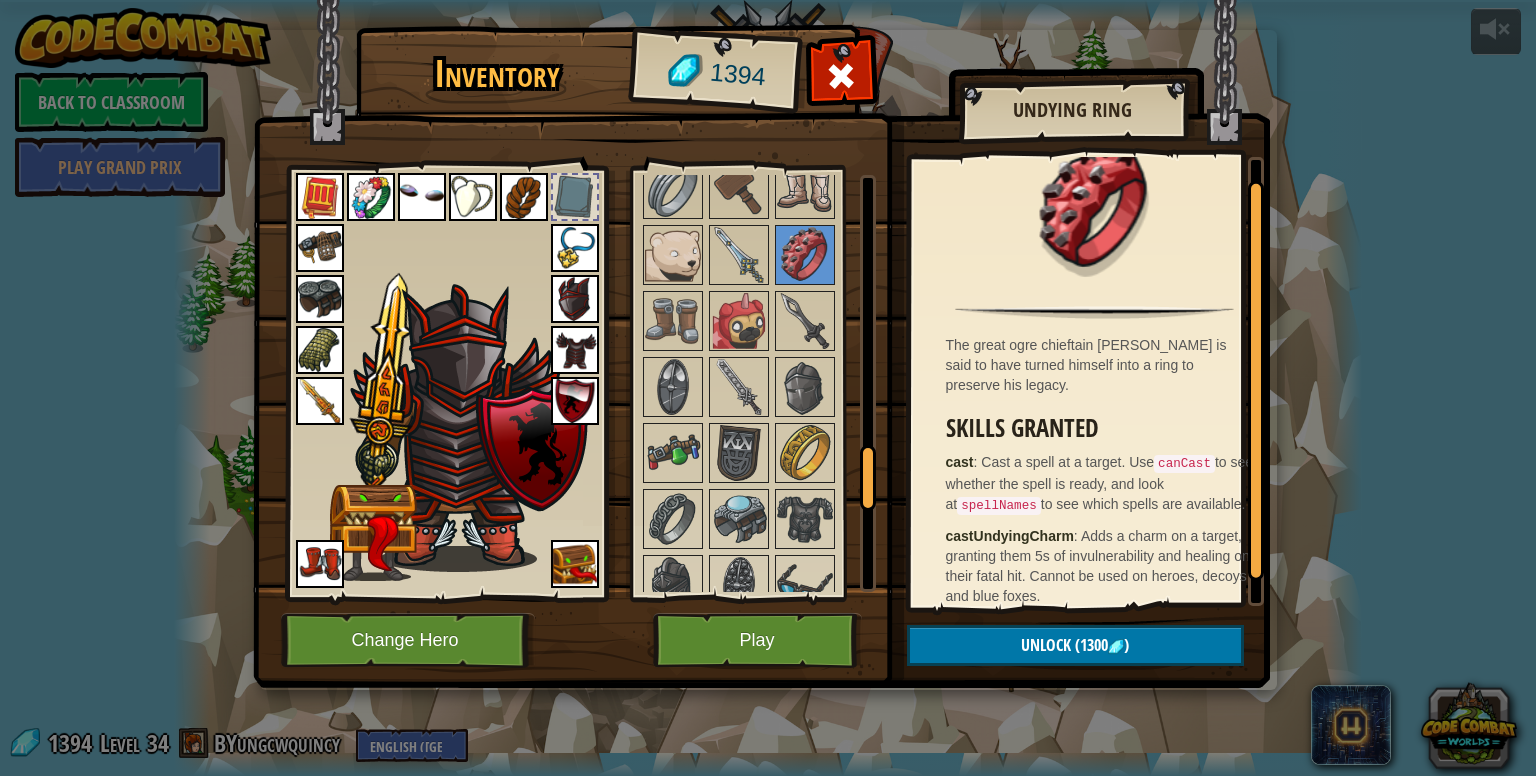 scroll, scrollTop: 46, scrollLeft: 0, axis: vertical 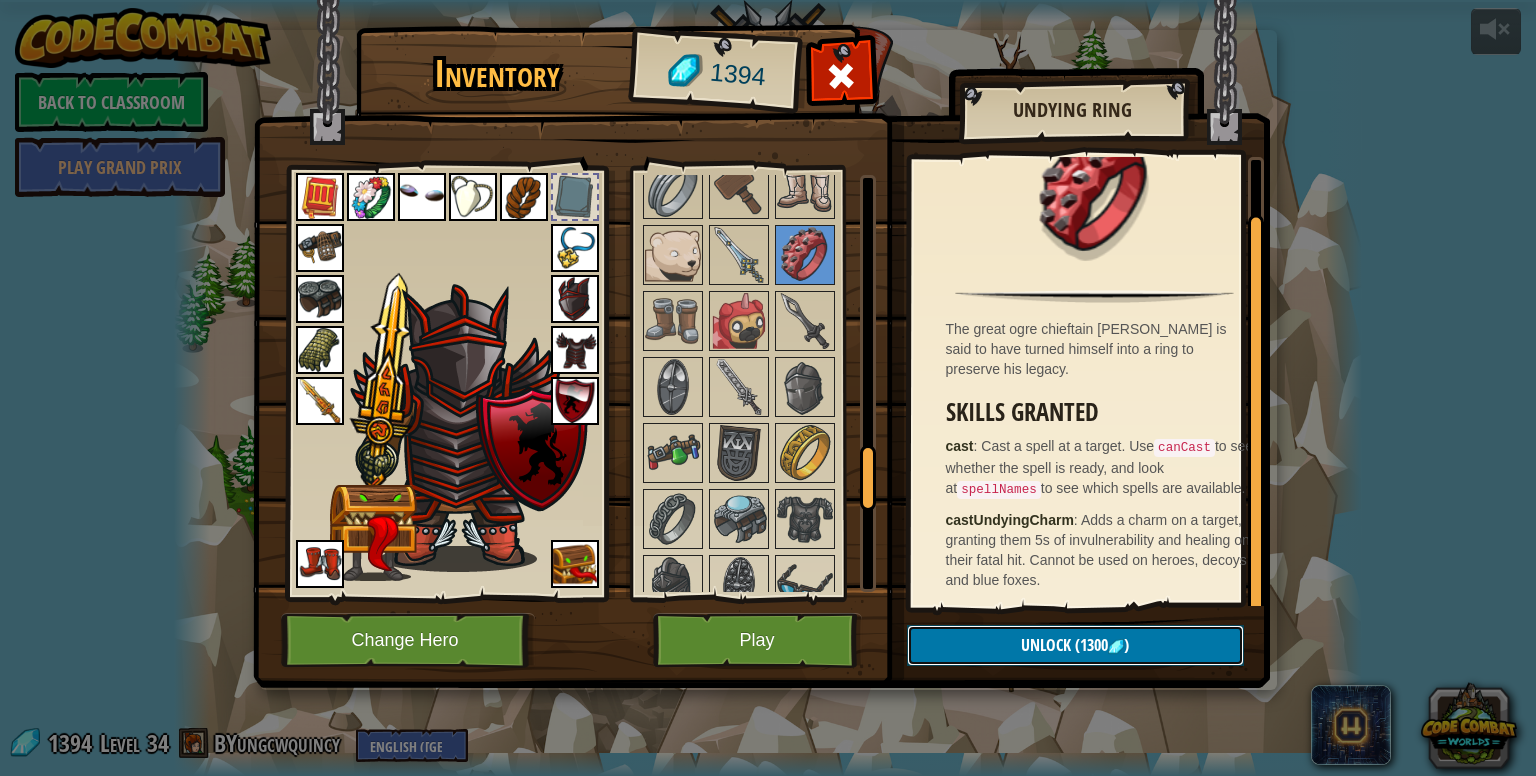 click on "Unlock (1300 )" at bounding box center (1075, 645) 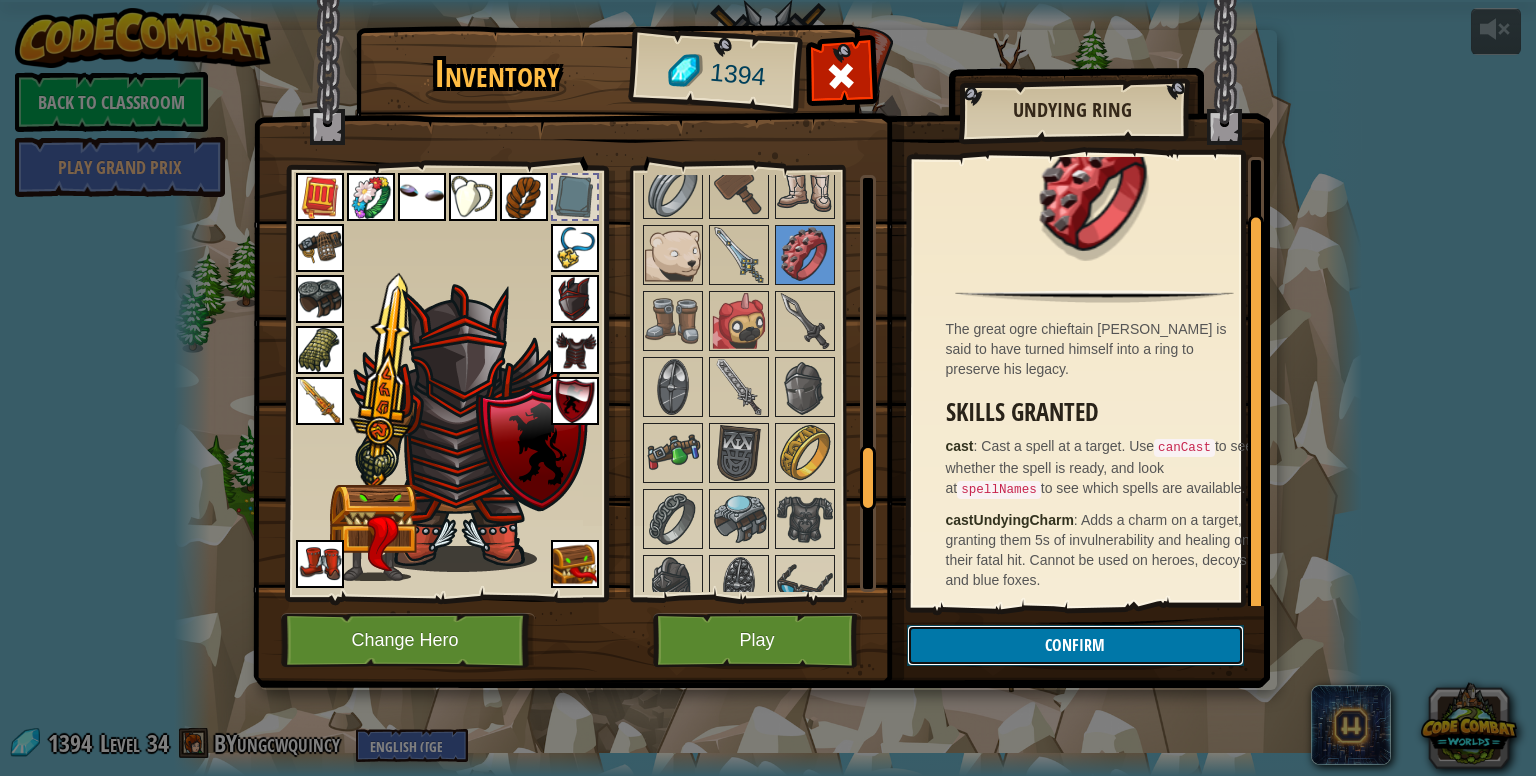 click on "Confirm" at bounding box center [1075, 645] 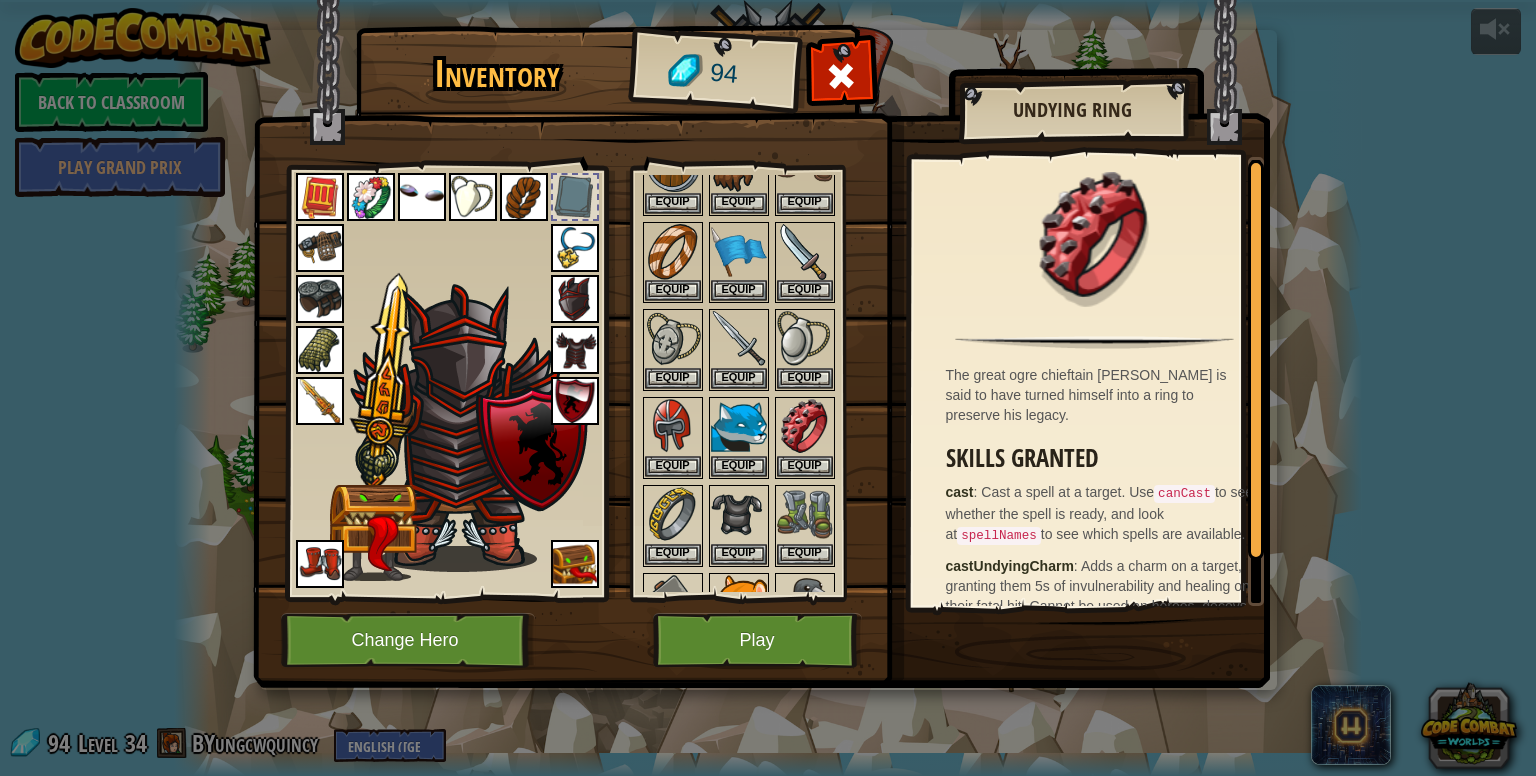scroll, scrollTop: 400, scrollLeft: 0, axis: vertical 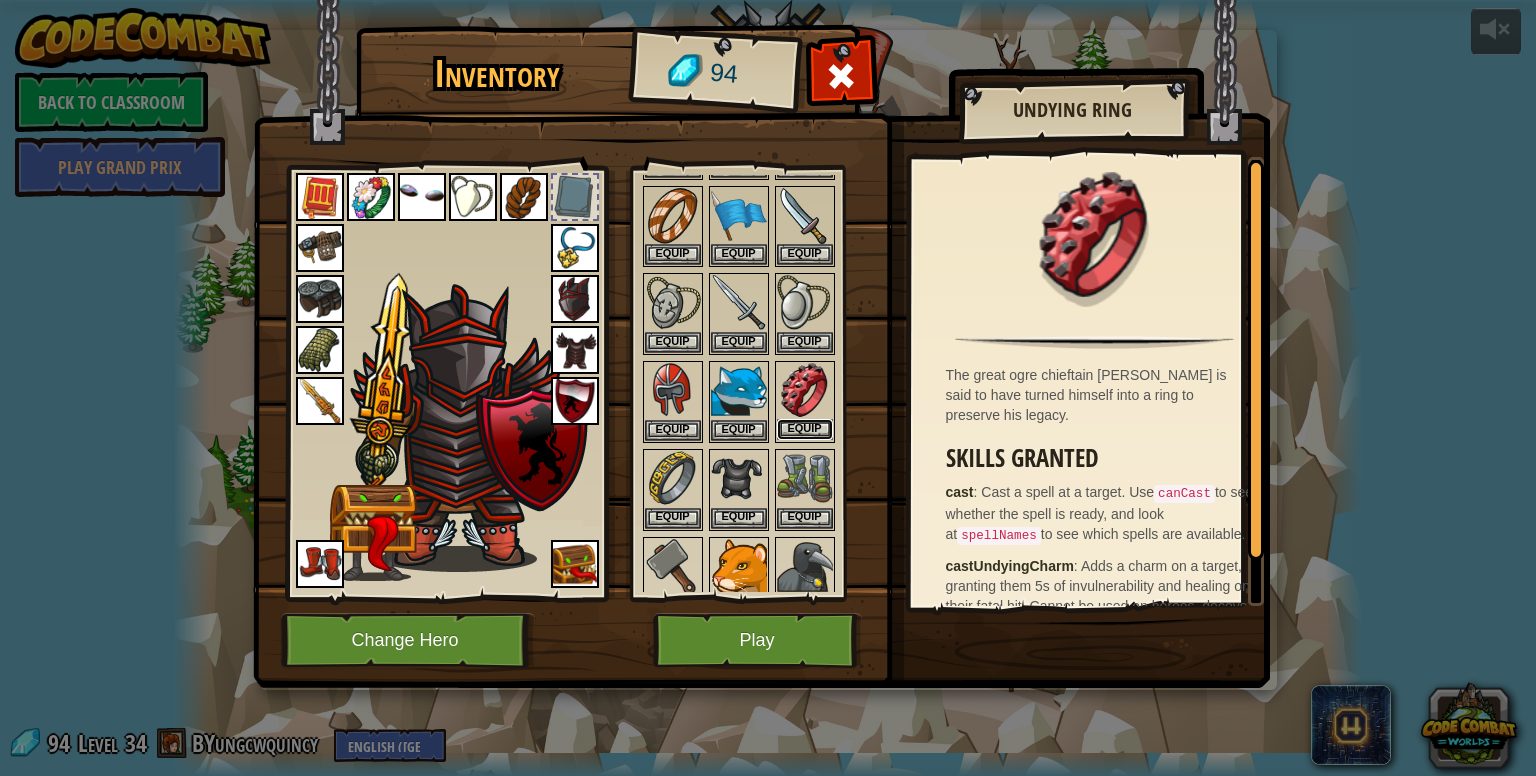 click on "Equip" at bounding box center (805, 429) 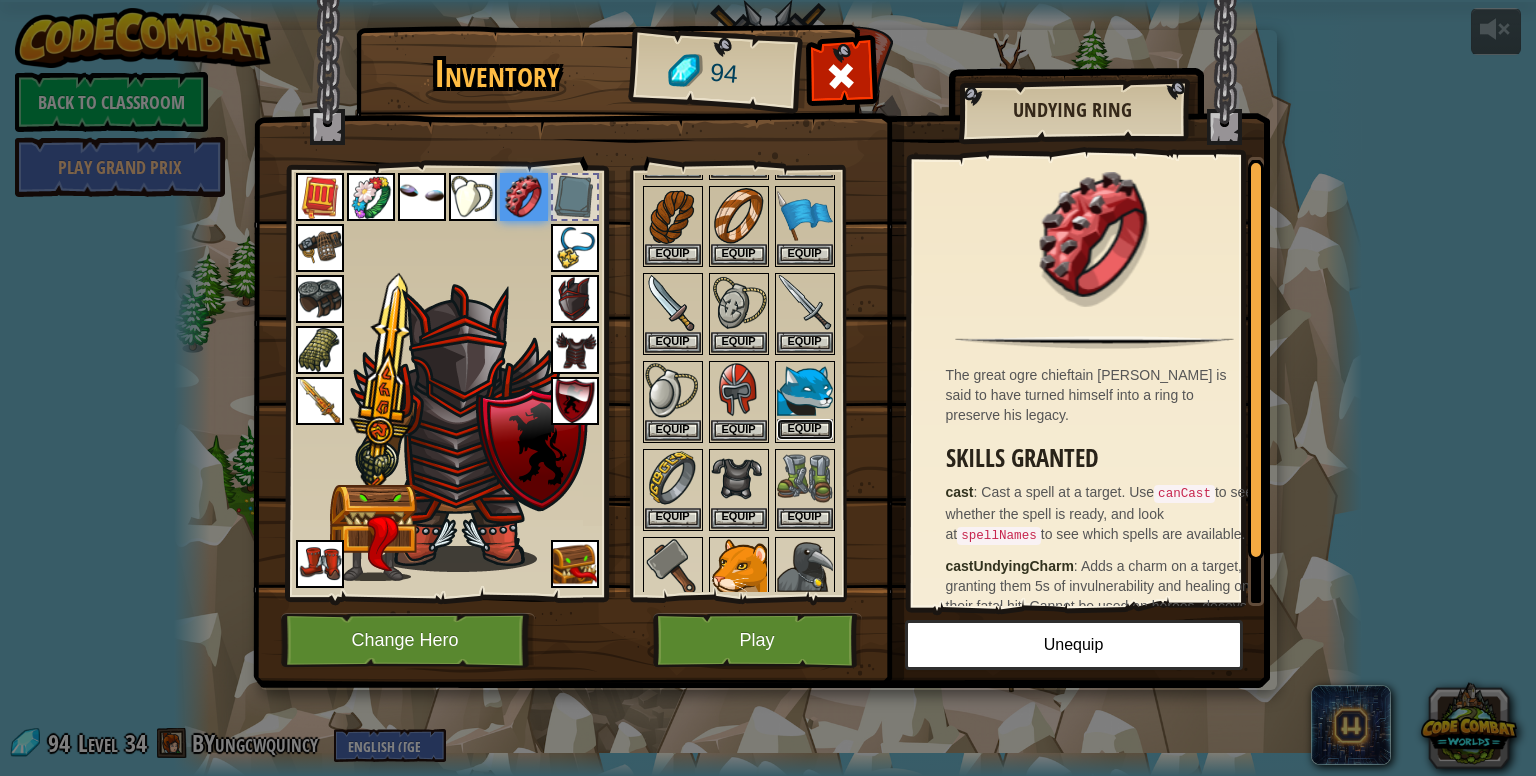 click on "Equip" at bounding box center (805, 429) 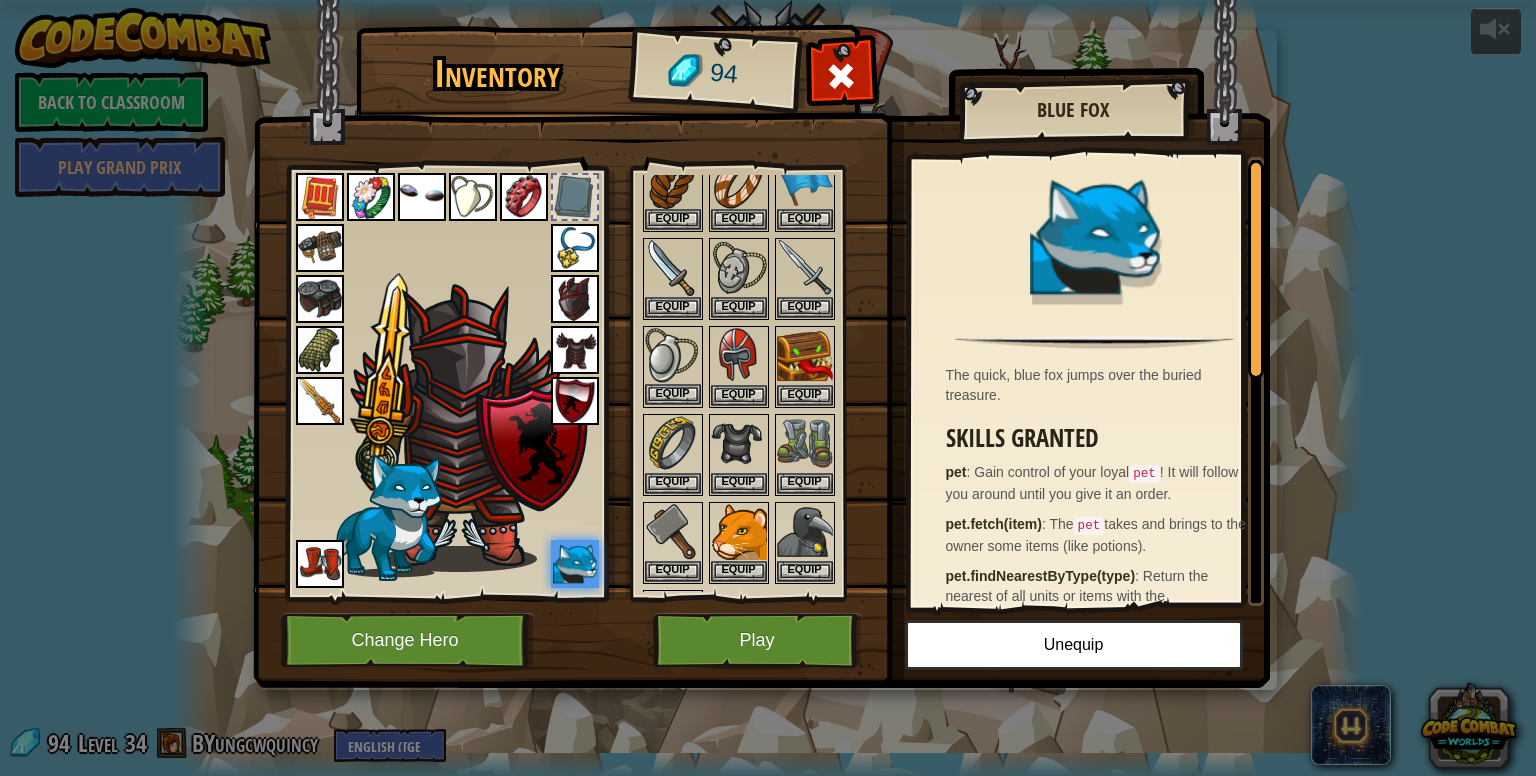 scroll, scrollTop: 400, scrollLeft: 0, axis: vertical 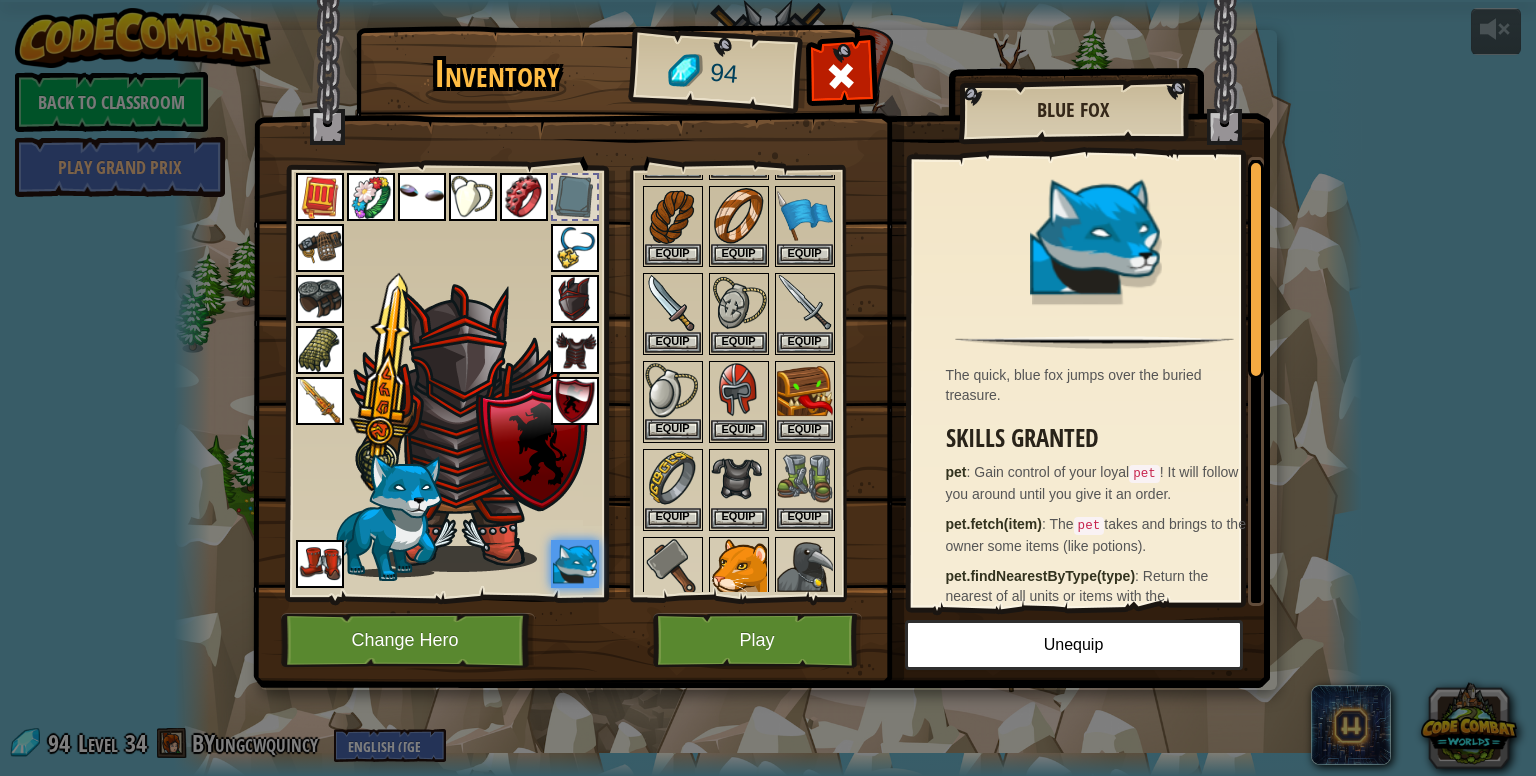 click at bounding box center (673, 391) 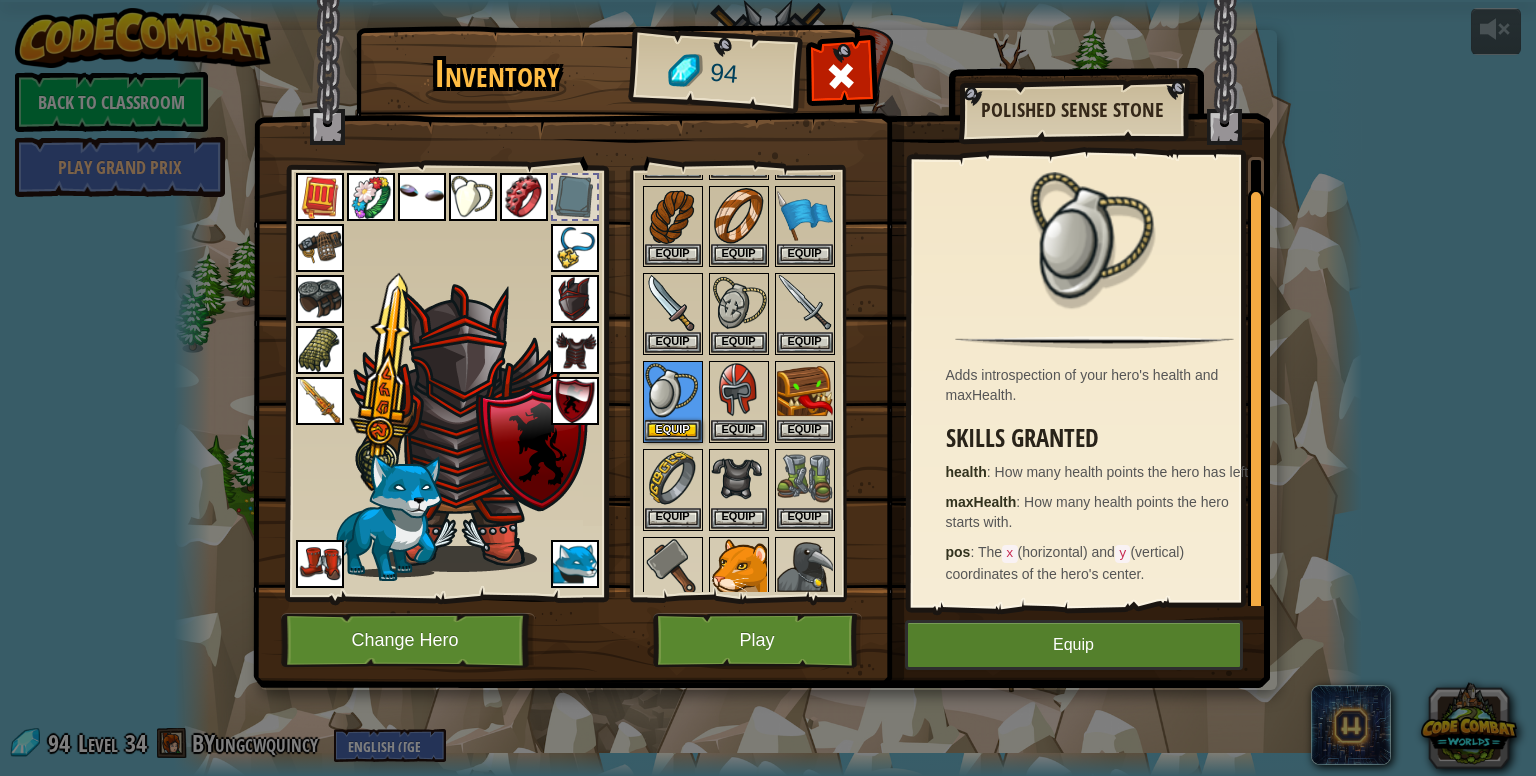 scroll, scrollTop: 16, scrollLeft: 0, axis: vertical 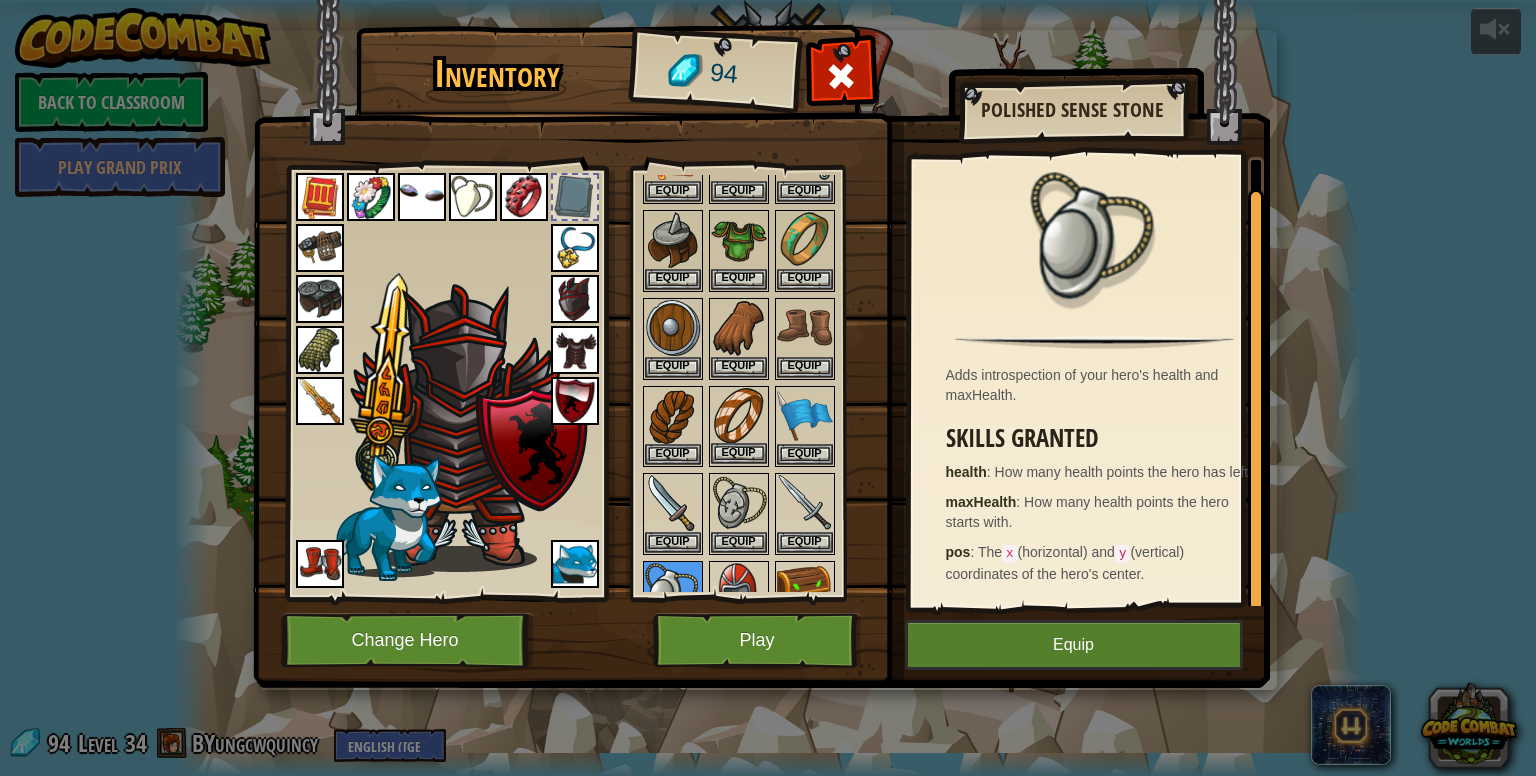 click on "Equip" at bounding box center [739, 427] 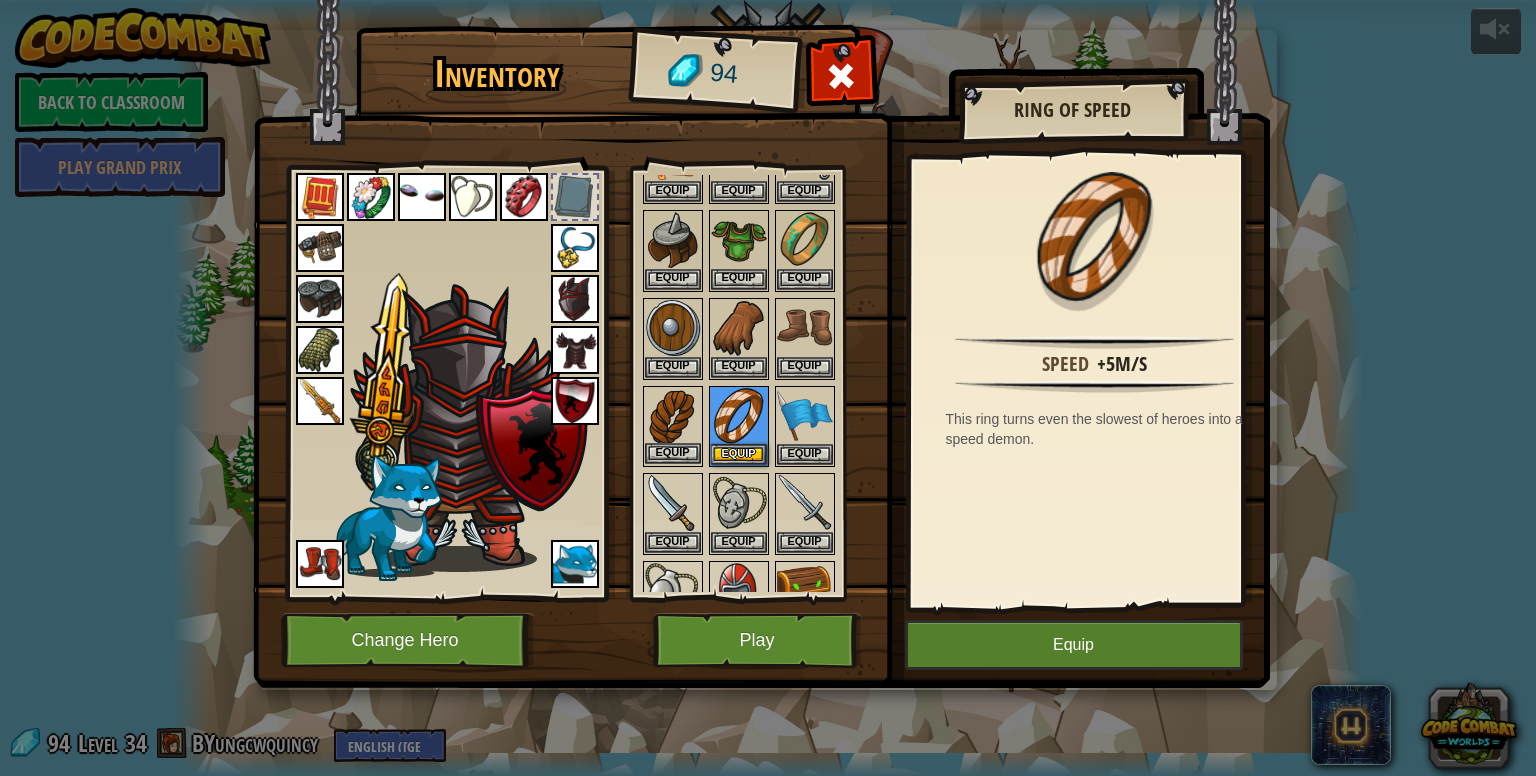 click at bounding box center (673, 416) 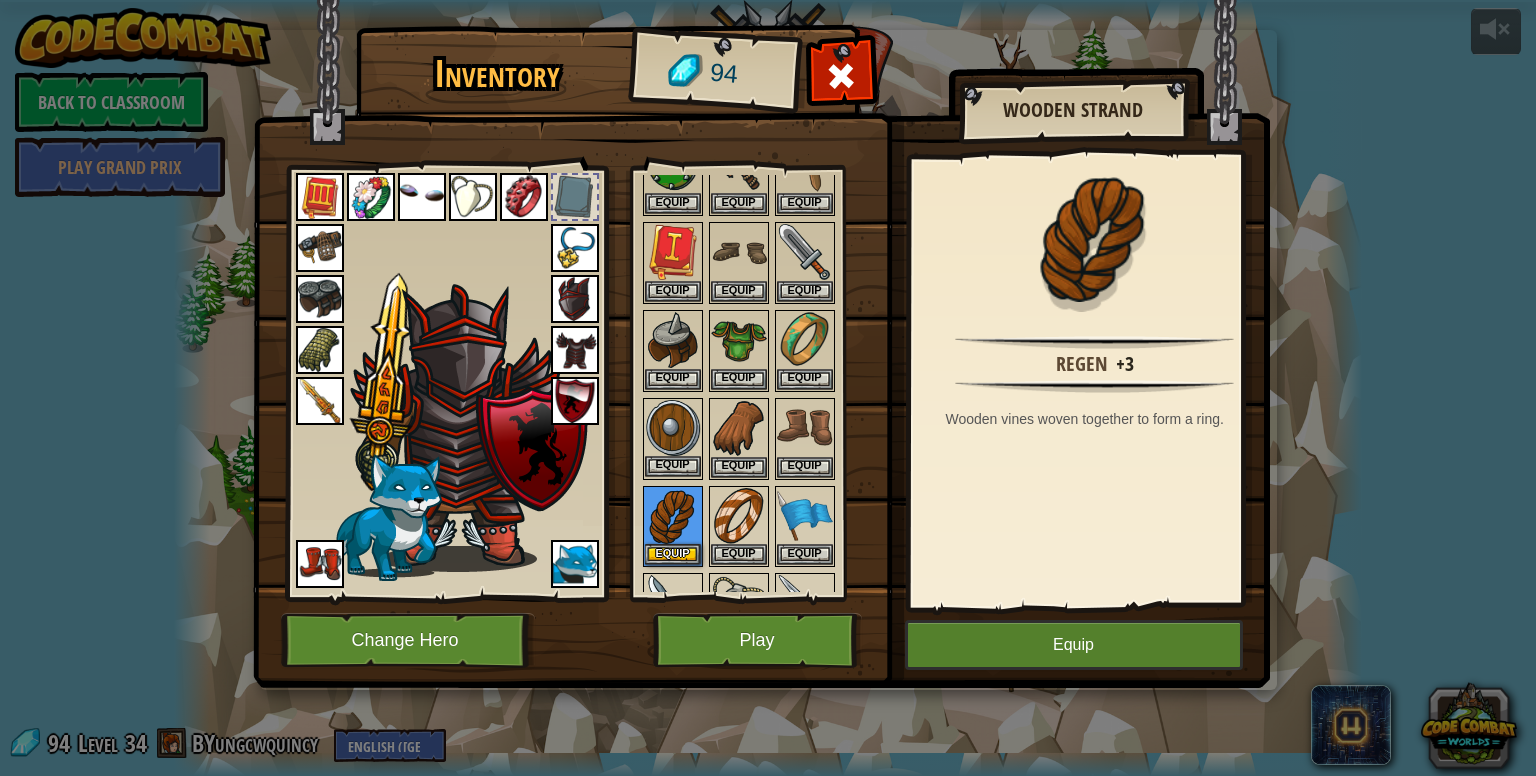 click at bounding box center [673, 428] 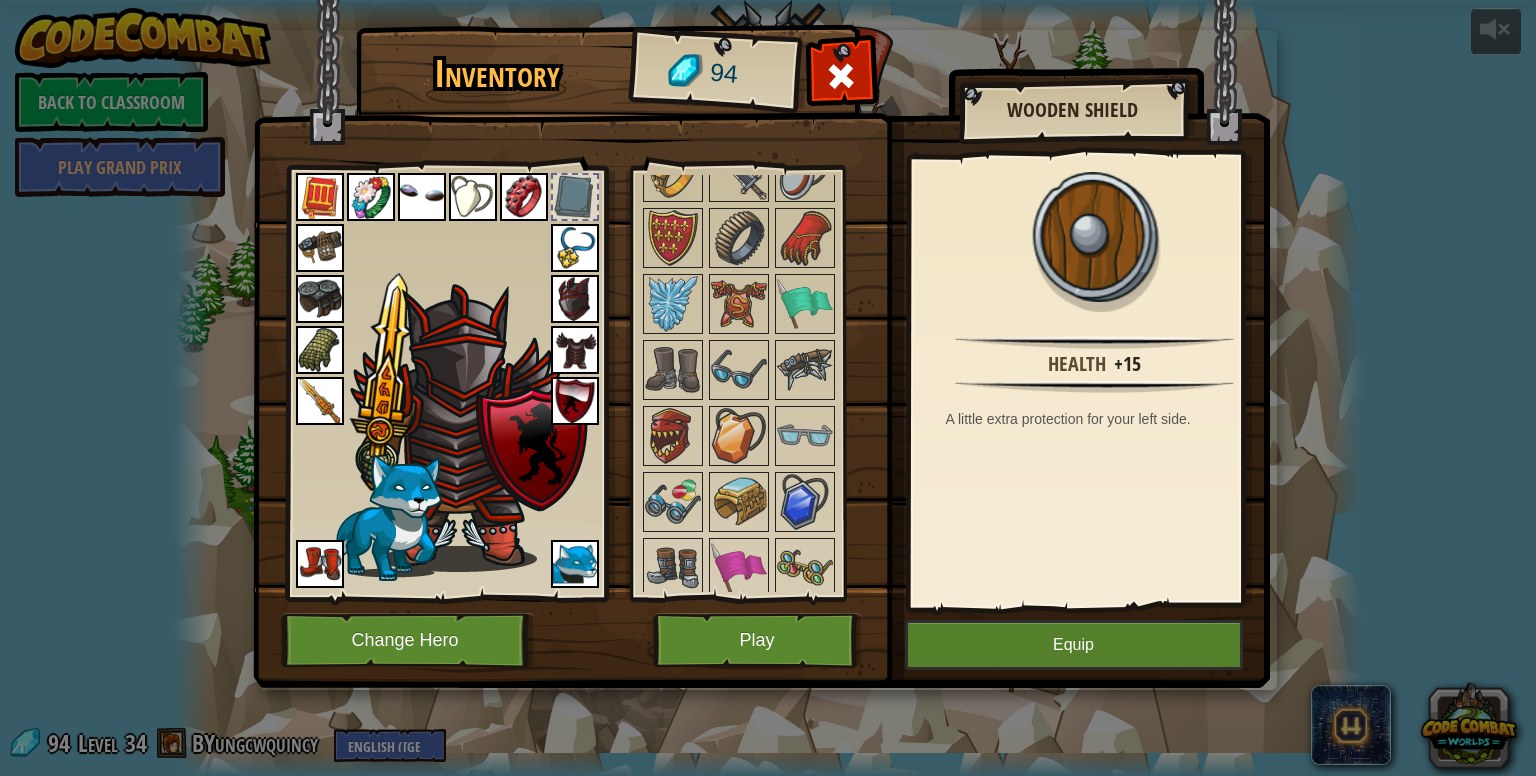 scroll, scrollTop: 2486, scrollLeft: 0, axis: vertical 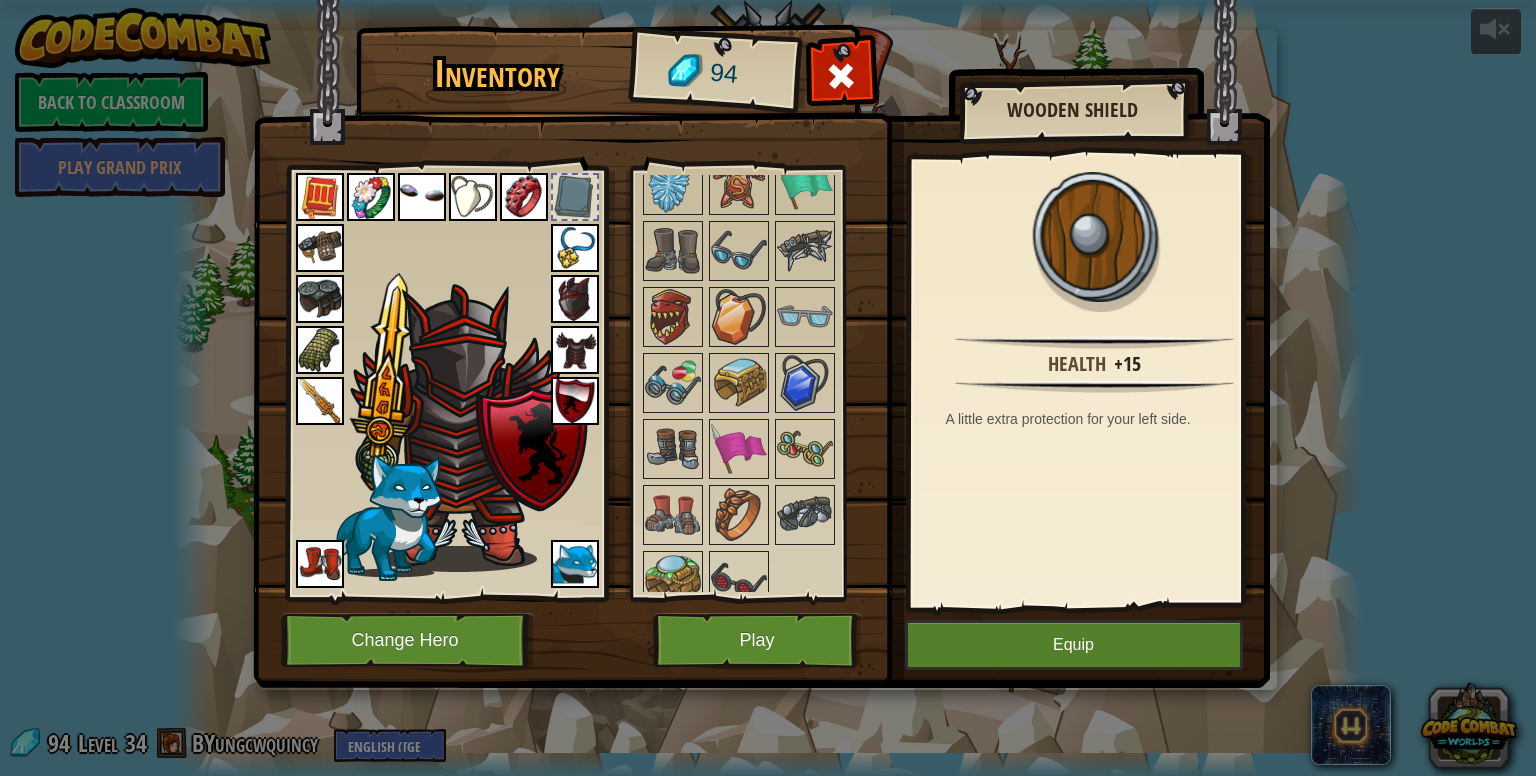 click at bounding box center (320, 248) 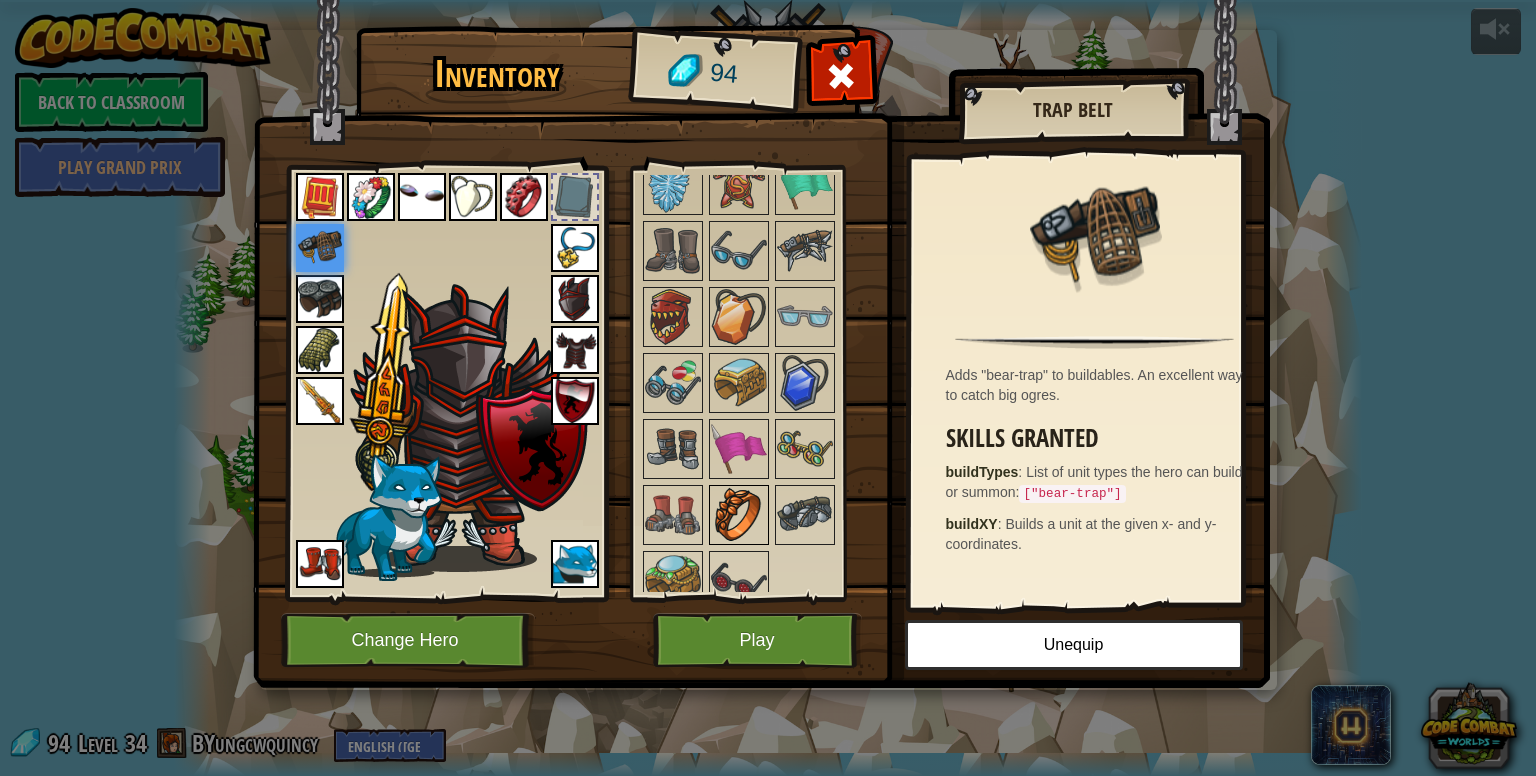 click at bounding box center (739, 515) 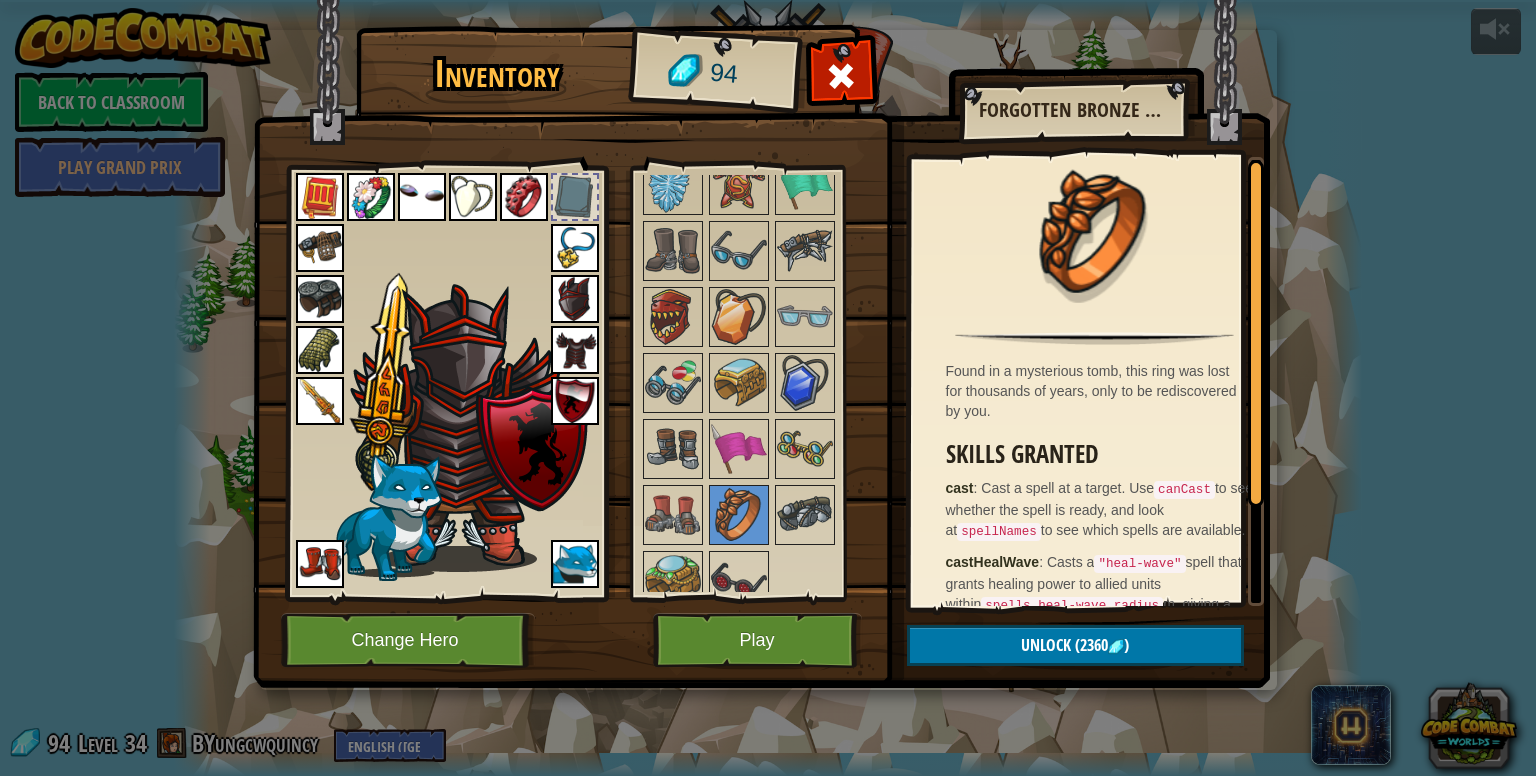 scroll, scrollTop: 0, scrollLeft: 0, axis: both 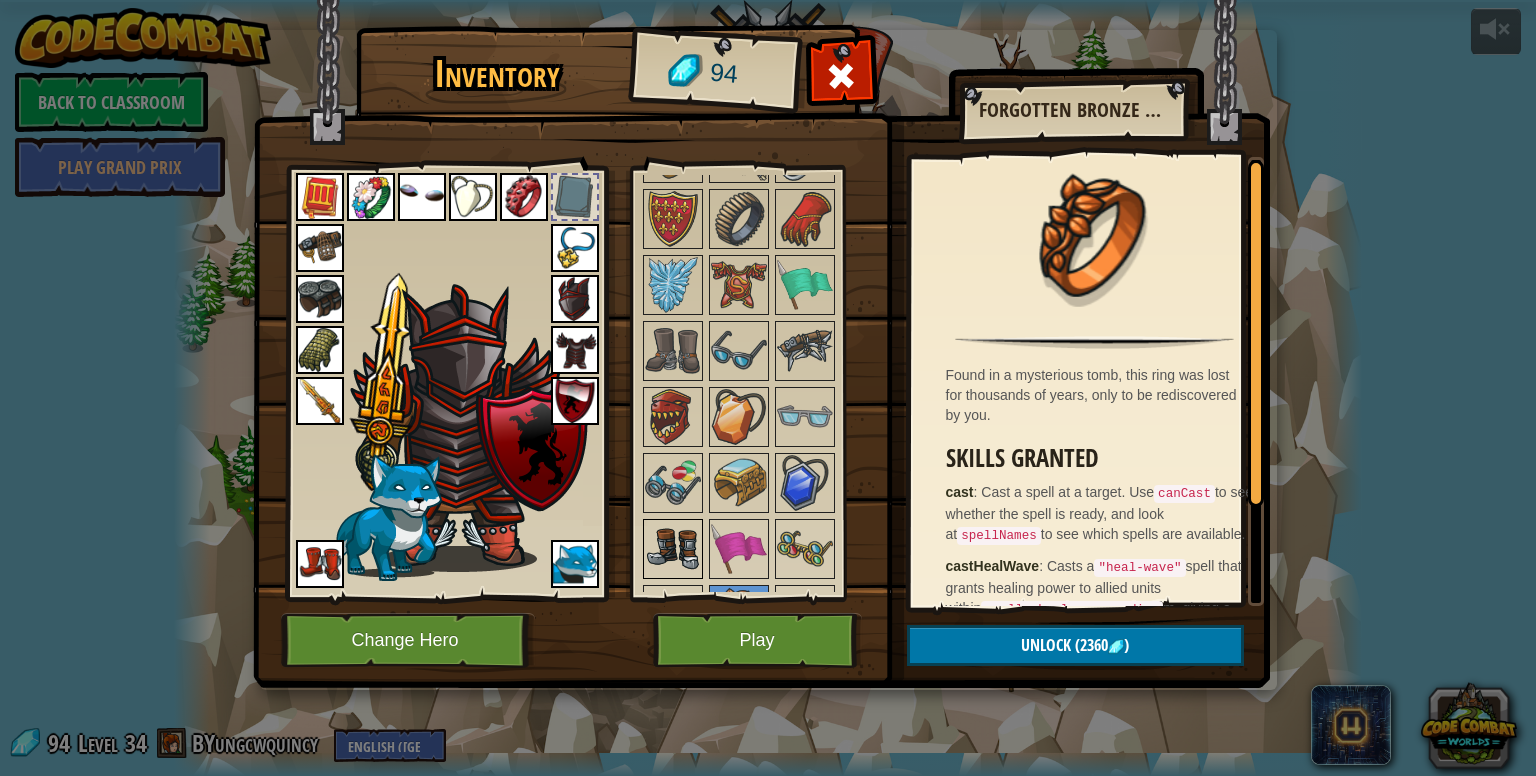 drag, startPoint x: 646, startPoint y: 556, endPoint x: 649, endPoint y: 532, distance: 24.186773 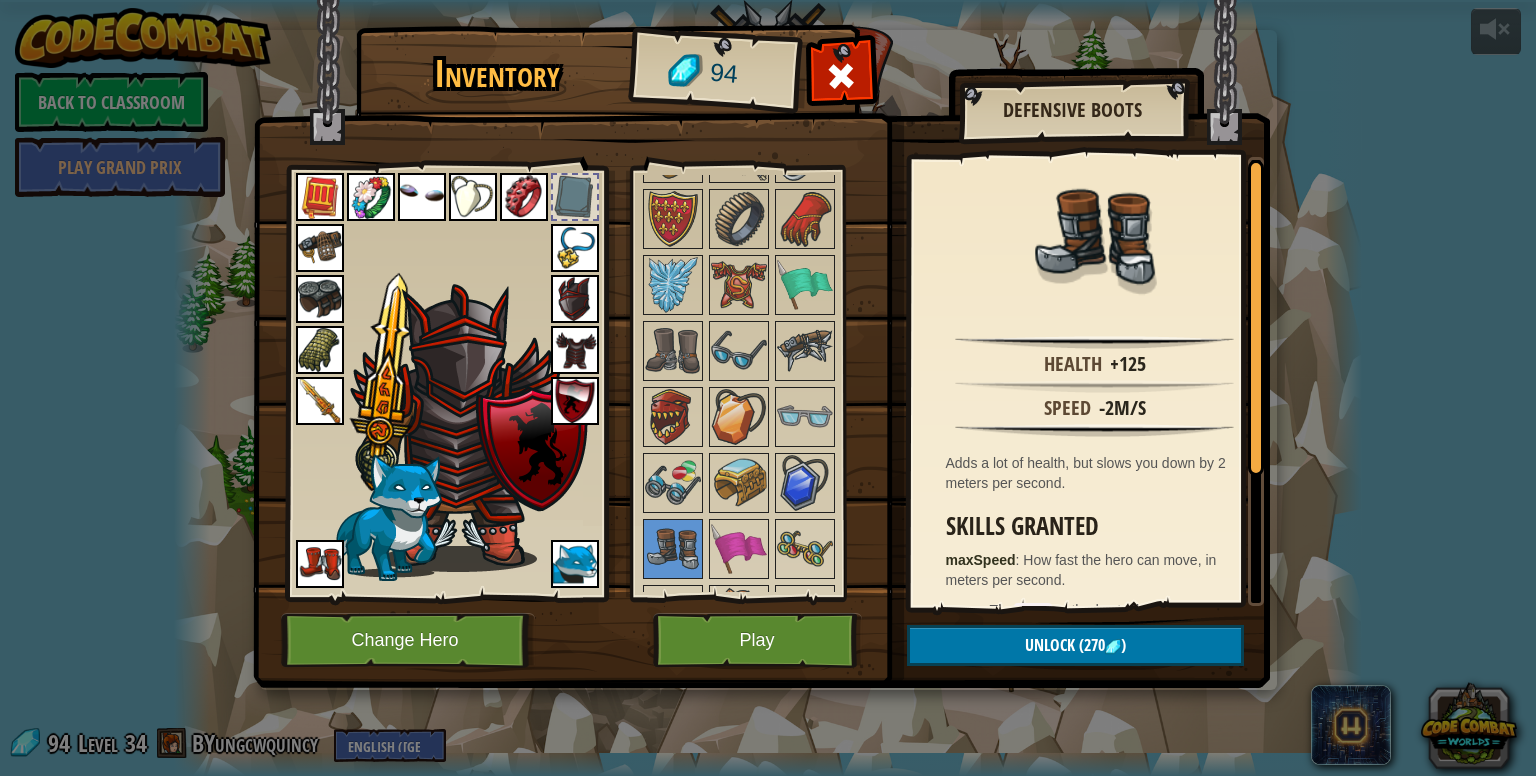 click at bounding box center [758, -144] 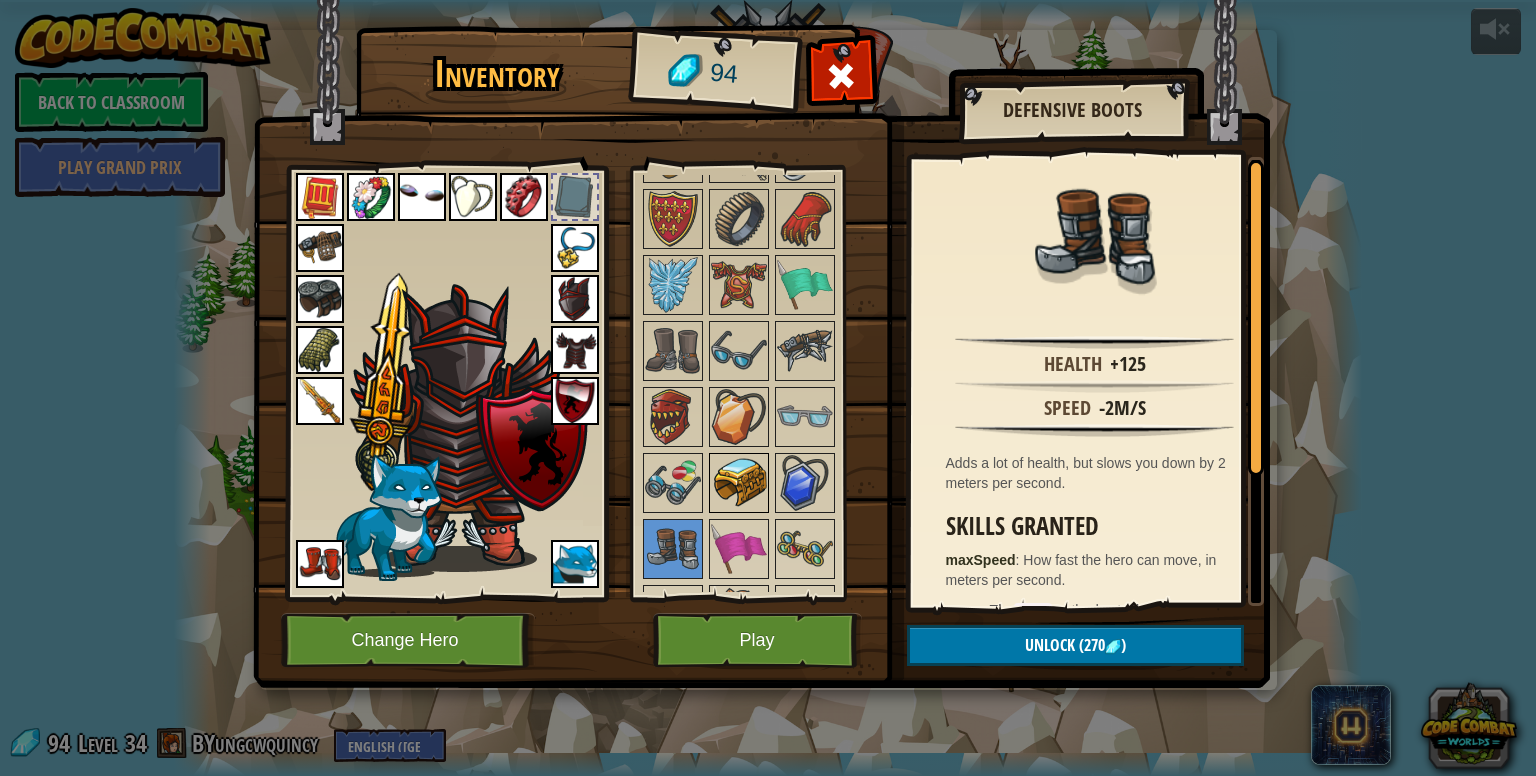 click at bounding box center [739, 483] 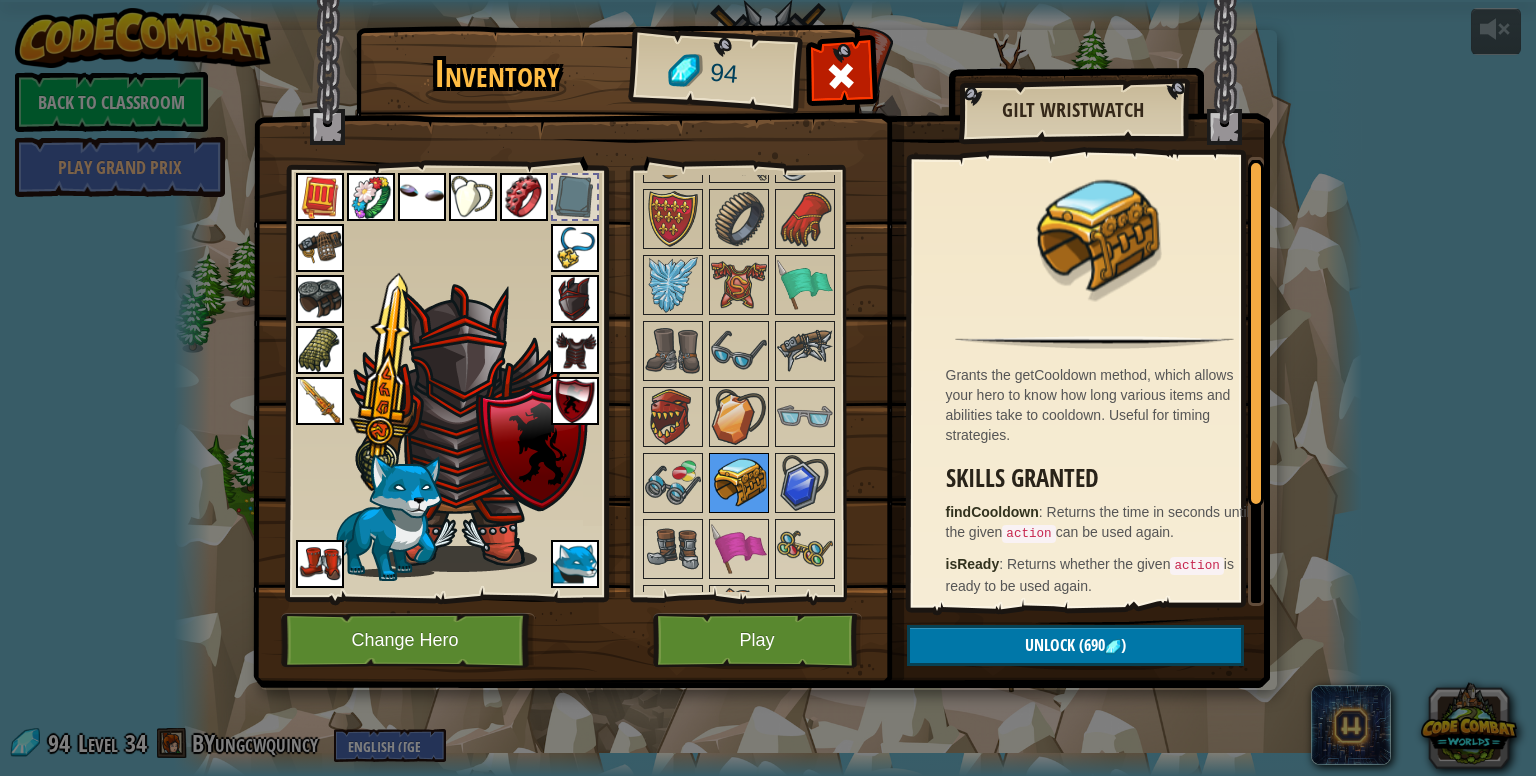 click at bounding box center (739, 483) 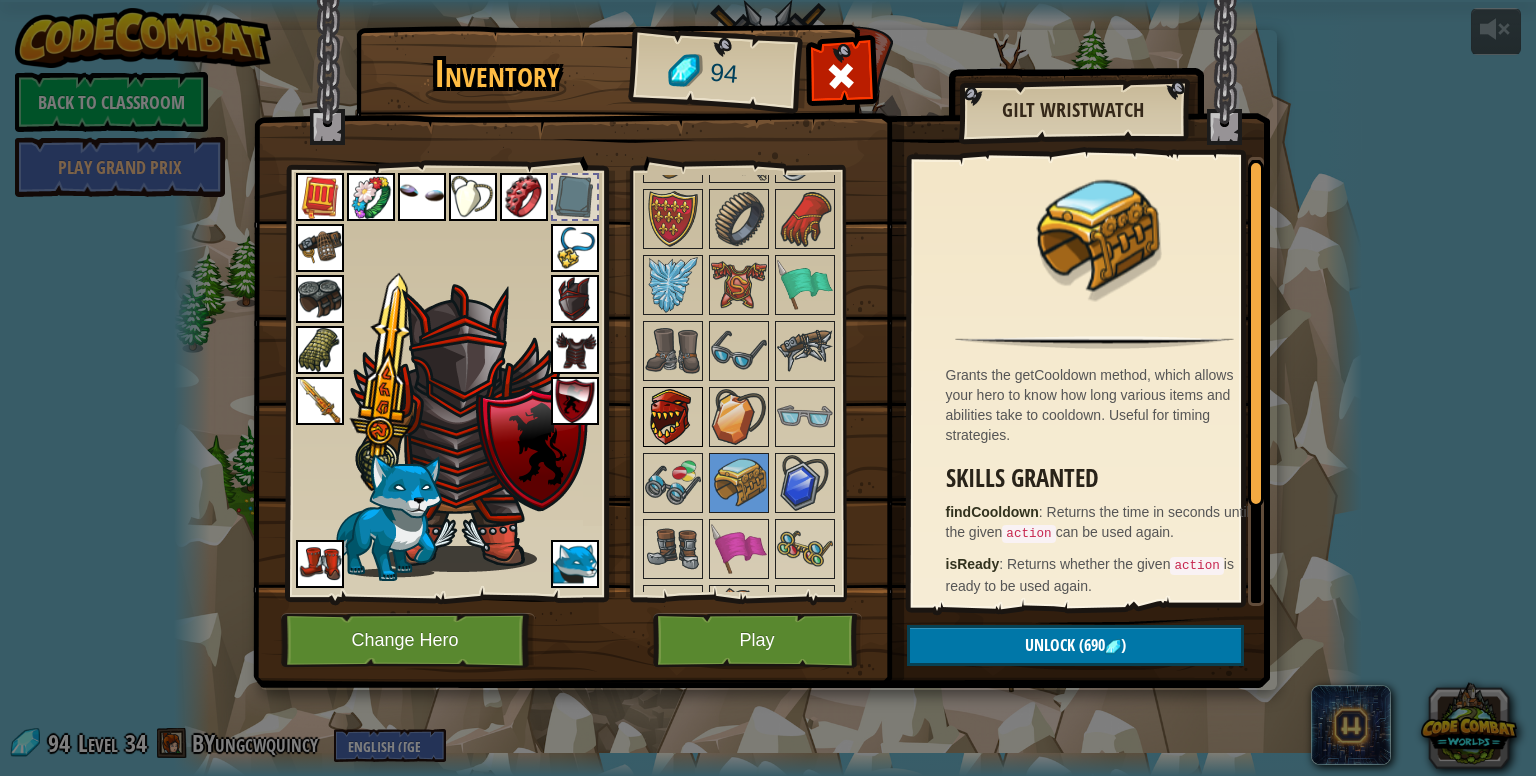 click at bounding box center [673, 417] 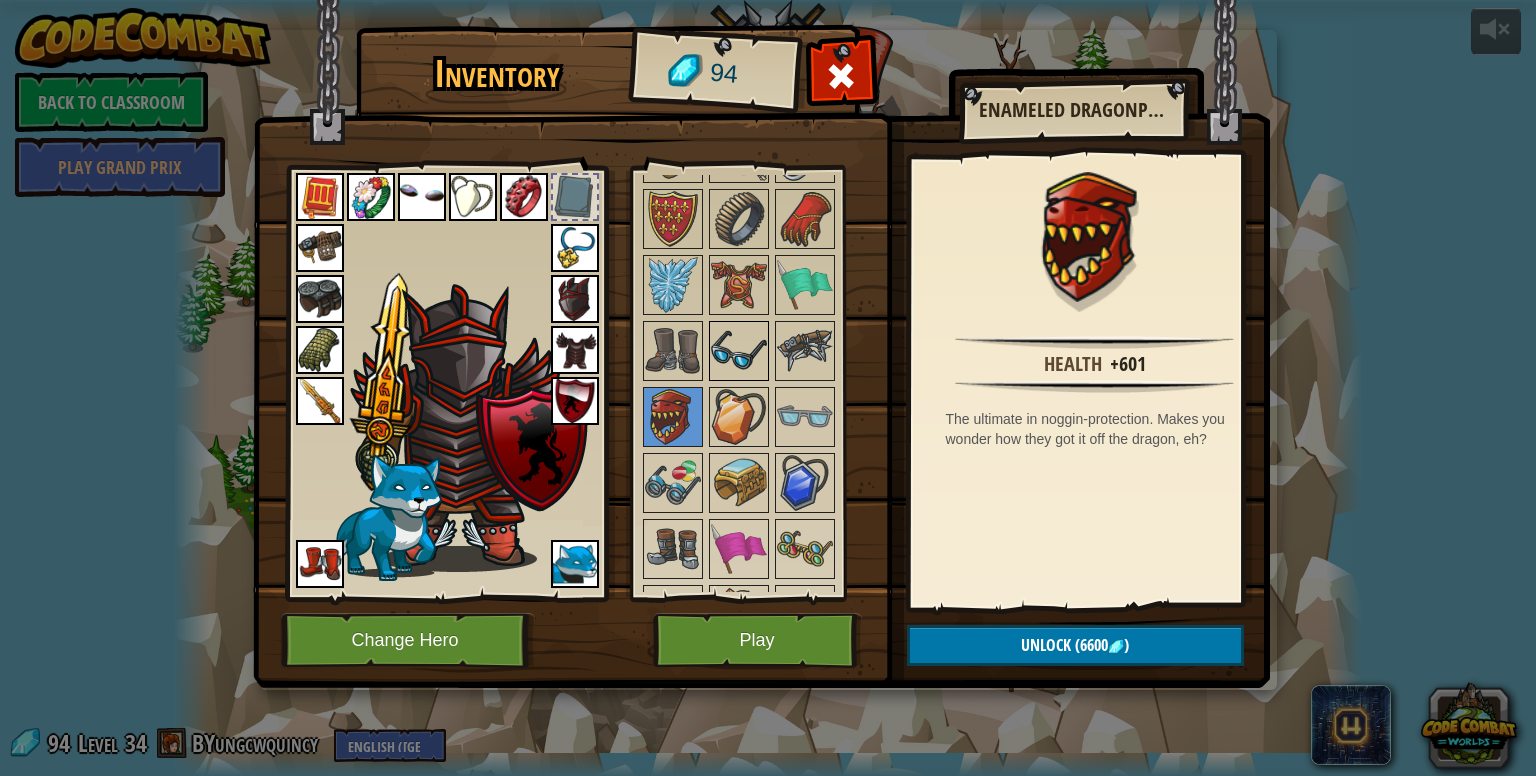 click at bounding box center [739, 351] 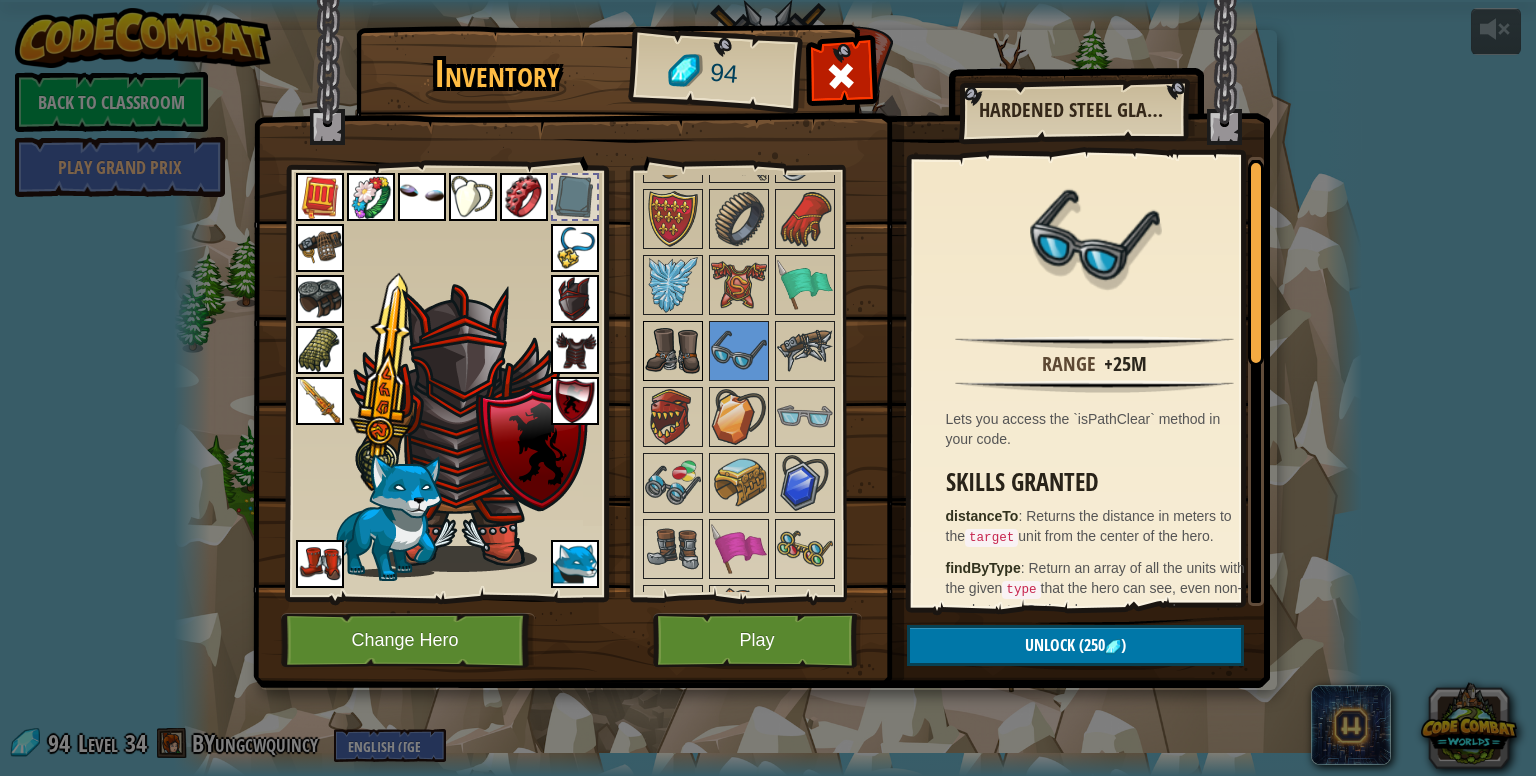click at bounding box center (673, 351) 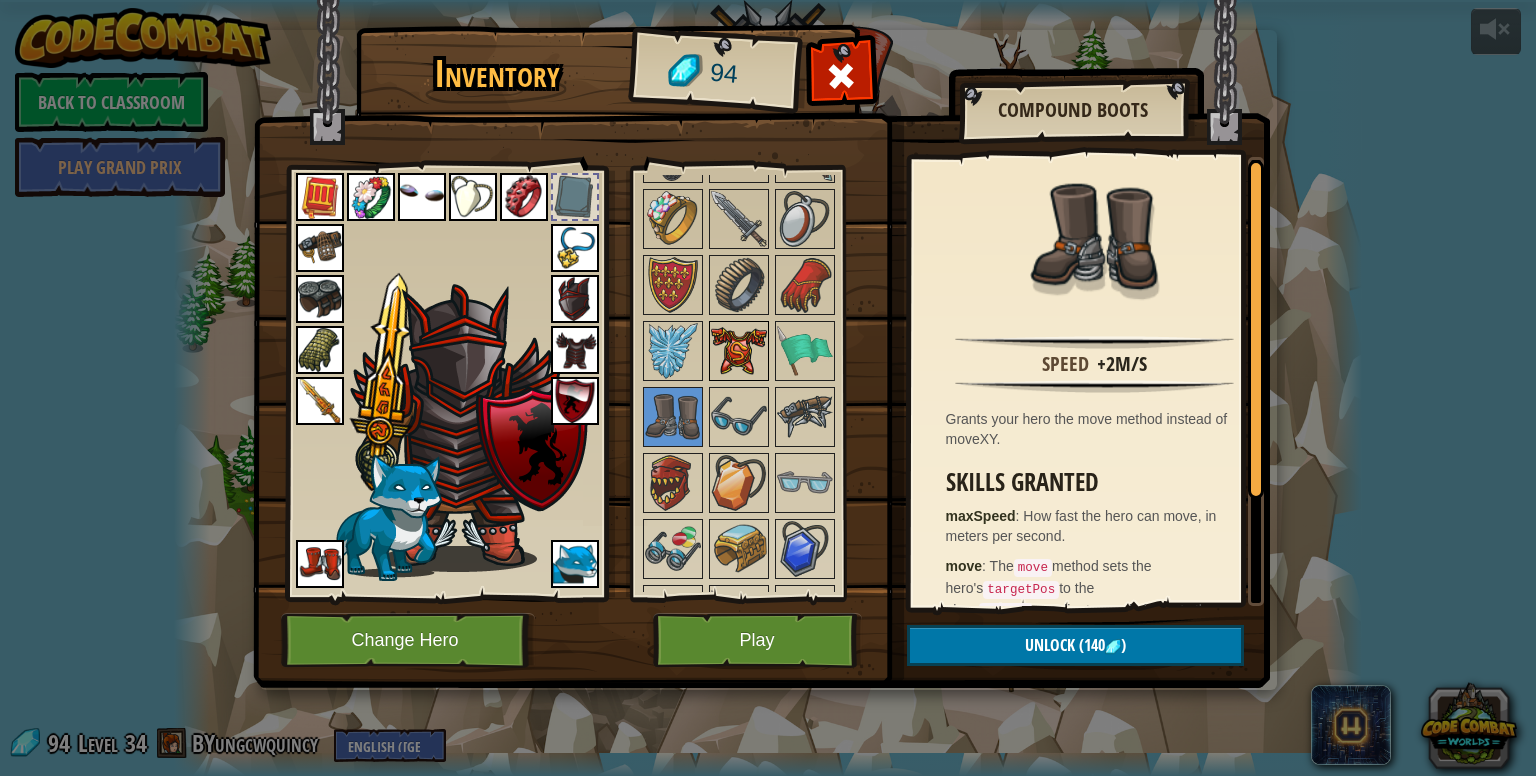 scroll, scrollTop: 2286, scrollLeft: 0, axis: vertical 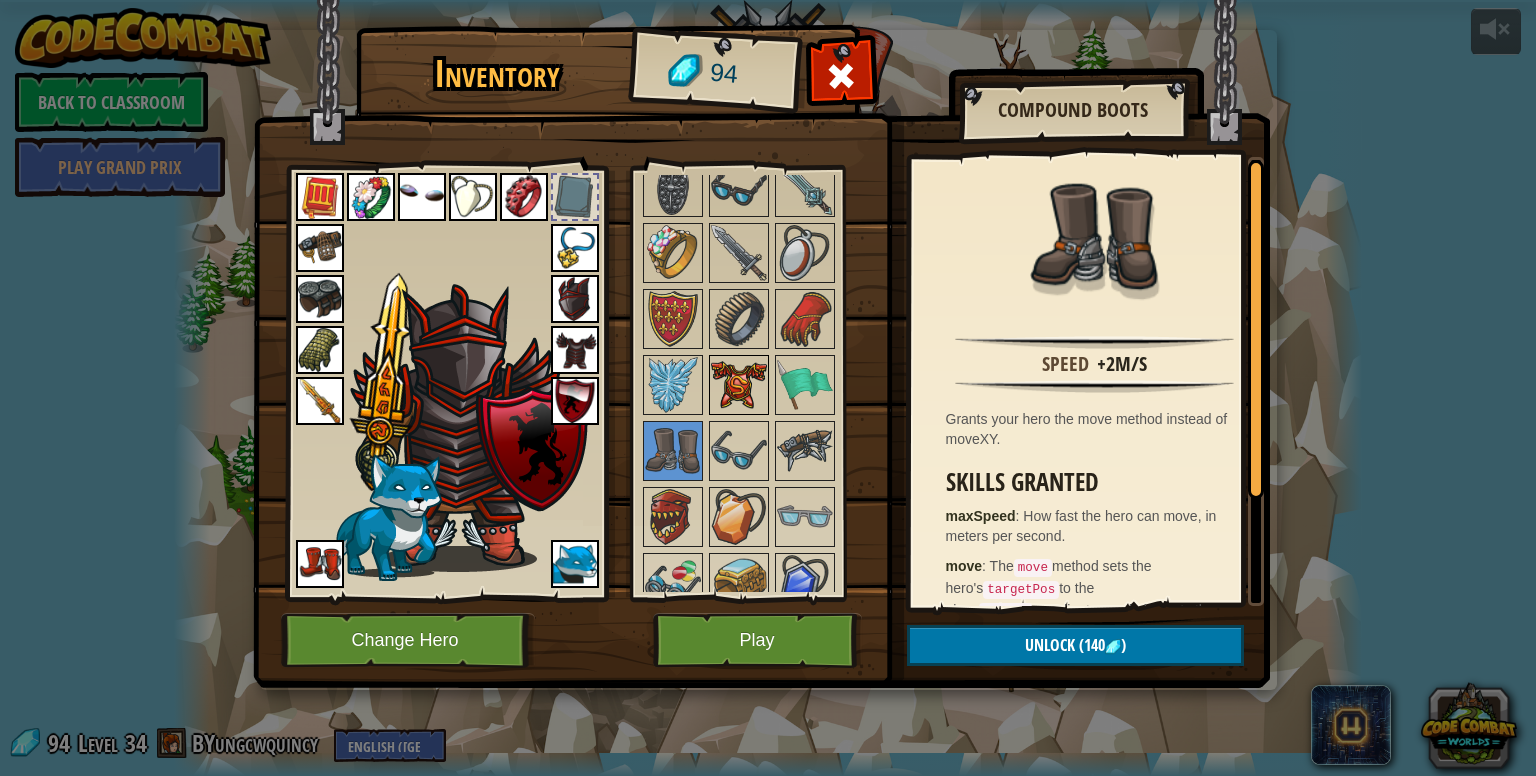 drag, startPoint x: 780, startPoint y: 371, endPoint x: 764, endPoint y: 374, distance: 16.27882 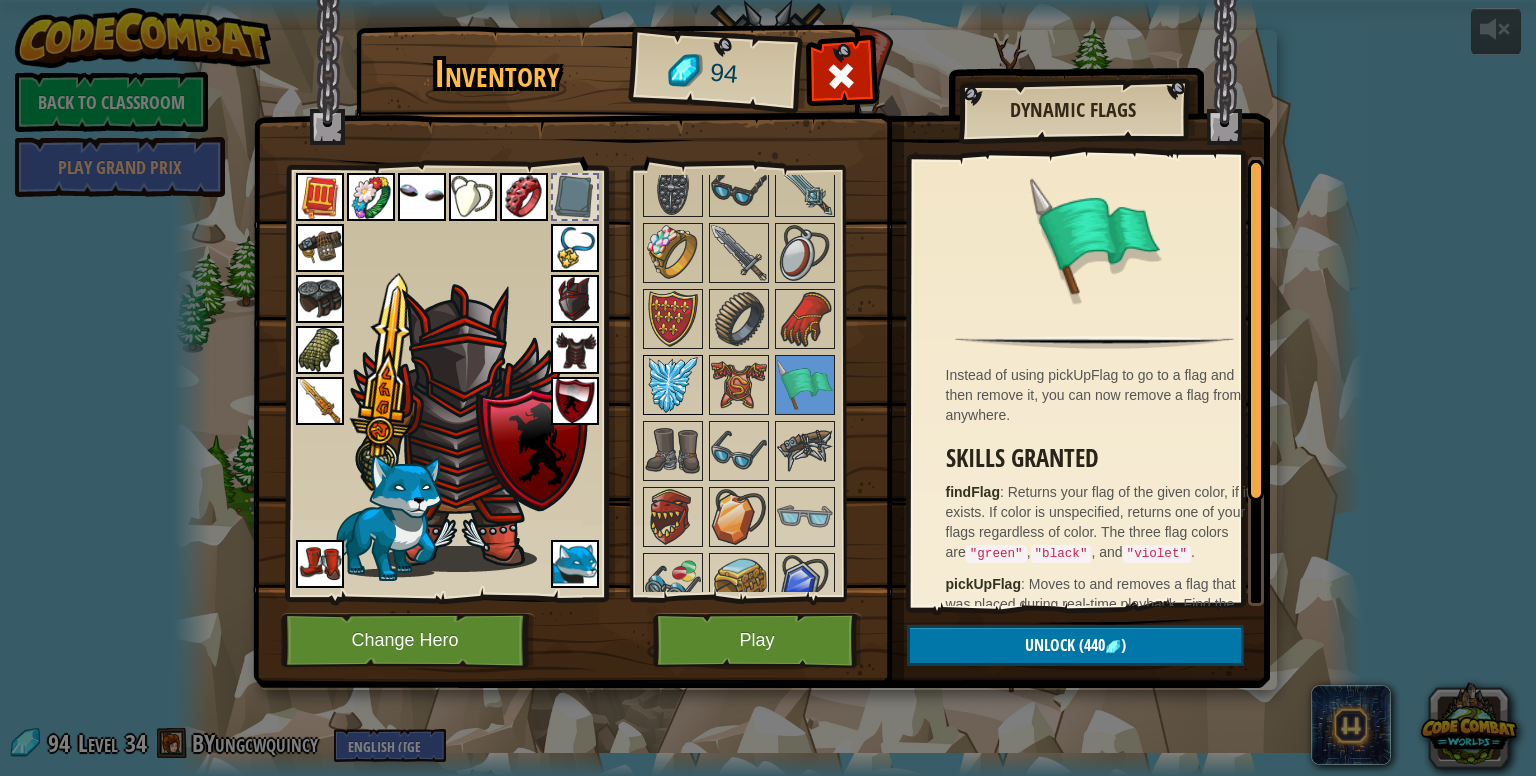 drag, startPoint x: 690, startPoint y: 353, endPoint x: 680, endPoint y: 373, distance: 22.36068 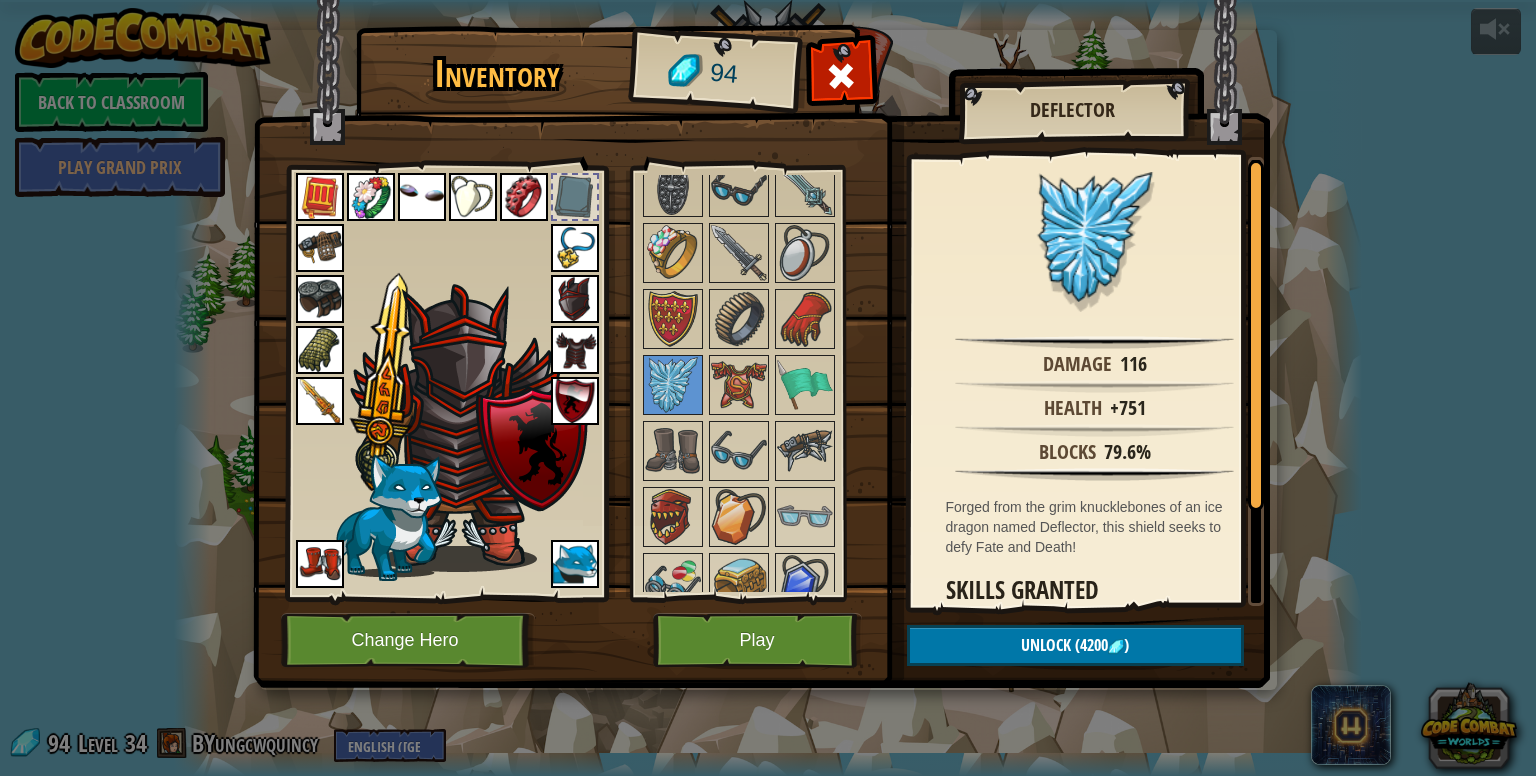 click at bounding box center (758, -44) 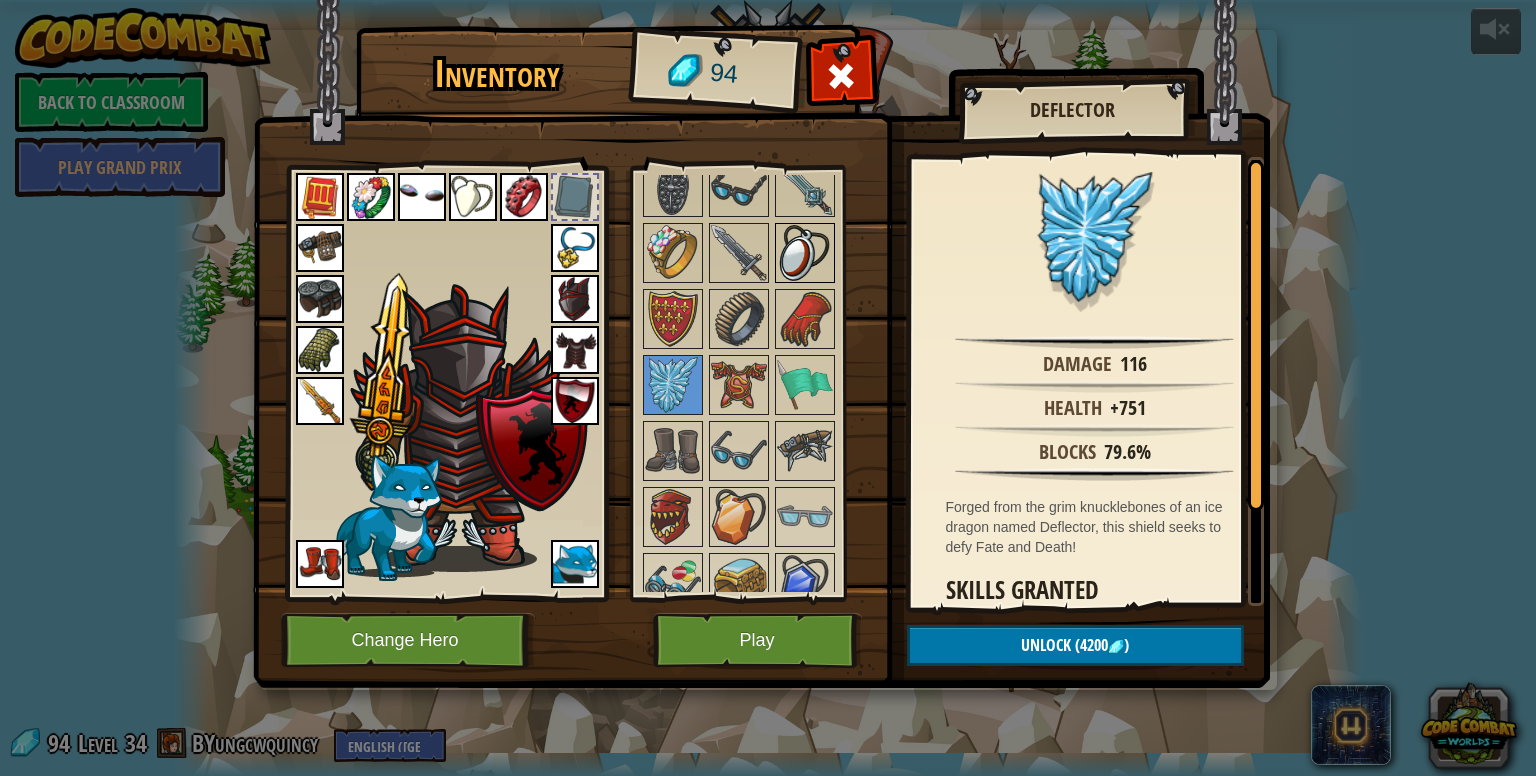 scroll, scrollTop: 2186, scrollLeft: 0, axis: vertical 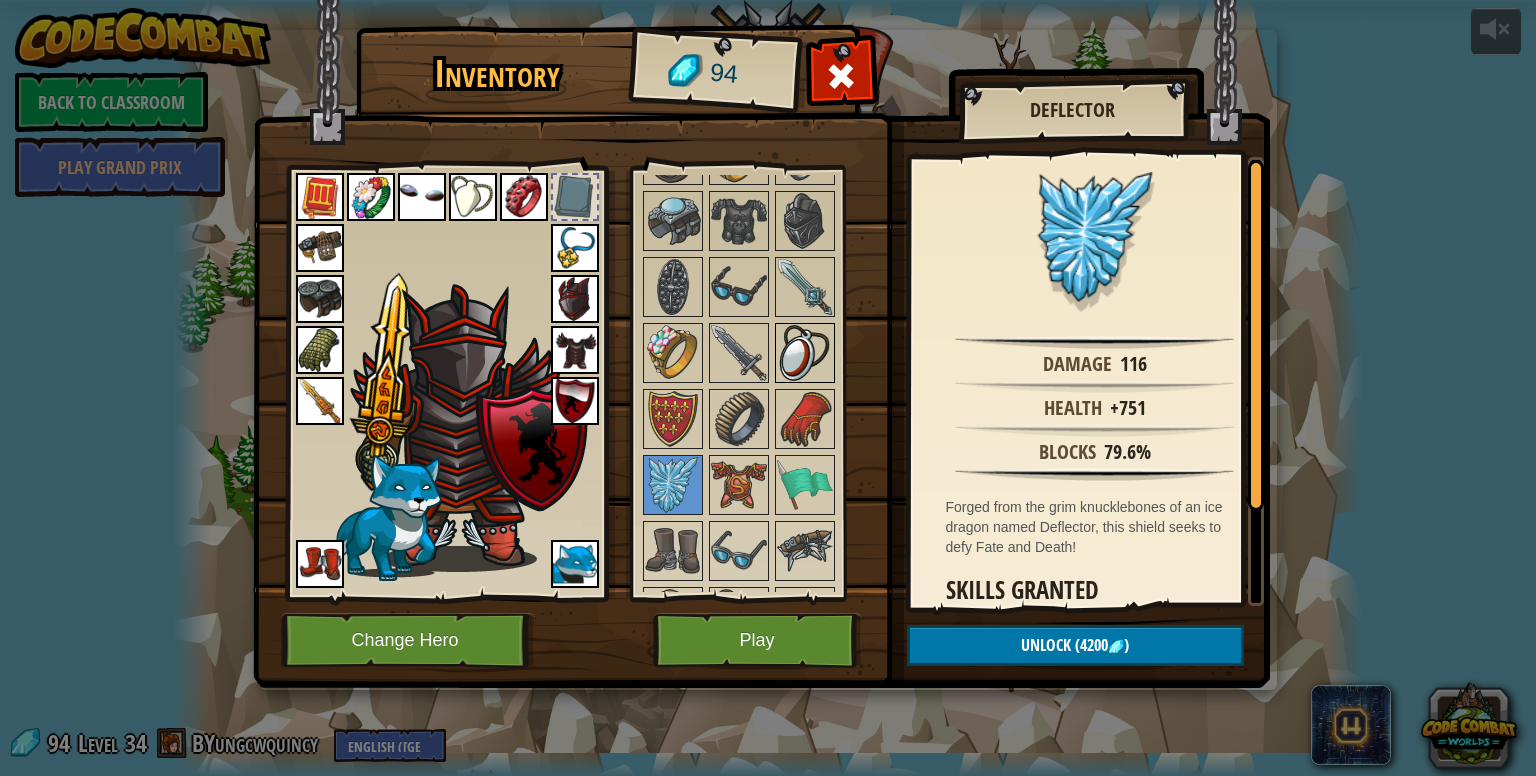 click at bounding box center [805, 353] 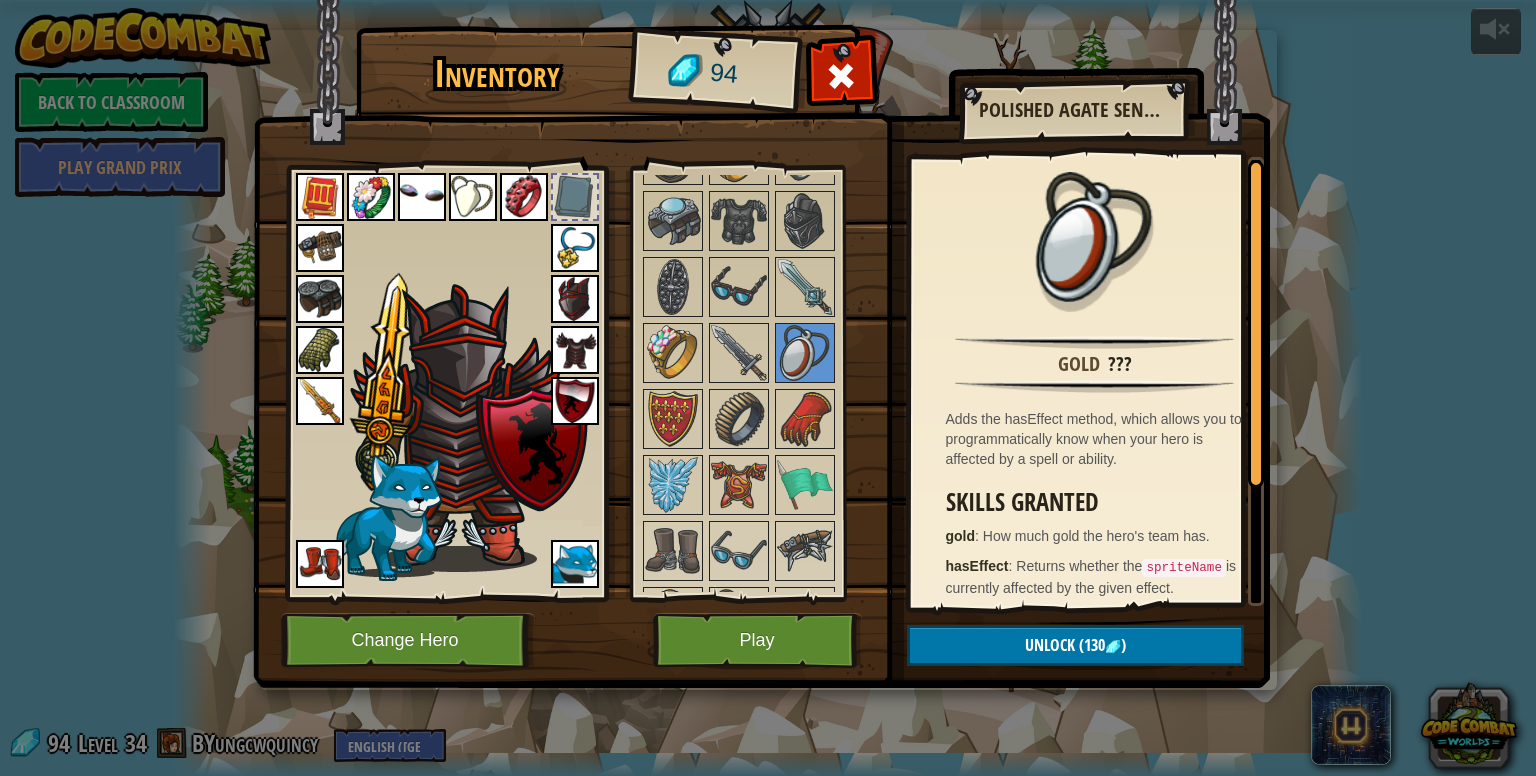 click at bounding box center [758, 56] 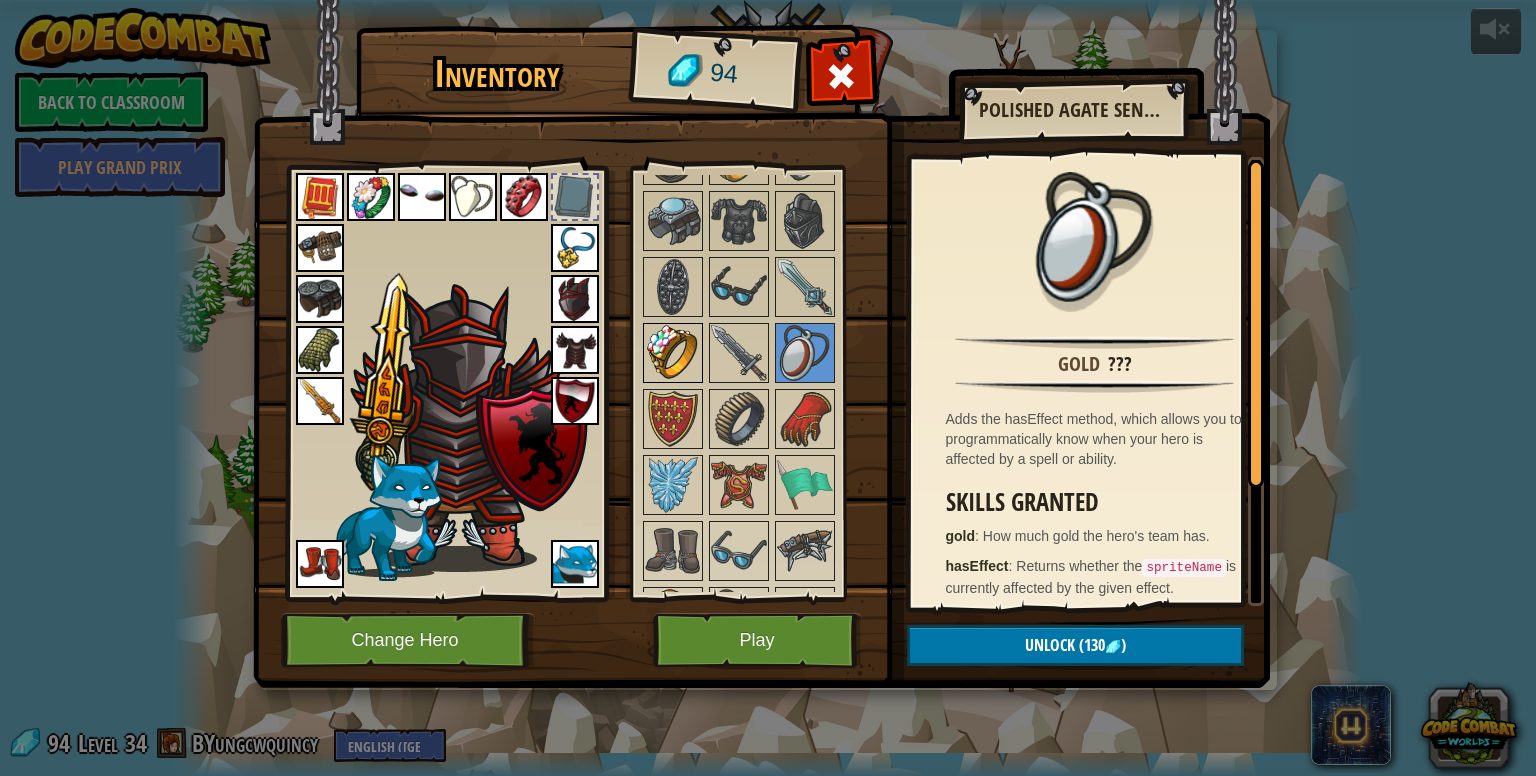 click on "Available Equip Equip Equip Equip Equip Equip Equip Equip Equip Equip Equip Equip Equip Equip Equip Equip Equip Equip Equip Equip Equip Equip Equip Equip Equip Equip Equip Equip Equip Equip Equip Equip Equip Equip Equip Equip Equip Equip Equip Equip Equip Equip Equip (double-click to equip) Restricted Locked" at bounding box center (758, 383) 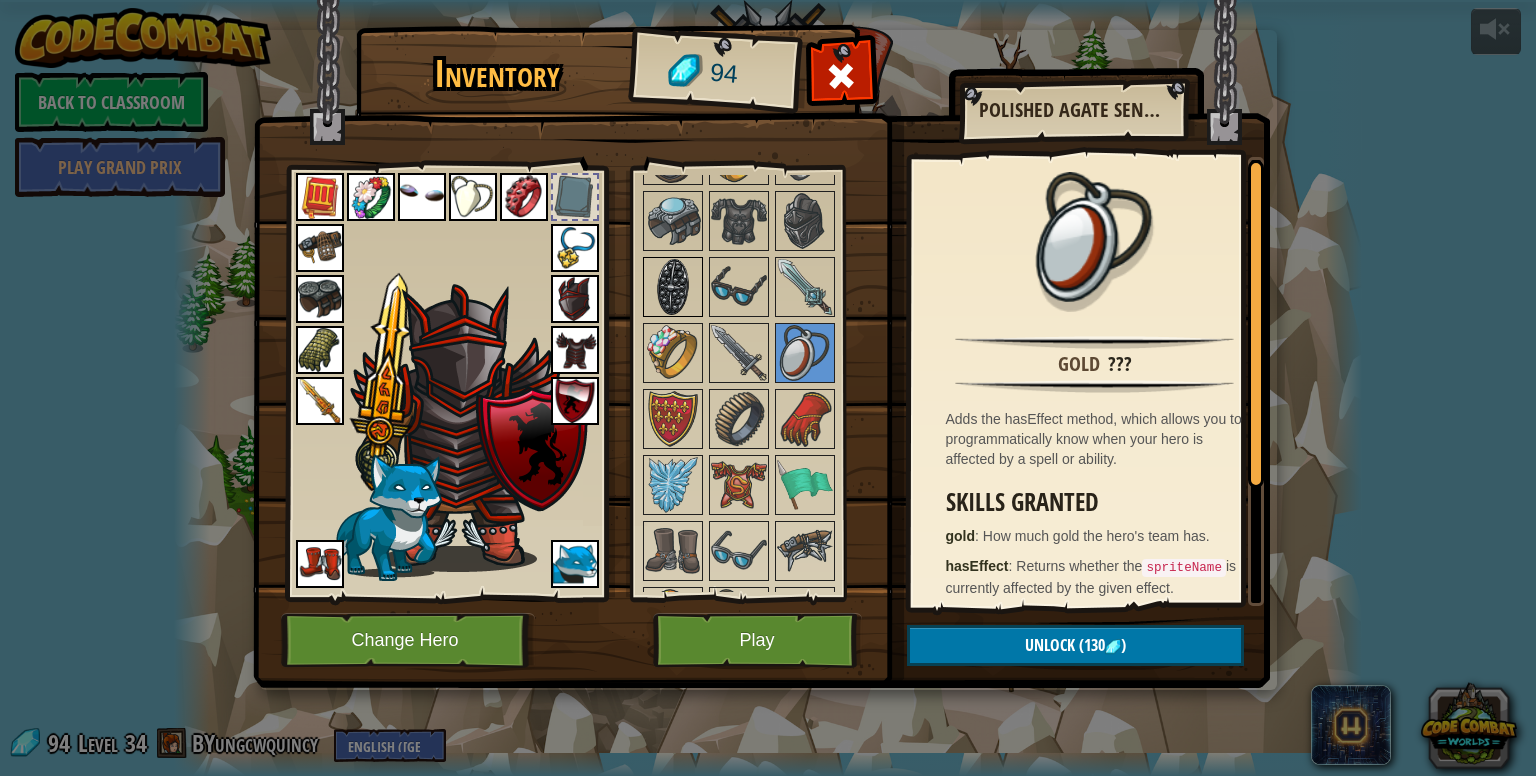 click at bounding box center (673, 287) 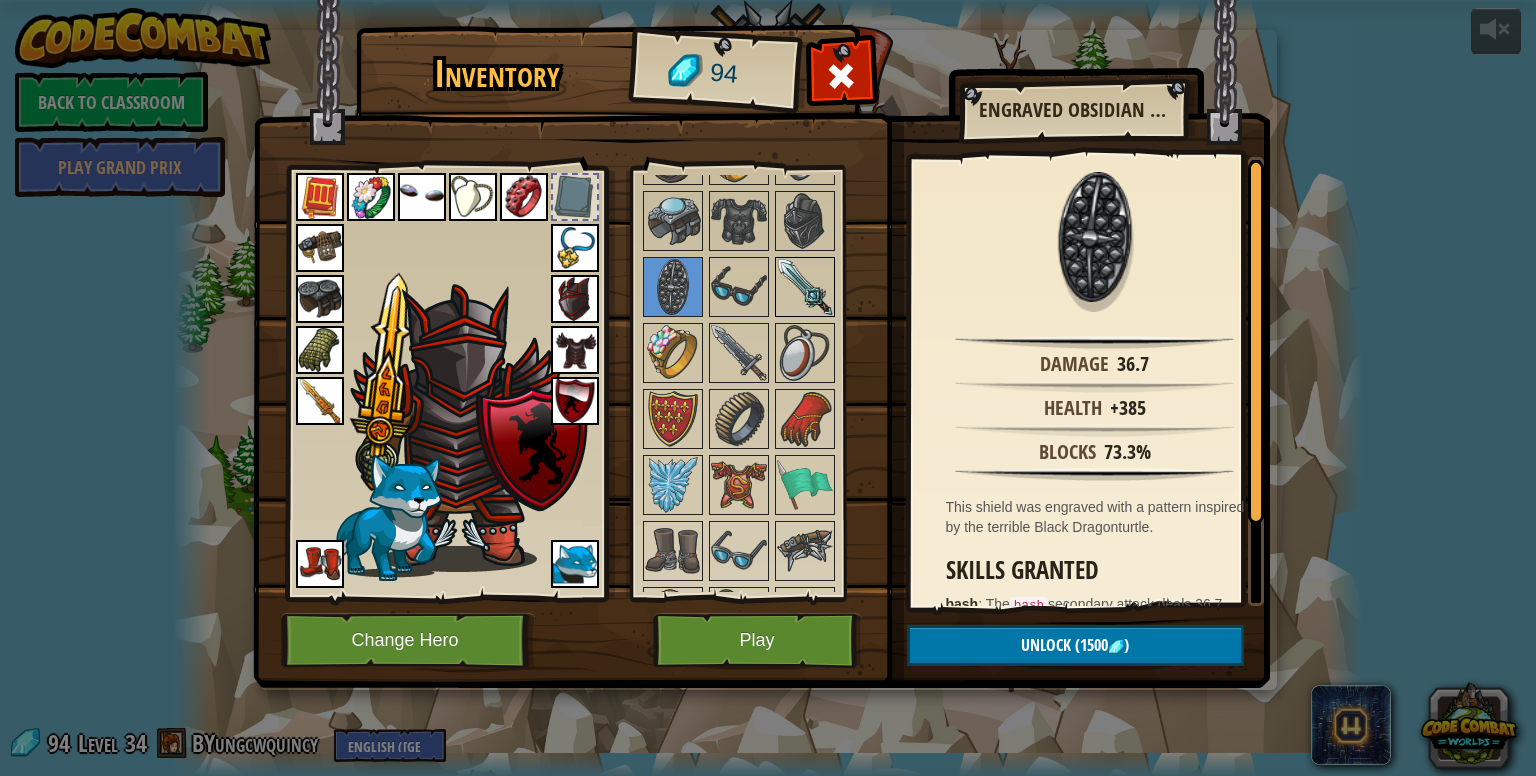click at bounding box center (805, 287) 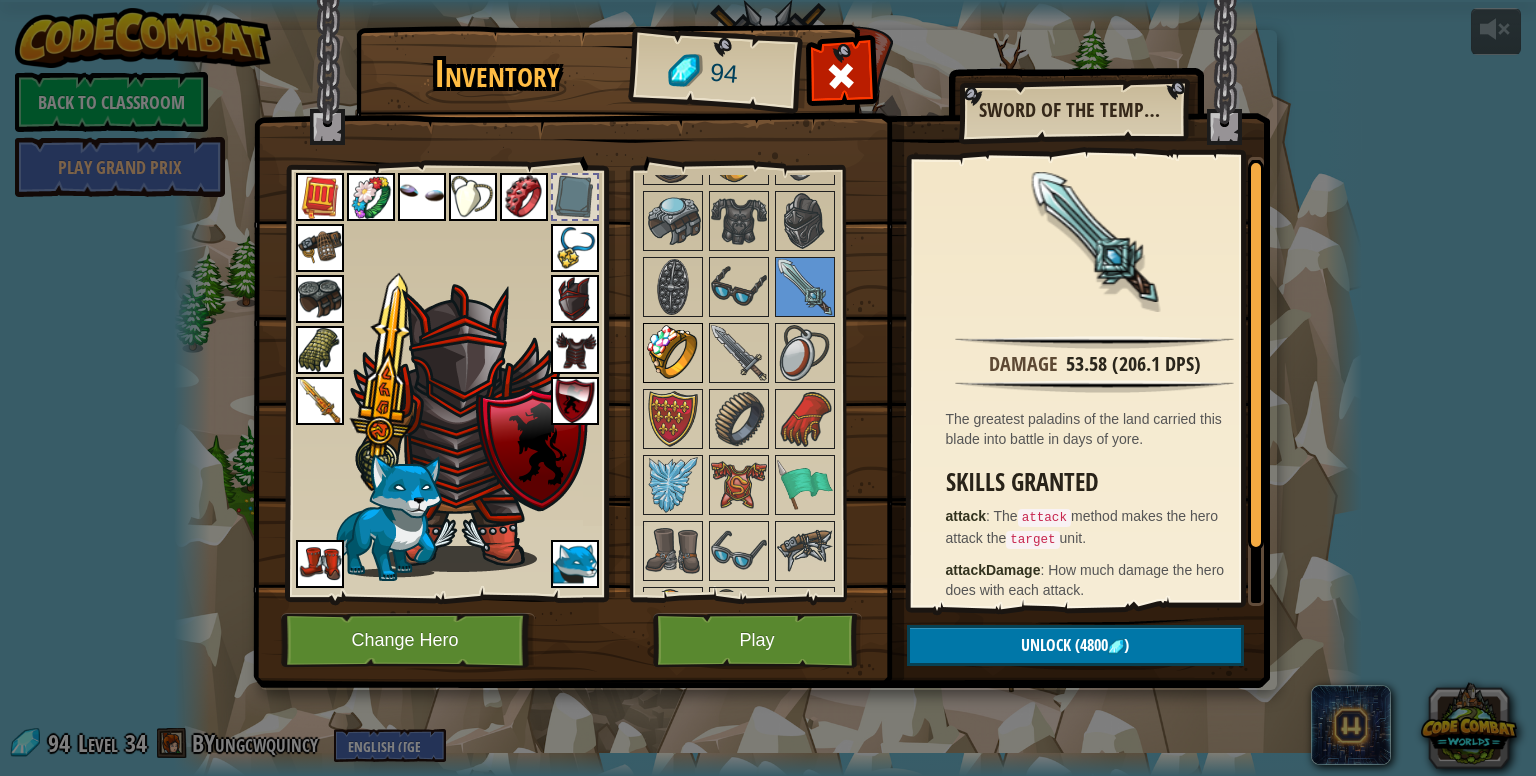 click at bounding box center [673, 353] 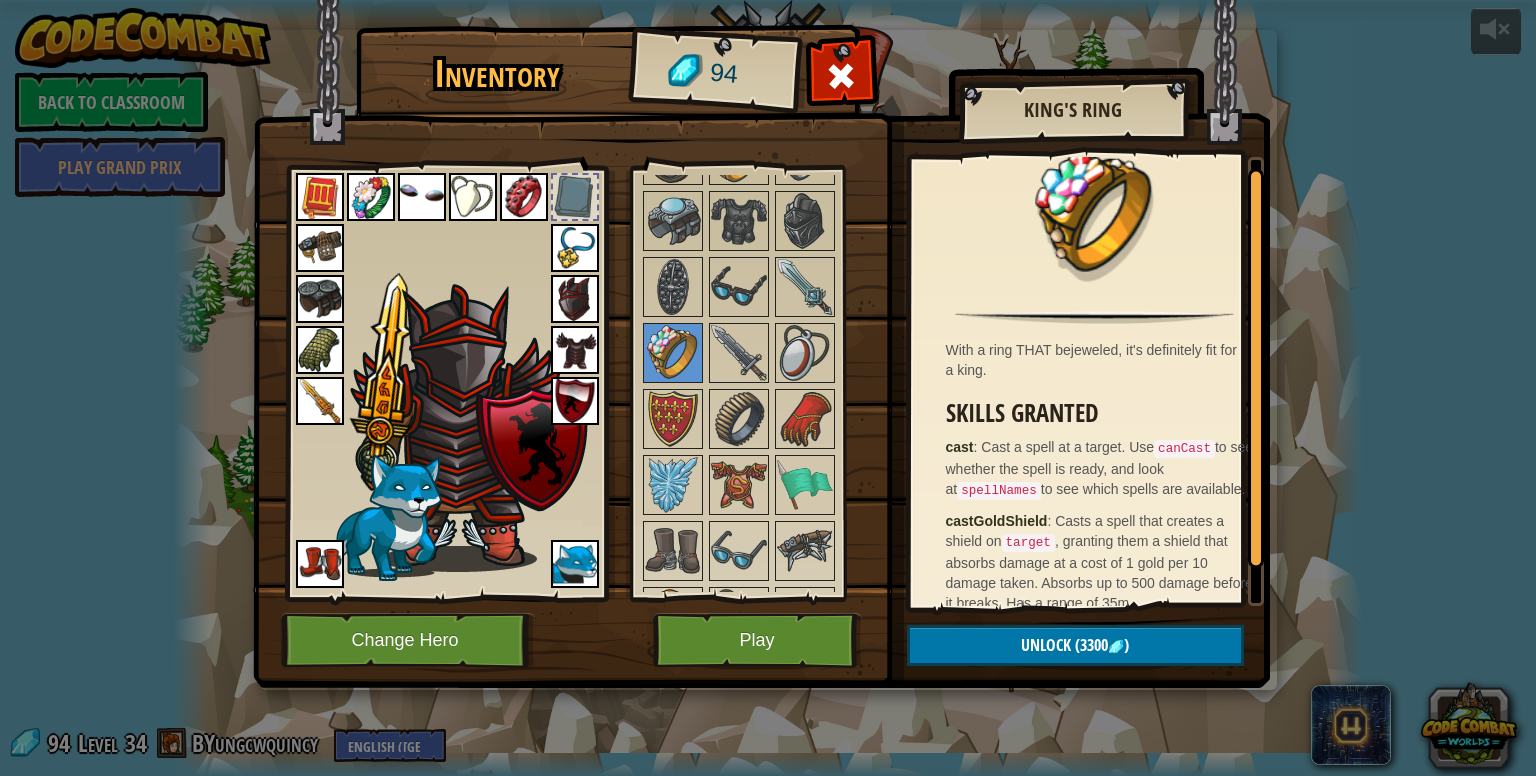 scroll, scrollTop: 46, scrollLeft: 0, axis: vertical 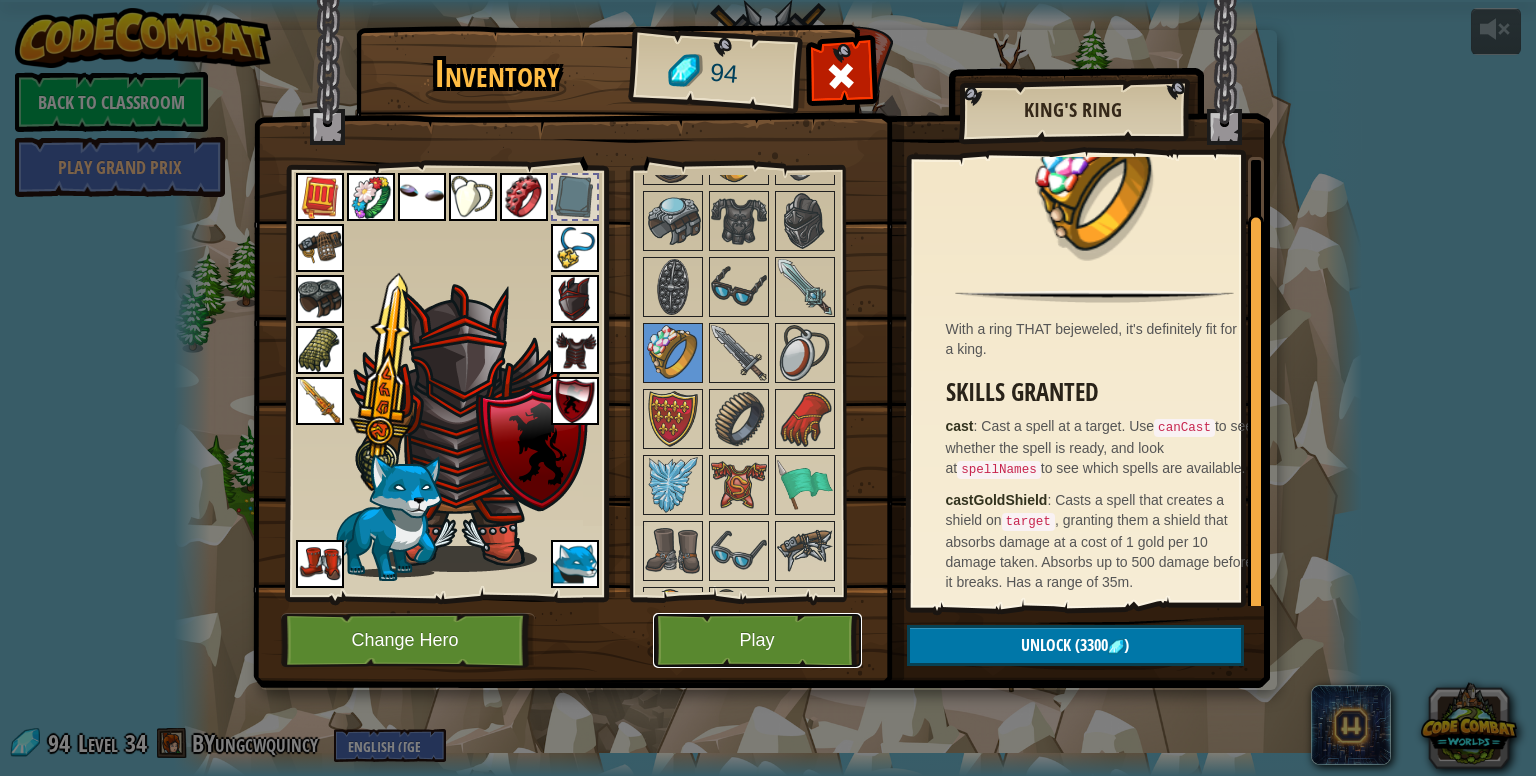 click on "Play" at bounding box center [757, 640] 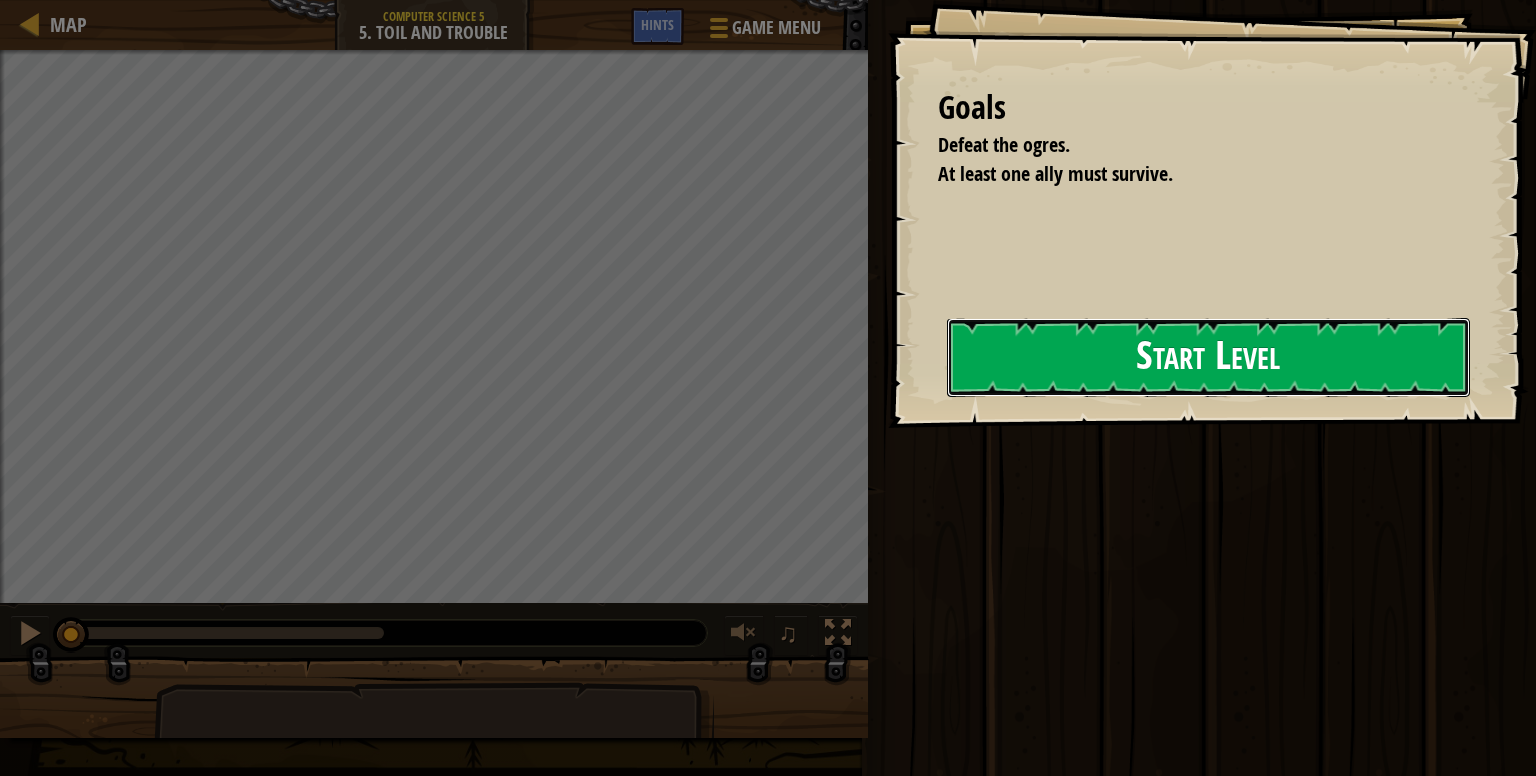 click on "Start Level" at bounding box center (1208, 357) 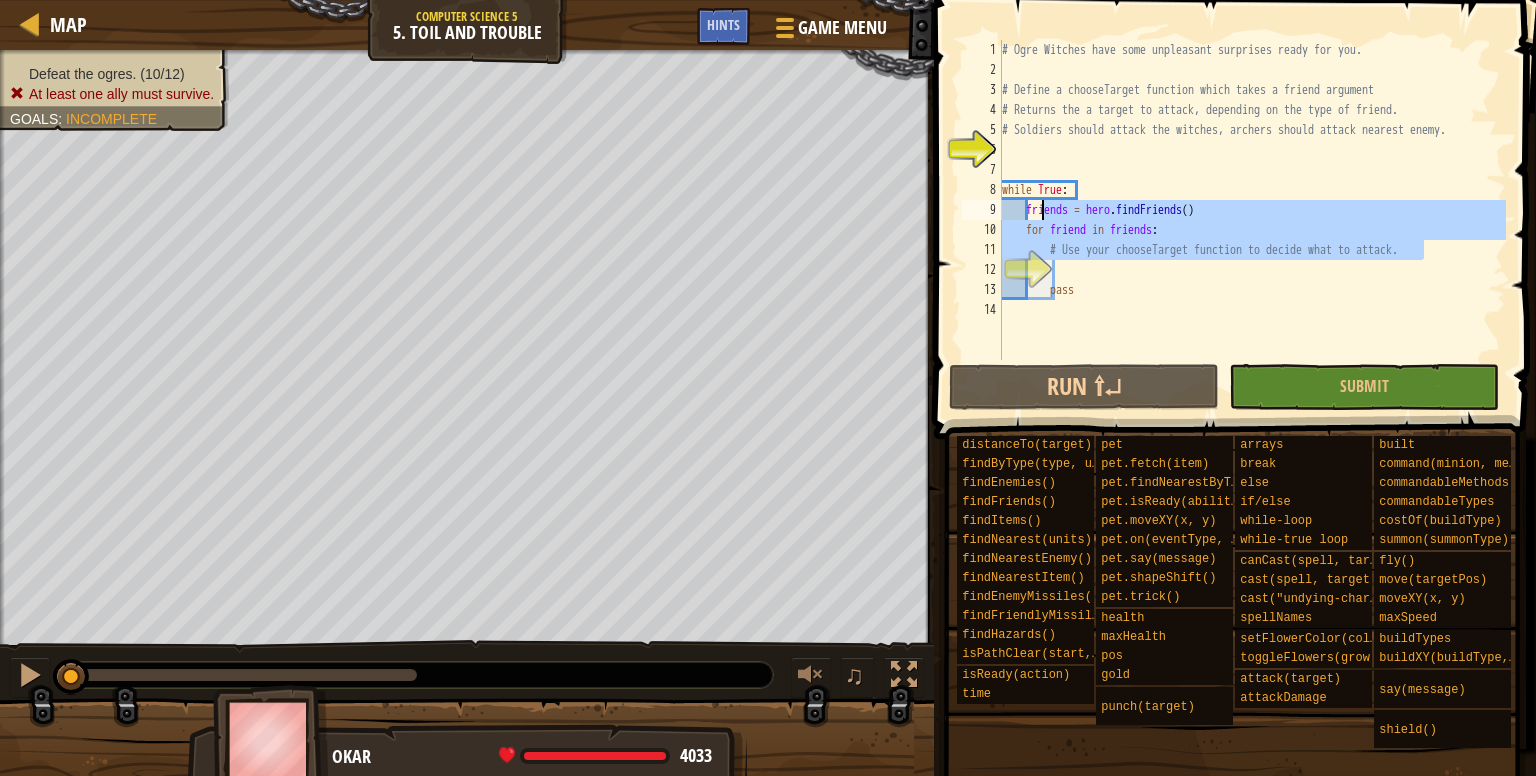 drag, startPoint x: 1413, startPoint y: 261, endPoint x: 1025, endPoint y: 222, distance: 389.95514 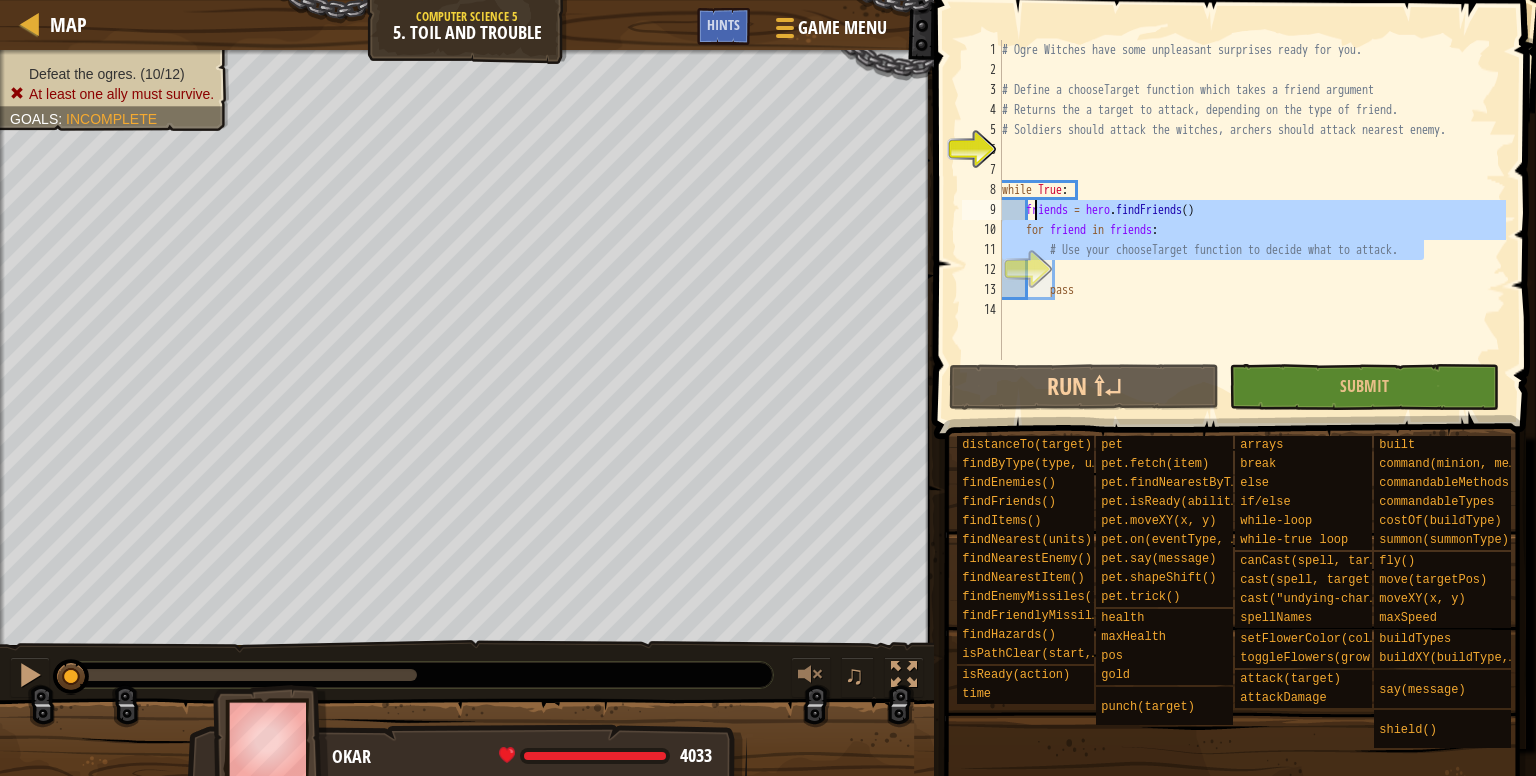 type on "# Use your chooseTarget function to decide what to attack." 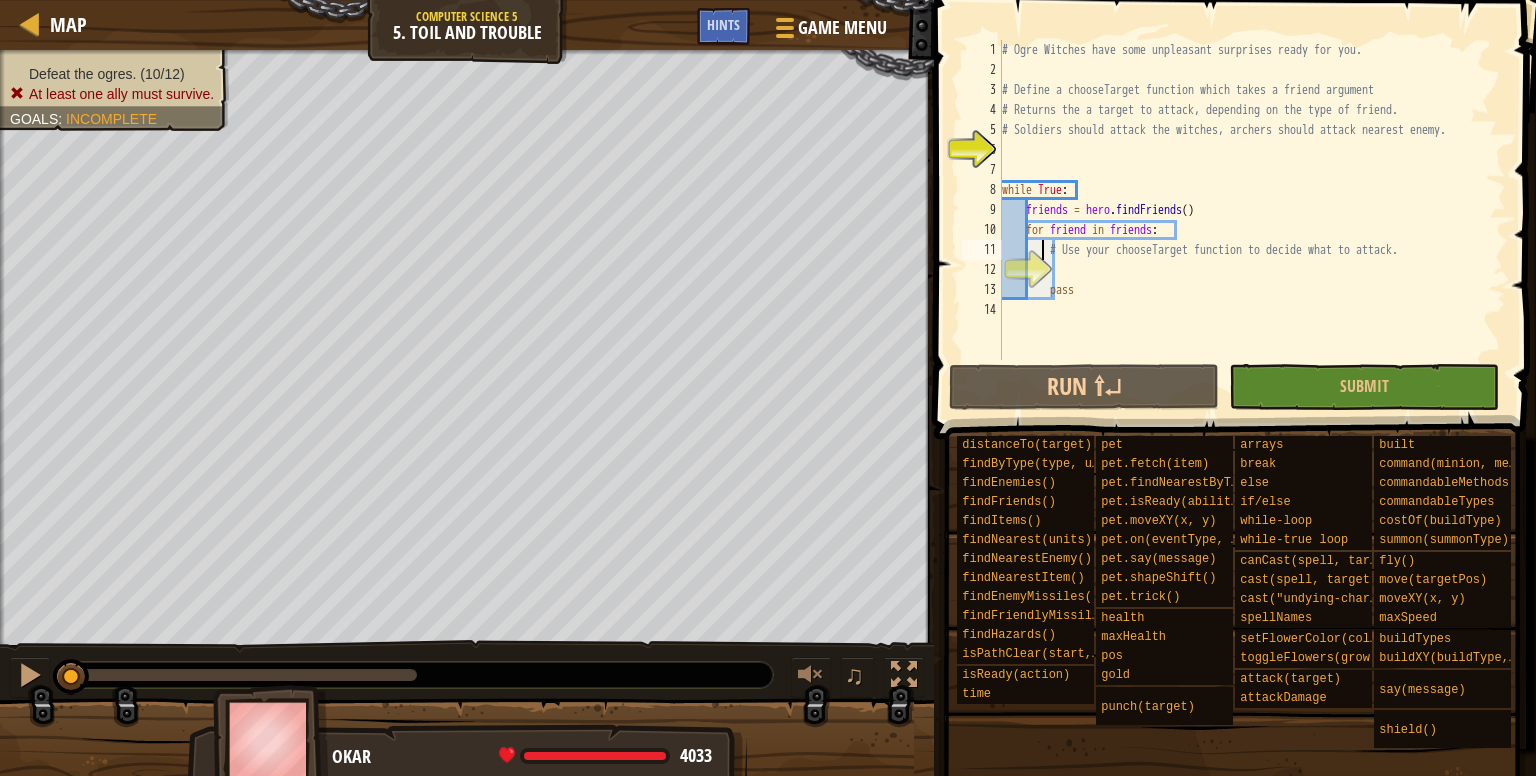 click on "# Ogre Witches have some unpleasant surprises ready for you. # Define a chooseTarget function which takes a friend argument # Returns the a target to attack, depending on the type of friend. # Soldiers should attack the witches, archers should attack nearest enemy. while   True :      friends   =   hero . findFriends ( )      for   friend   in   friends :          # Use your chooseTarget function to decide what to attack.                   pass" at bounding box center (1252, 220) 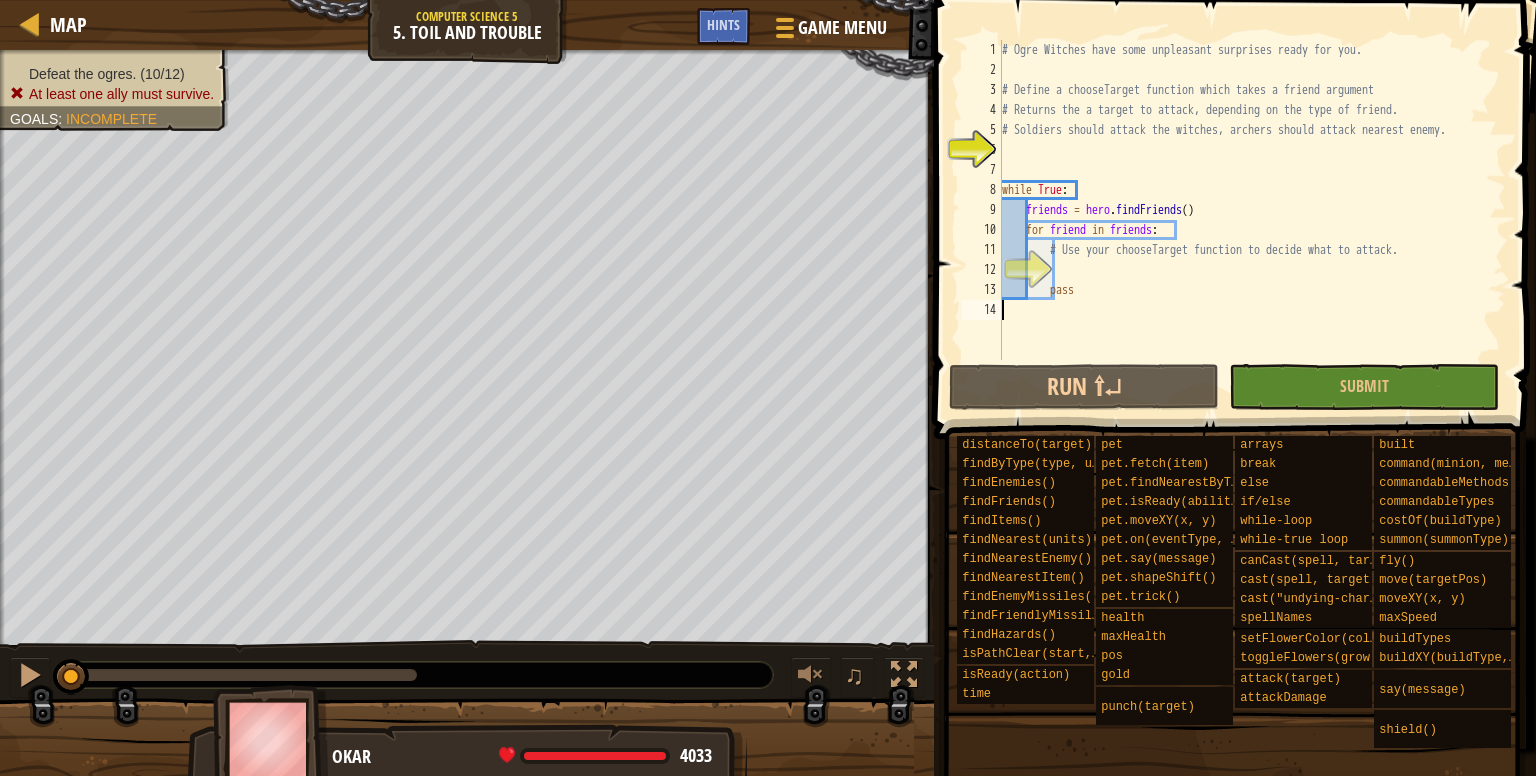 click on "# Ogre Witches have some unpleasant surprises ready for you. # Define a chooseTarget function which takes a friend argument # Returns the a target to attack, depending on the type of friend. # Soldiers should attack the witches, archers should attack nearest enemy. while   True :      friends   =   hero . findFriends ( )      for   friend   in   friends :          # Use your chooseTarget function to decide what to attack.                   pass" at bounding box center (1252, 220) 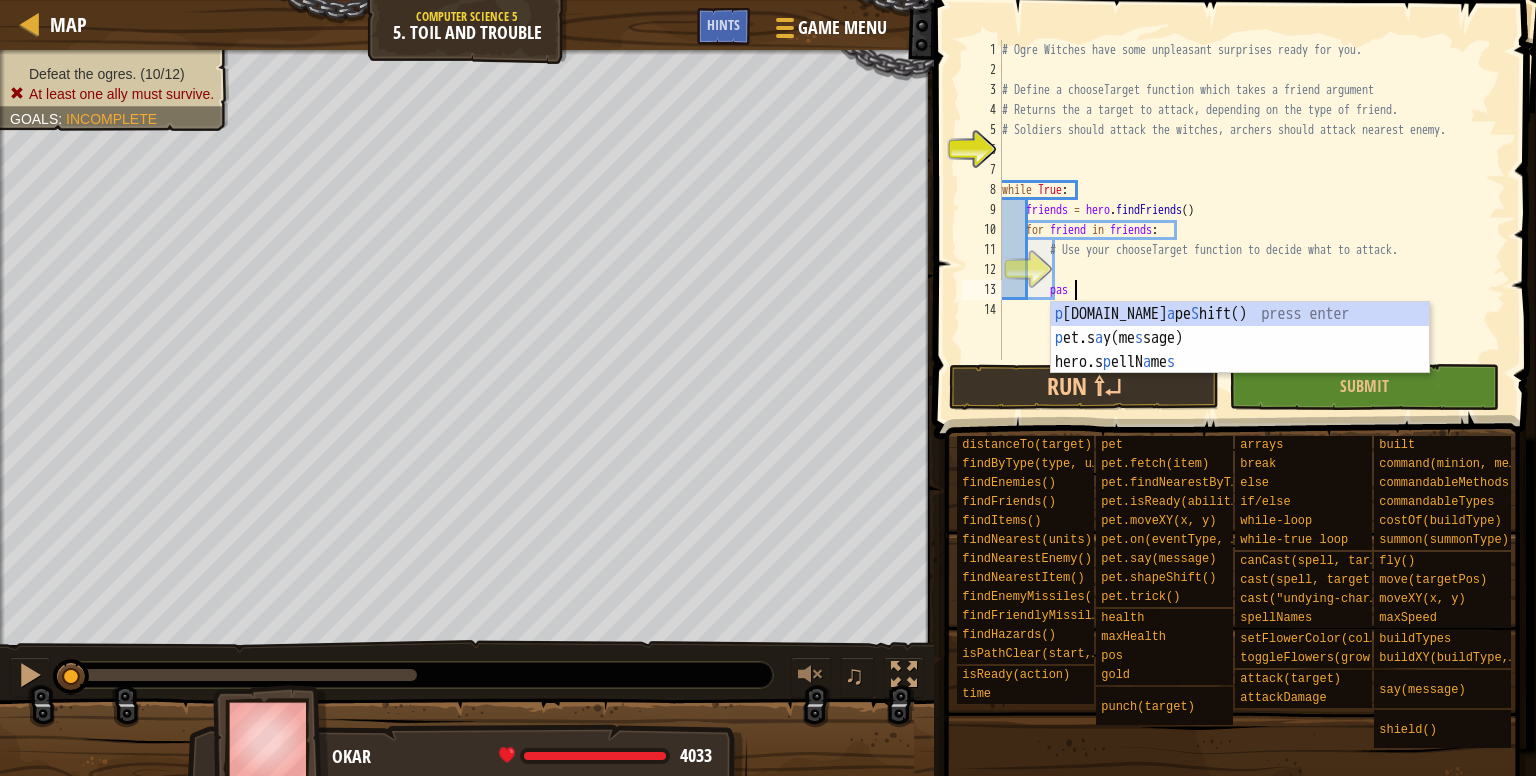 type on "p" 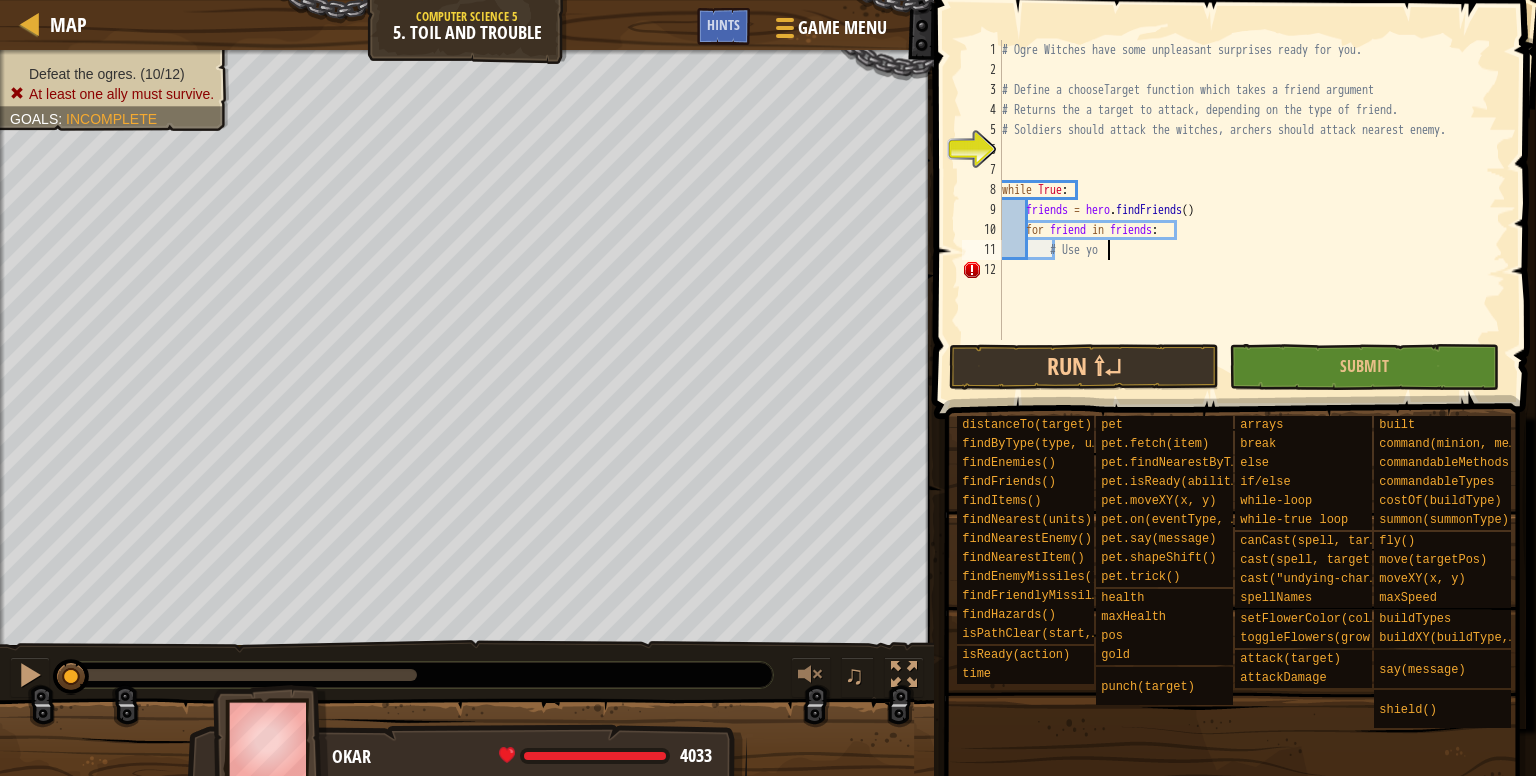 type on "#" 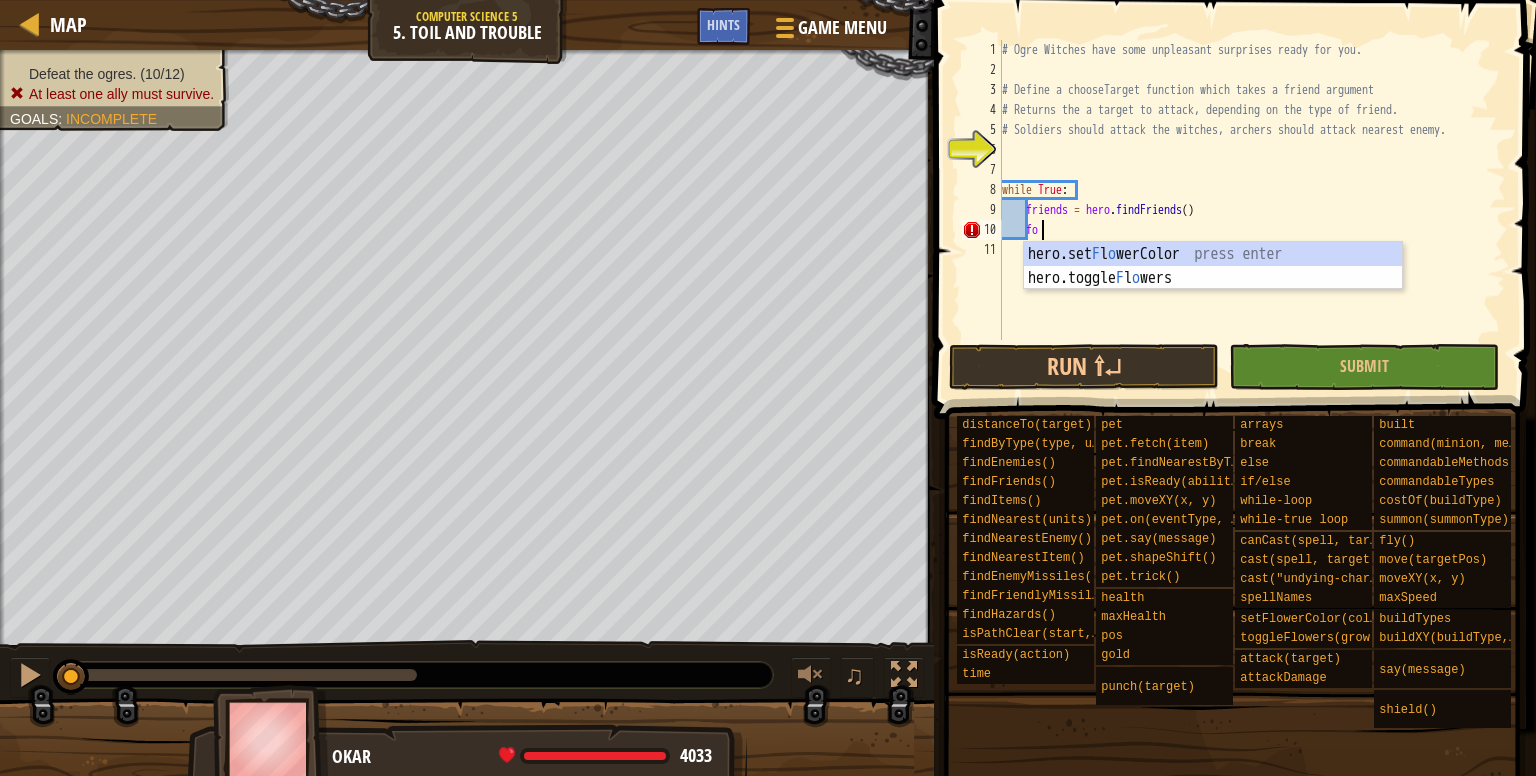 type on "f" 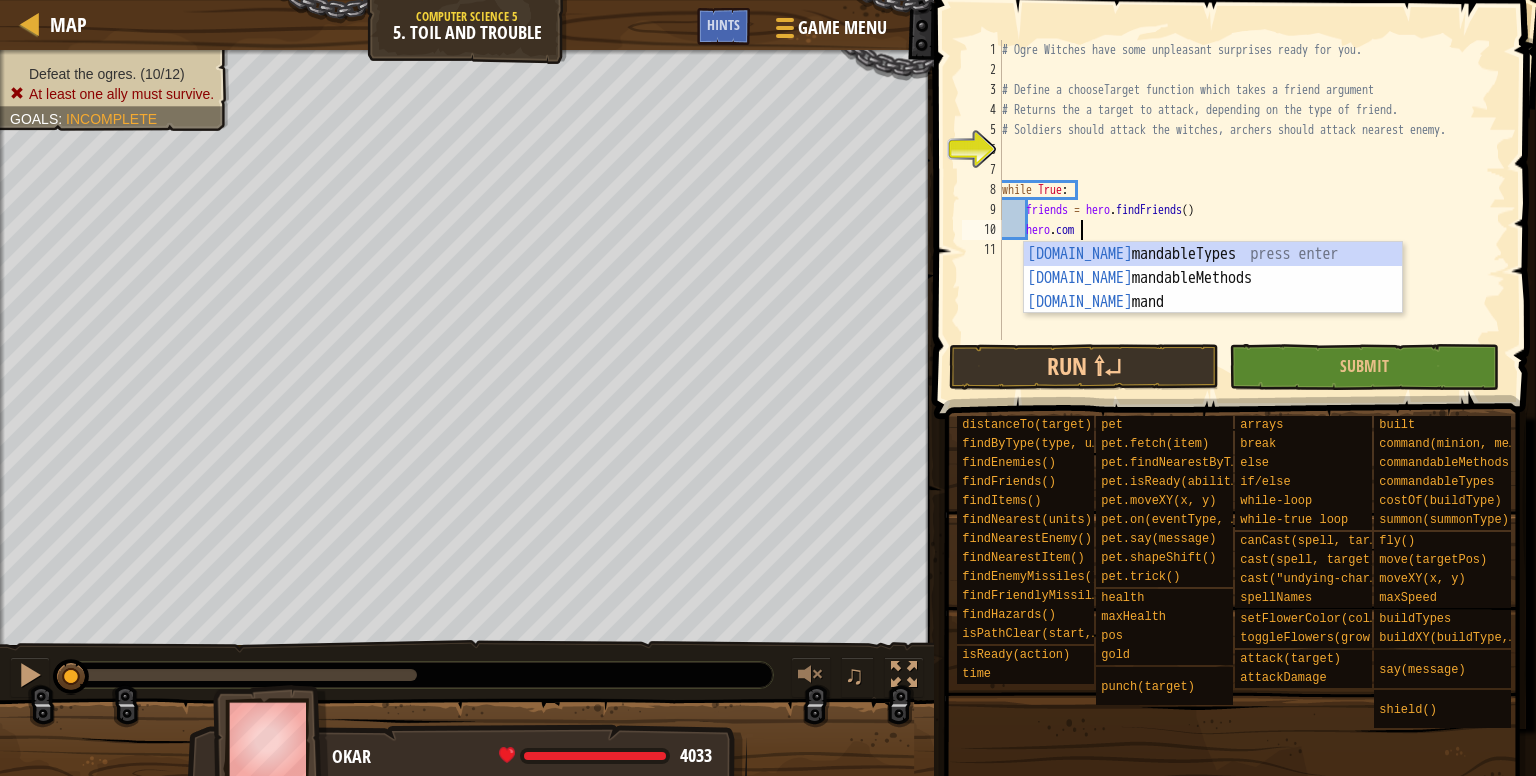 scroll, scrollTop: 9, scrollLeft: 5, axis: both 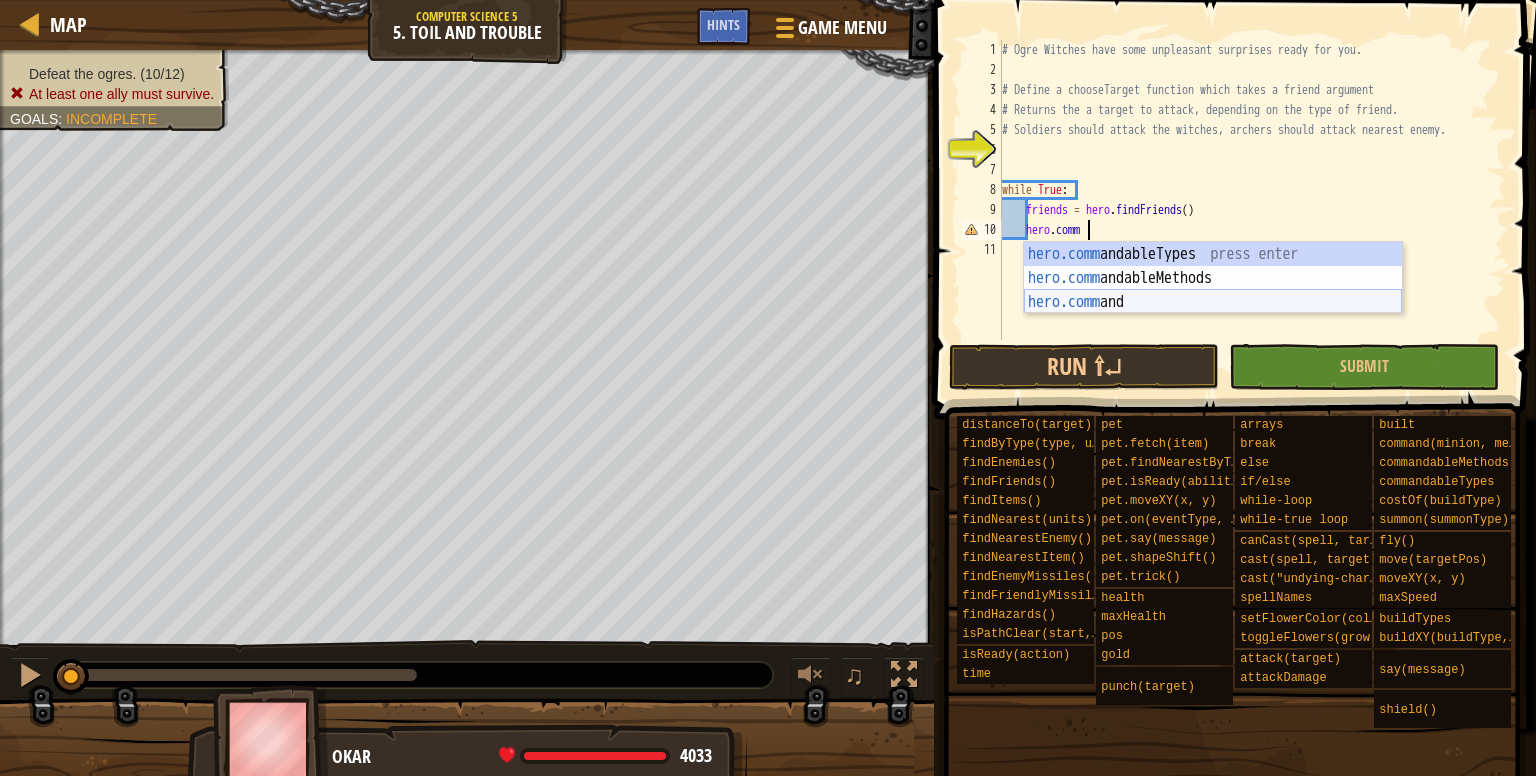 click on "hero.comm andableTypes press enter hero.comm andableMethods press enter hero.comm and press enter" at bounding box center [1213, 302] 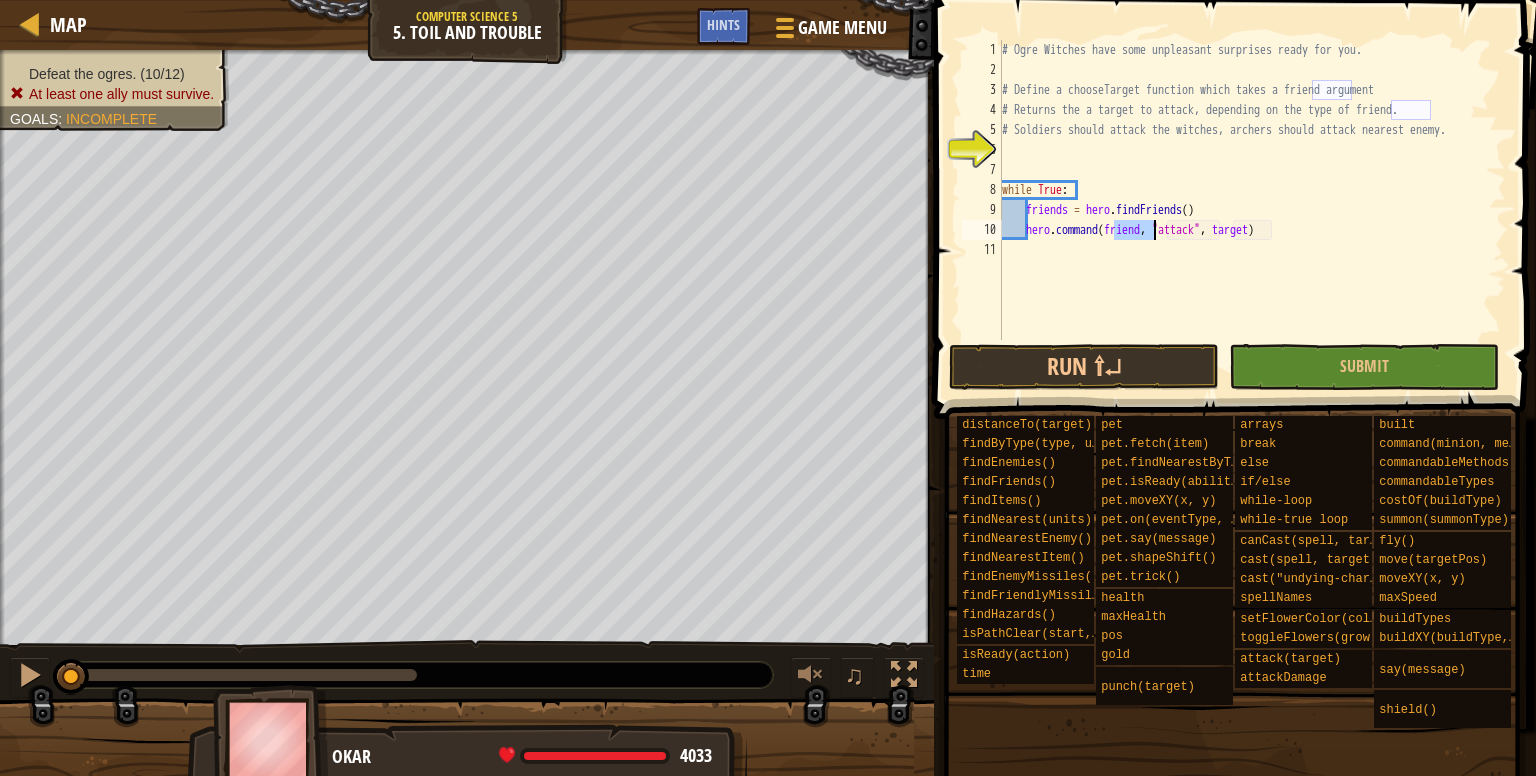 scroll, scrollTop: 9, scrollLeft: 9, axis: both 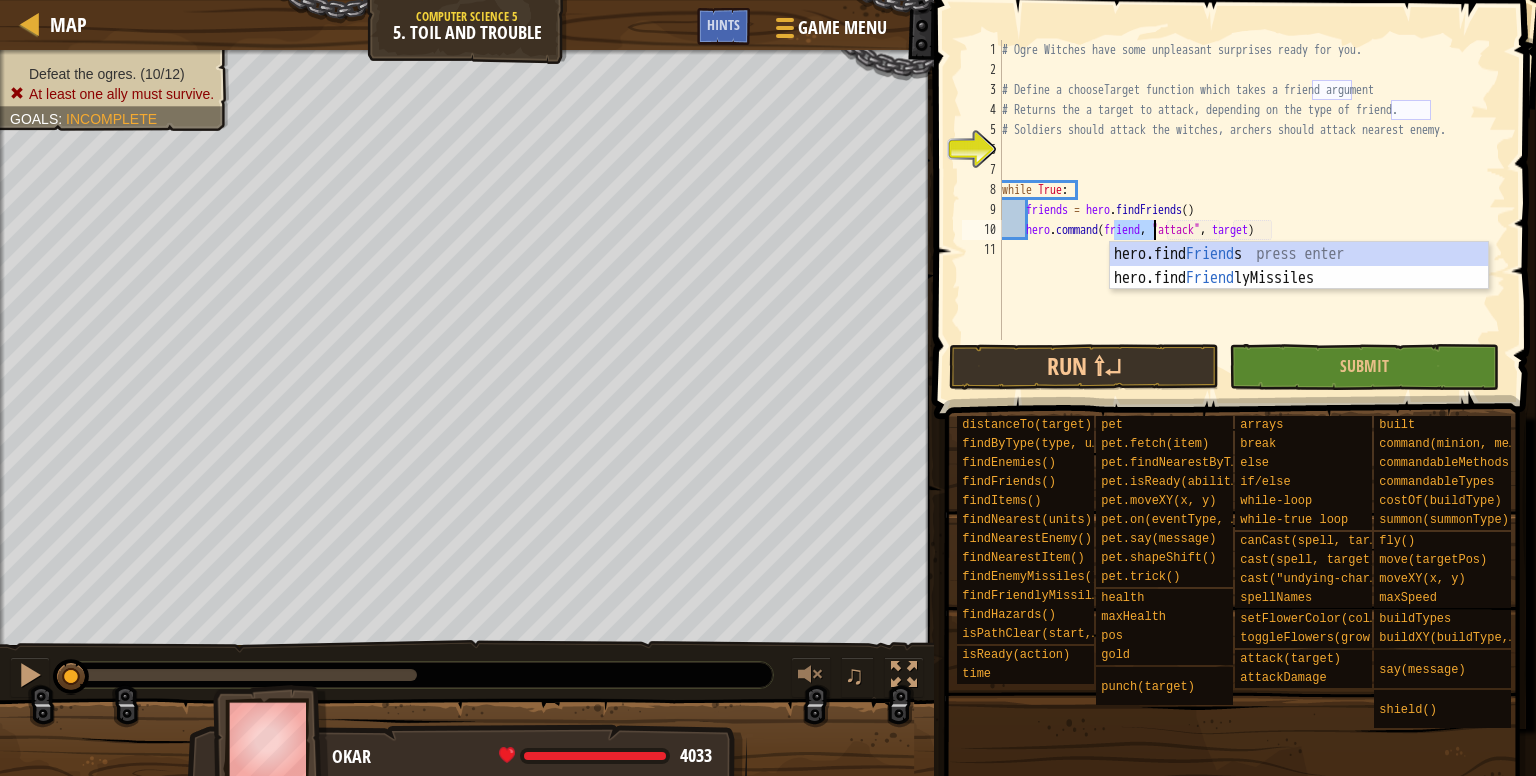 click on "# Ogre Witches have some unpleasant surprises ready for you. # Define a chooseTarget function which takes a friend argument # Returns the a target to attack, depending on the type of friend. # Soldiers should attack the witches, archers should attack nearest enemy. while   True :      friends   =   hero . findFriends ( )      hero . command ( friend ,   "attack" ,   target )" at bounding box center (1252, 190) 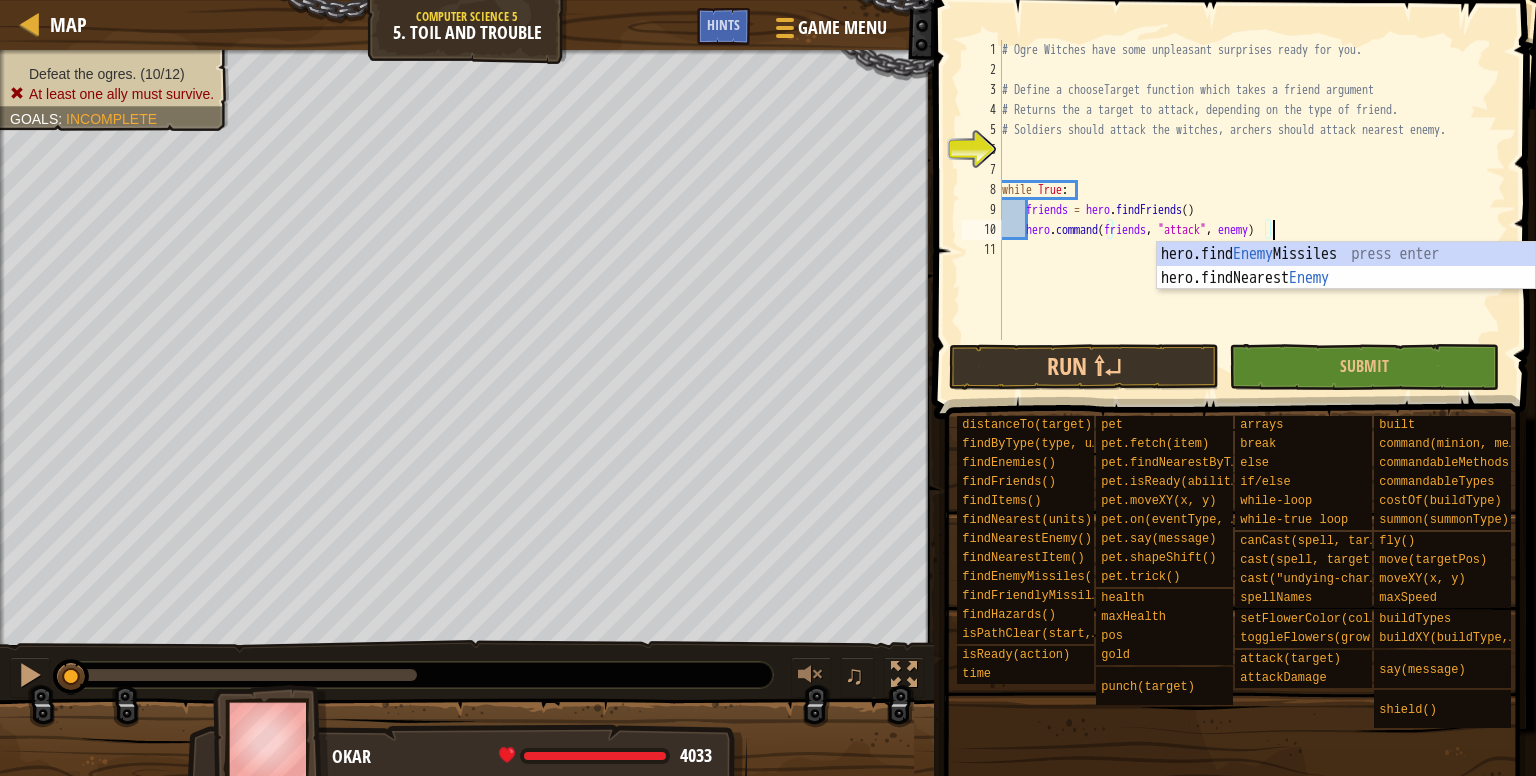 scroll, scrollTop: 9, scrollLeft: 21, axis: both 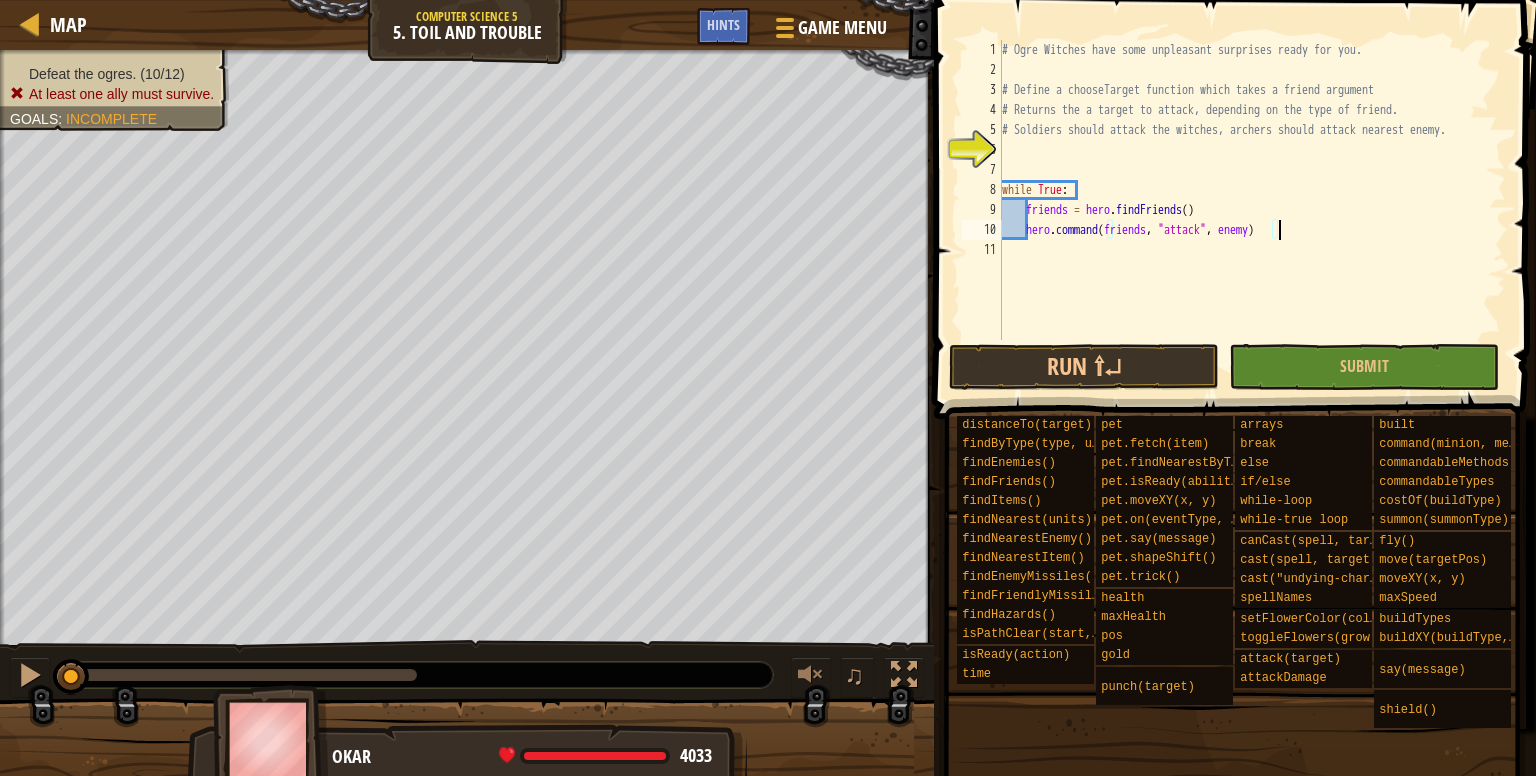 click on "# Ogre Witches have some unpleasant surprises ready for you. # Define a chooseTarget function which takes a friend argument # Returns the a target to attack, depending on the type of friend. # Soldiers should attack the witches, archers should attack nearest enemy. while   True :      friends   =   hero . findFriends ( )      hero . command ( friends ,   "attack" ,   enemy )" at bounding box center (1252, 210) 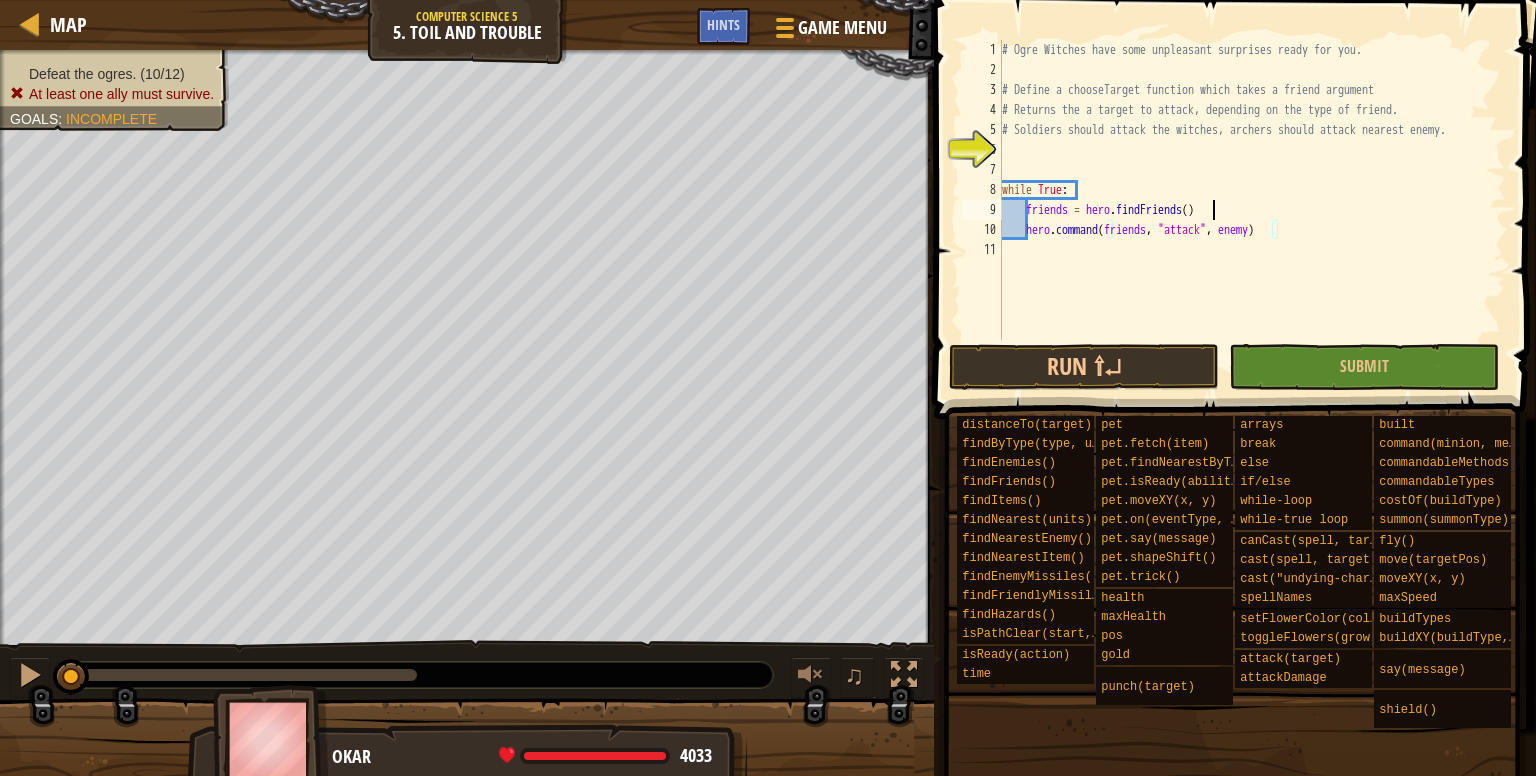 click on "# Ogre Witches have some unpleasant surprises ready for you. # Define a chooseTarget function which takes a friend argument # Returns the a target to attack, depending on the type of friend. # Soldiers should attack the witches, archers should attack nearest enemy. while   True :      friends   =   hero . findFriends ( )      hero . command ( friends ,   "attack" ,   enemy )" at bounding box center [1252, 210] 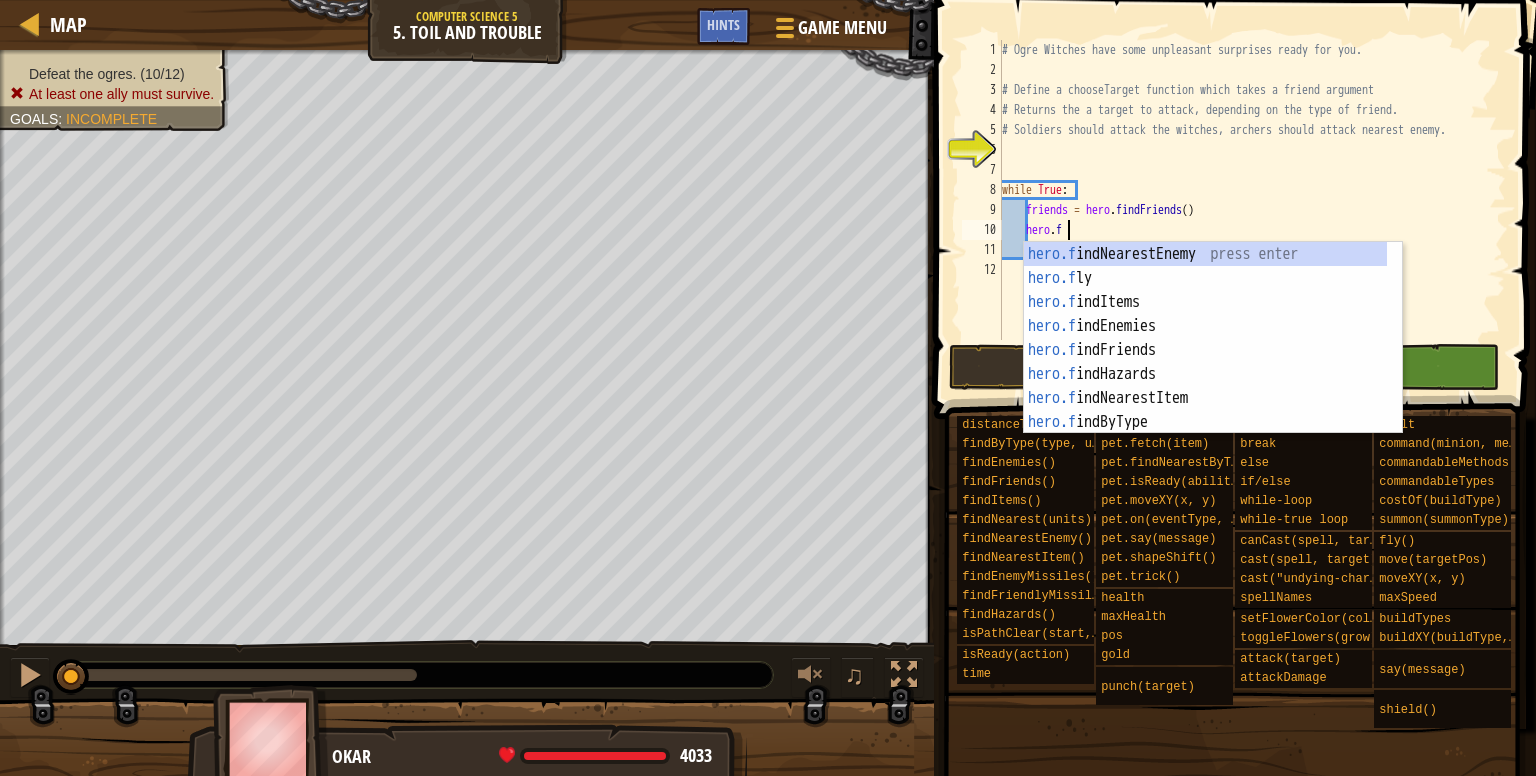 scroll, scrollTop: 9, scrollLeft: 5, axis: both 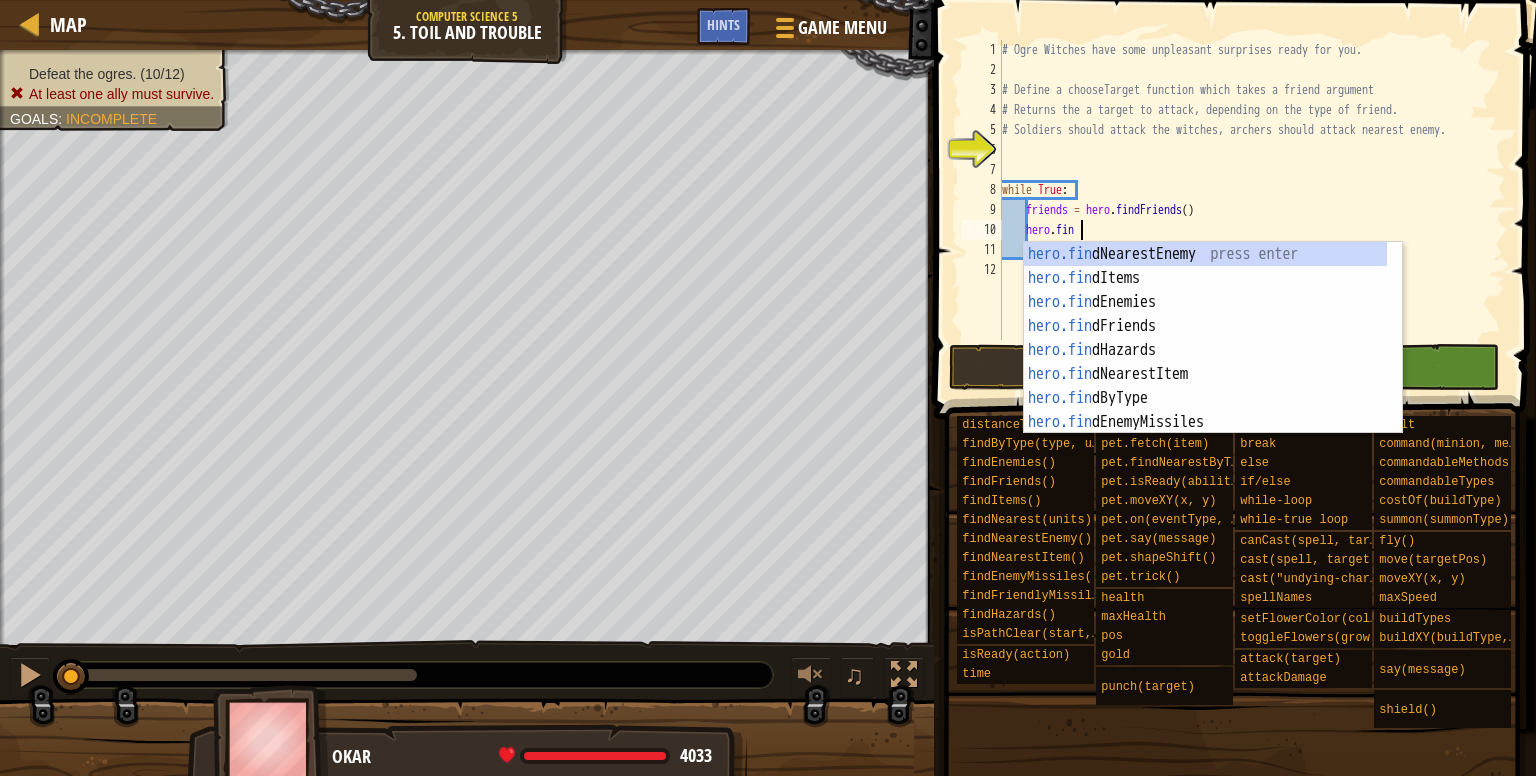 type on "hero.find" 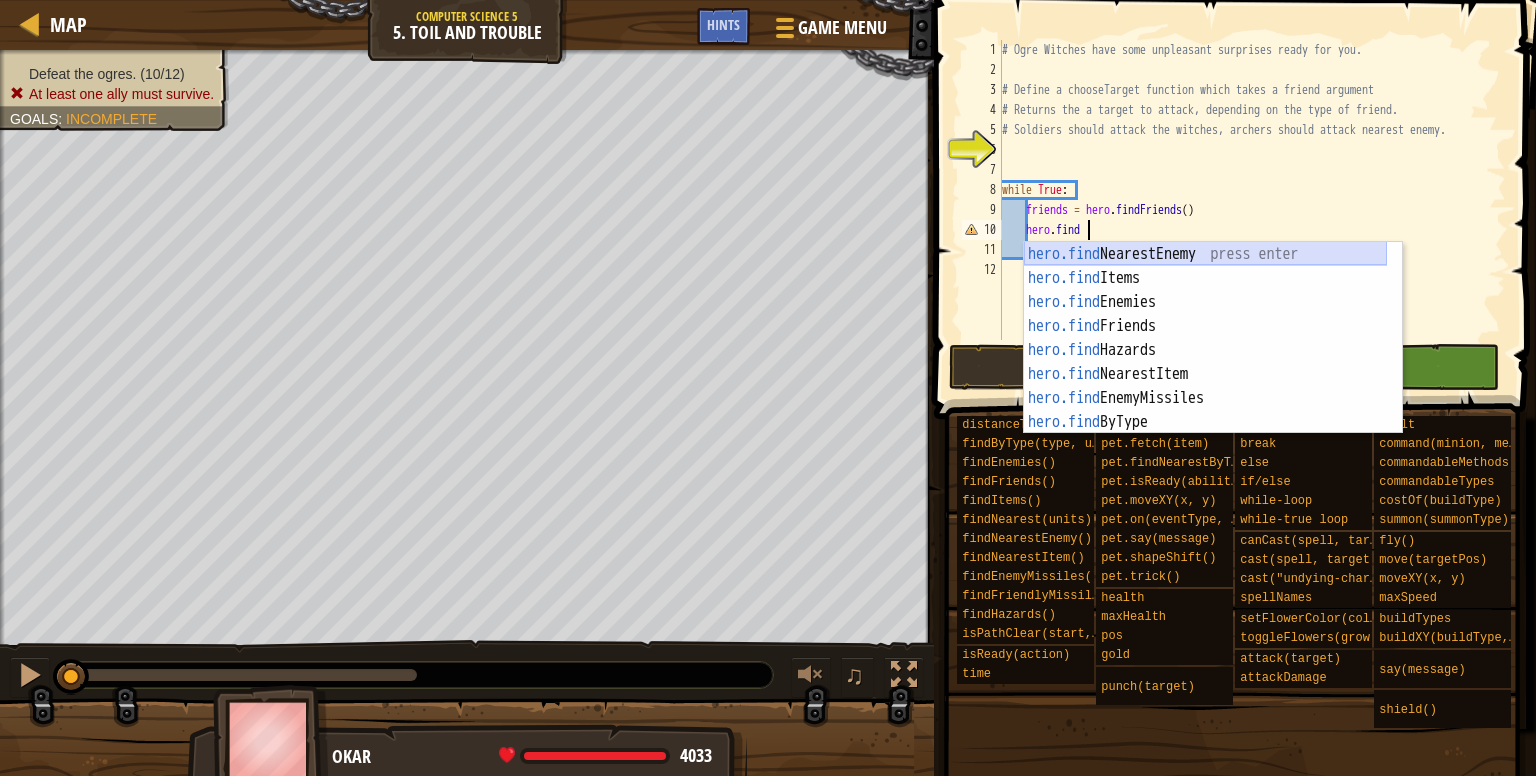 click on "hero.find NearestEnemy press enter hero.find Items press enter hero.find Enemies press enter hero.find Friends press enter hero.find Hazards press enter hero.find NearestItem press enter hero.find EnemyMissiles press enter hero.find ByType press enter hero.find Nearest press enter" at bounding box center (1205, 362) 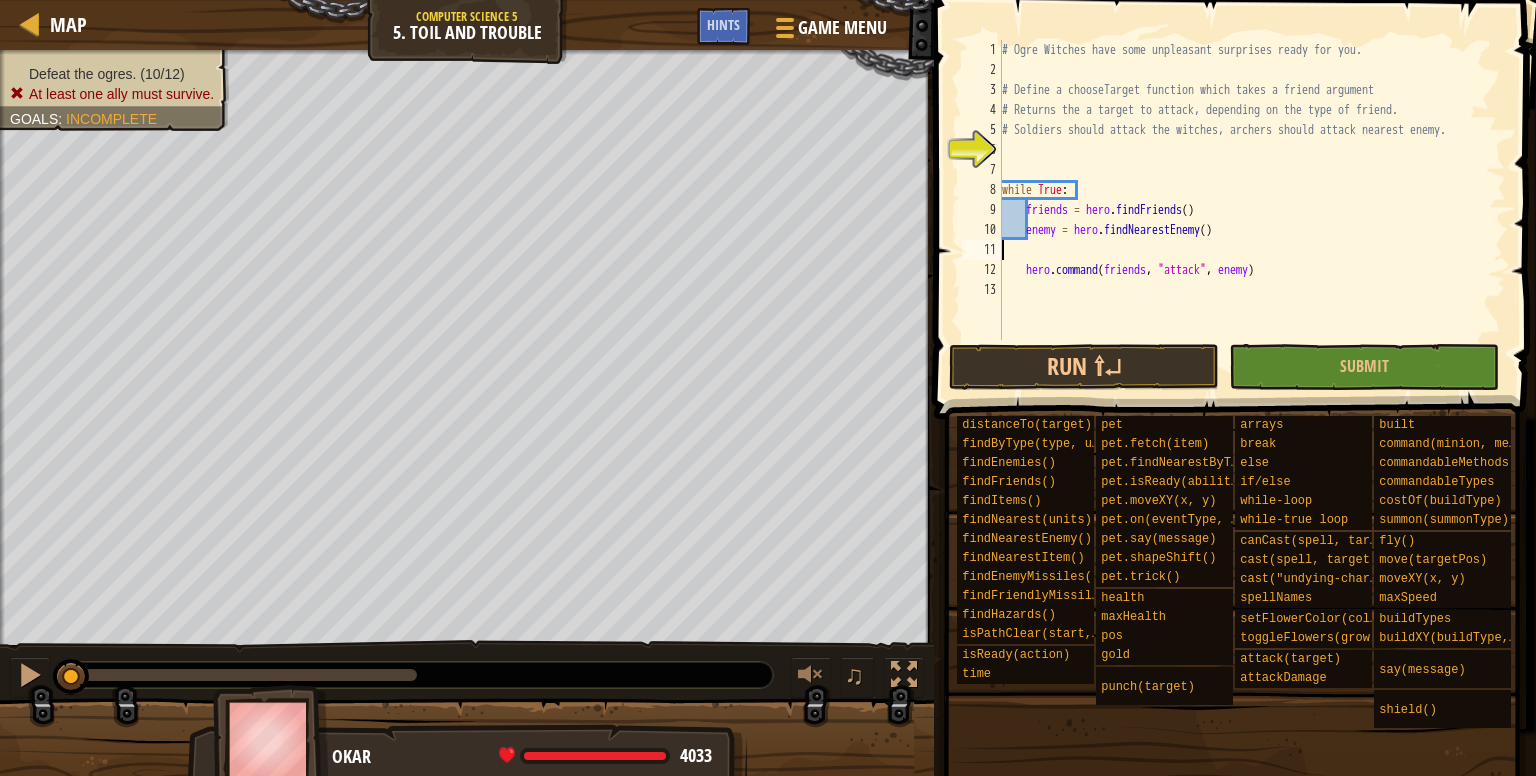 scroll, scrollTop: 9, scrollLeft: 0, axis: vertical 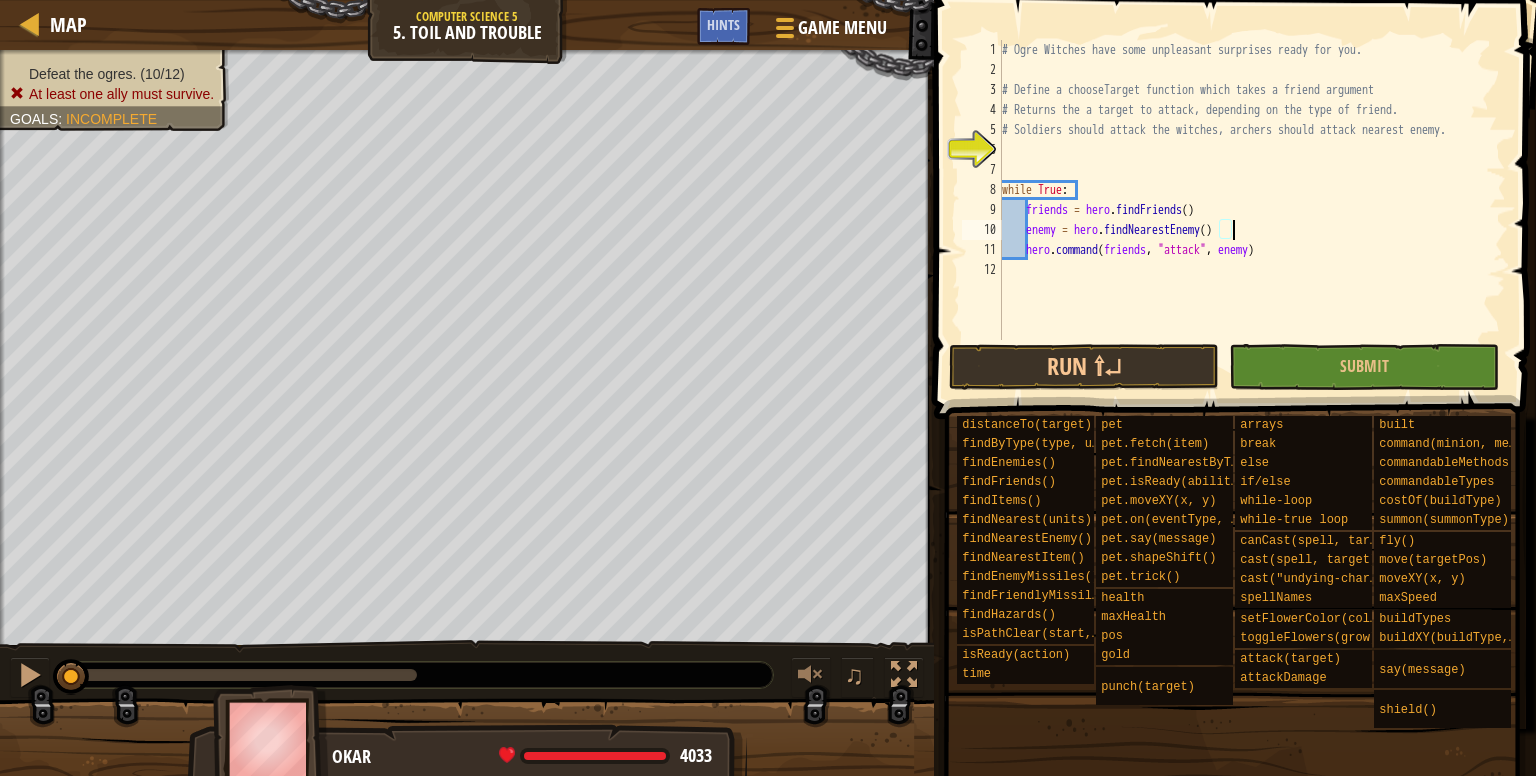 click on "# Ogre Witches have some unpleasant surprises ready for you. # Define a chooseTarget function which takes a friend argument # Returns the a target to attack, depending on the type of friend. # Soldiers should attack the witches, archers should attack nearest enemy. while   True :      friends   =   hero . findFriends ( )      enemy   =   hero . findNearestEnemy ( )      hero . command ( friends ,   "attack" ,   enemy )" at bounding box center (1252, 210) 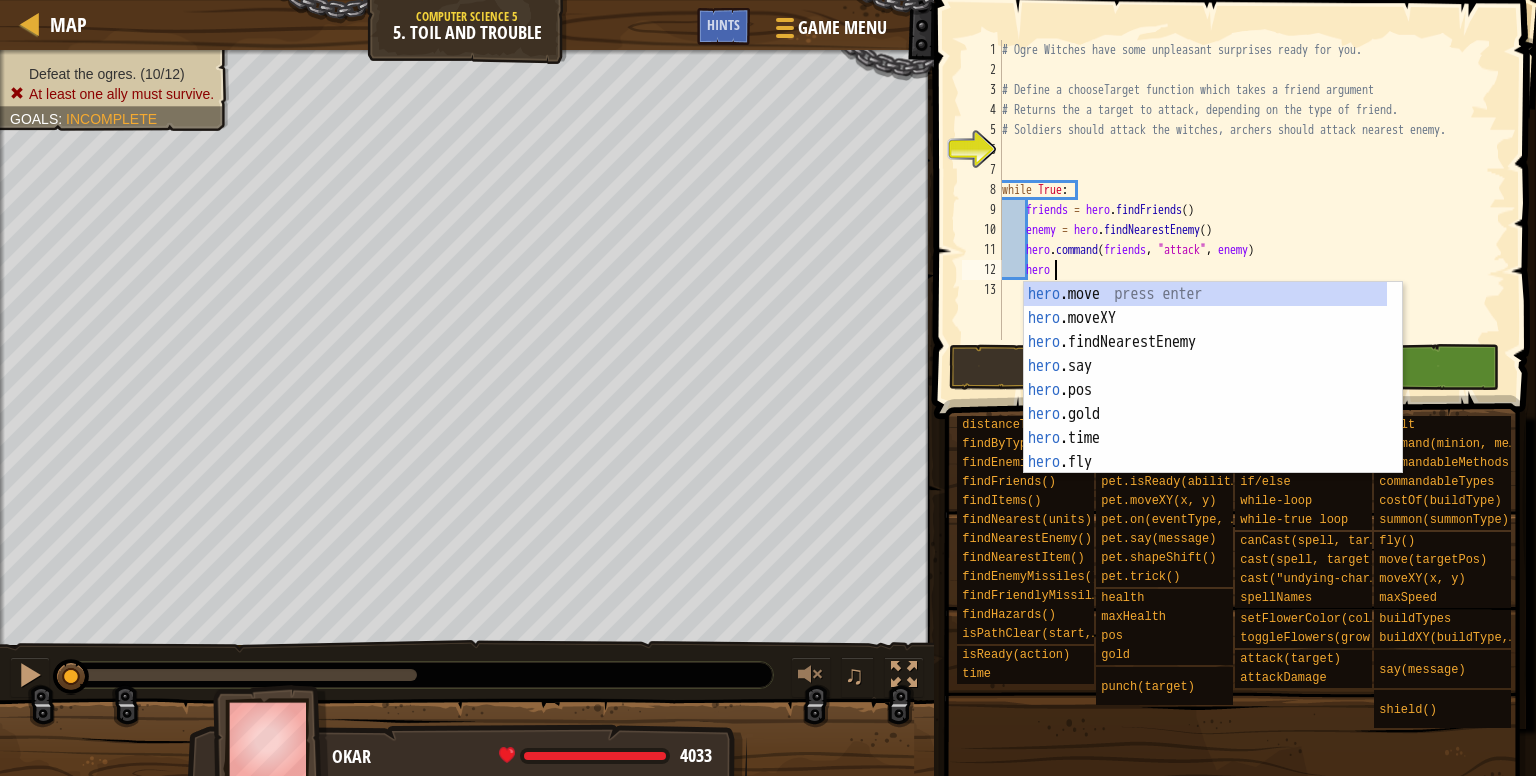 scroll, scrollTop: 9, scrollLeft: 3, axis: both 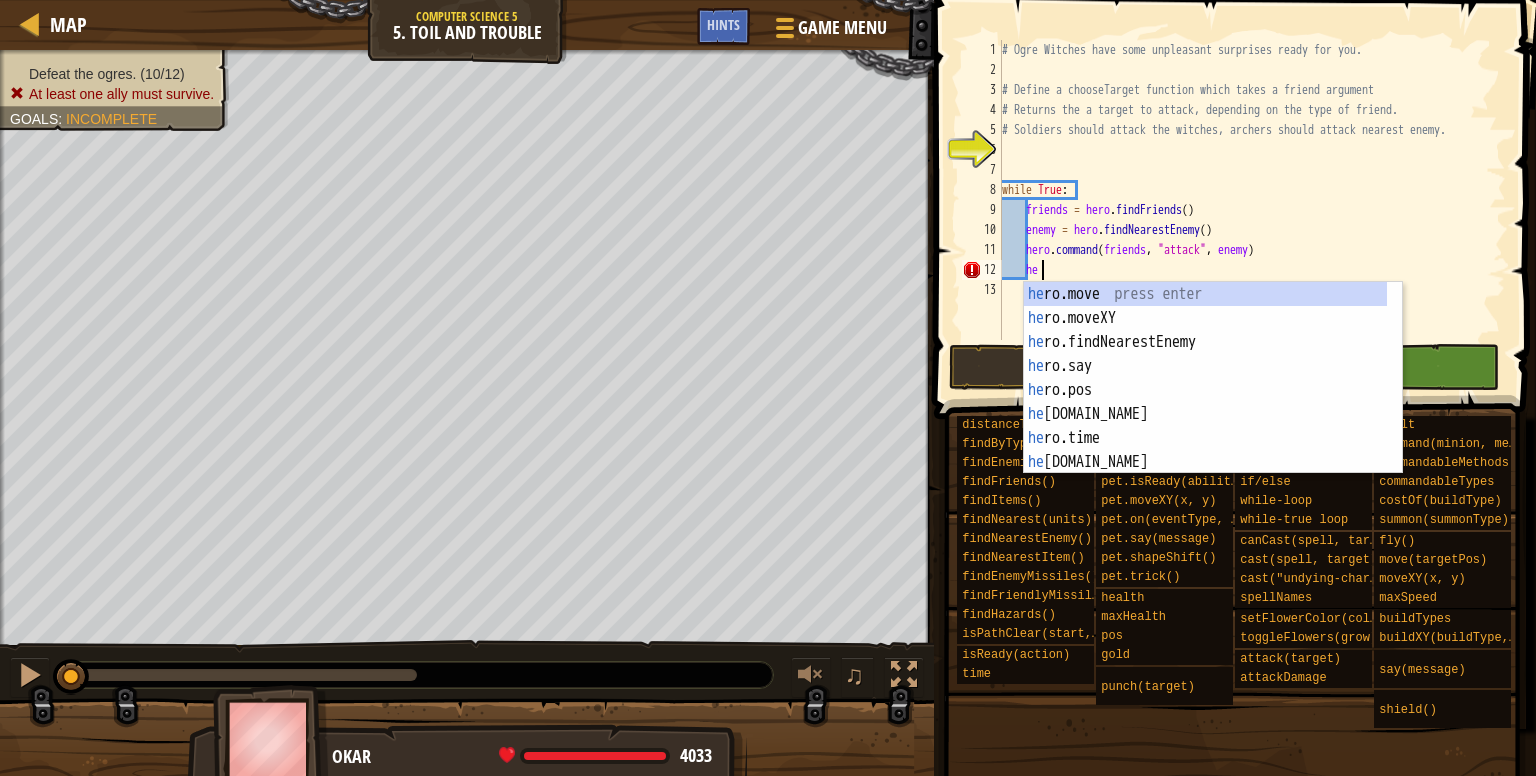 type on "h" 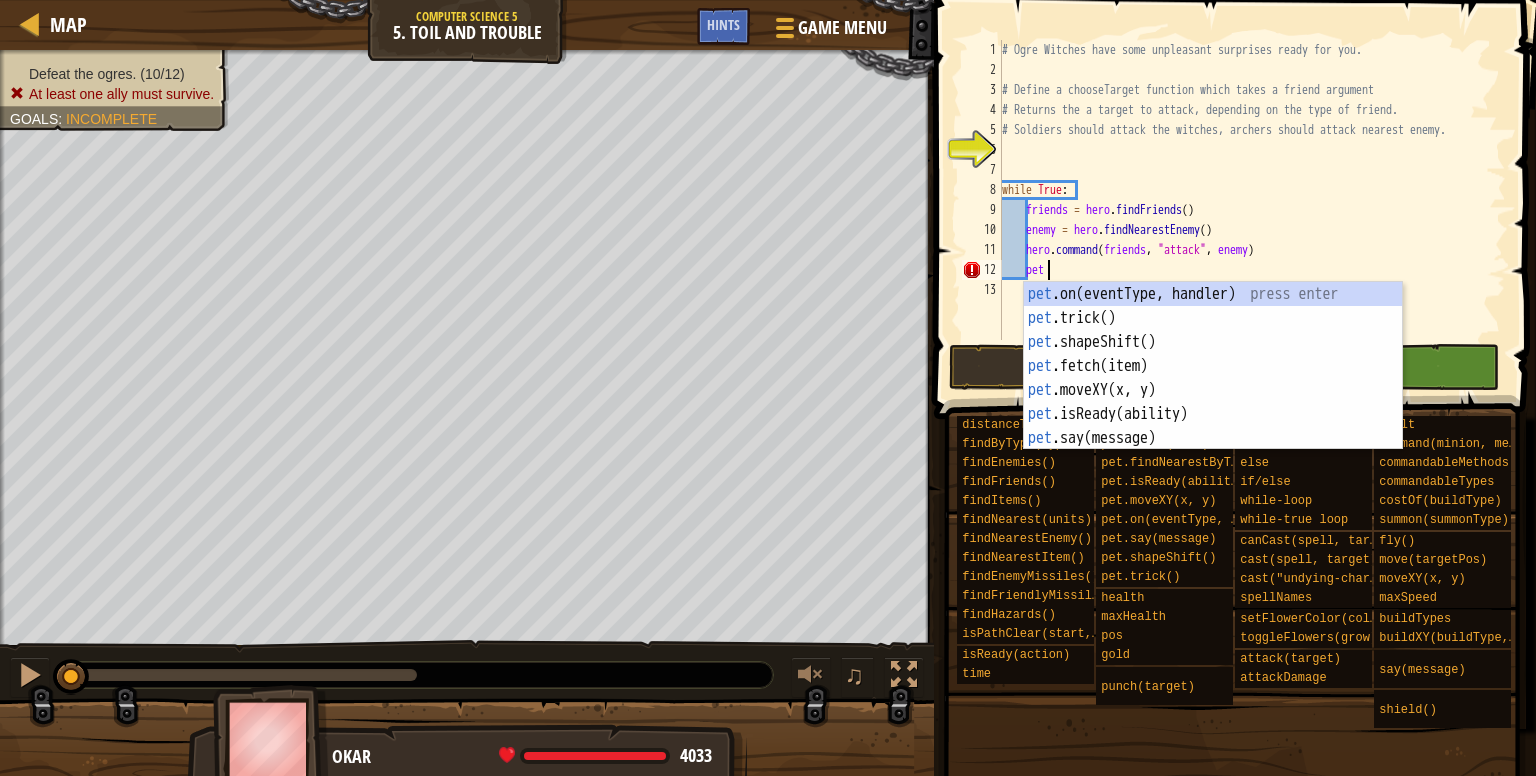 scroll, scrollTop: 9, scrollLeft: 3, axis: both 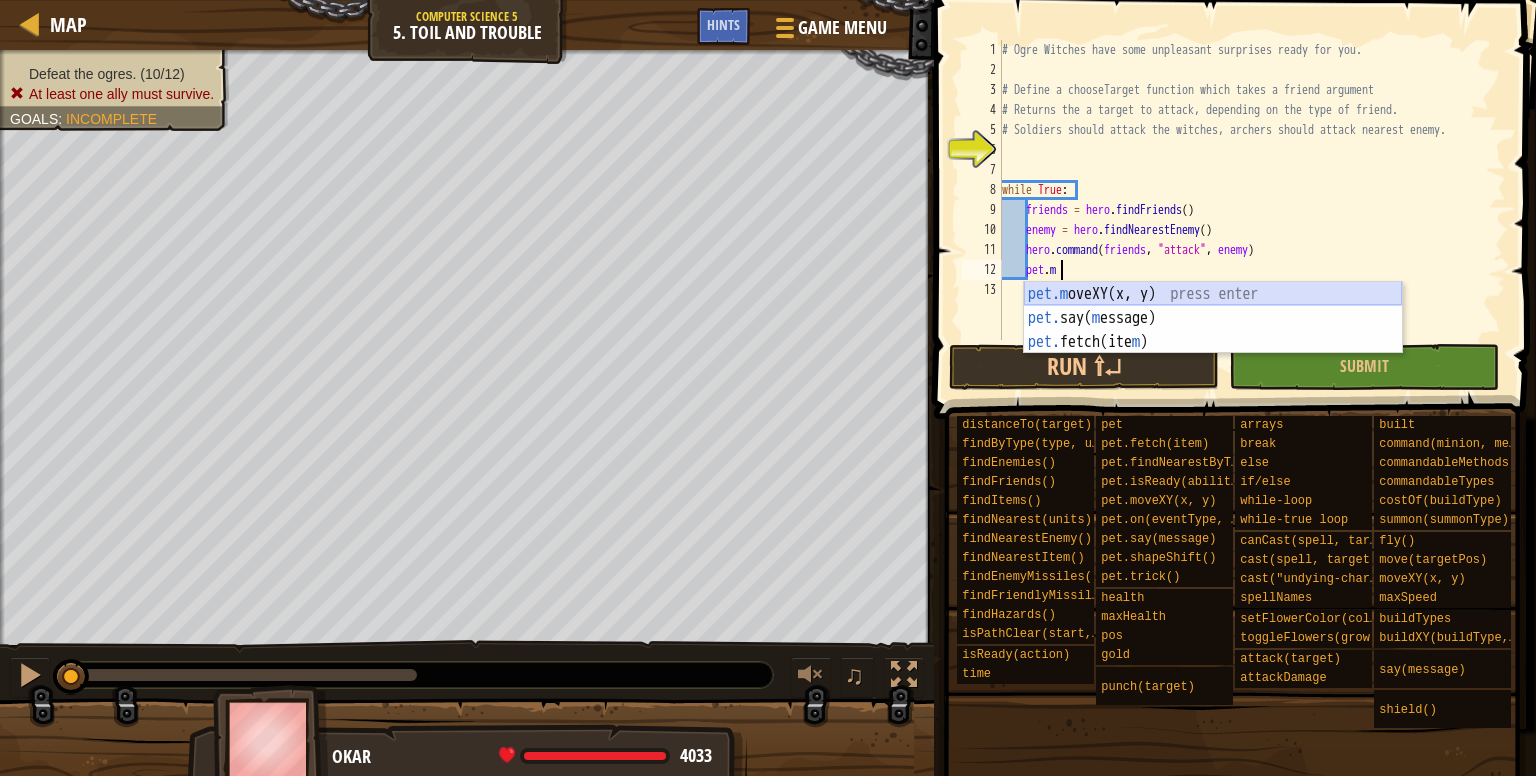 click on "pet.m oveXY(x, y) press enter pet. say( m essage) press enter pet. fetch(ite m ) press enter" at bounding box center [1213, 342] 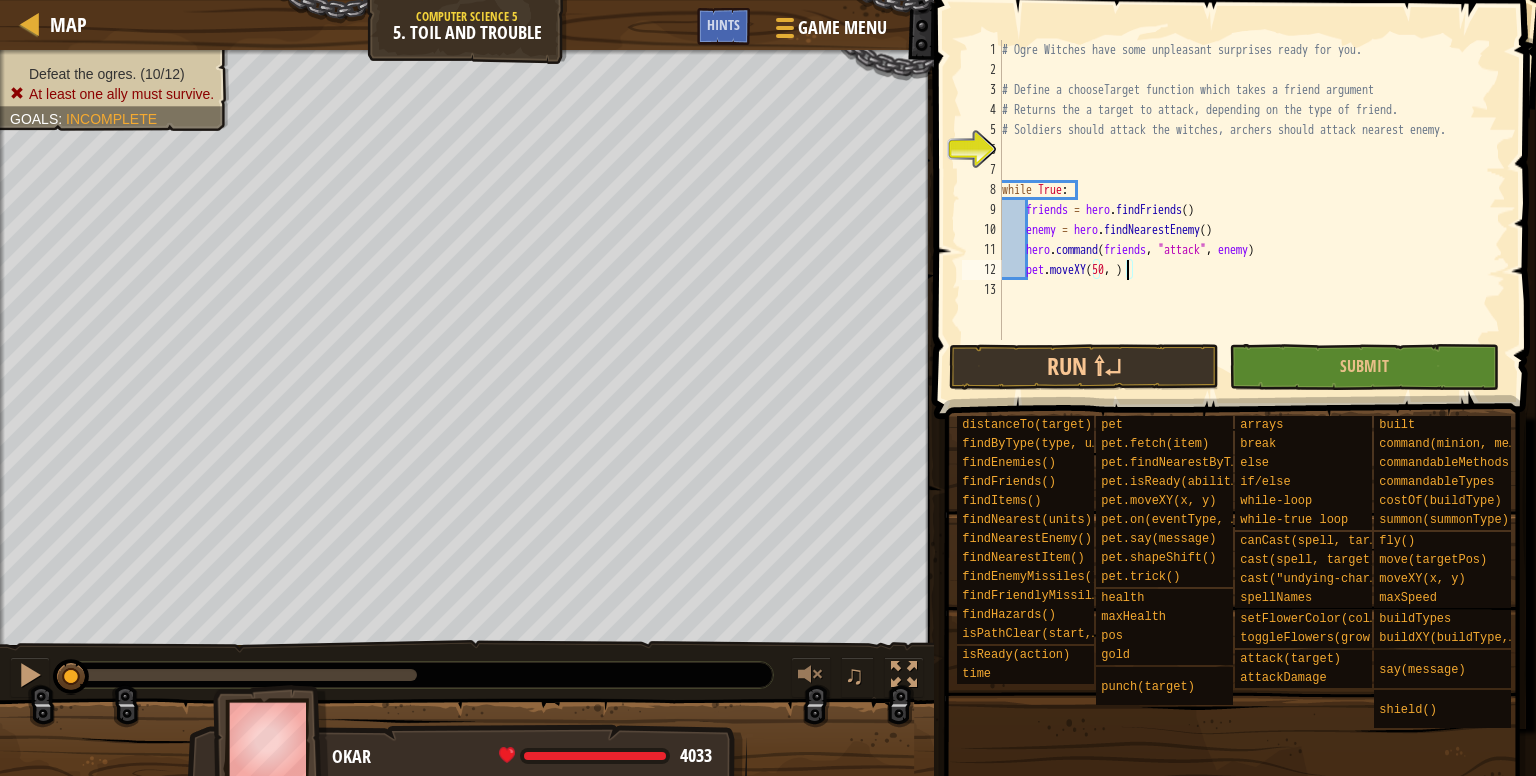 scroll, scrollTop: 9, scrollLeft: 10, axis: both 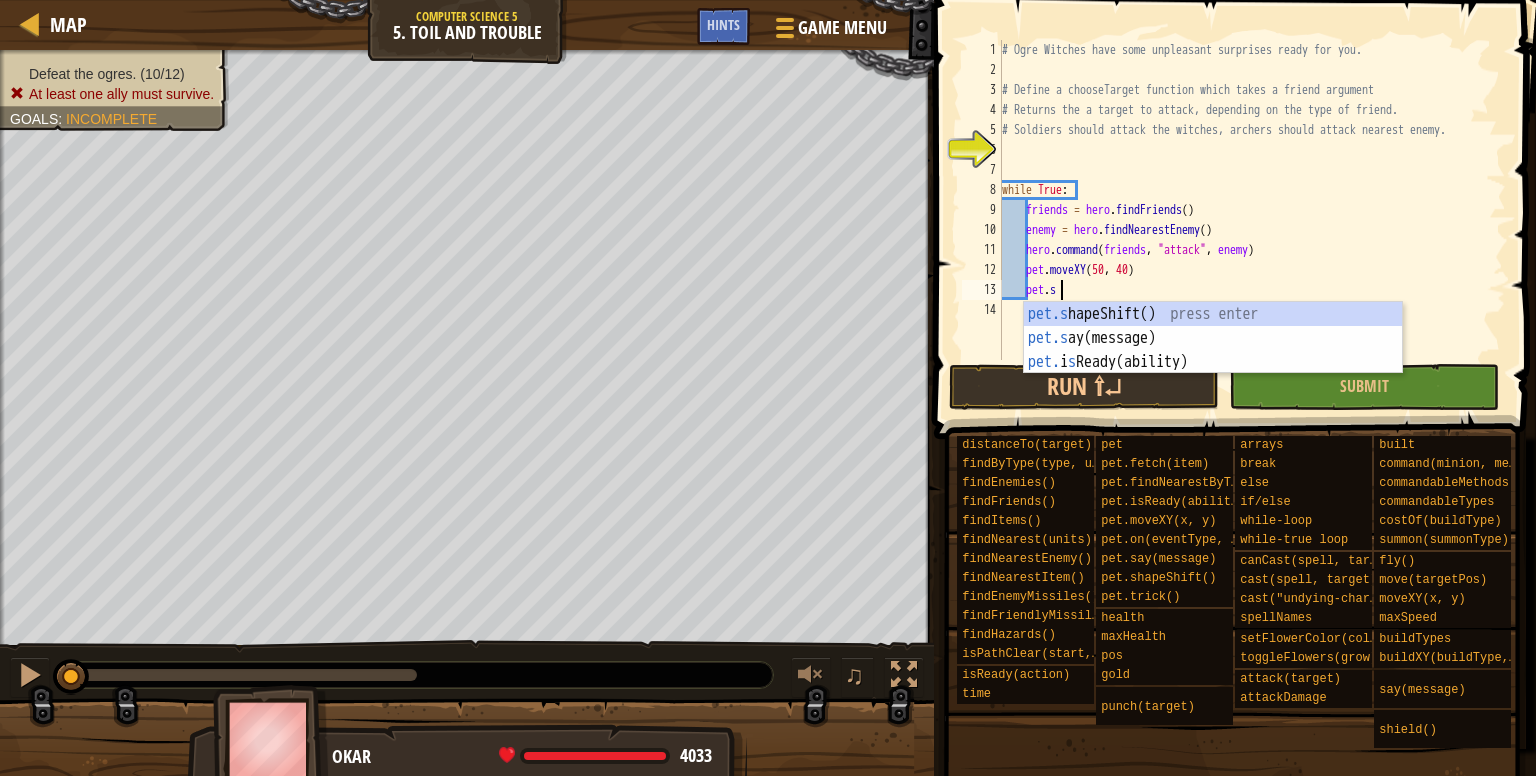 type on "[DOMAIN_NAME]" 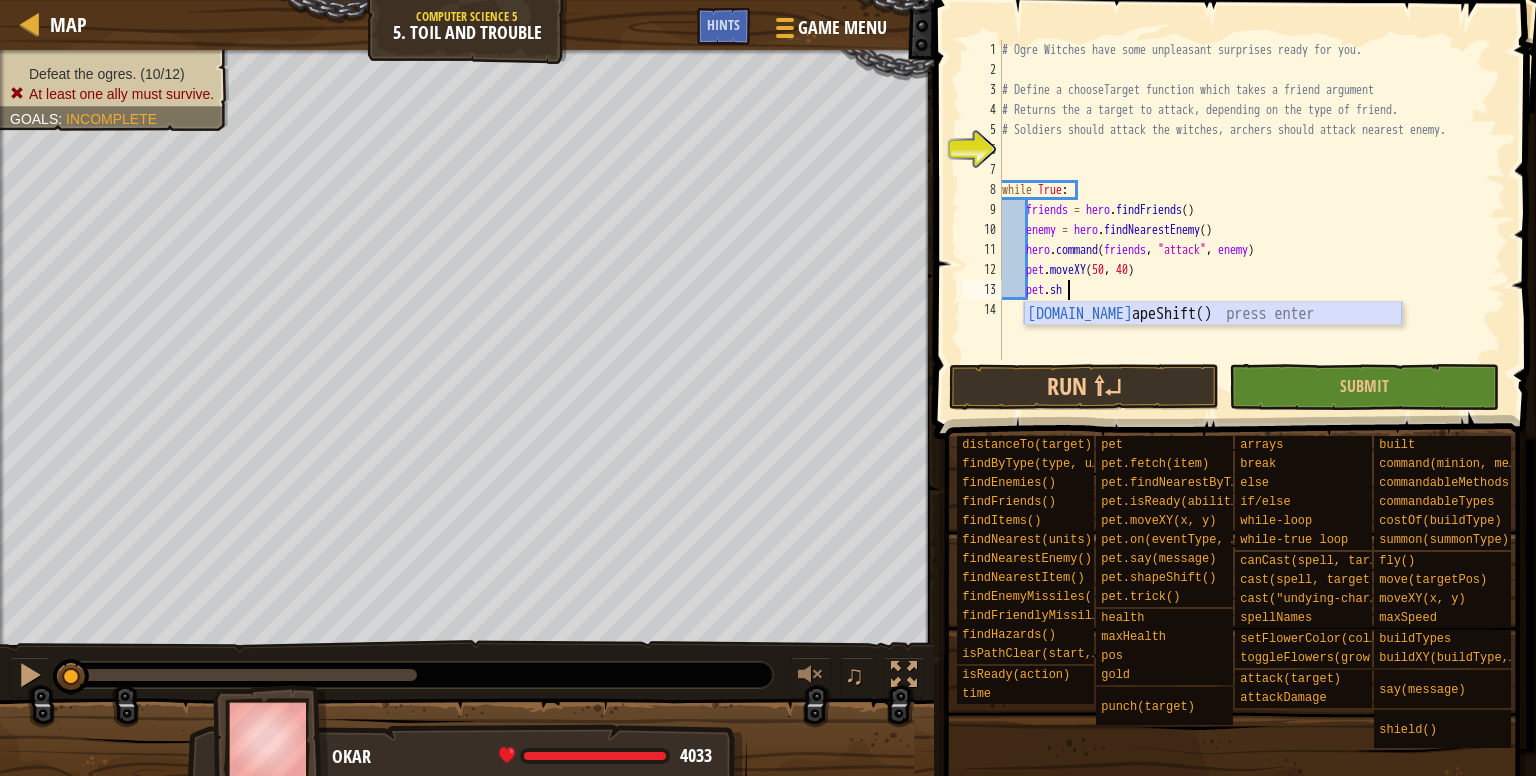 click on "[DOMAIN_NAME] apeShift() press enter" at bounding box center (1213, 338) 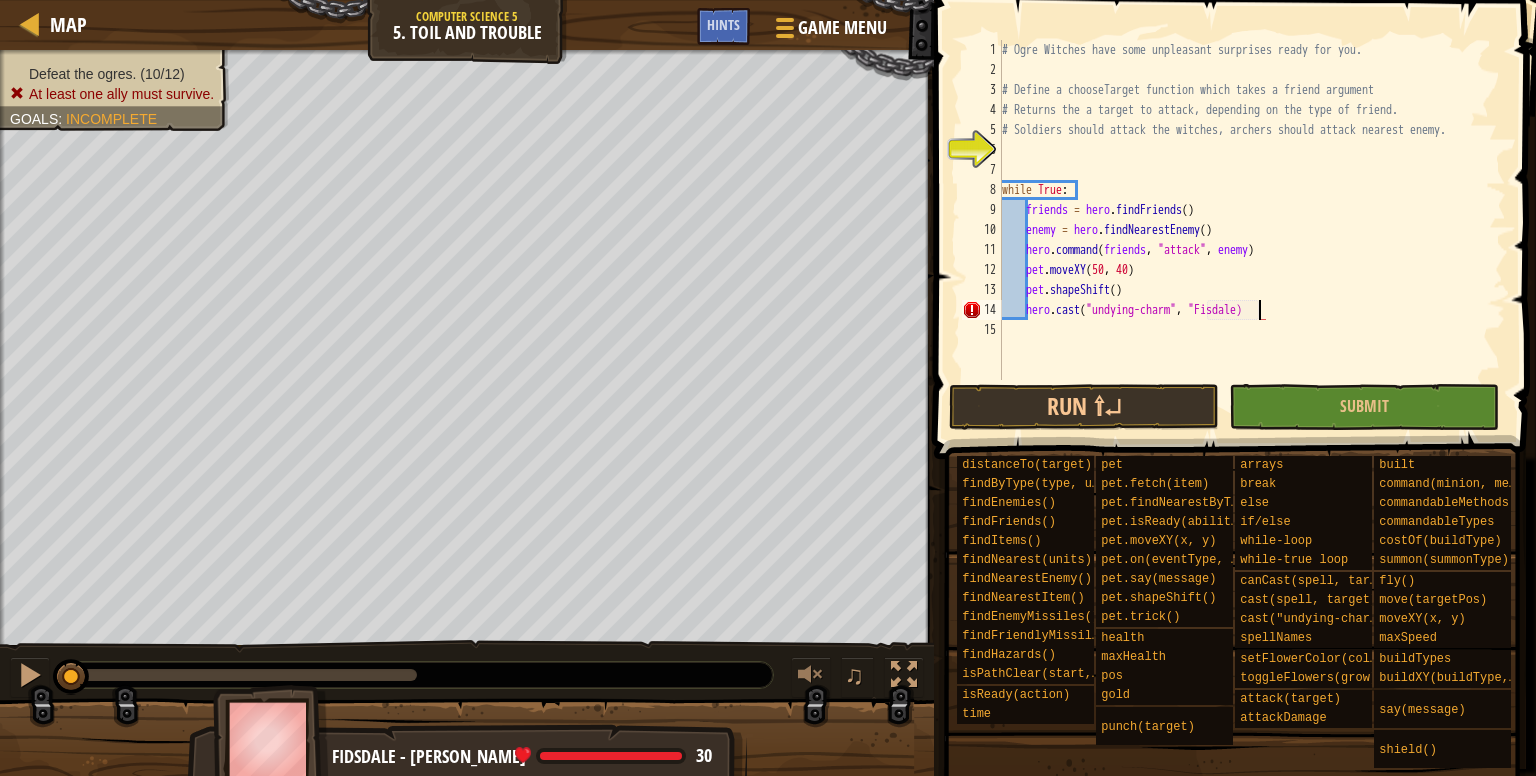 scroll, scrollTop: 9, scrollLeft: 20, axis: both 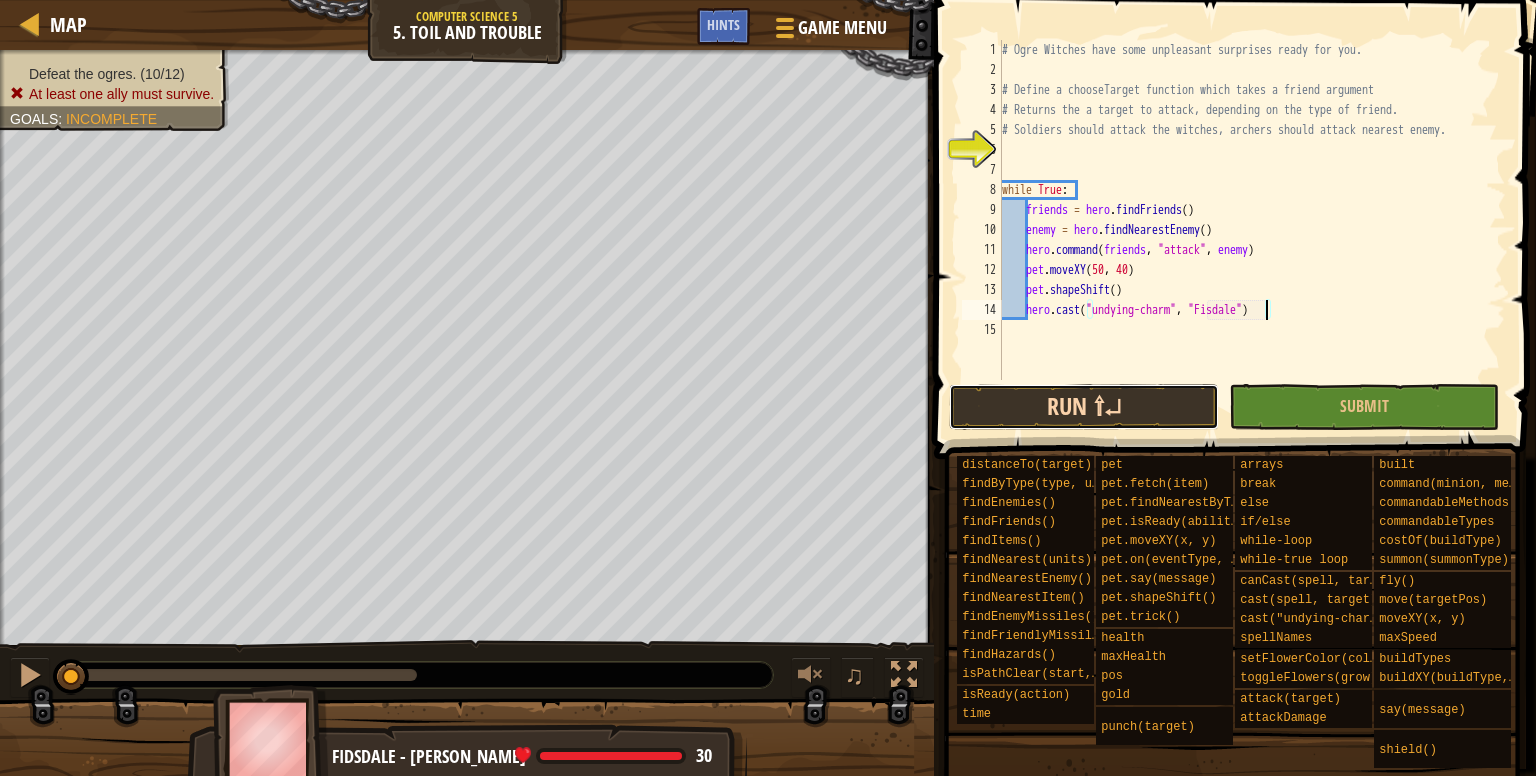click on "Run ⇧↵" at bounding box center [1084, 407] 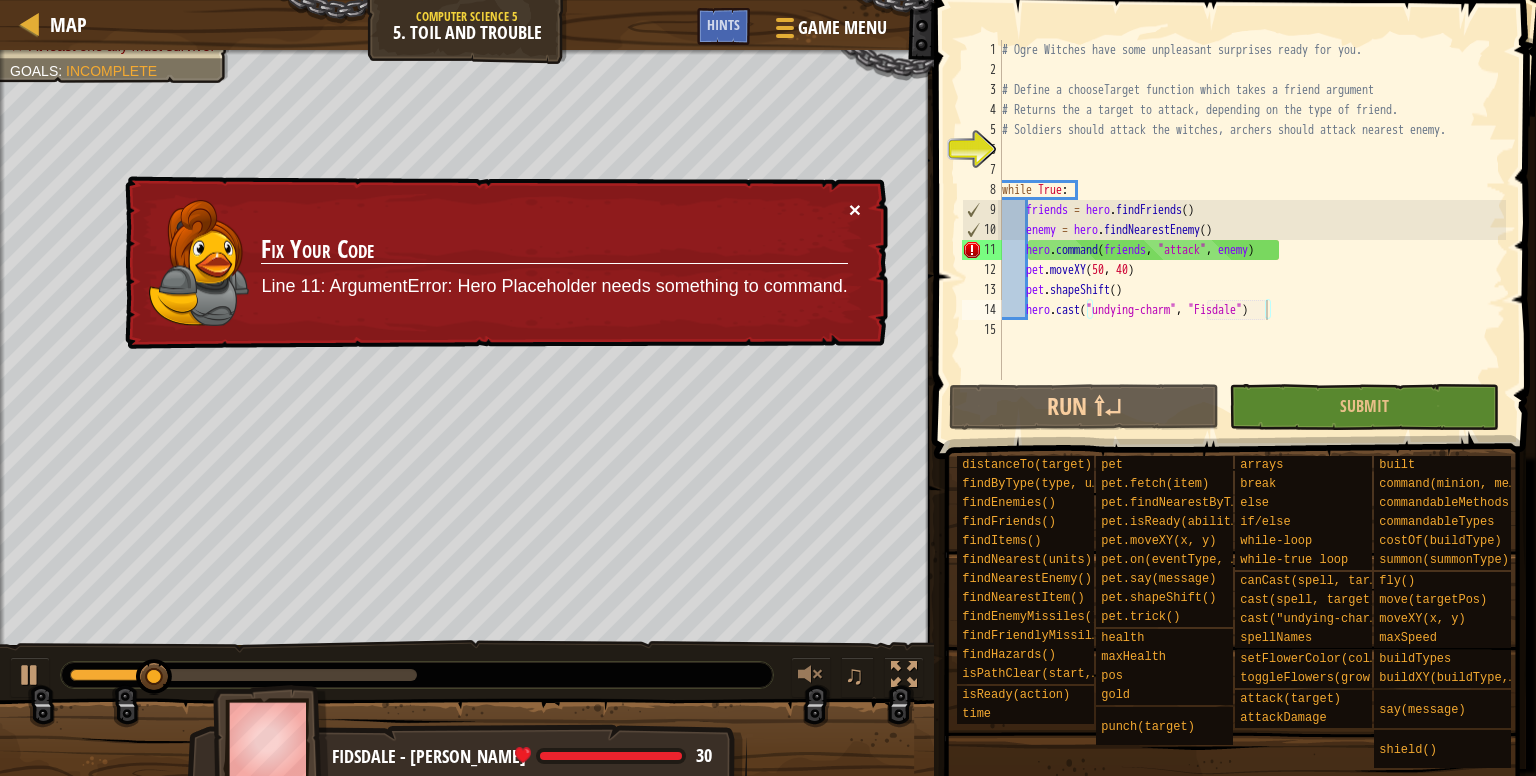 click on "×" at bounding box center (855, 209) 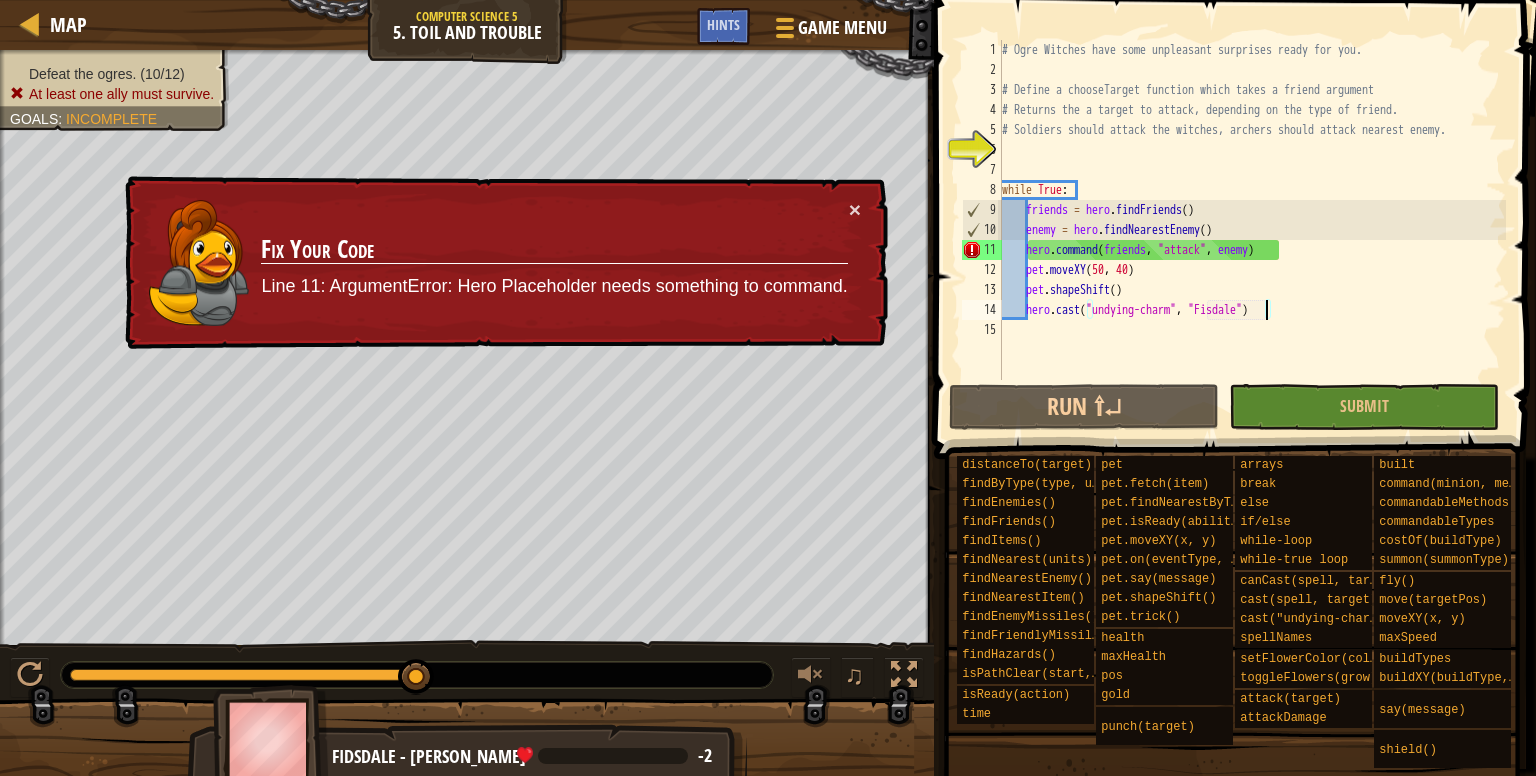 click on "# Ogre Witches have some unpleasant surprises ready for you. # Define a chooseTarget function which takes a friend argument # Returns the a target to attack, depending on the type of friend. # Soldiers should attack the witches, archers should attack nearest enemy. while   True :      friends   =   hero . findFriends ( )      enemy   =   hero . findNearestEnemy ( )      hero . command ( friends ,   "attack" ,   enemy )      pet . moveXY ( 50 ,   40 )      pet . shapeShift ( )      hero . cast ( "undying-charm" ,   "Fisdale" )" at bounding box center (1252, 230) 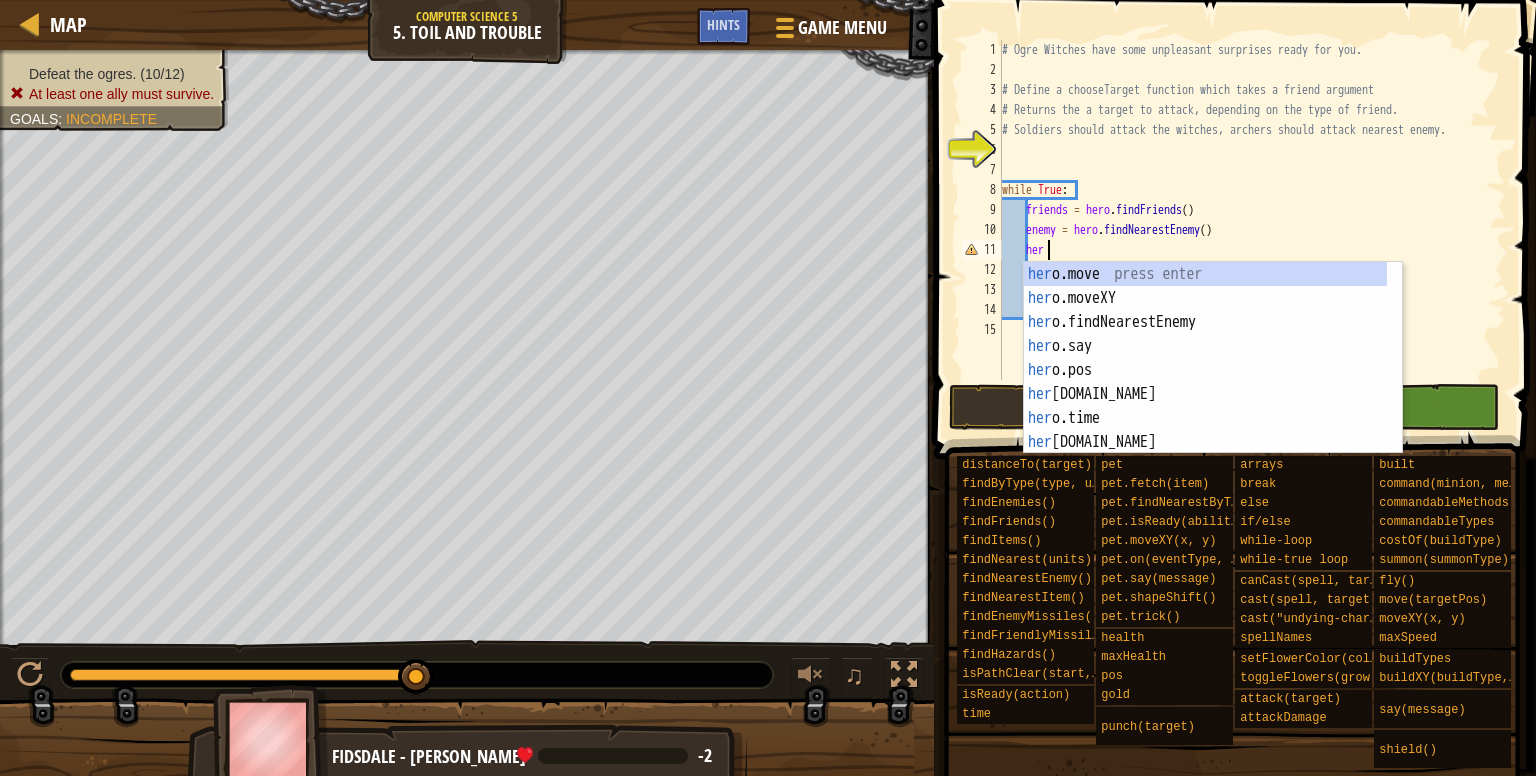 scroll, scrollTop: 9, scrollLeft: 1, axis: both 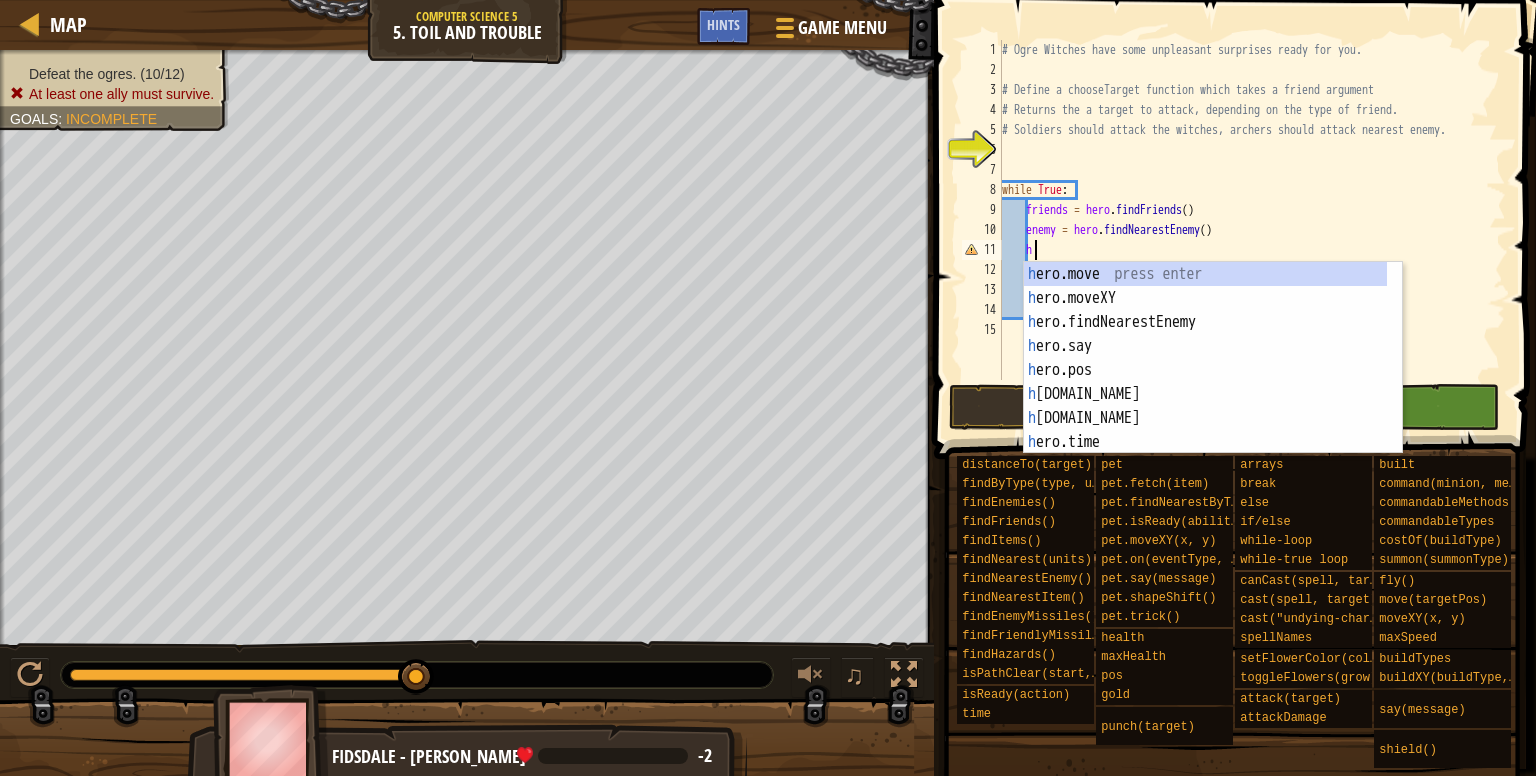 type on "h" 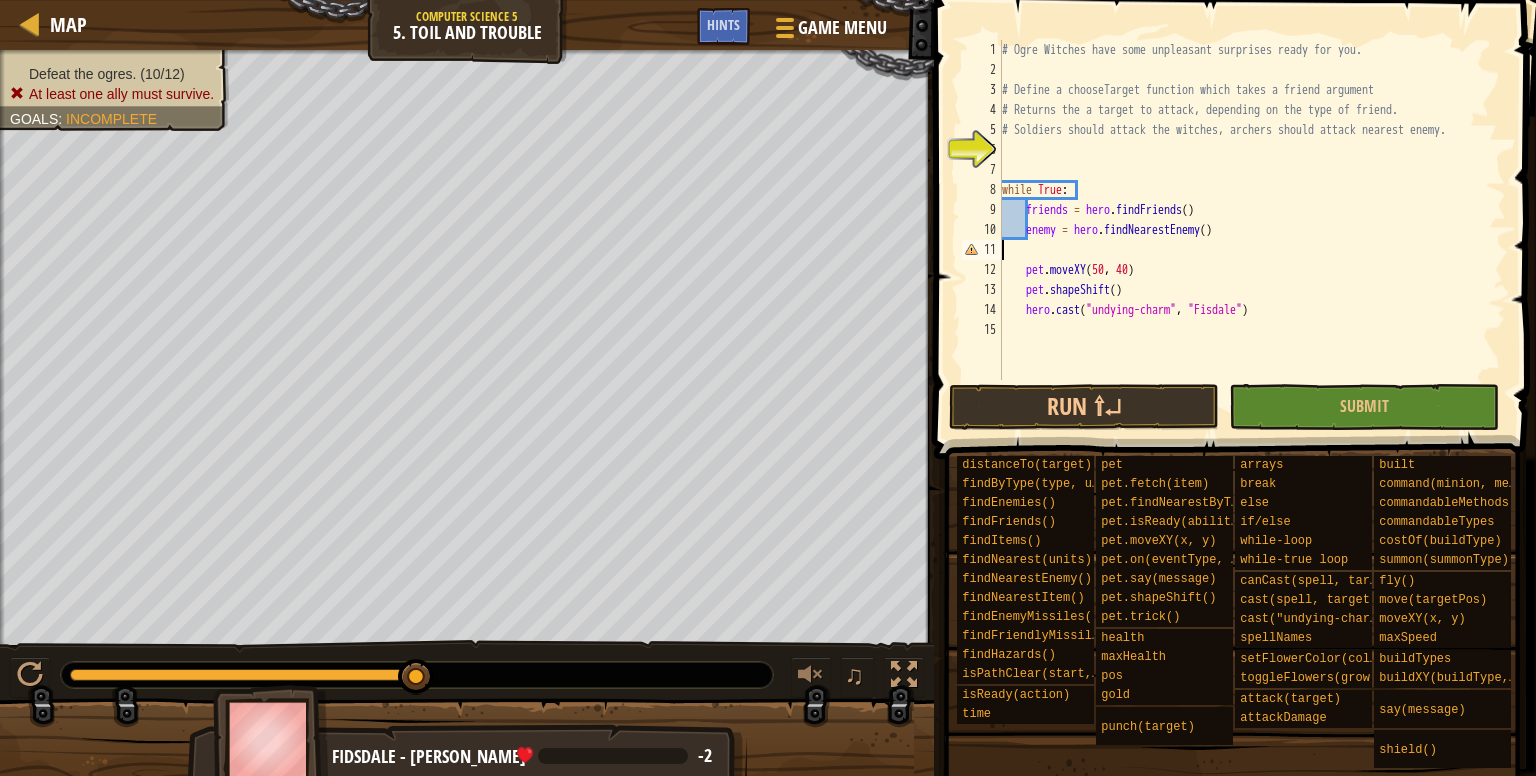 scroll, scrollTop: 9, scrollLeft: 0, axis: vertical 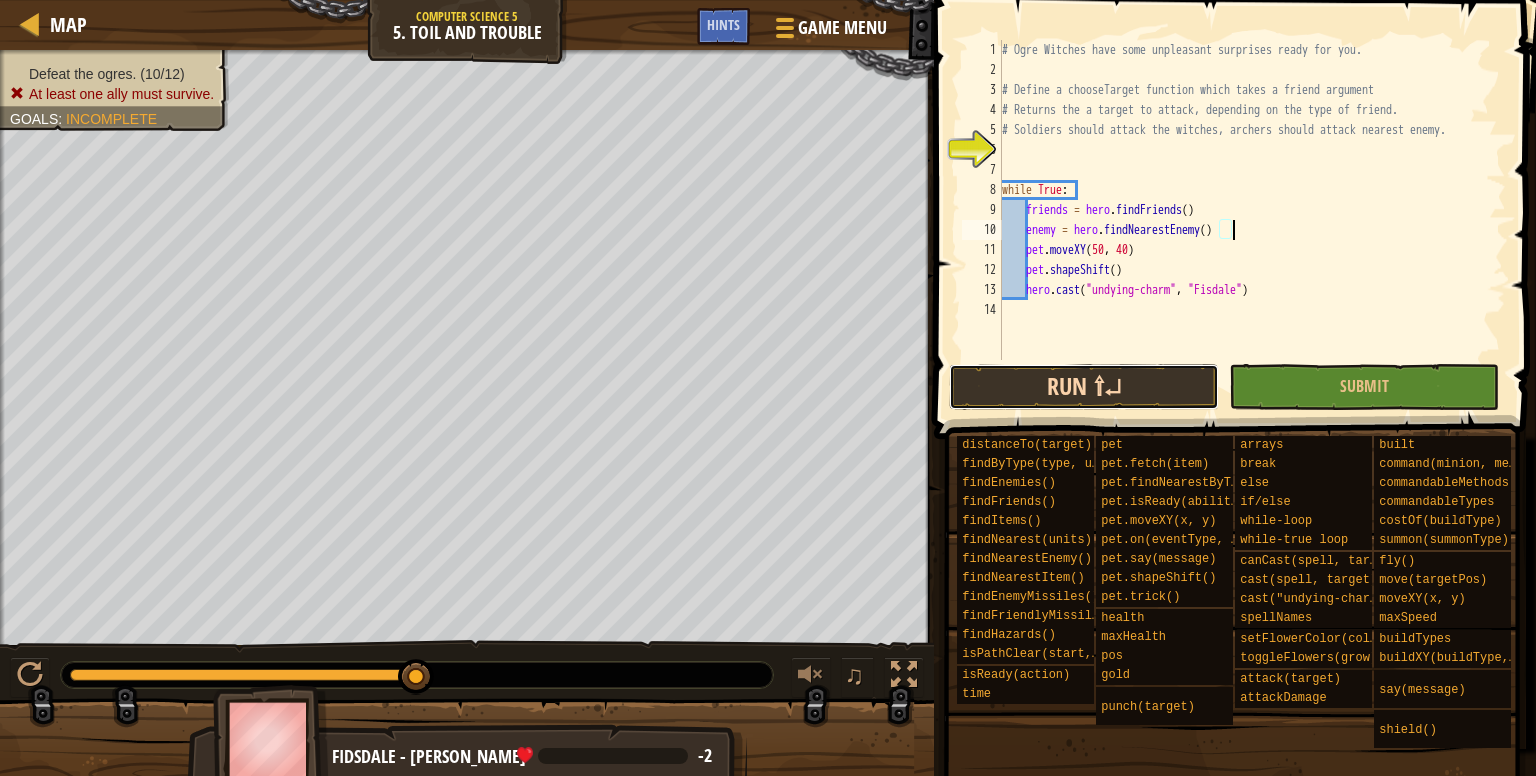 click on "Run ⇧↵" at bounding box center [1084, 387] 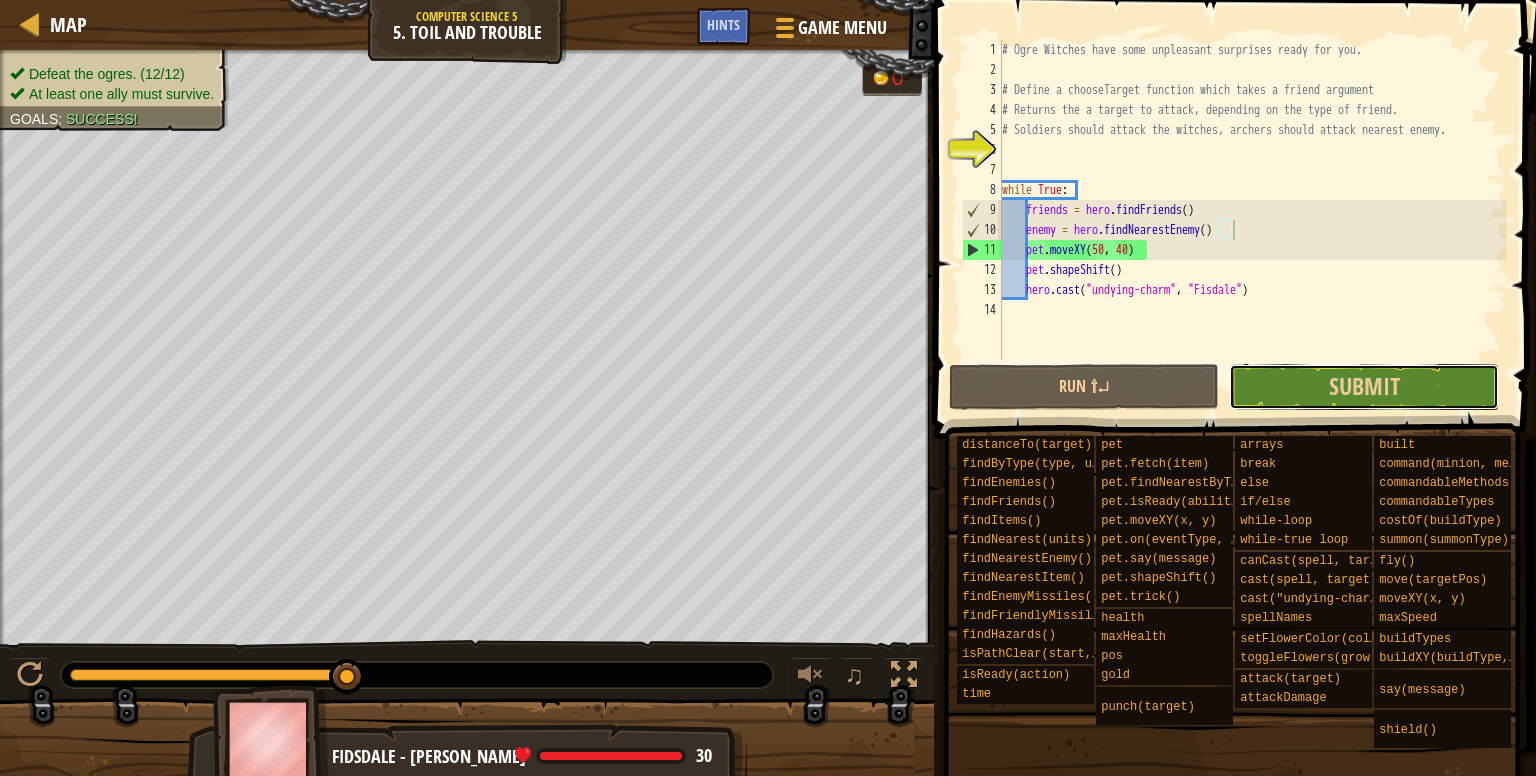click on "Submit" at bounding box center (1364, 387) 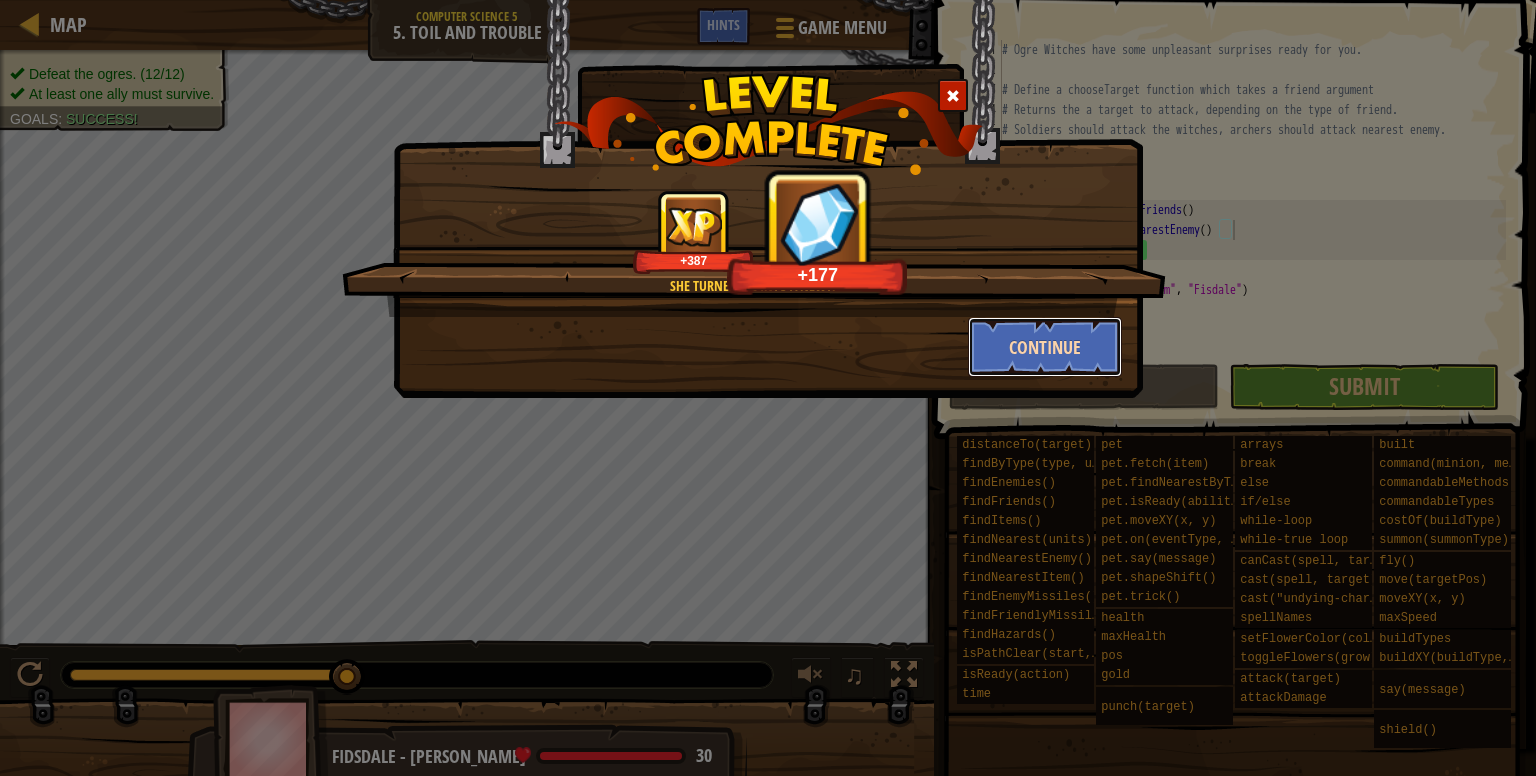 click on "Continue" at bounding box center [1045, 347] 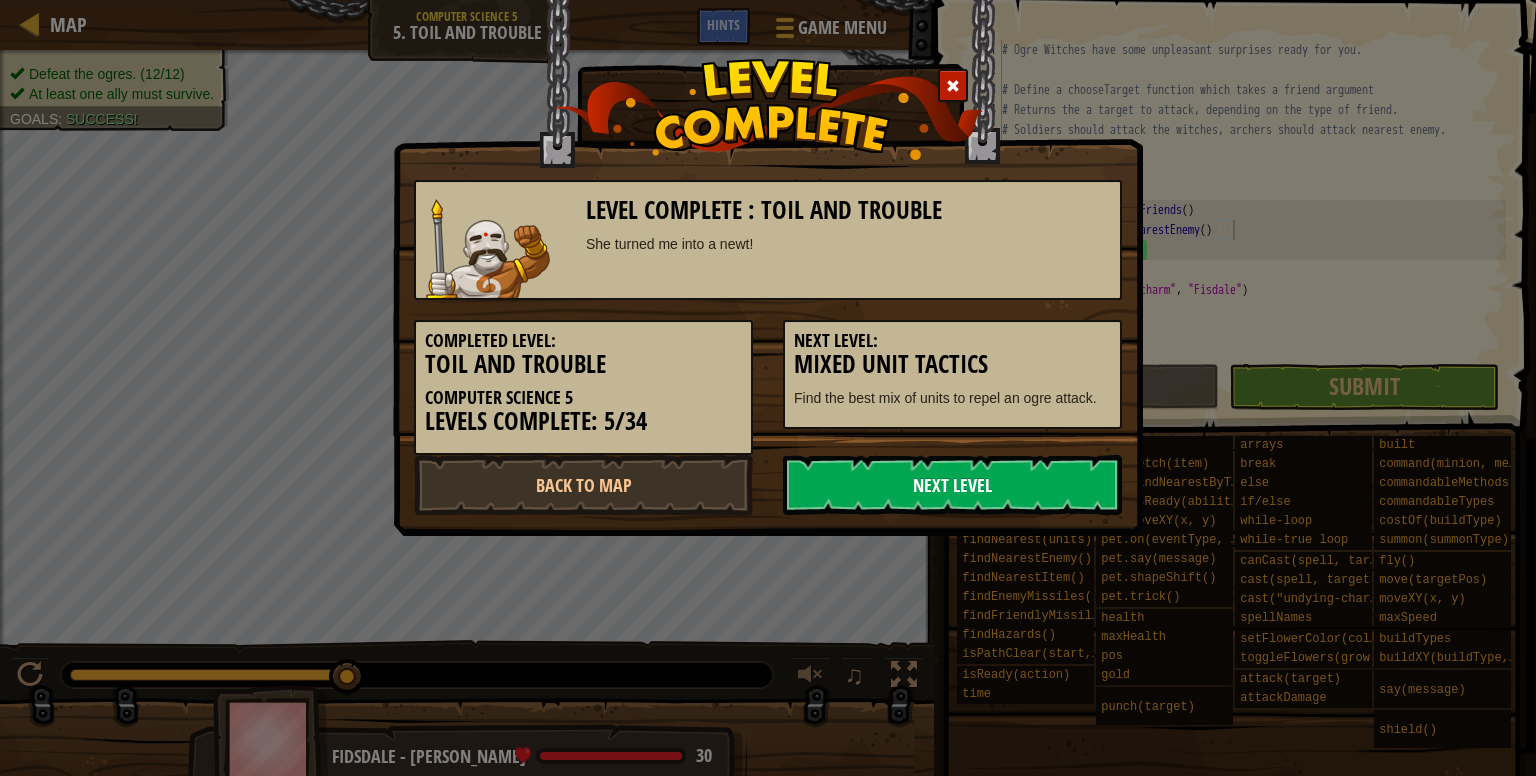 click on "Next Level" at bounding box center [952, 485] 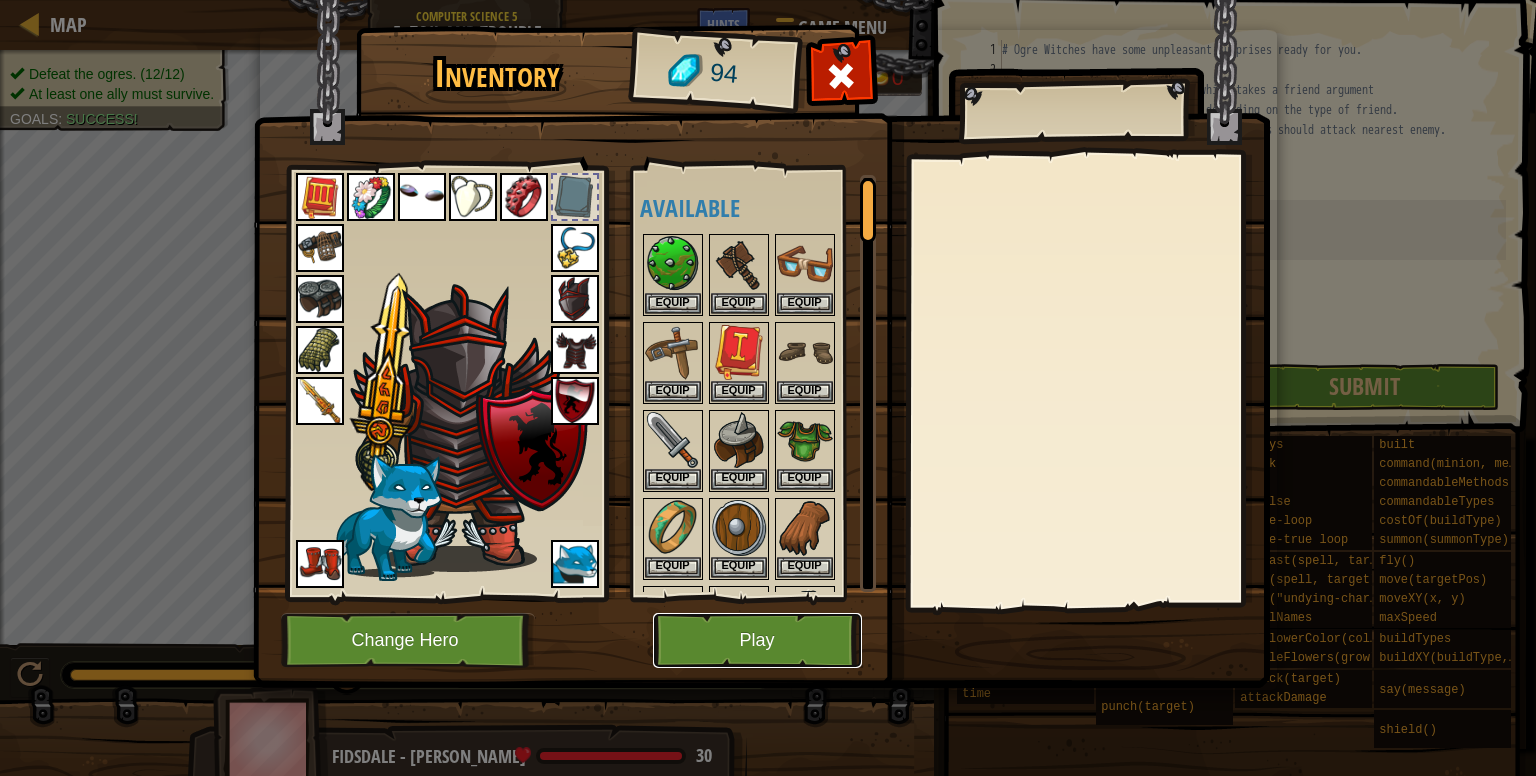 click on "Play" at bounding box center (757, 640) 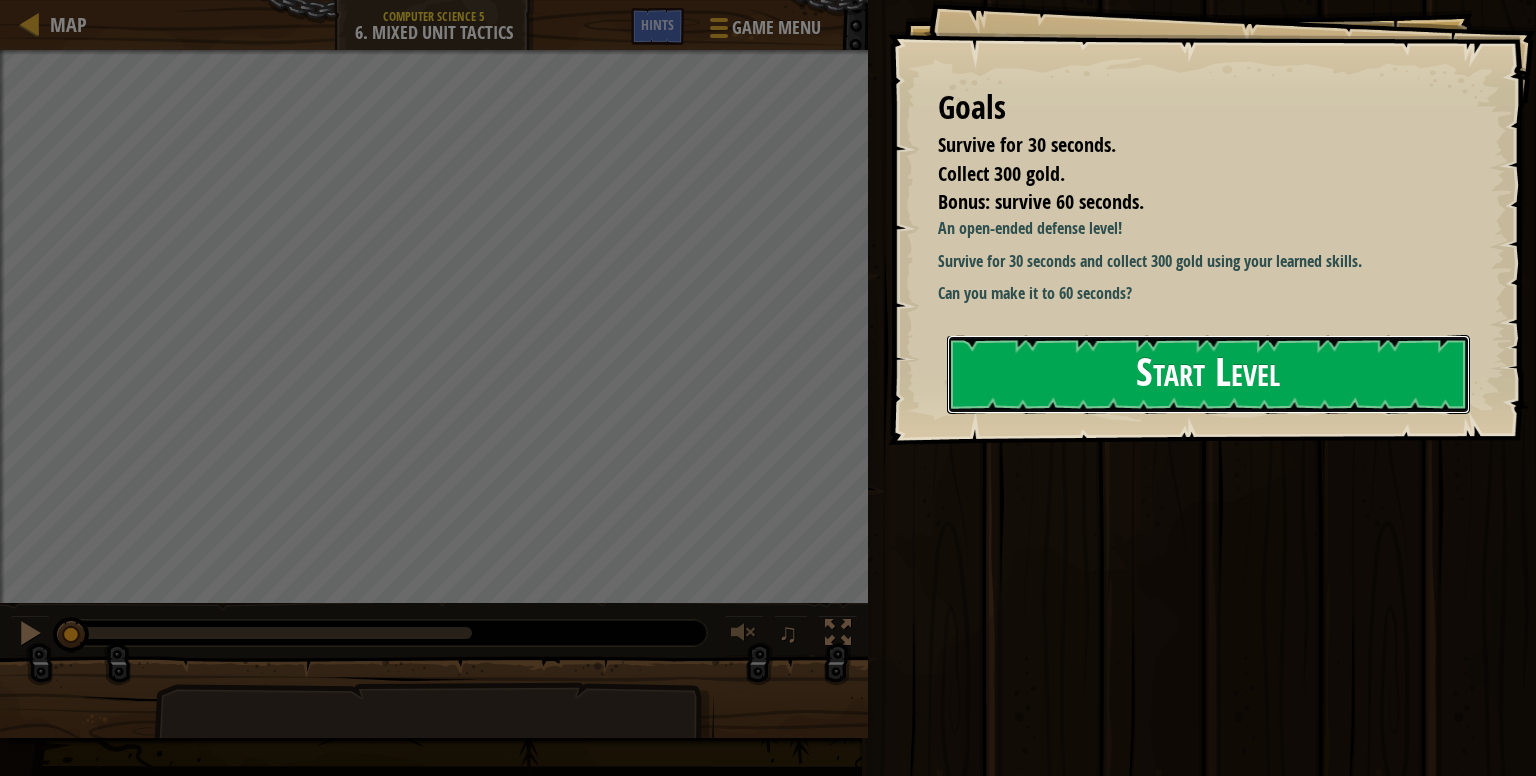 click on "Start Level" at bounding box center [1208, 374] 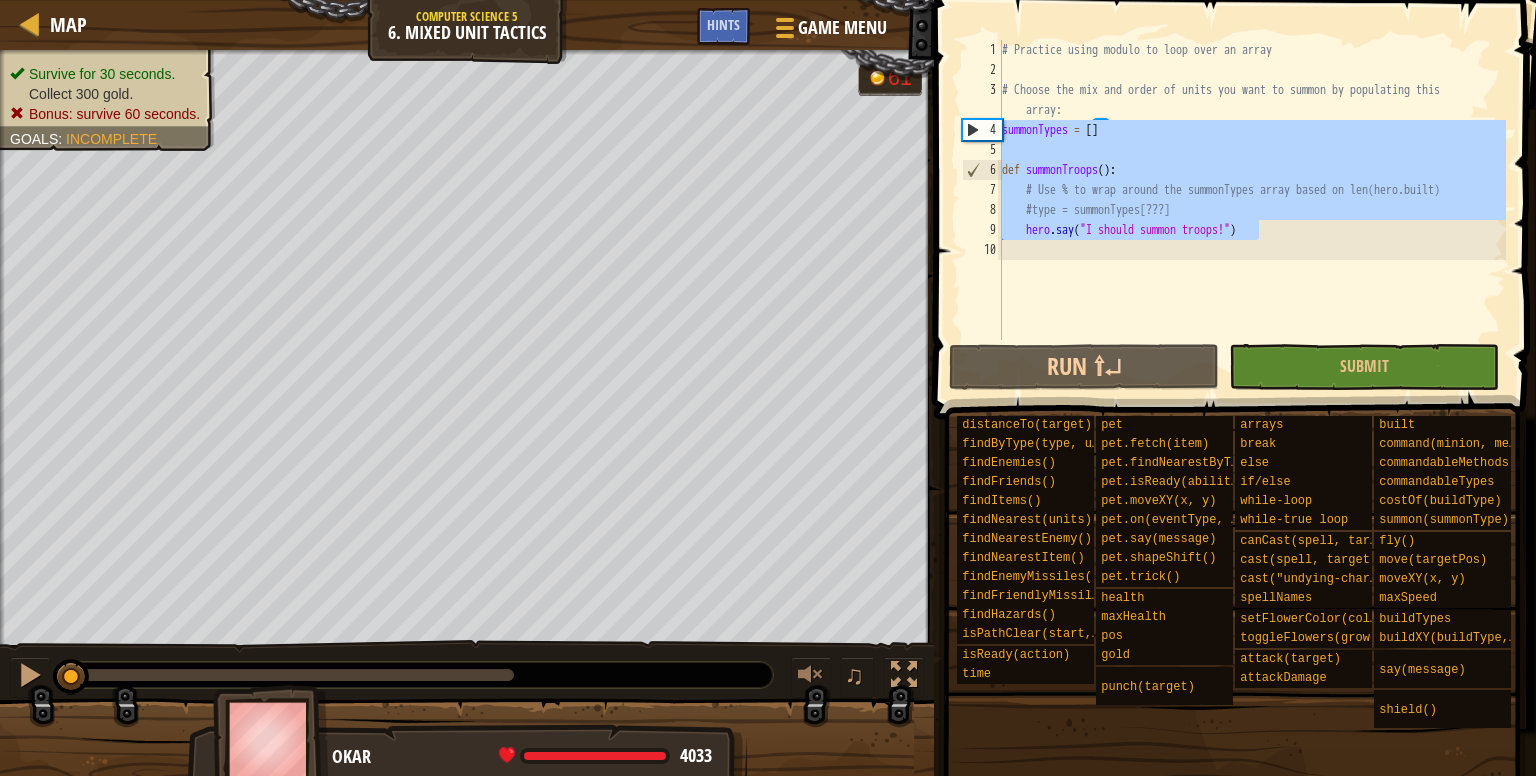 drag, startPoint x: 1301, startPoint y: 234, endPoint x: 972, endPoint y: 124, distance: 346.902 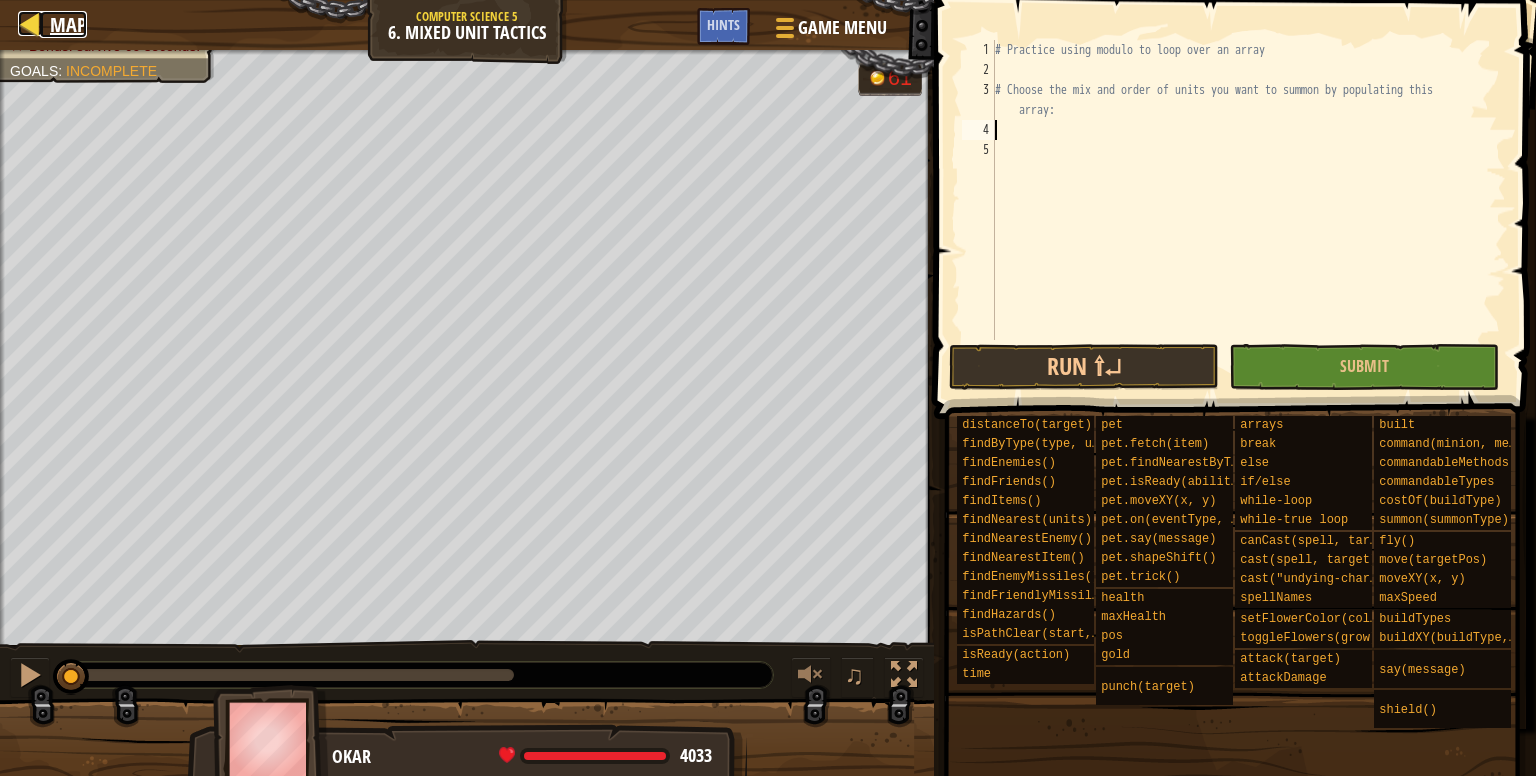 click on "Map" at bounding box center (68, 24) 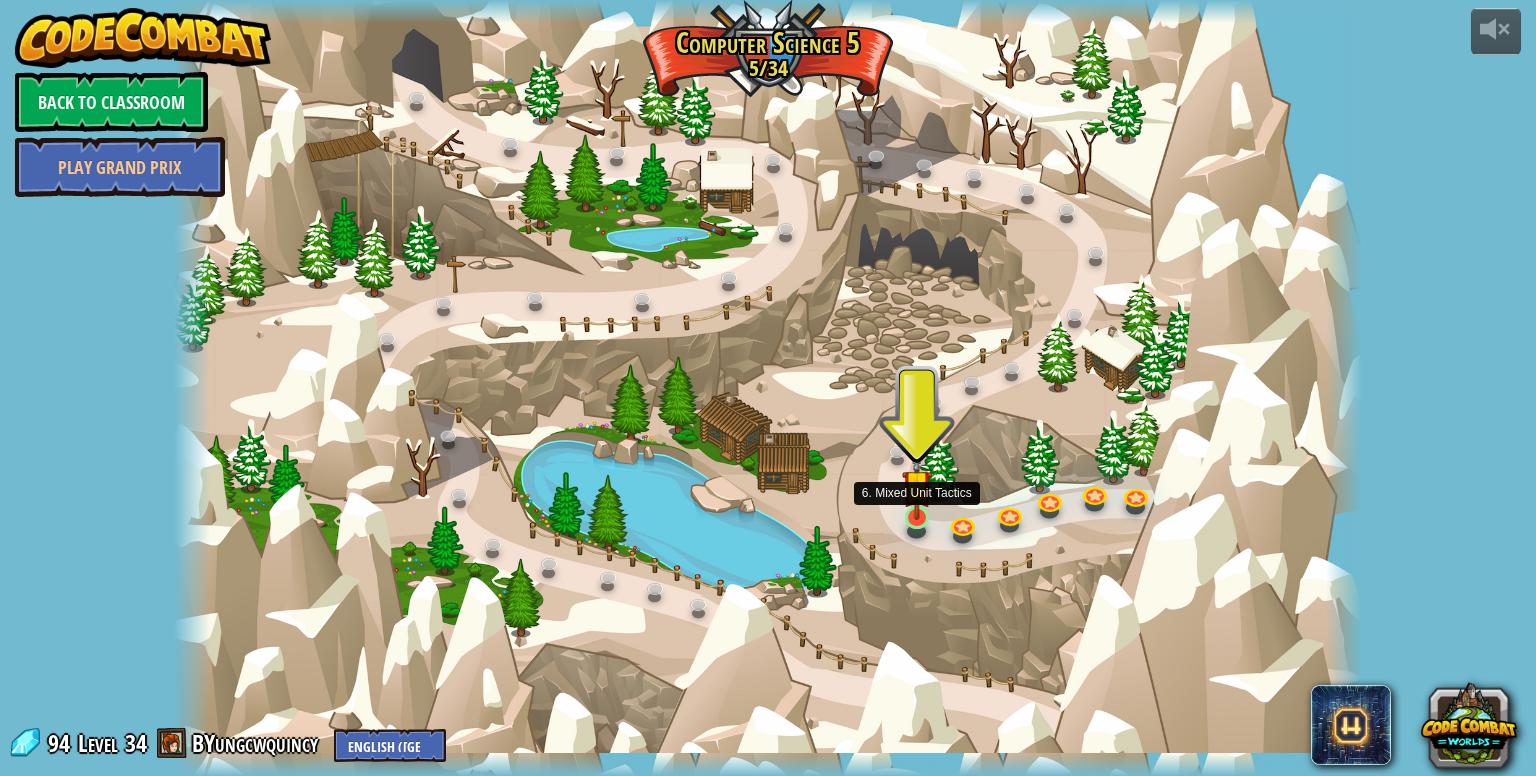 click at bounding box center [917, 484] 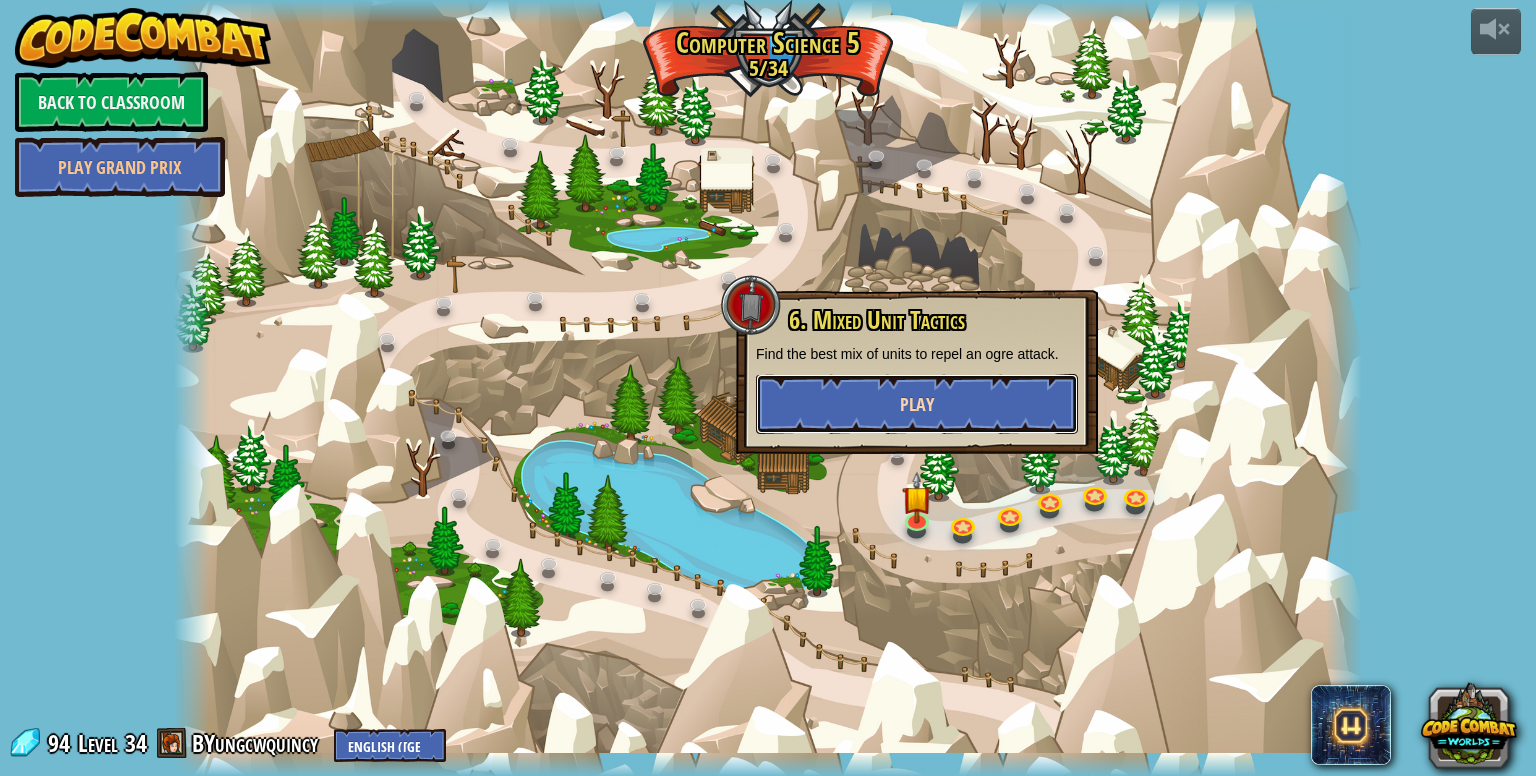 click on "Play" at bounding box center (917, 404) 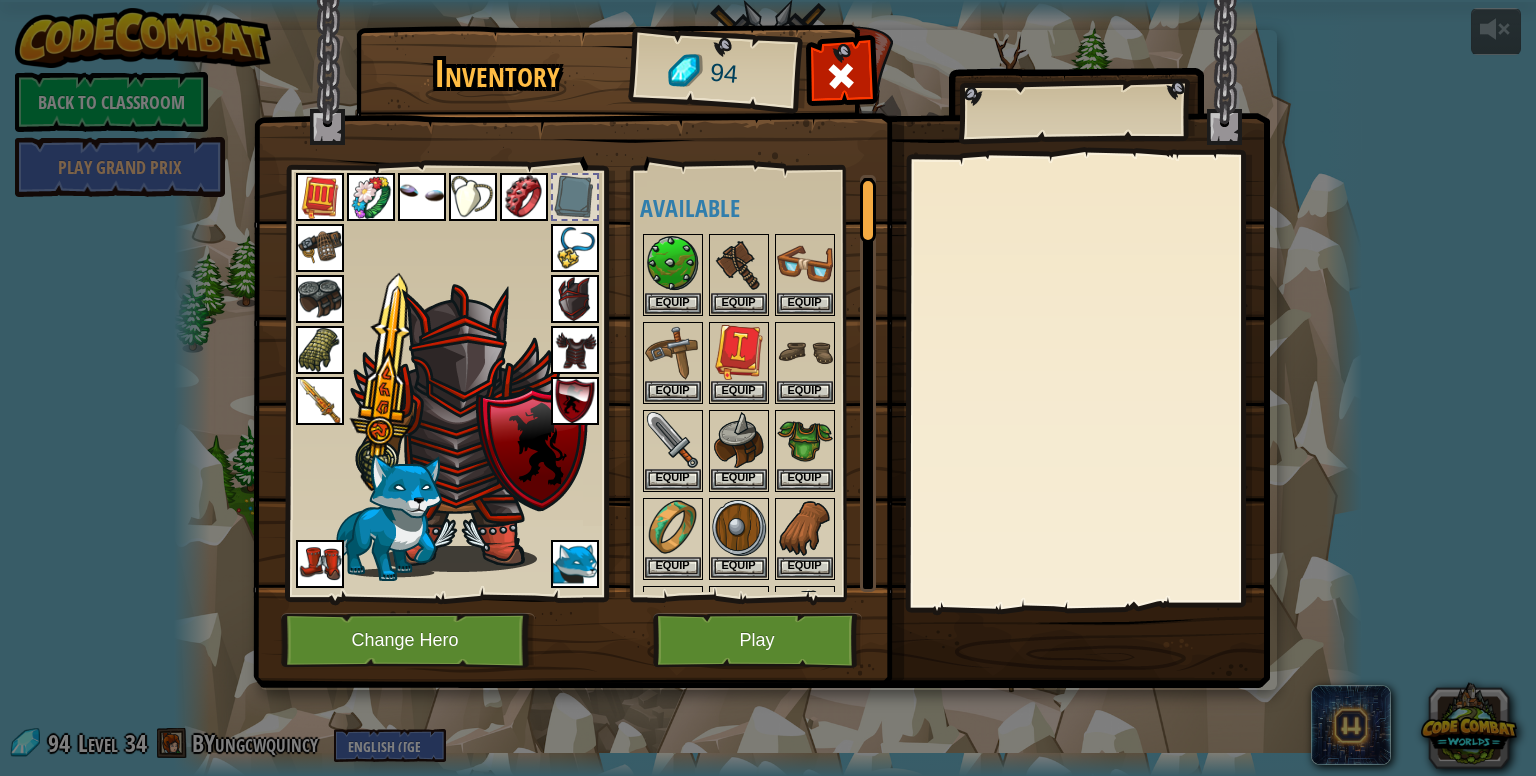 click at bounding box center [320, 401] 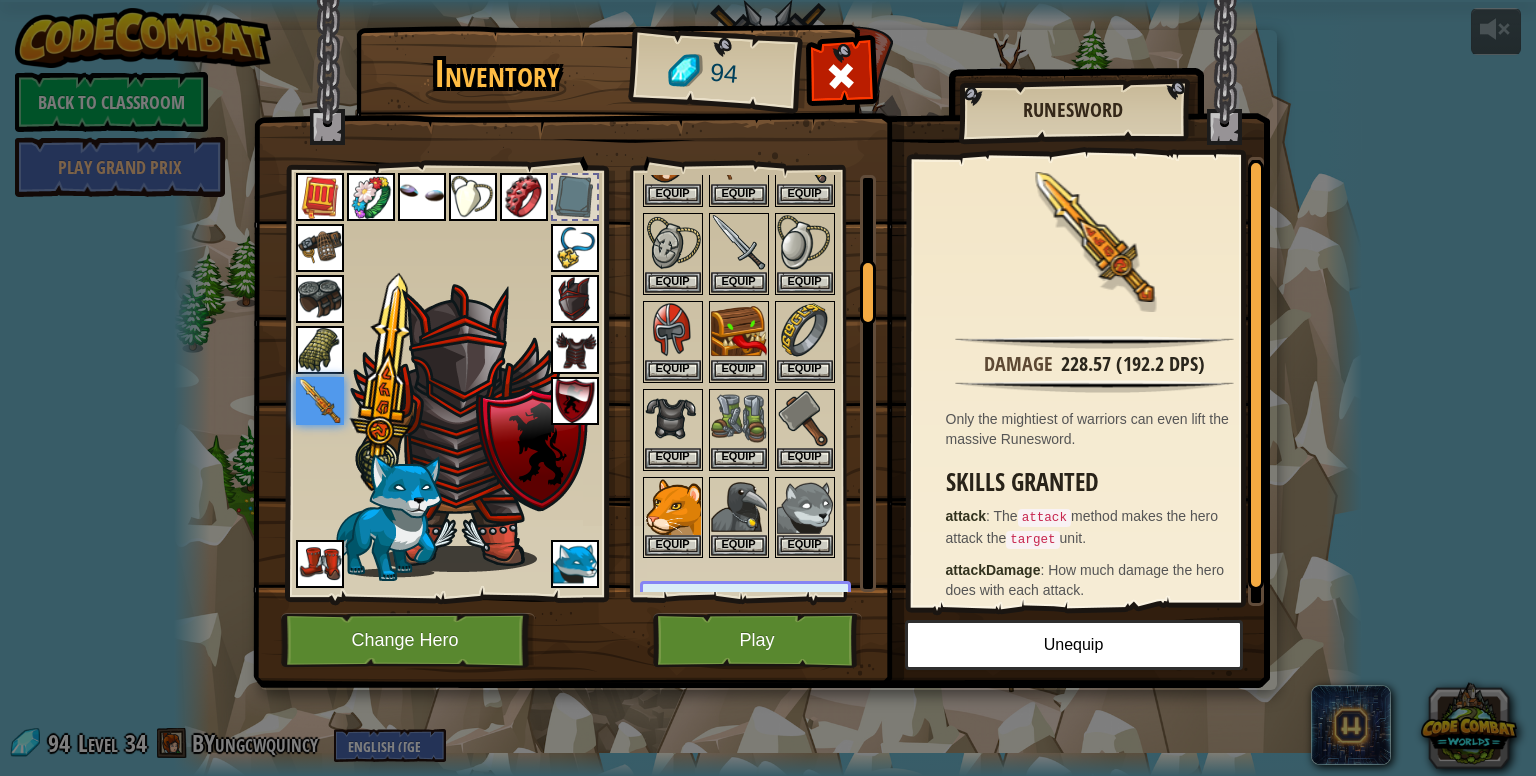 scroll, scrollTop: 576, scrollLeft: 0, axis: vertical 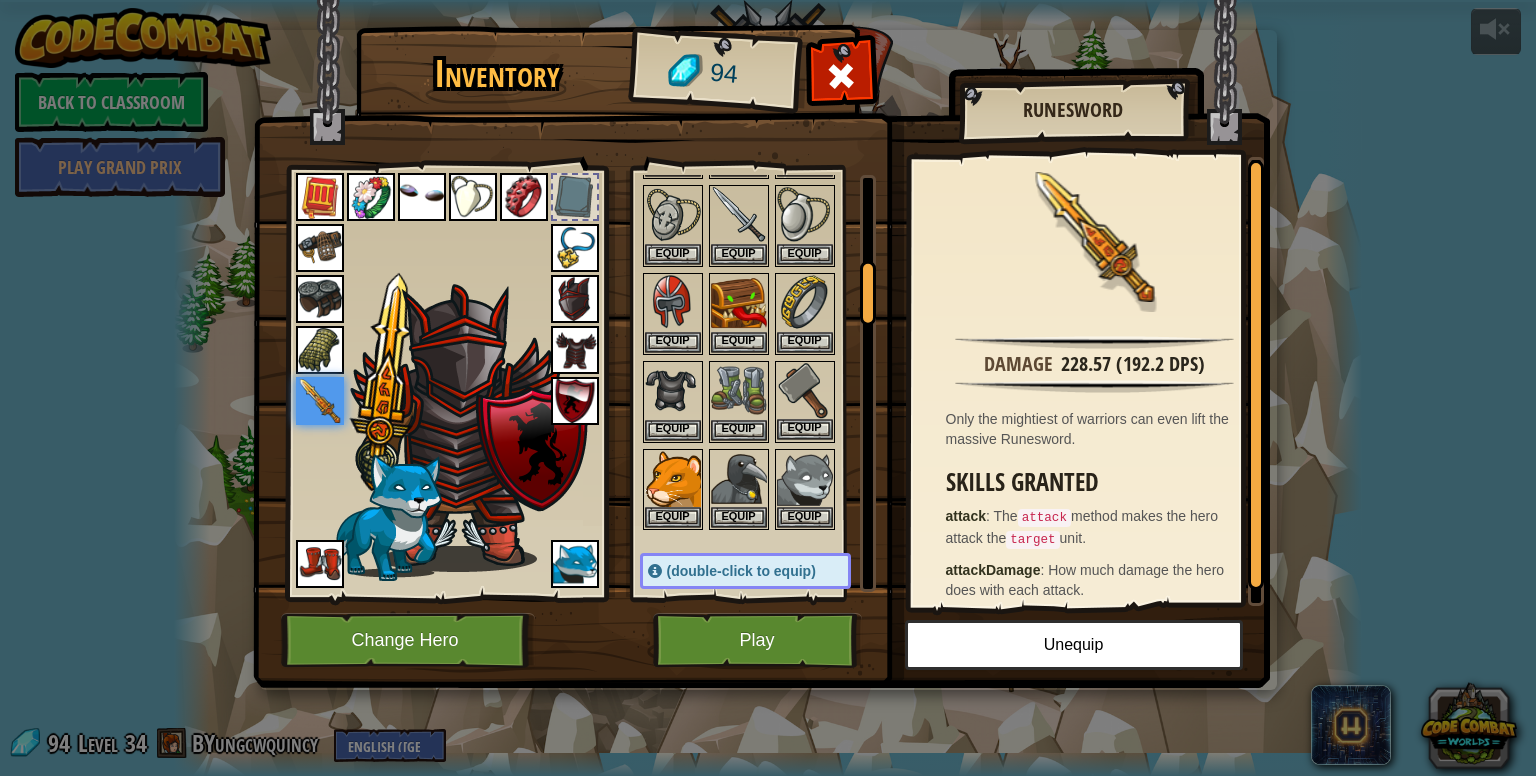 click at bounding box center [805, 391] 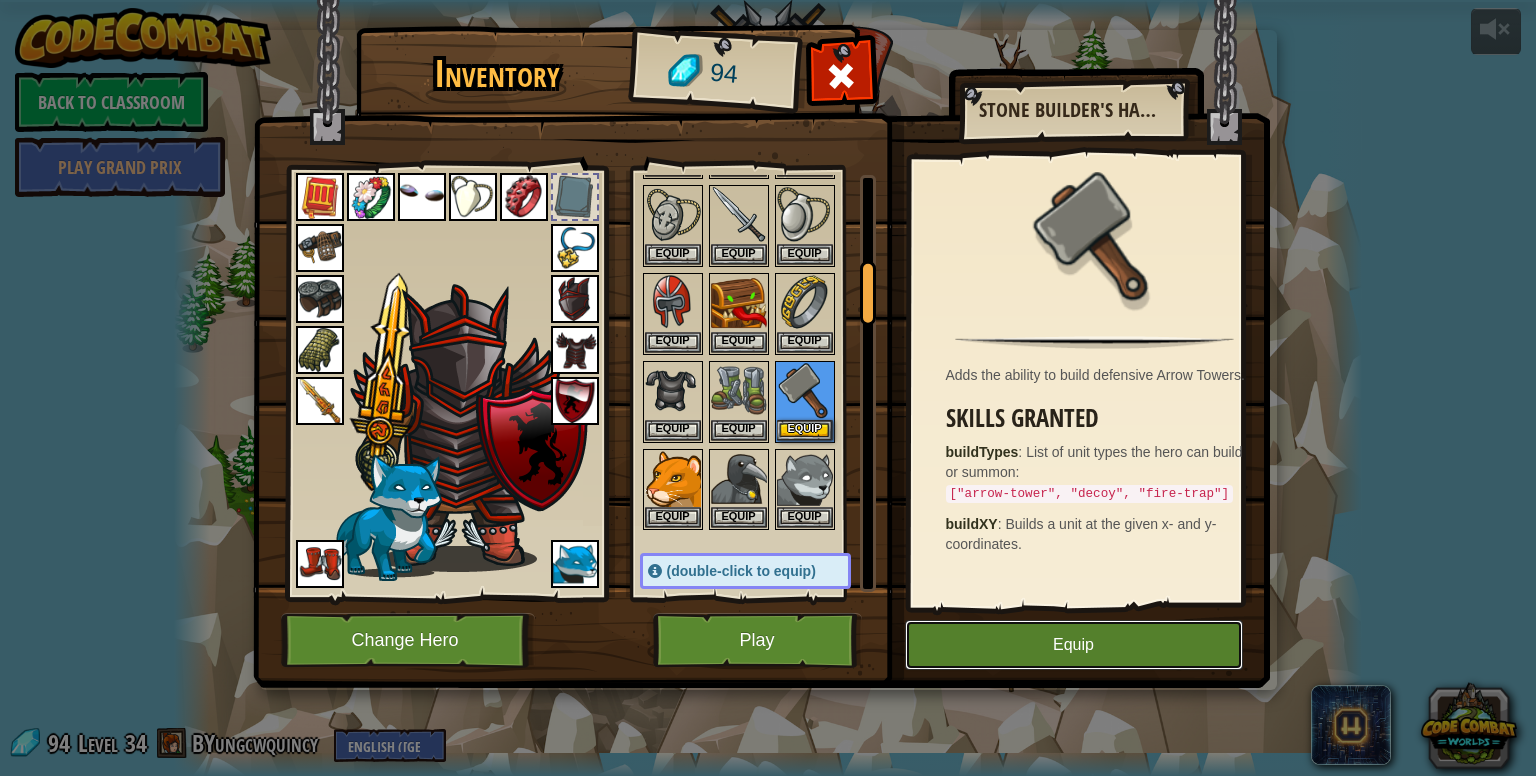 click on "Equip" at bounding box center (1074, 645) 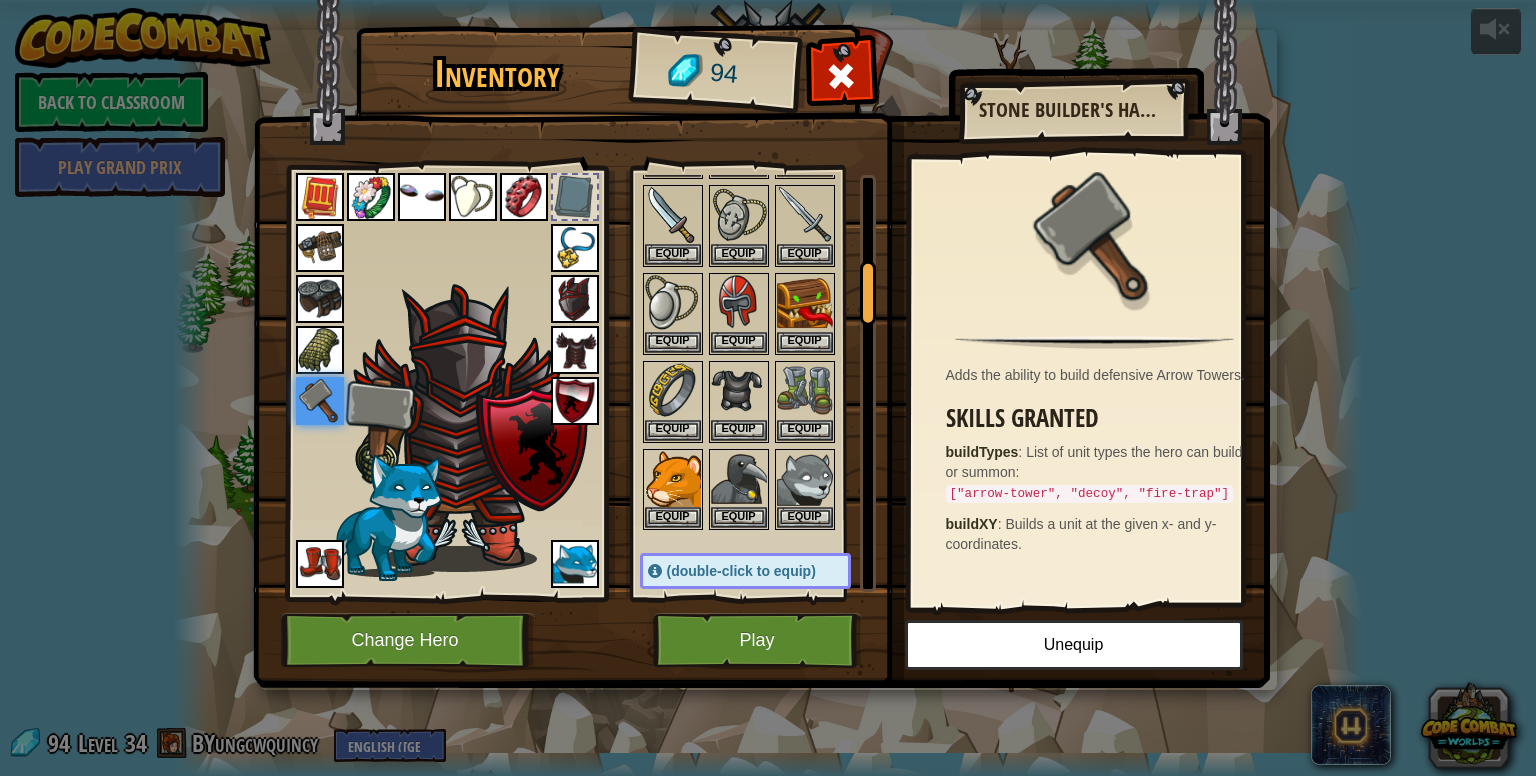click at bounding box center (320, 350) 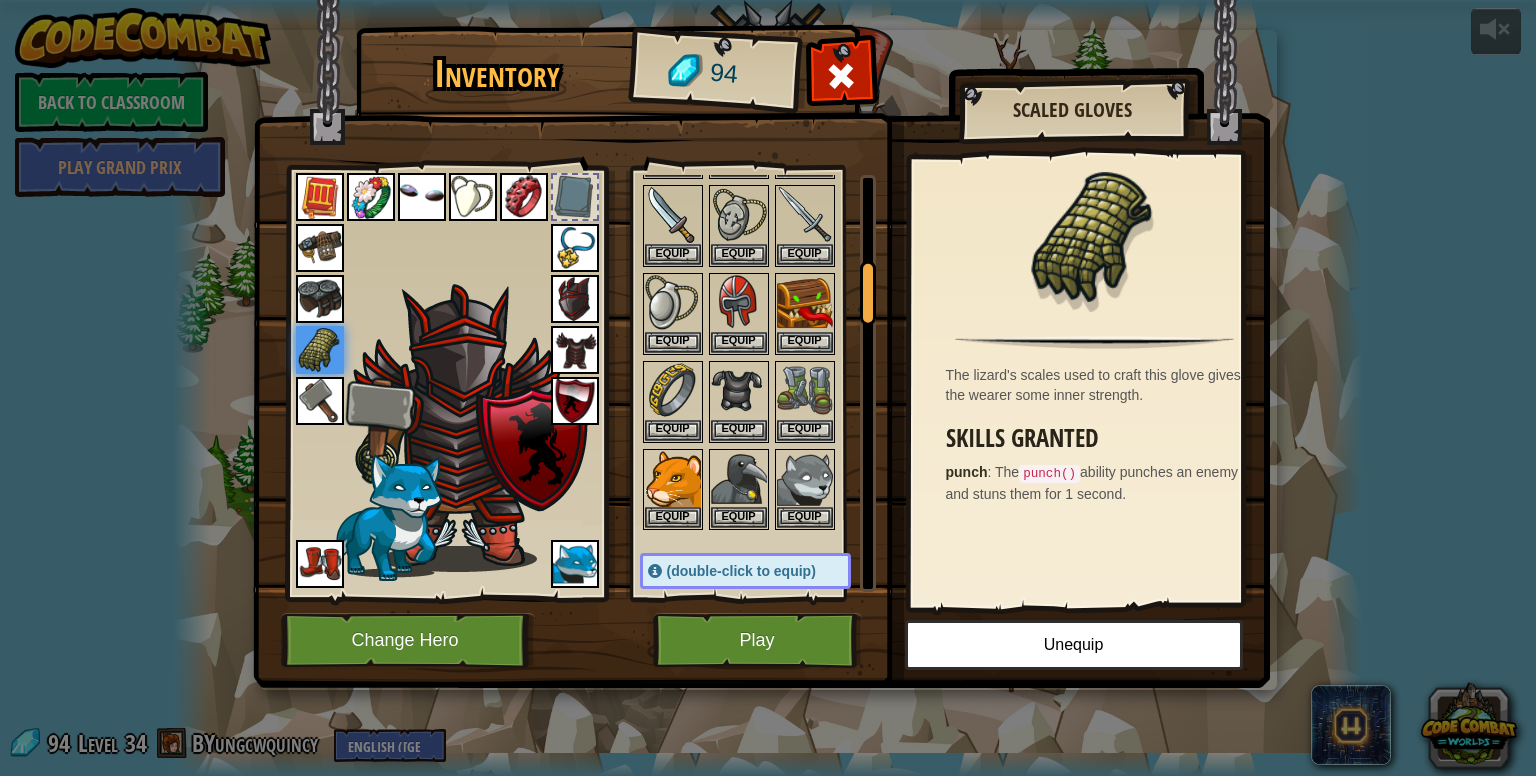 click at bounding box center (320, 299) 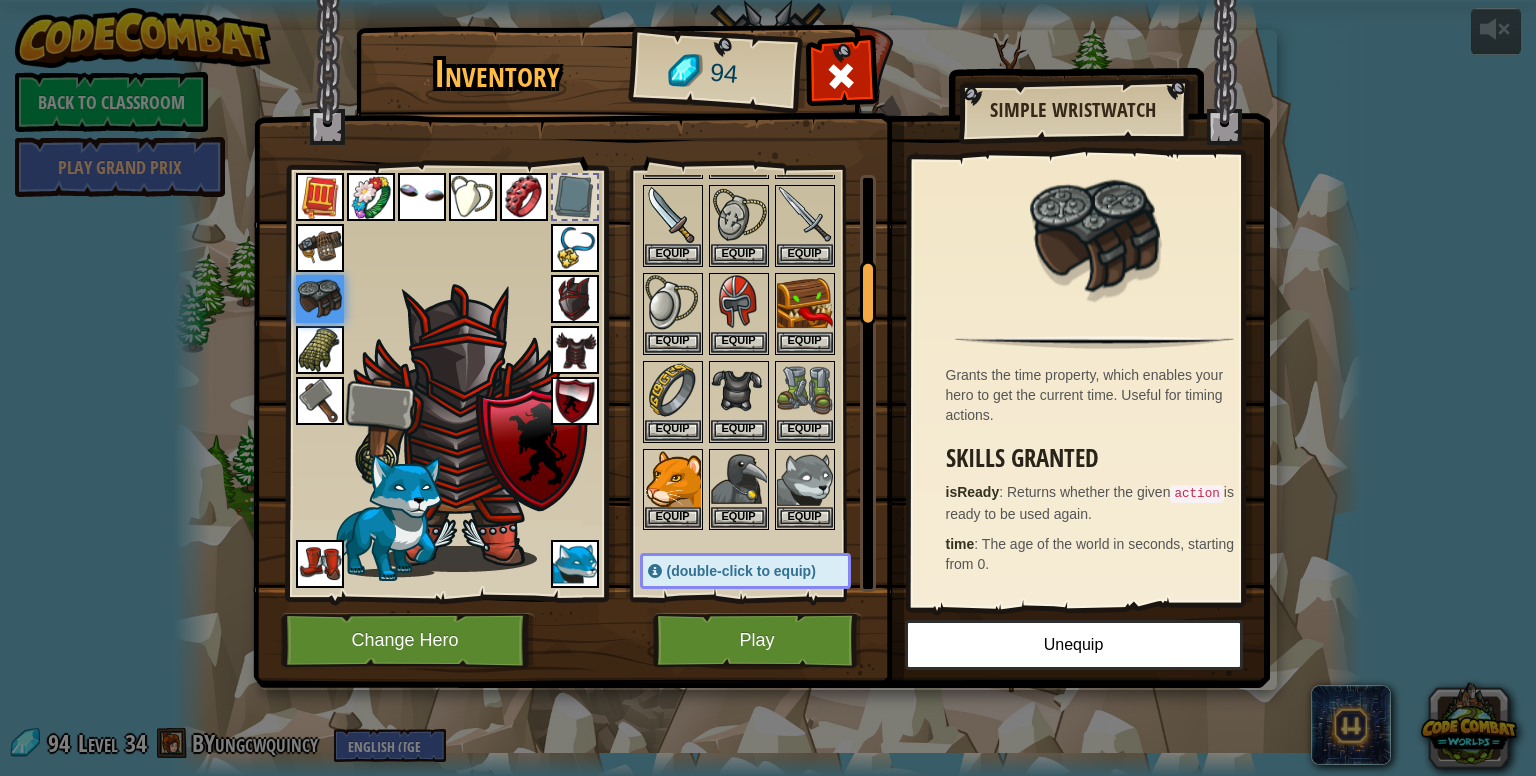 click at bounding box center [575, 350] 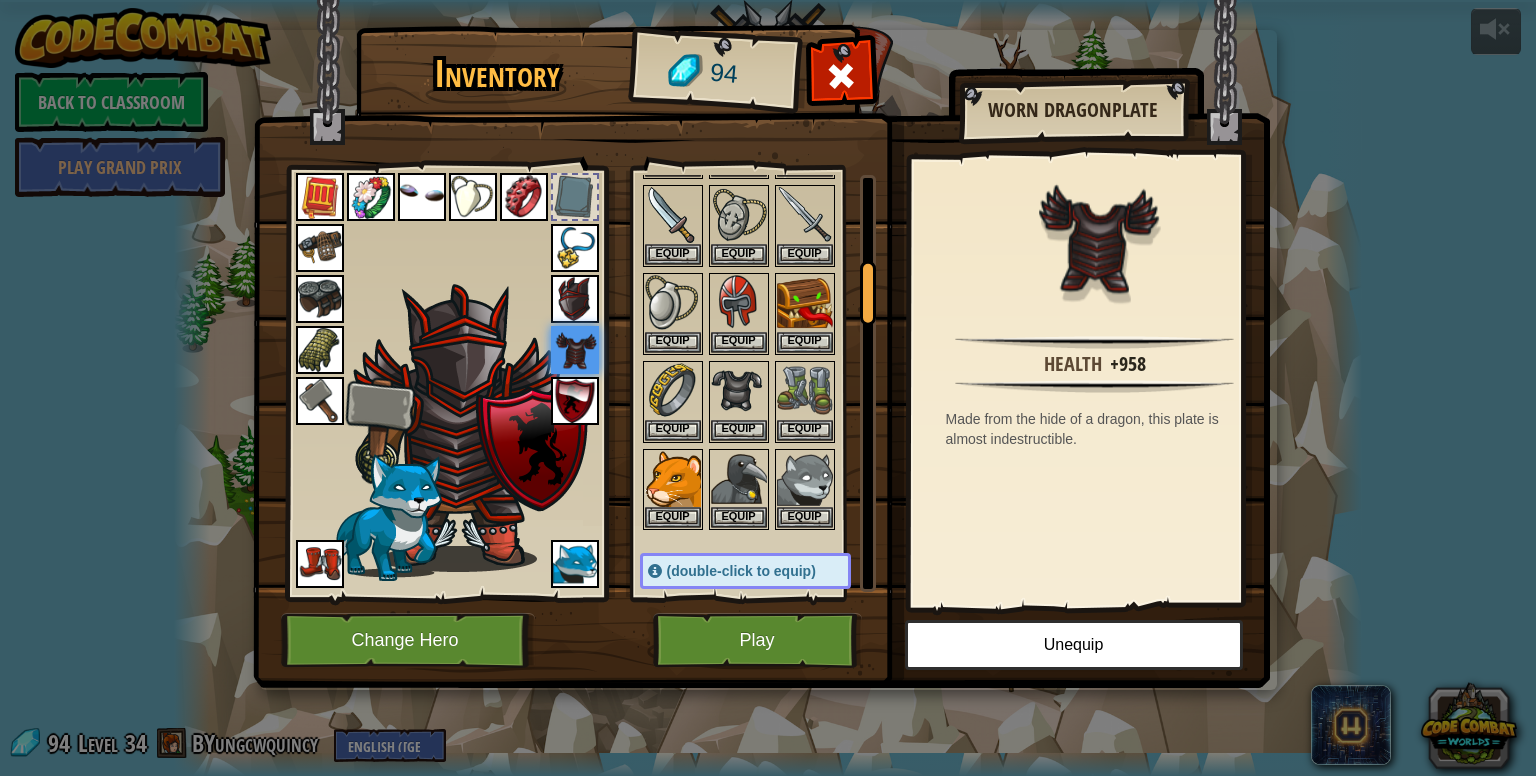 click at bounding box center [473, 197] 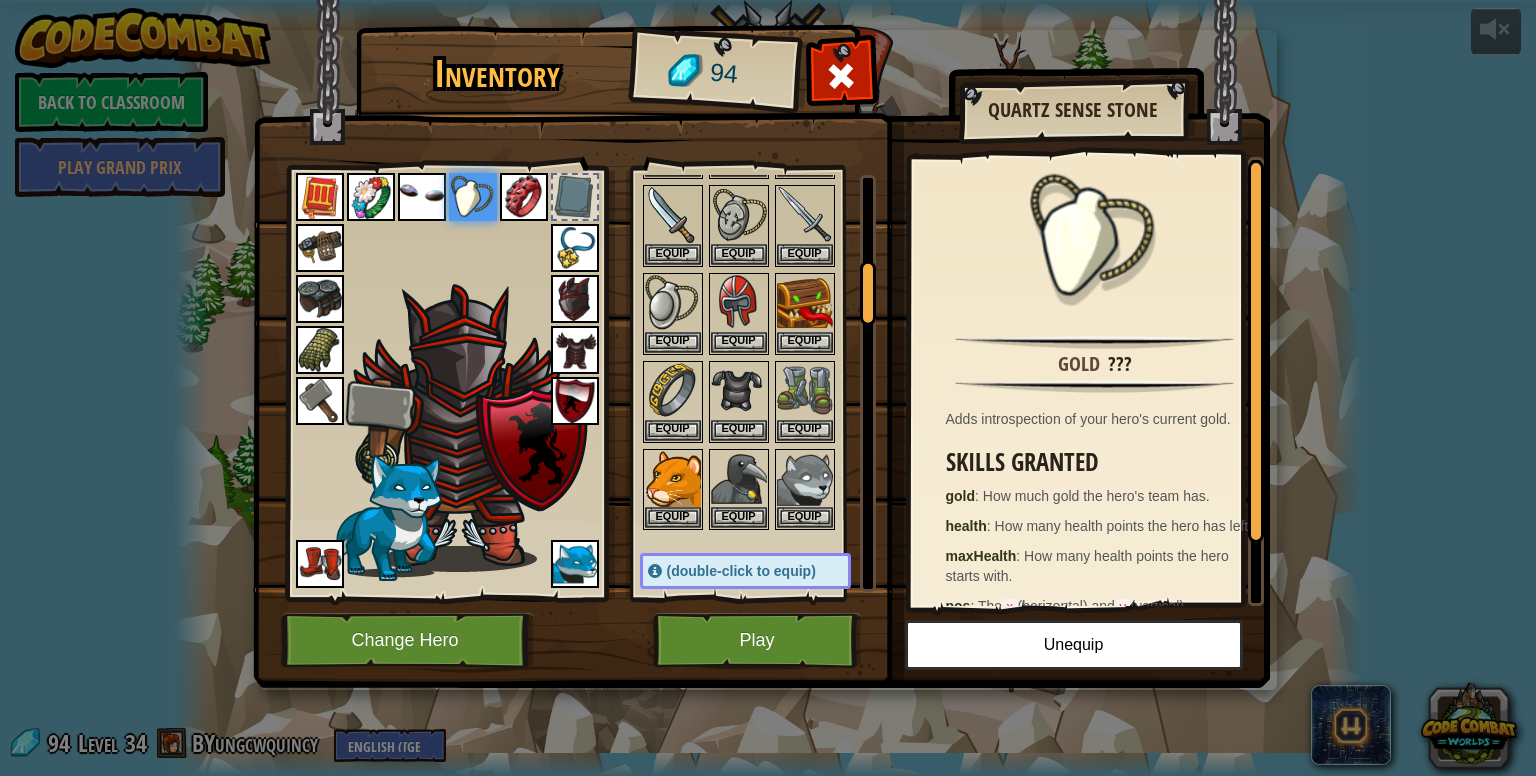 click at bounding box center [422, 197] 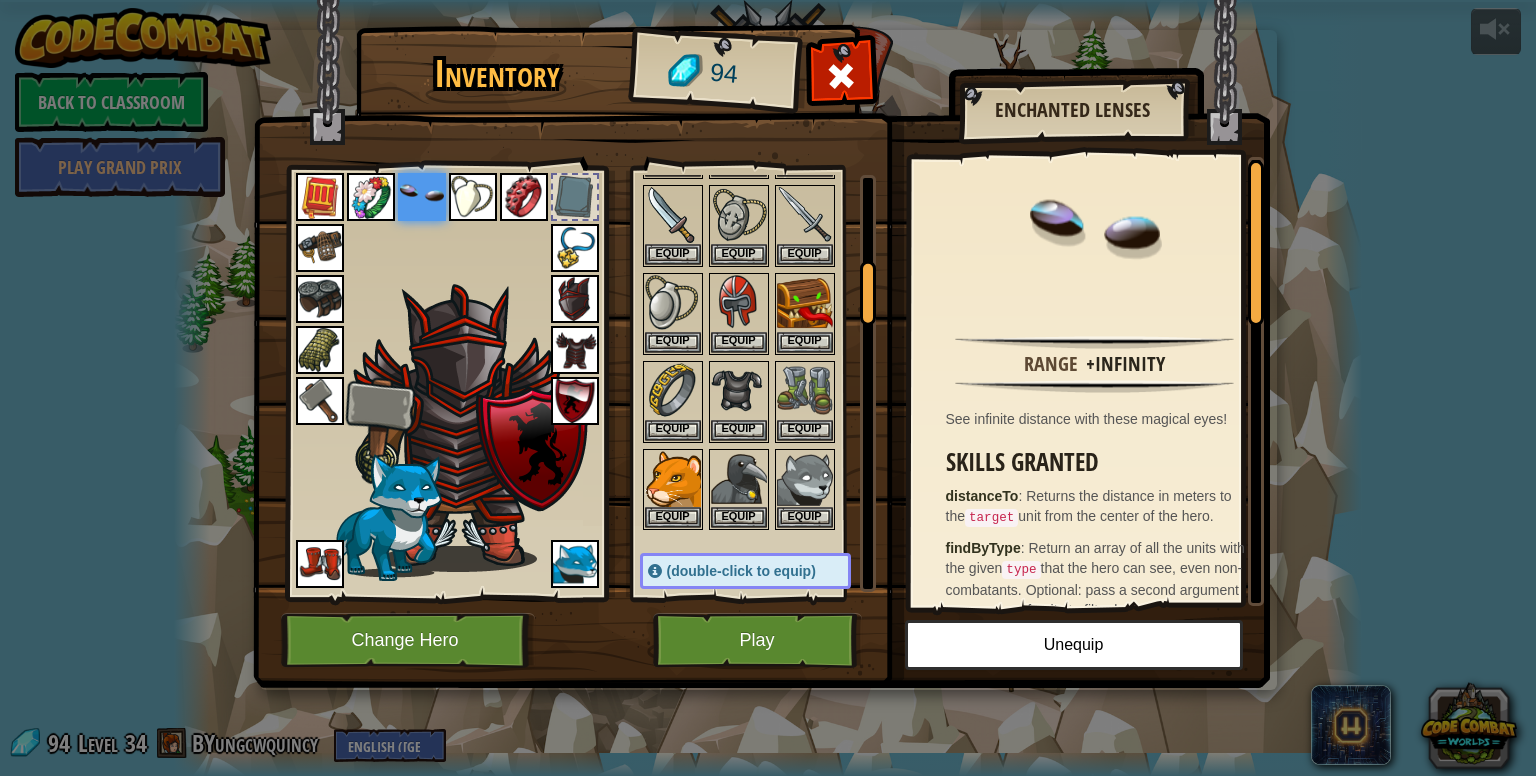 click at bounding box center [371, 197] 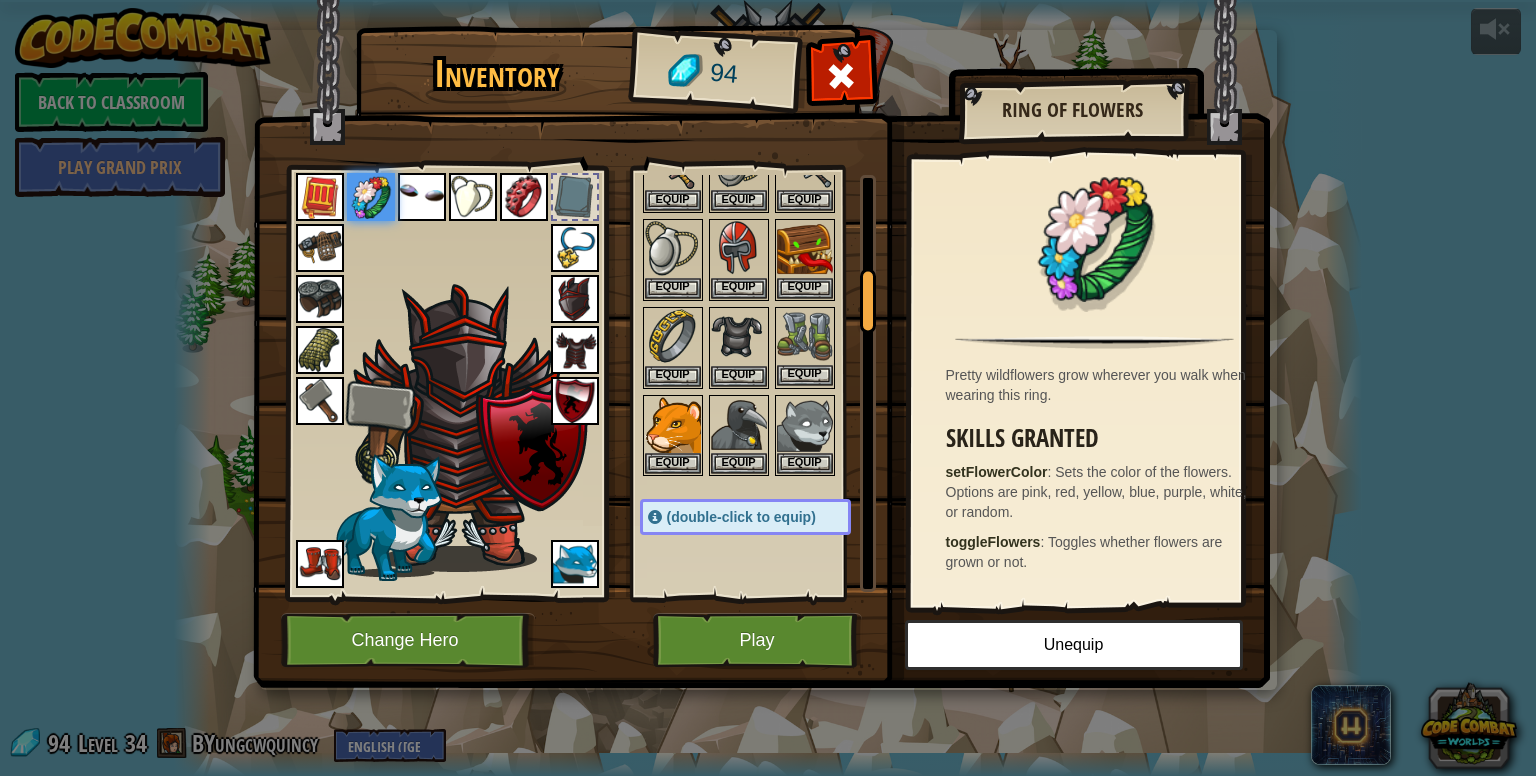 scroll, scrollTop: 634, scrollLeft: 0, axis: vertical 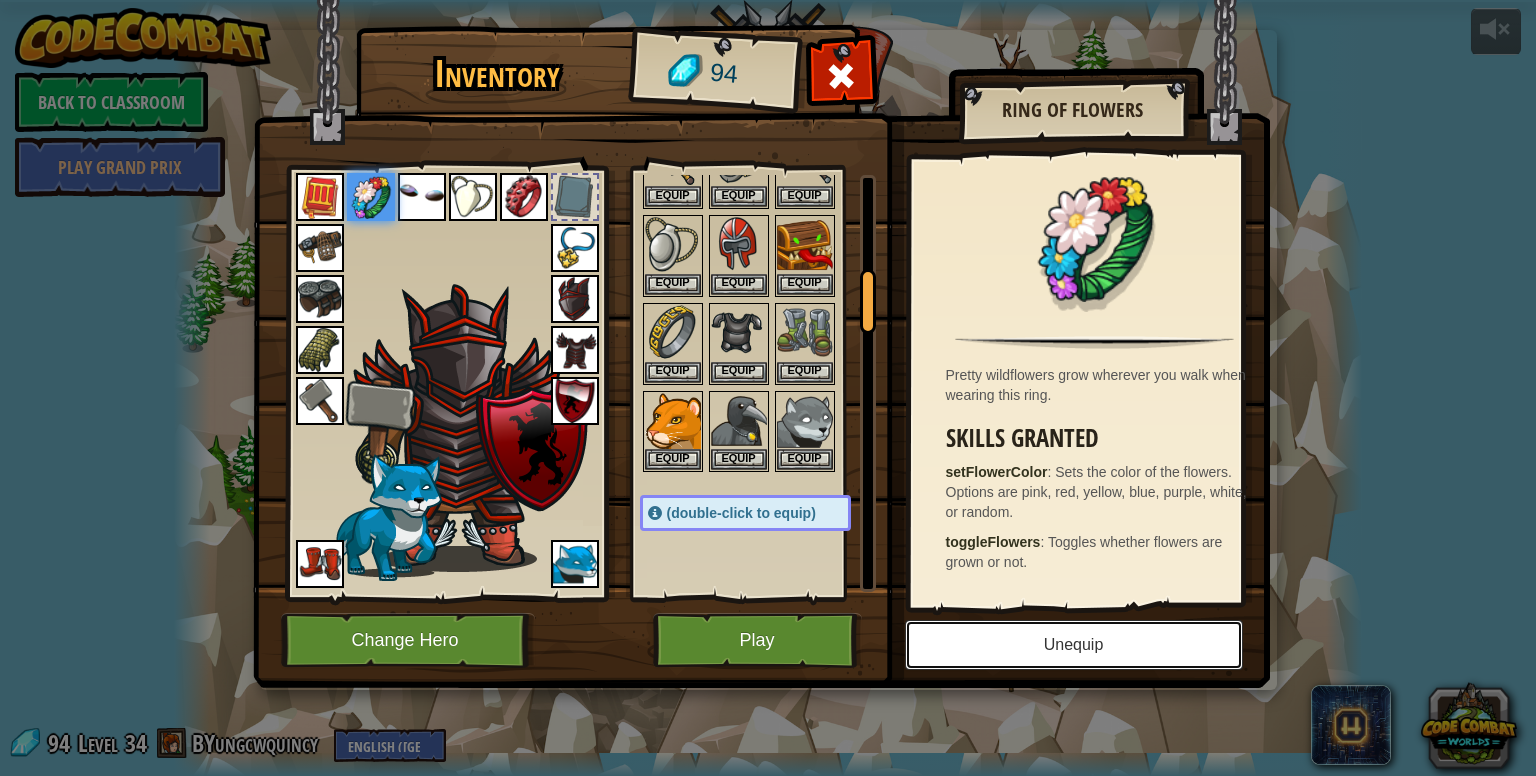 click on "Unequip" at bounding box center [1074, 645] 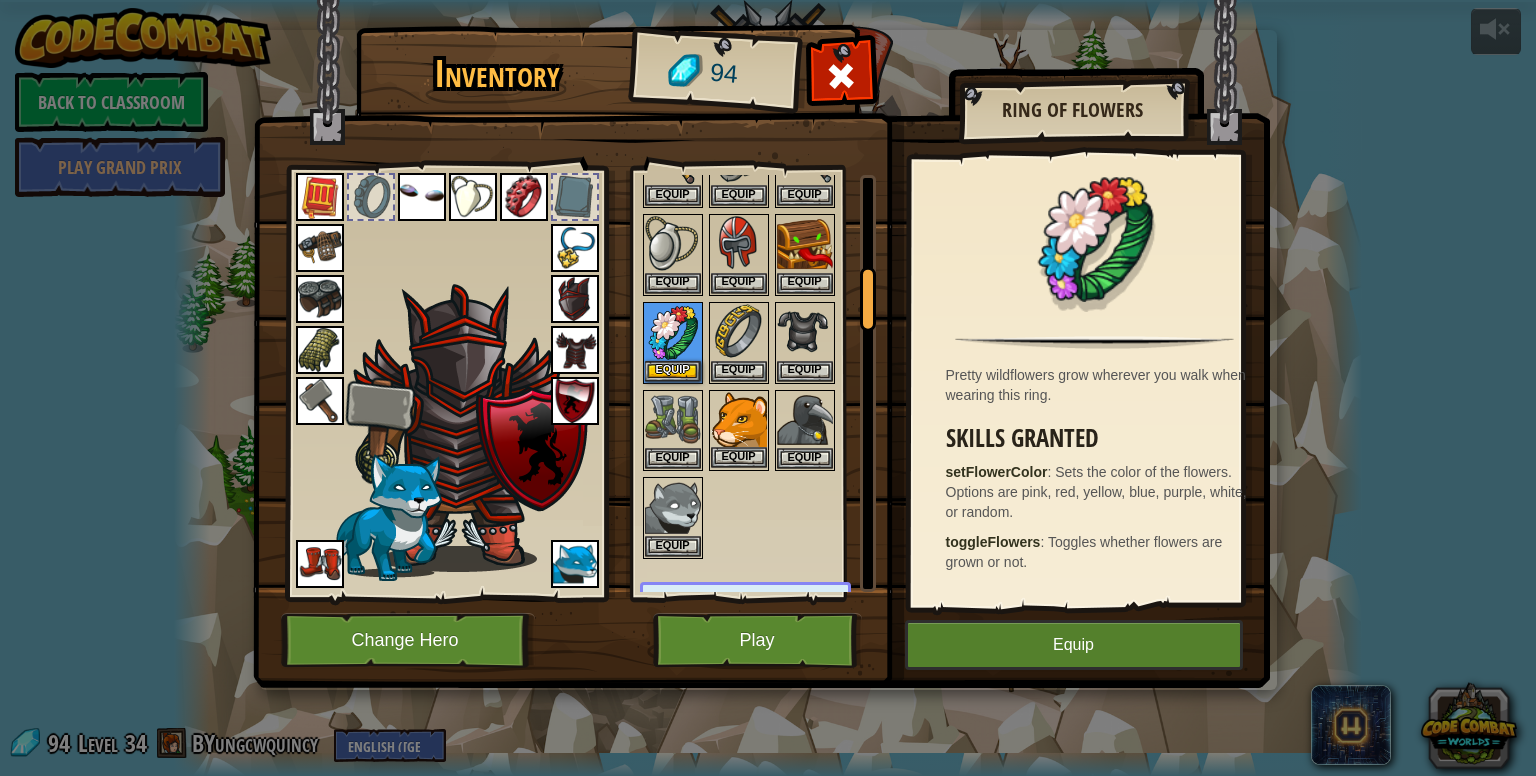 scroll, scrollTop: 636, scrollLeft: 0, axis: vertical 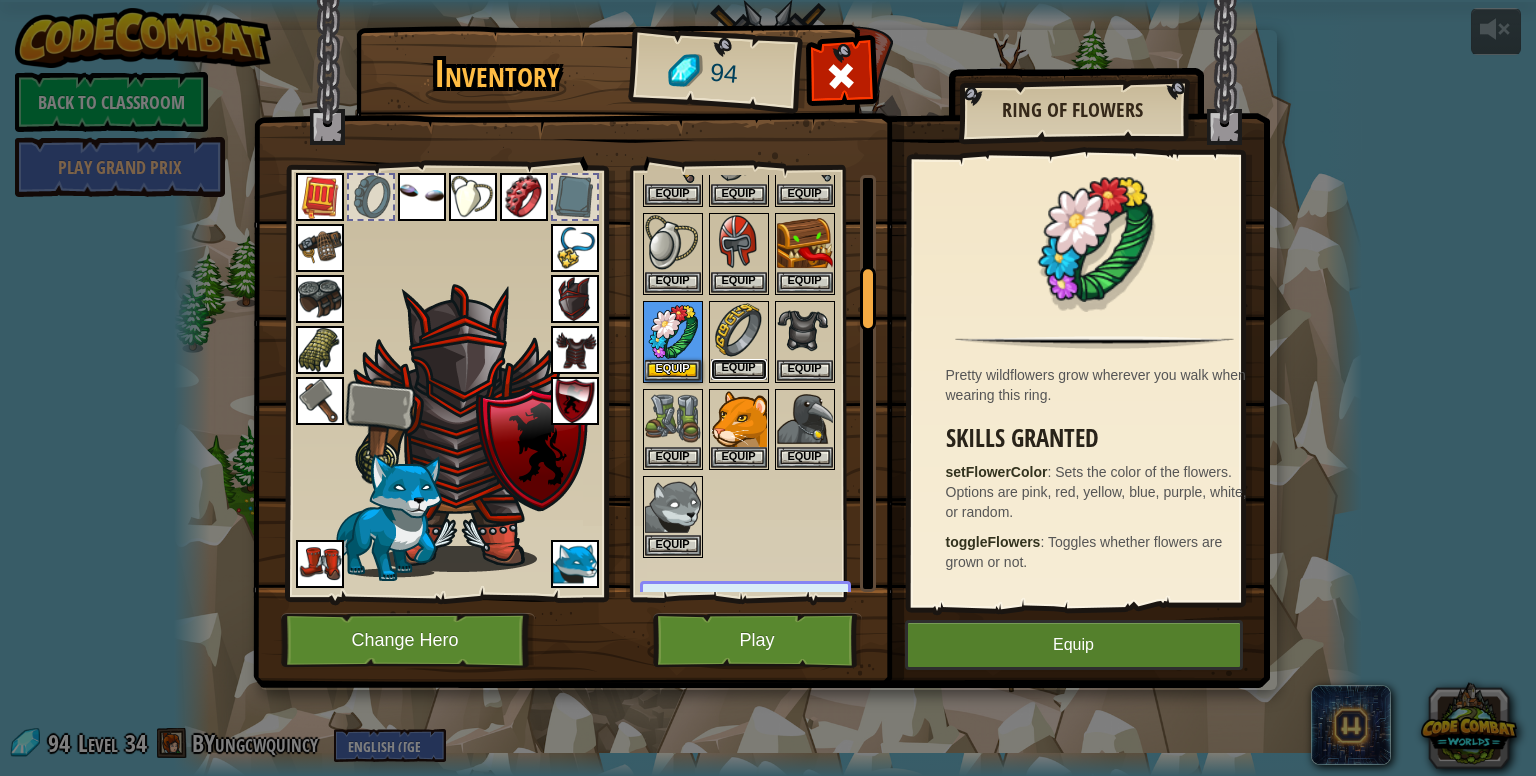 click on "Equip" at bounding box center [739, 369] 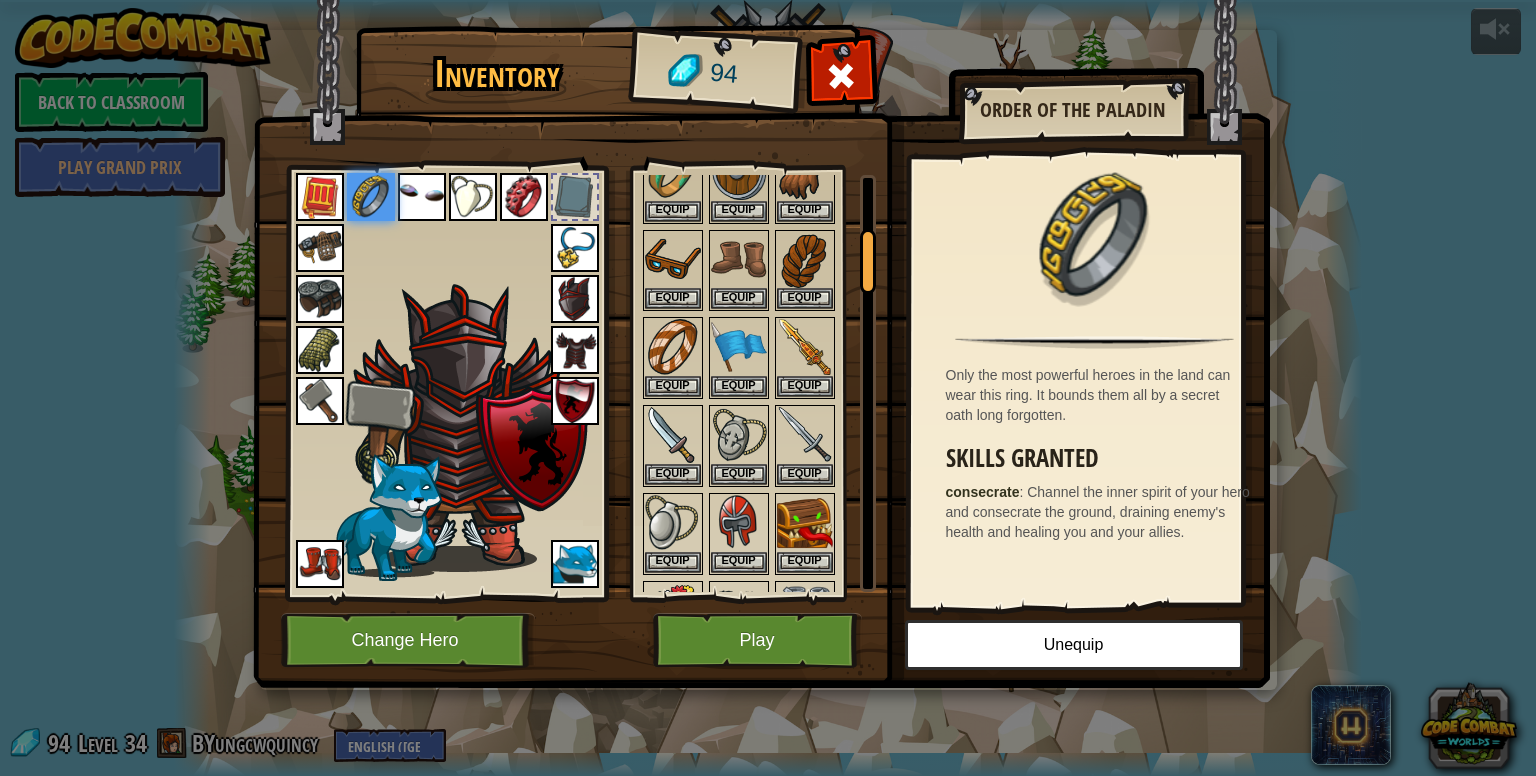 scroll, scrollTop: 356, scrollLeft: 0, axis: vertical 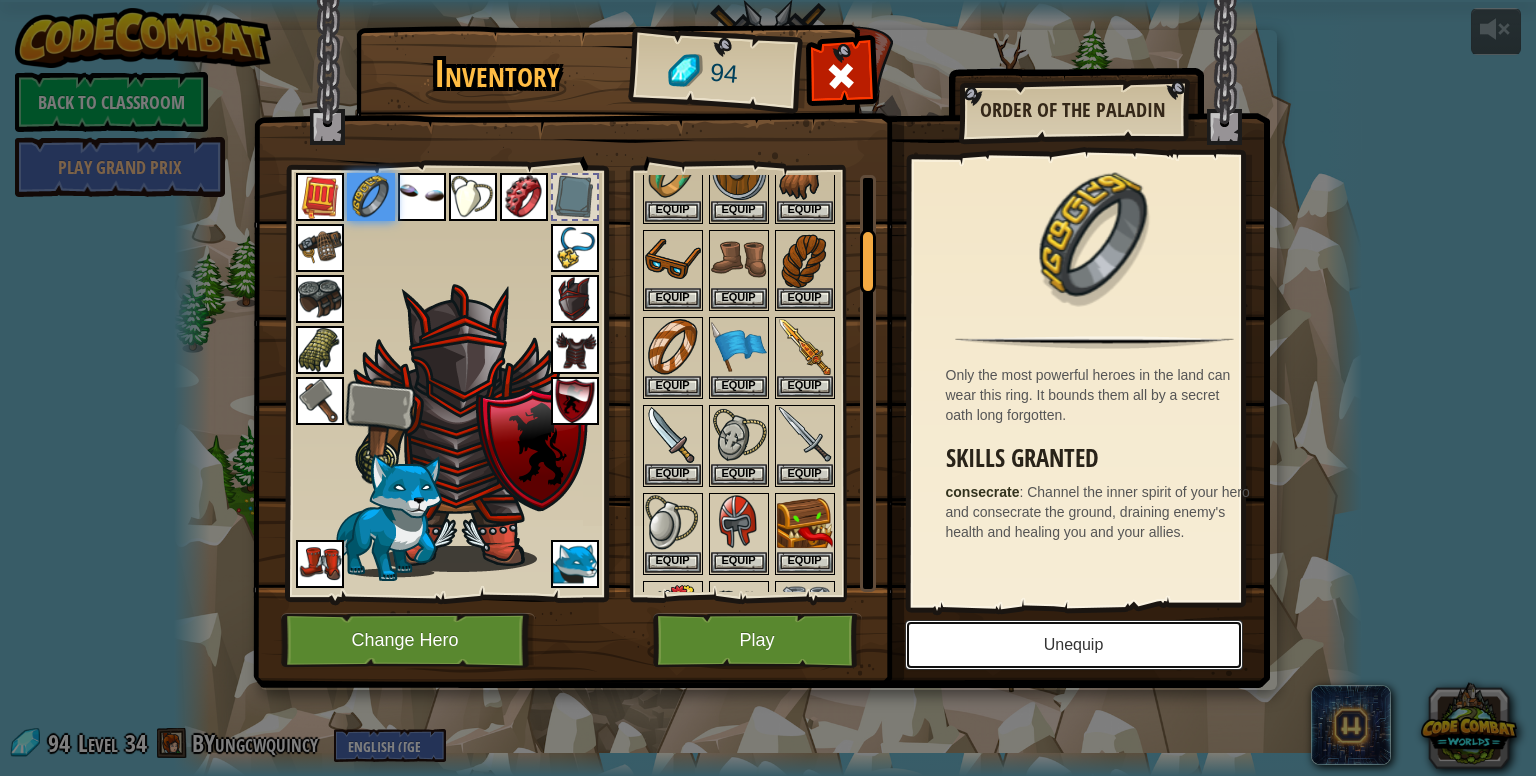 click on "Unequip" at bounding box center (1074, 645) 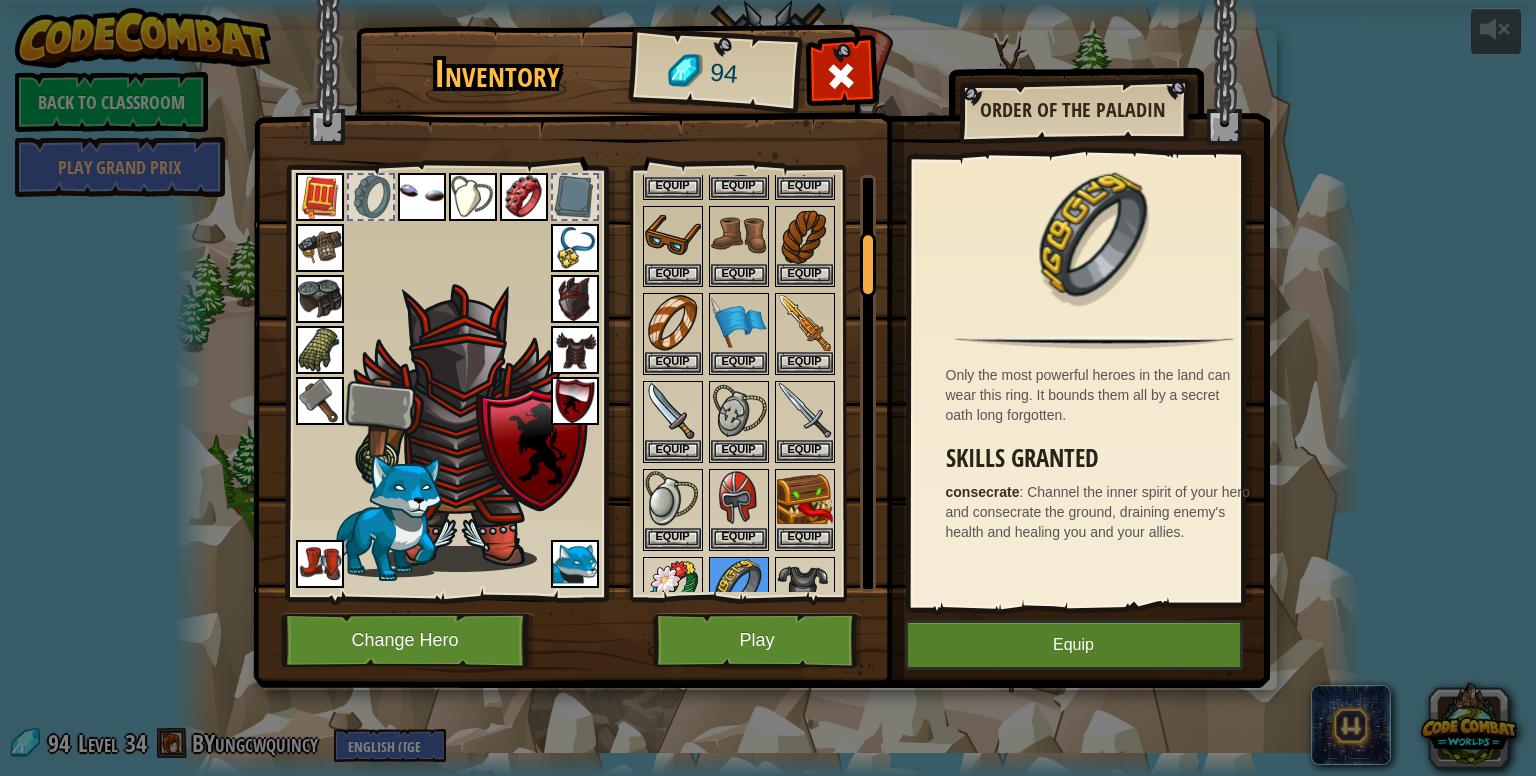 scroll, scrollTop: 391, scrollLeft: 0, axis: vertical 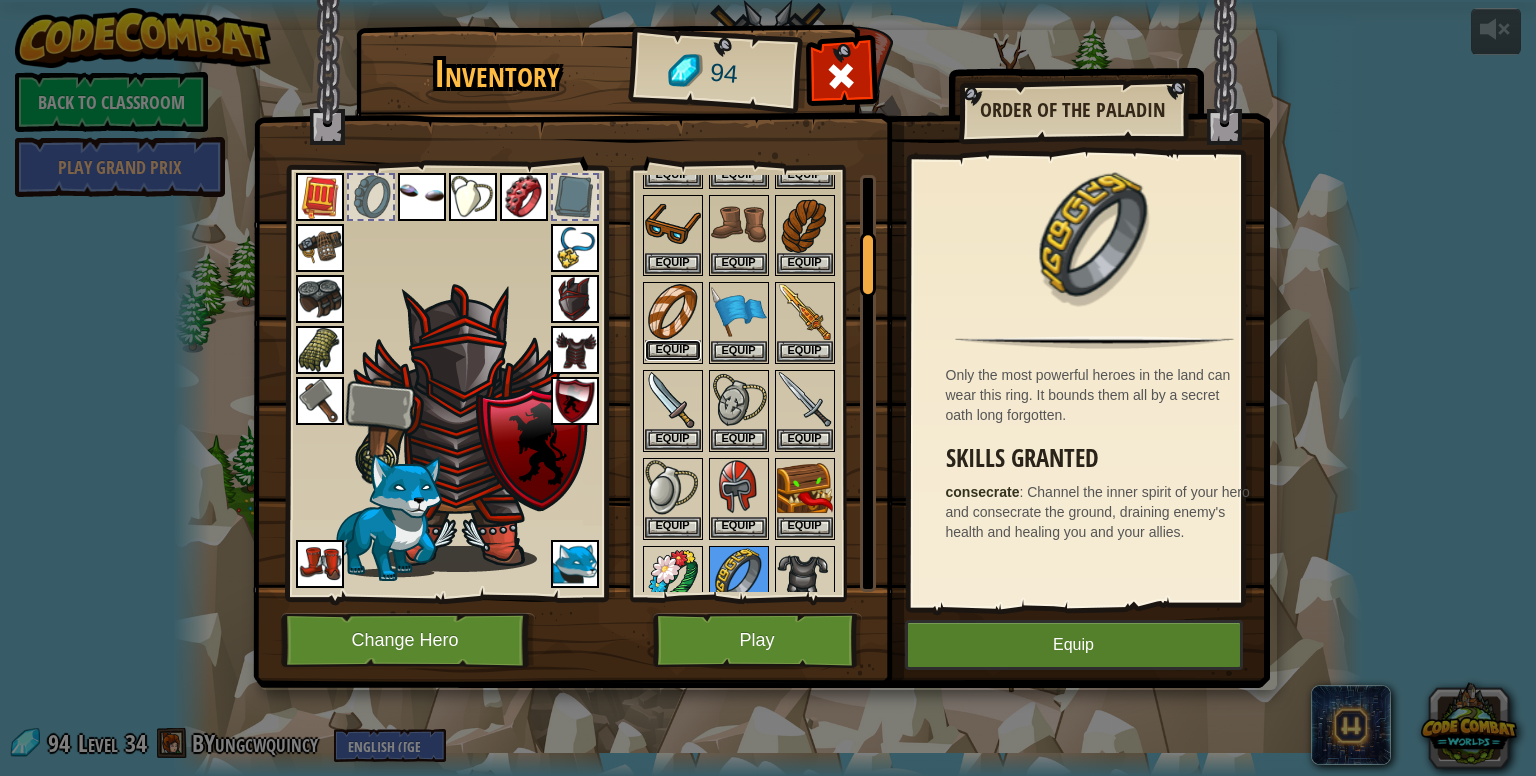 click on "Equip" at bounding box center [673, 350] 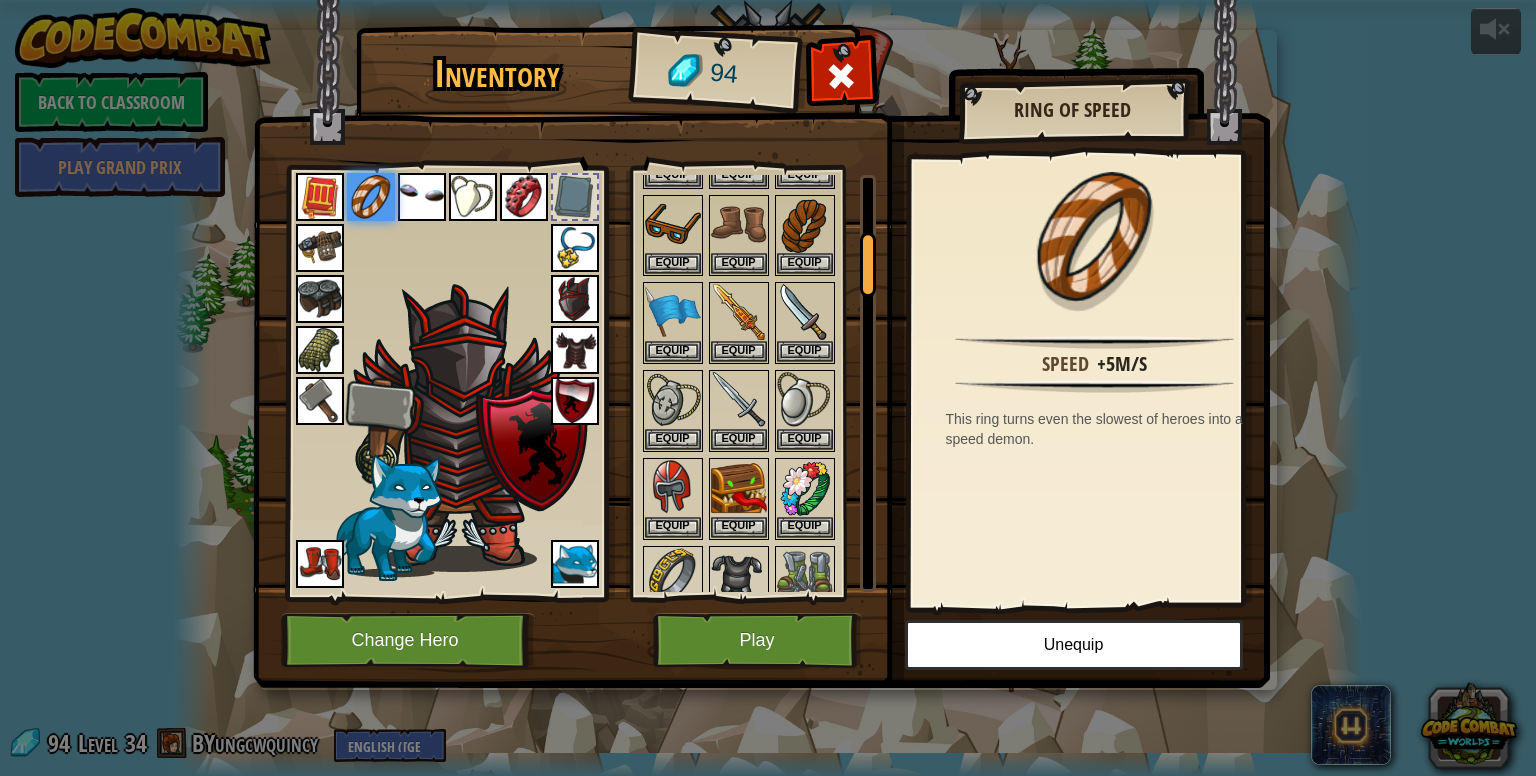 click at bounding box center (575, 401) 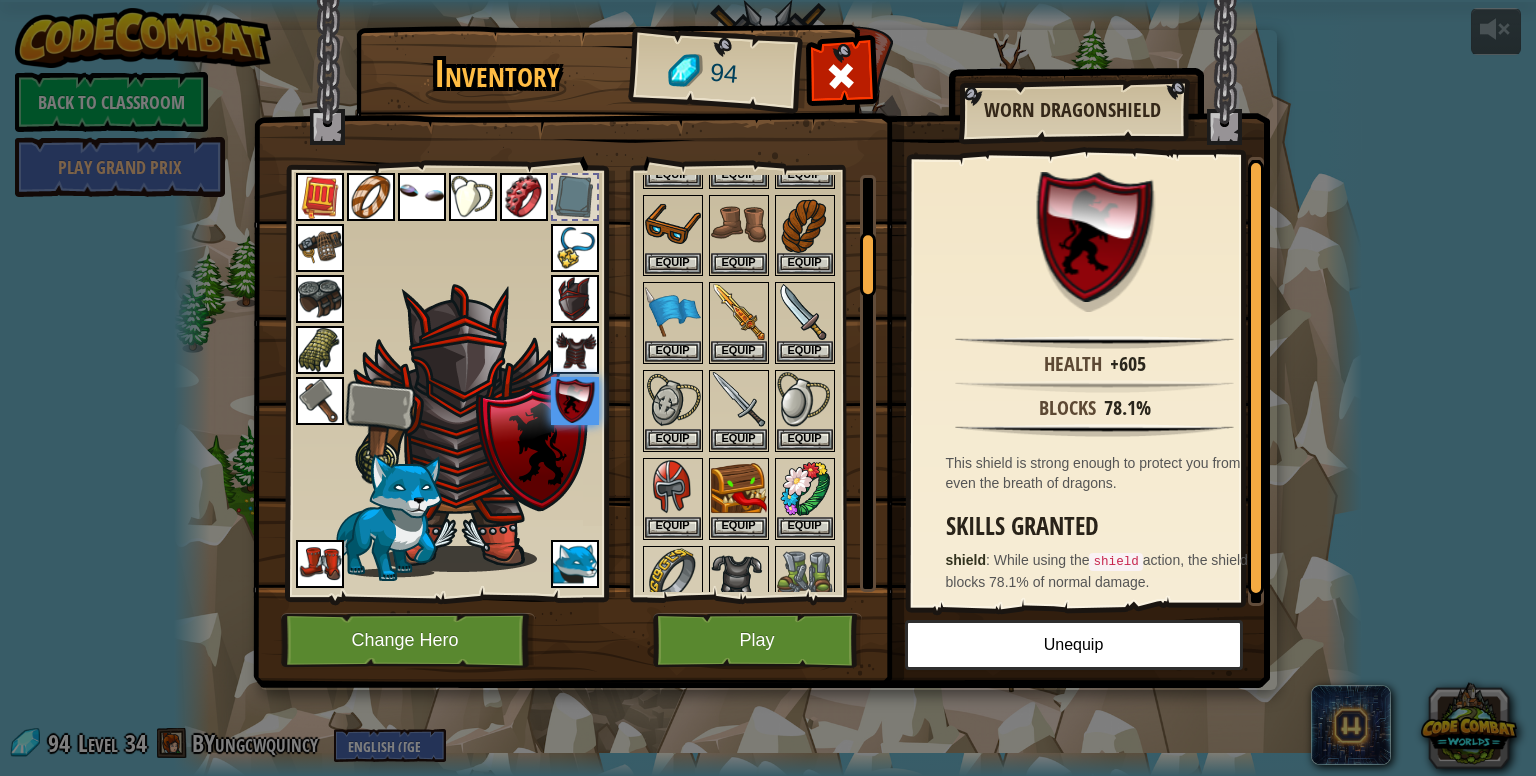 click at bounding box center (320, 248) 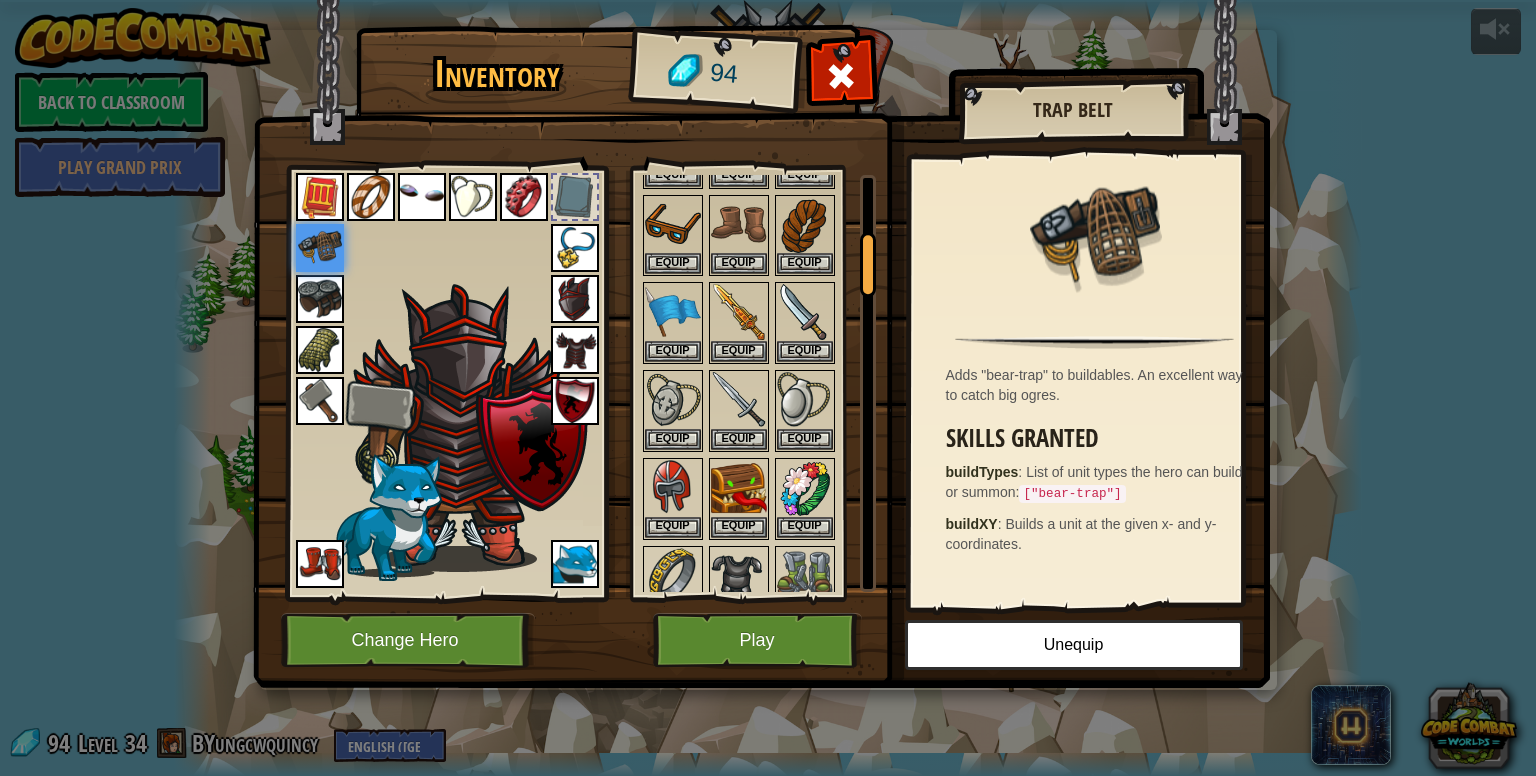click at bounding box center (320, 299) 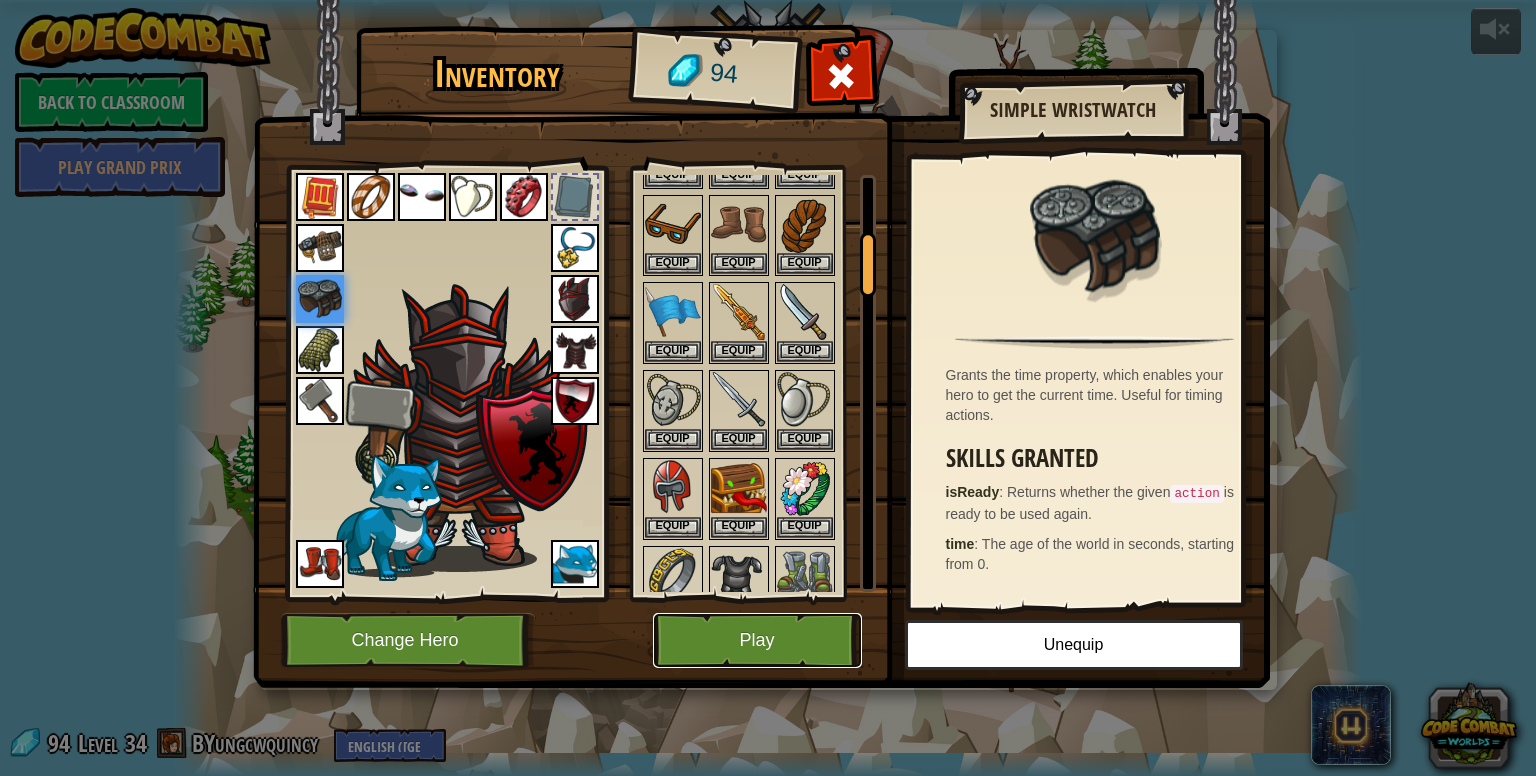 click on "Play" at bounding box center (757, 640) 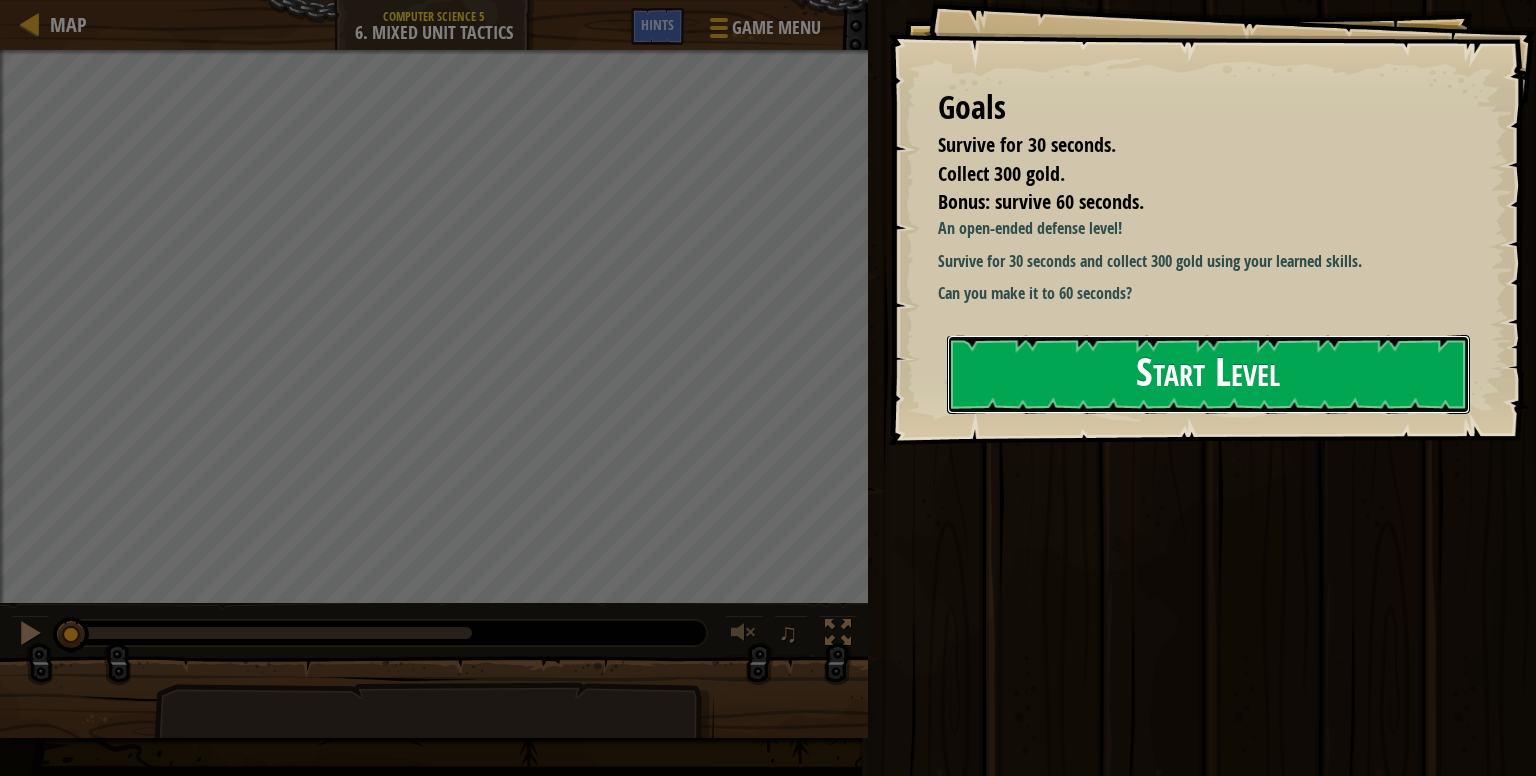 click on "Start Level" at bounding box center [1208, 374] 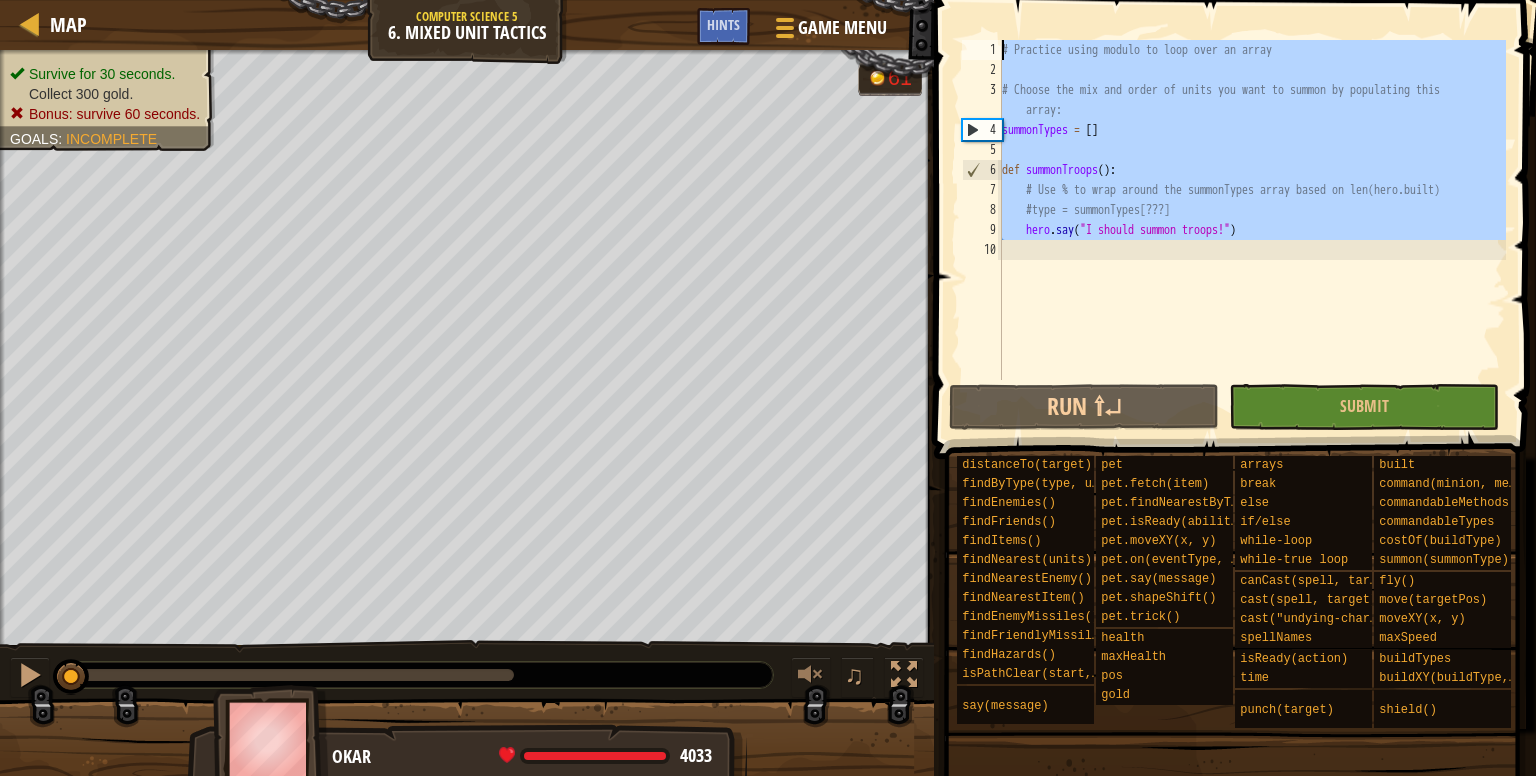 drag, startPoint x: 1072, startPoint y: 253, endPoint x: 936, endPoint y: -11, distance: 296.97137 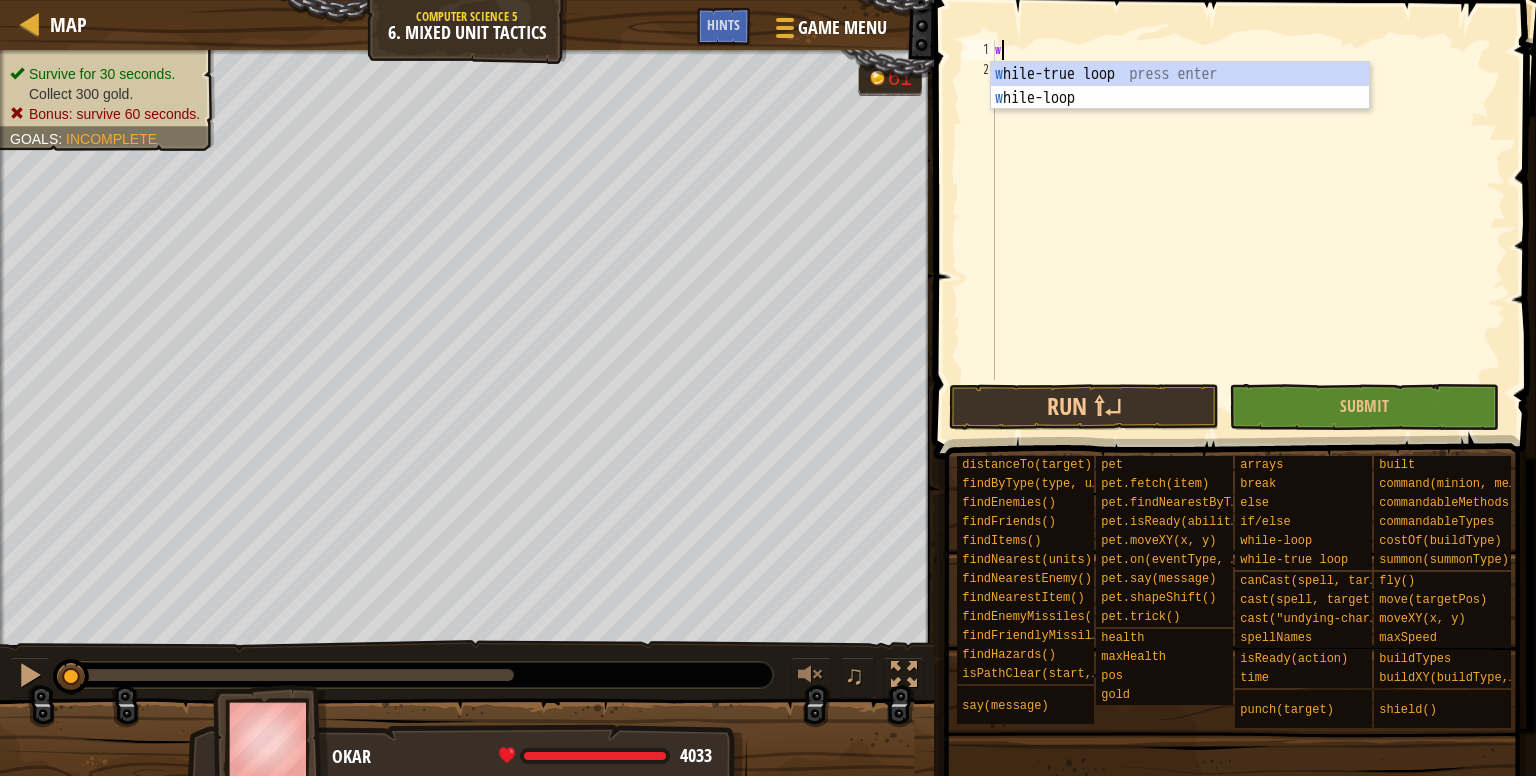 scroll, scrollTop: 9, scrollLeft: 0, axis: vertical 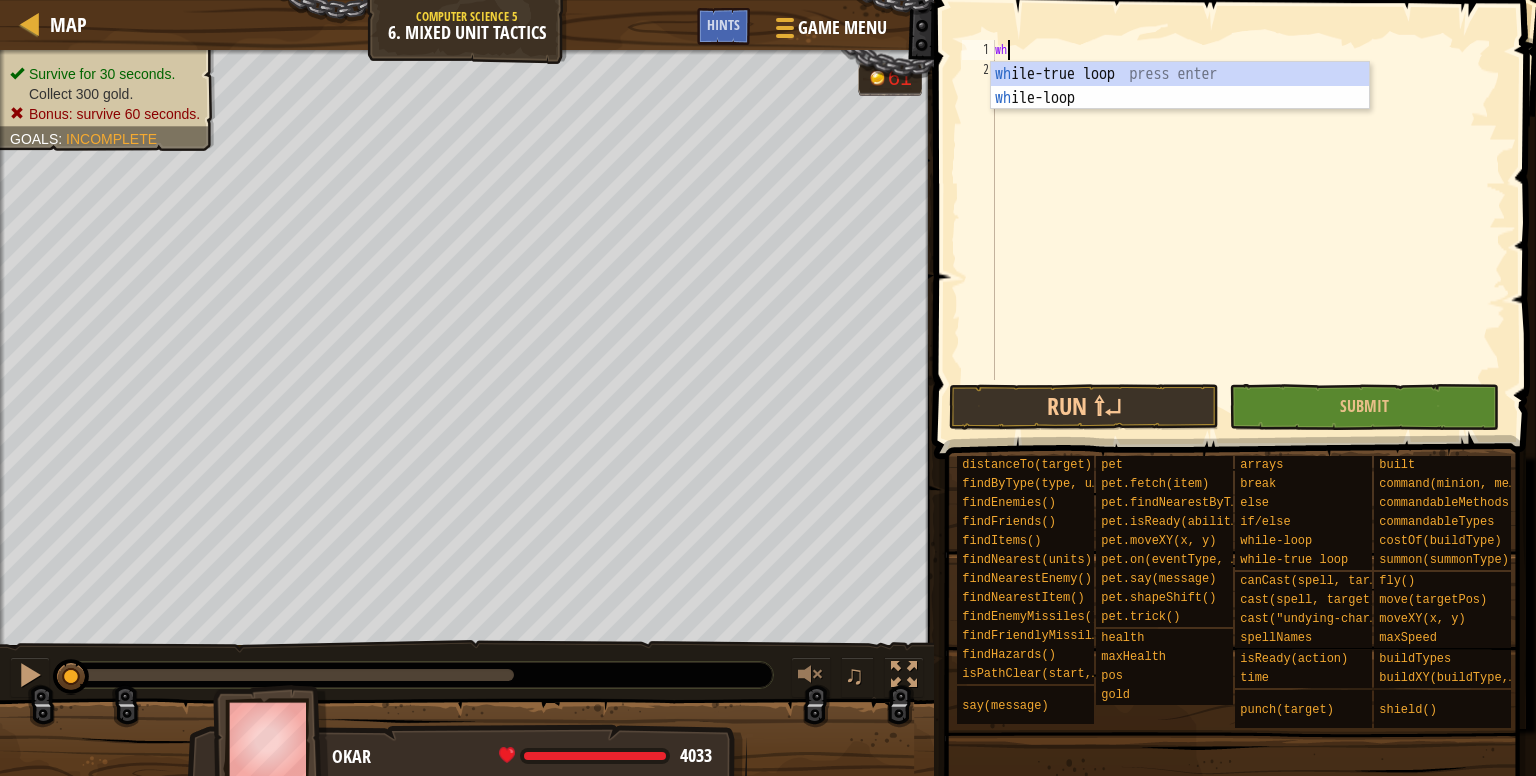 type on "whi" 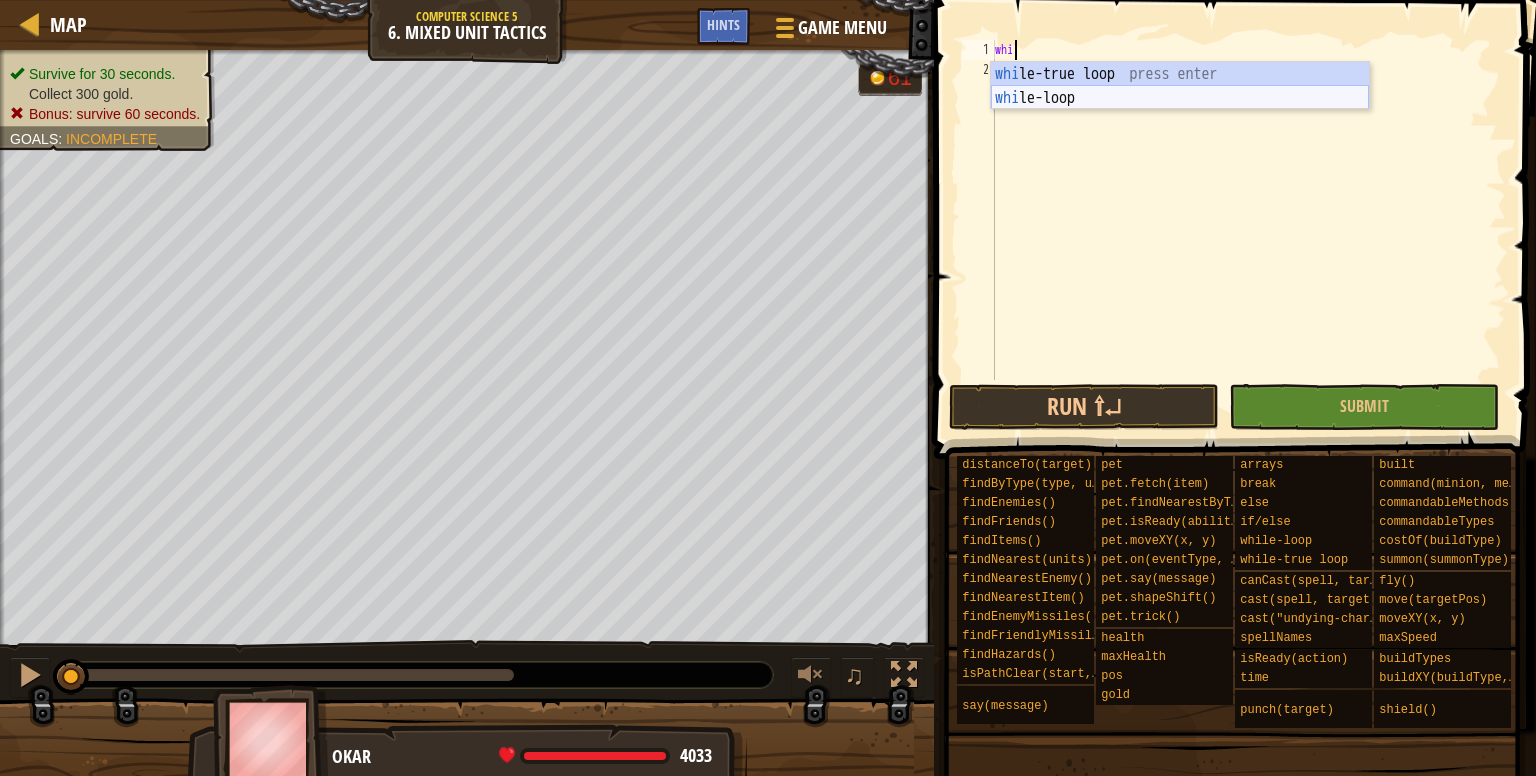 click on "whi le-true loop press enter whi le-loop press enter" at bounding box center (1180, 110) 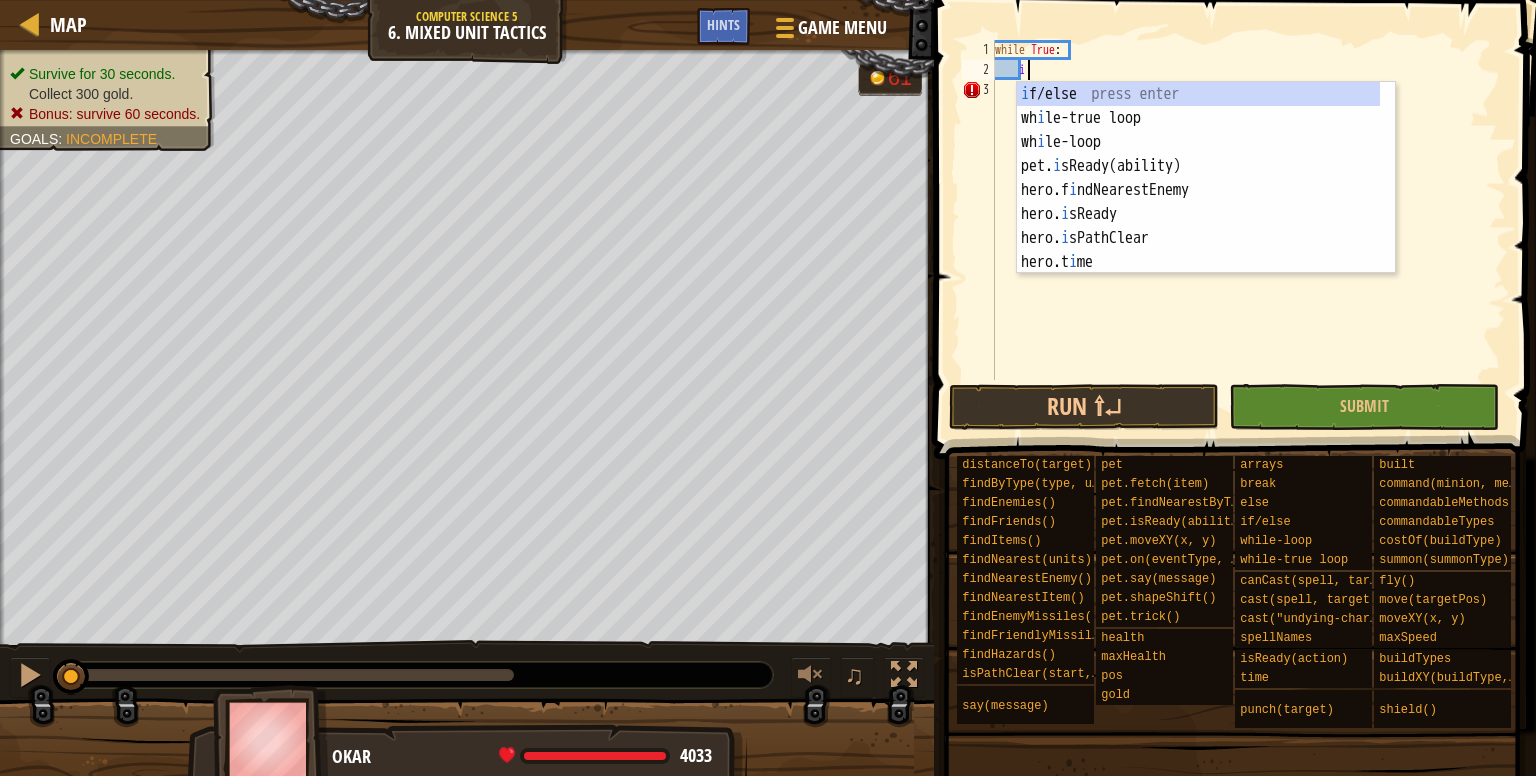 scroll, scrollTop: 9, scrollLeft: 1, axis: both 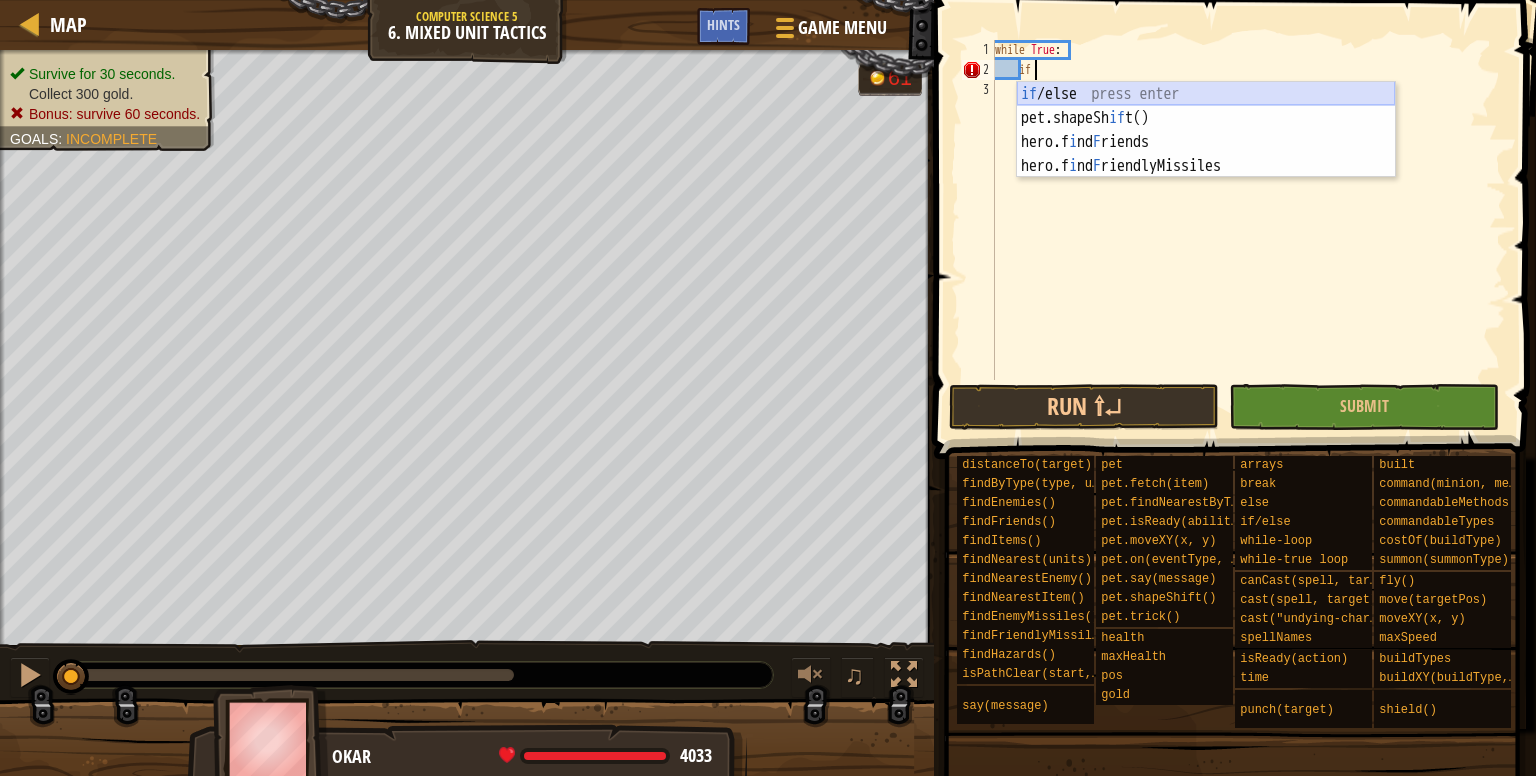 click on "if /else press enter pet.shapeSh if t() press enter hero.f i nd F riends press enter hero.f i nd F riendlyMissiles press enter" at bounding box center [1206, 154] 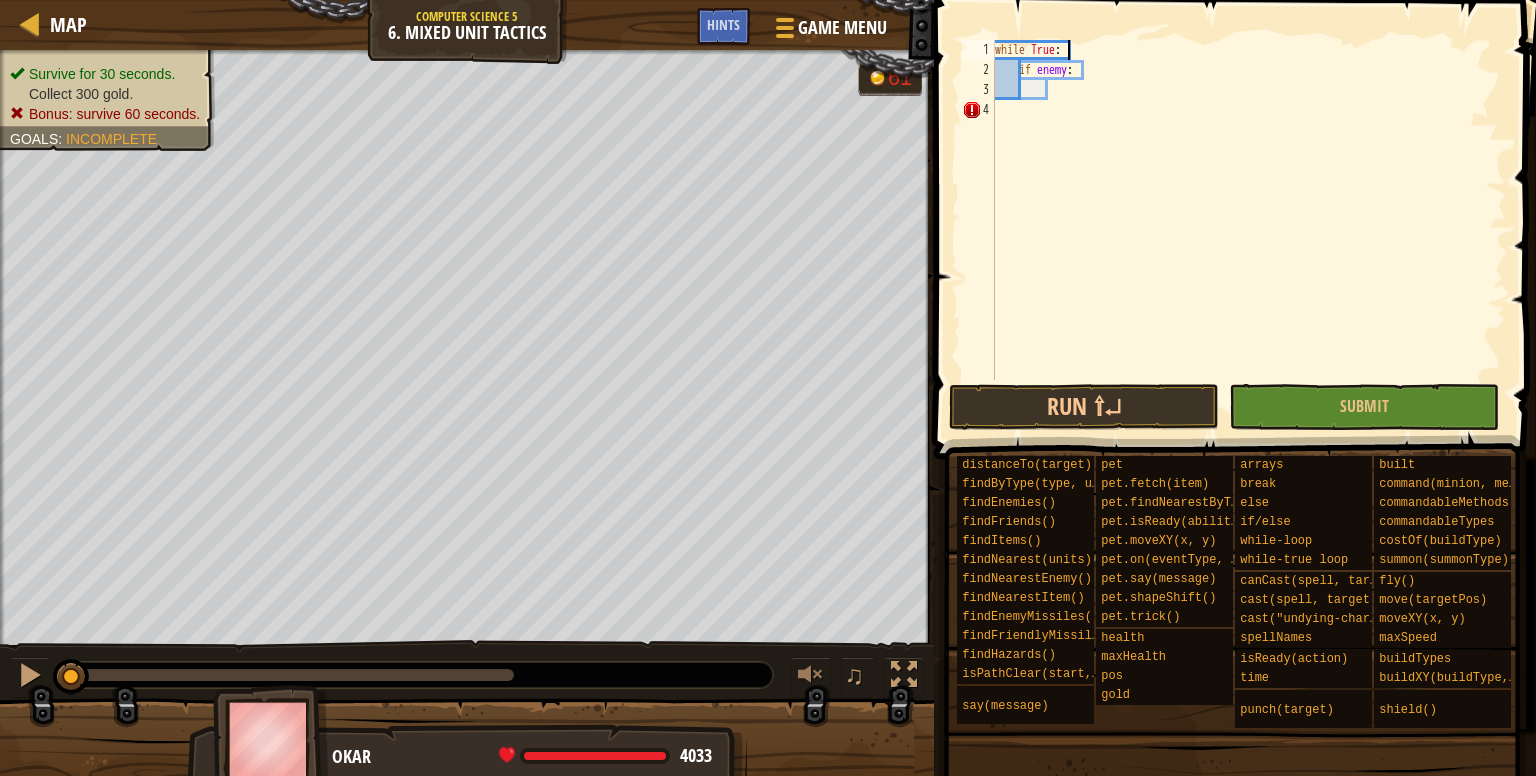 click on "while   True :      if   enemy :" at bounding box center (1248, 230) 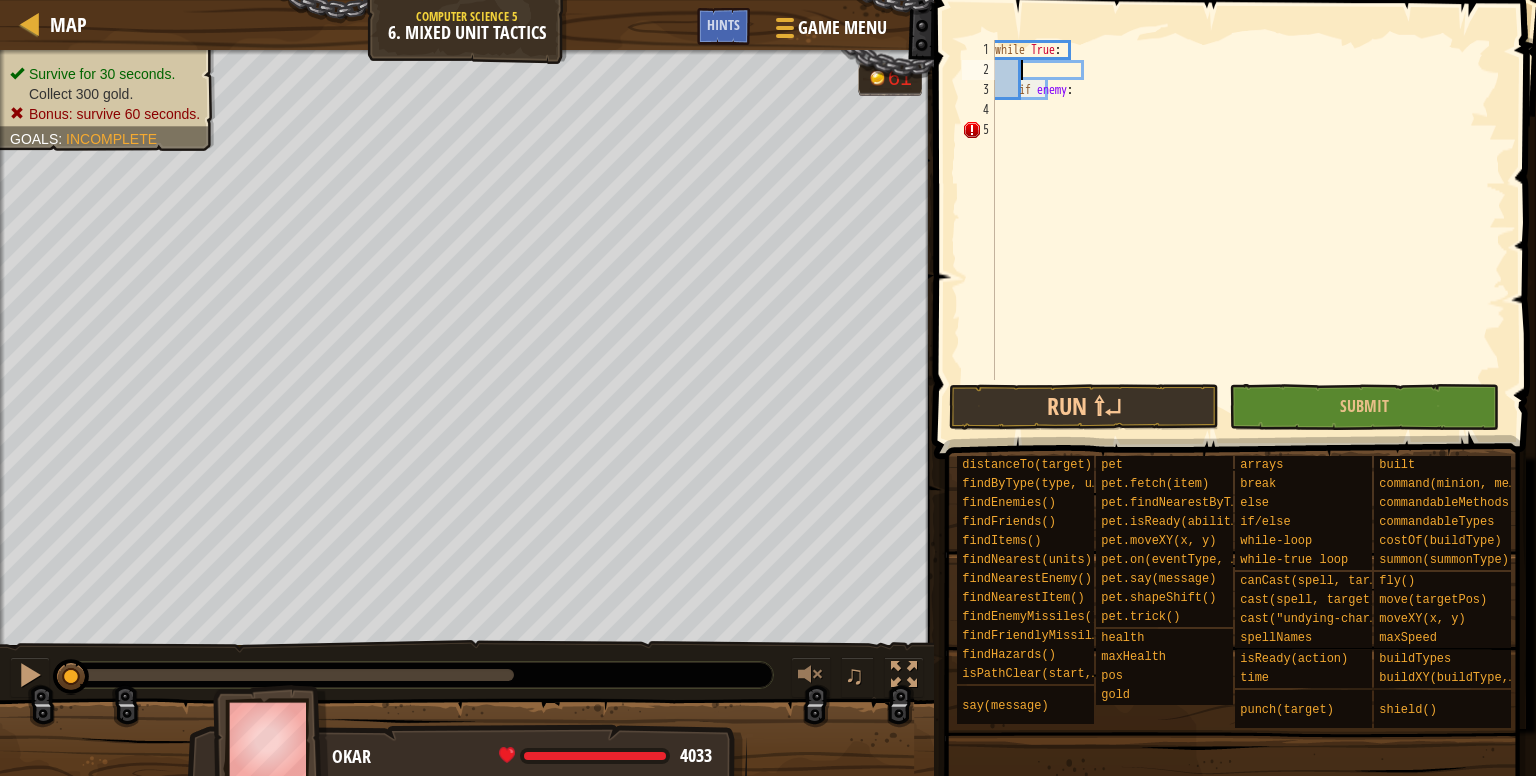 scroll, scrollTop: 9, scrollLeft: 0, axis: vertical 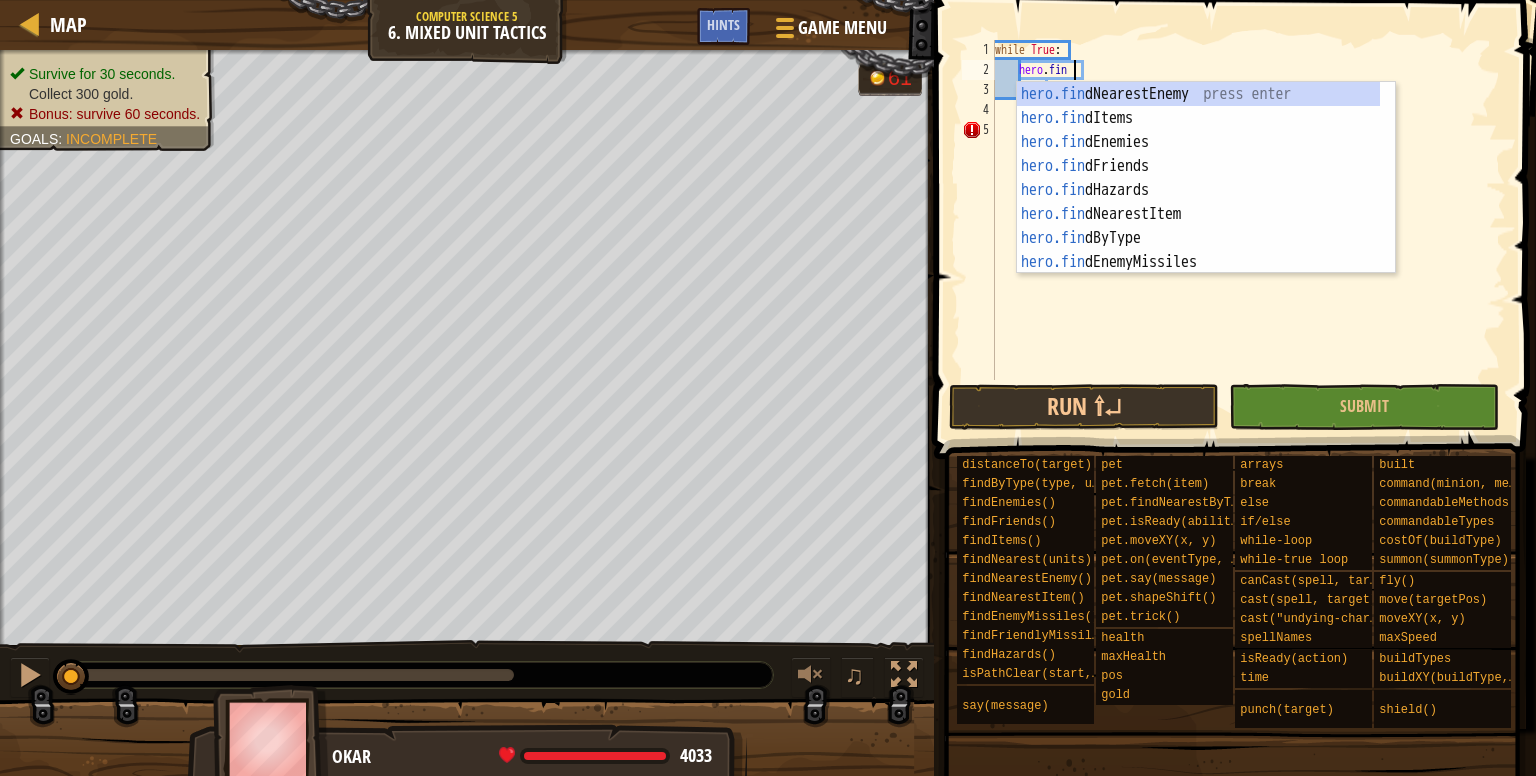 type on "hero.fin" 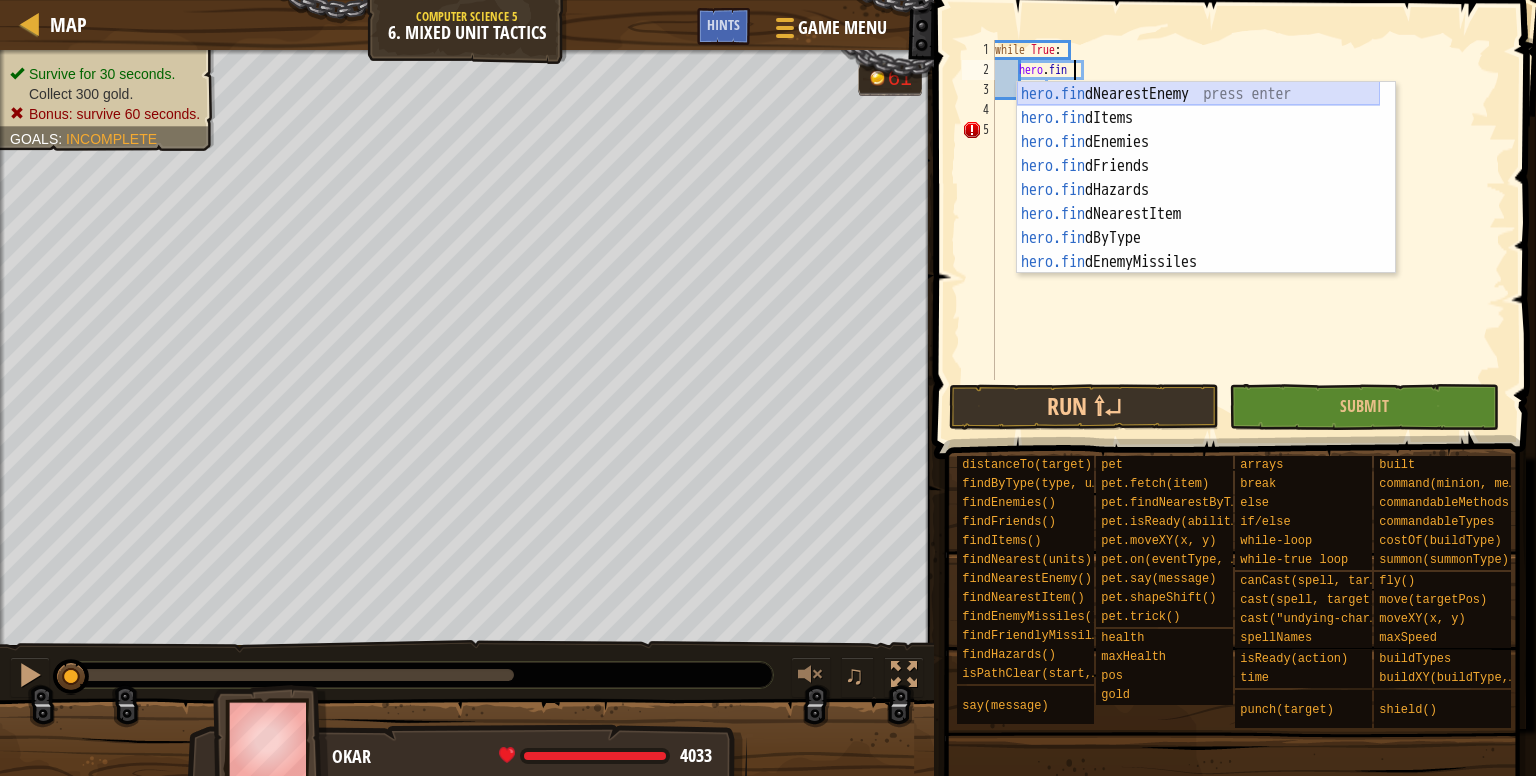 click on "hero.fin dNearestEnemy press enter hero.fin dItems press enter hero.fin dEnemies press enter hero.fin dFriends press enter hero.fin dHazards press enter hero.fin dNearestItem press enter hero.fin dByType press enter hero.fin dEnemyMissiles press enter hero.fin dNearest press enter" at bounding box center (1198, 202) 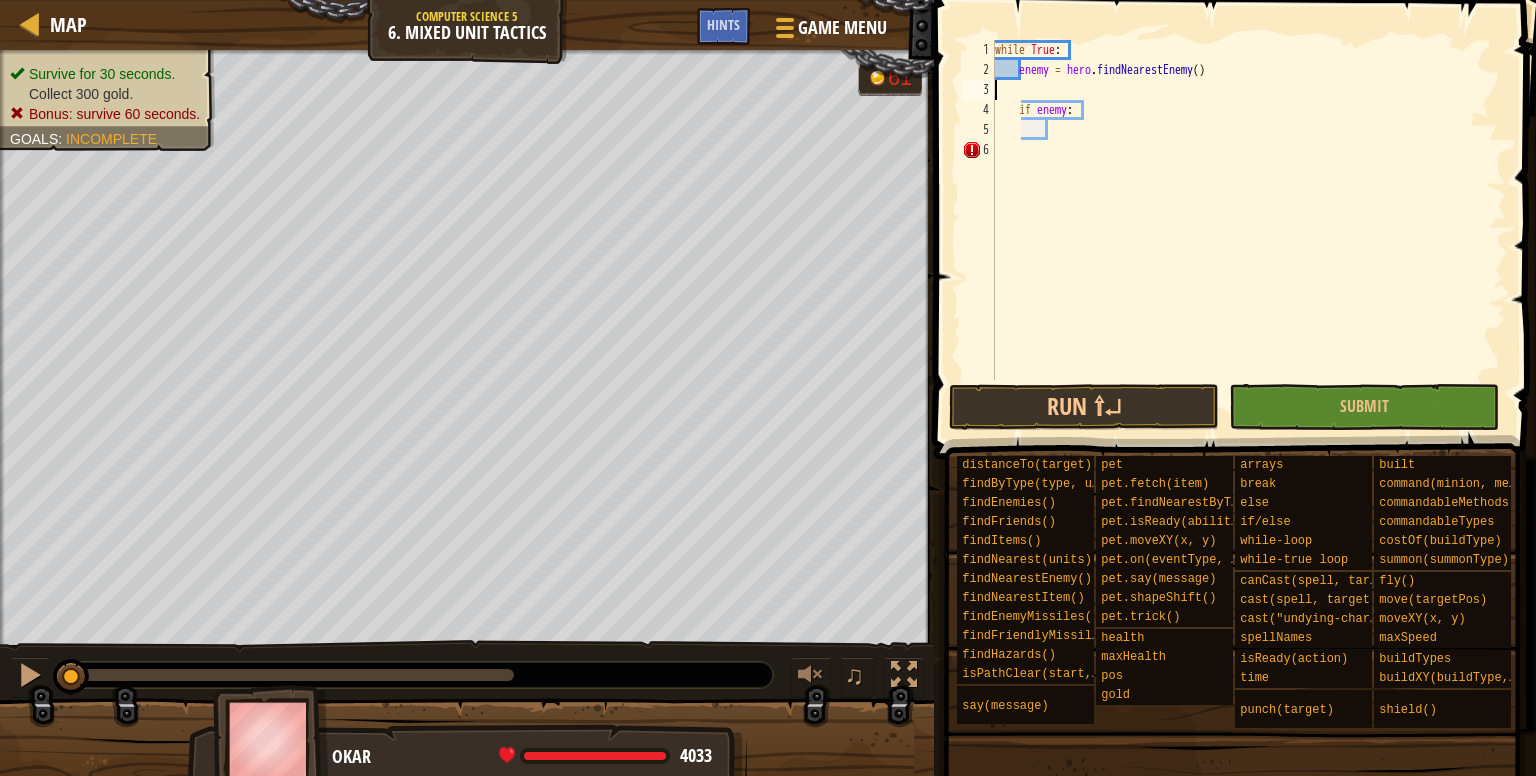 scroll, scrollTop: 9, scrollLeft: 0, axis: vertical 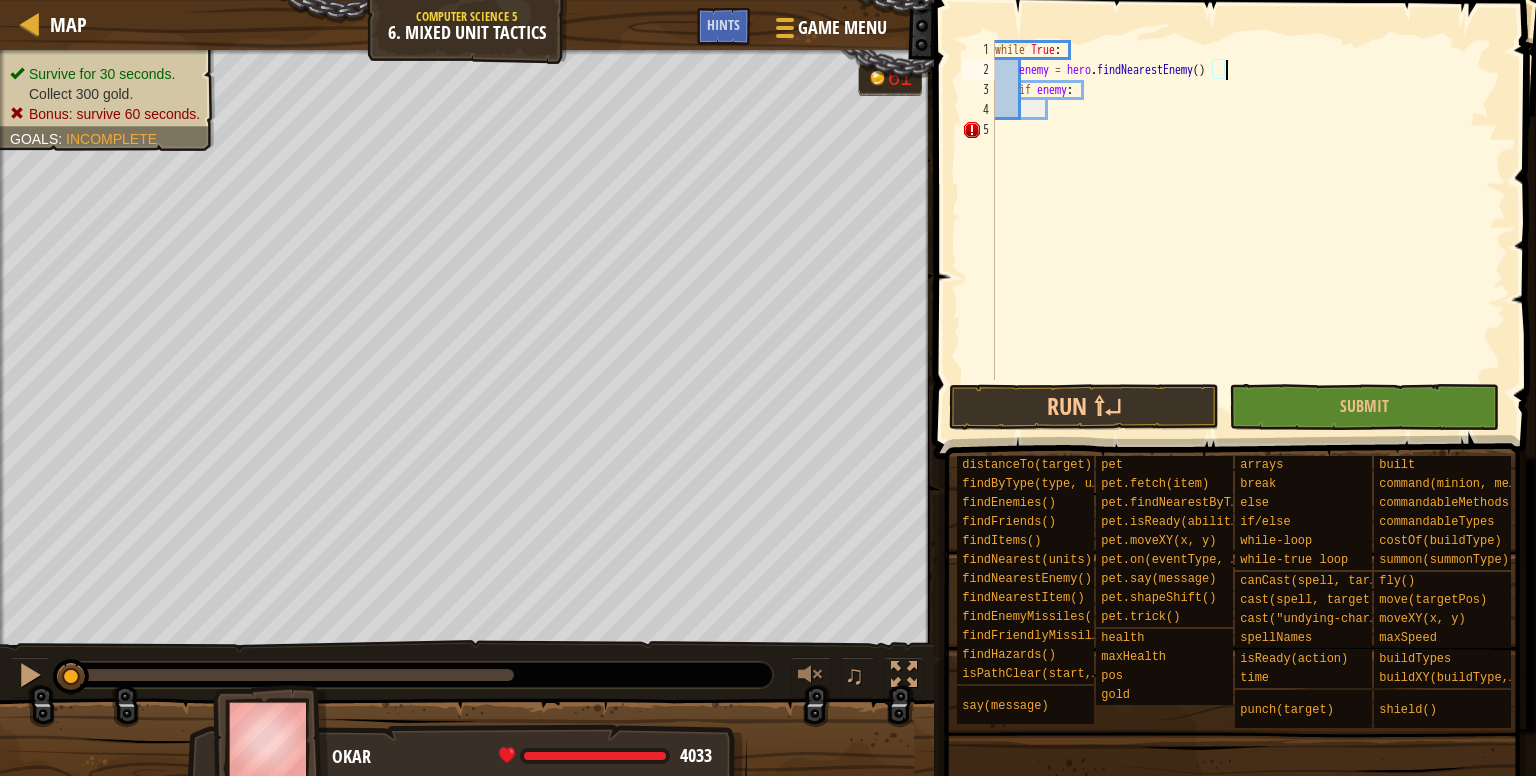 click on "while   True :      enemy   =   hero . findNearestEnemy ( )      if   enemy :" at bounding box center (1248, 230) 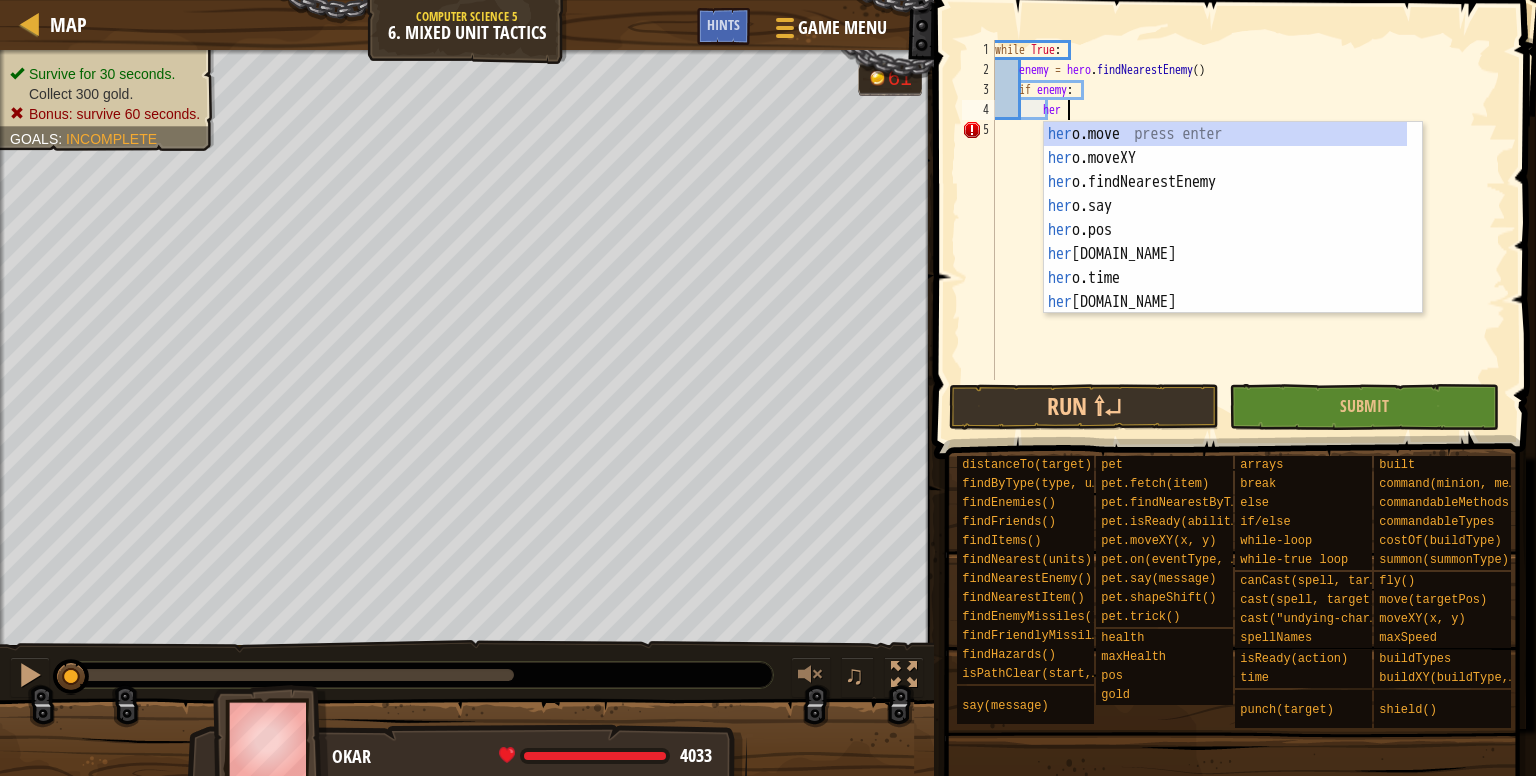 scroll, scrollTop: 9, scrollLeft: 5, axis: both 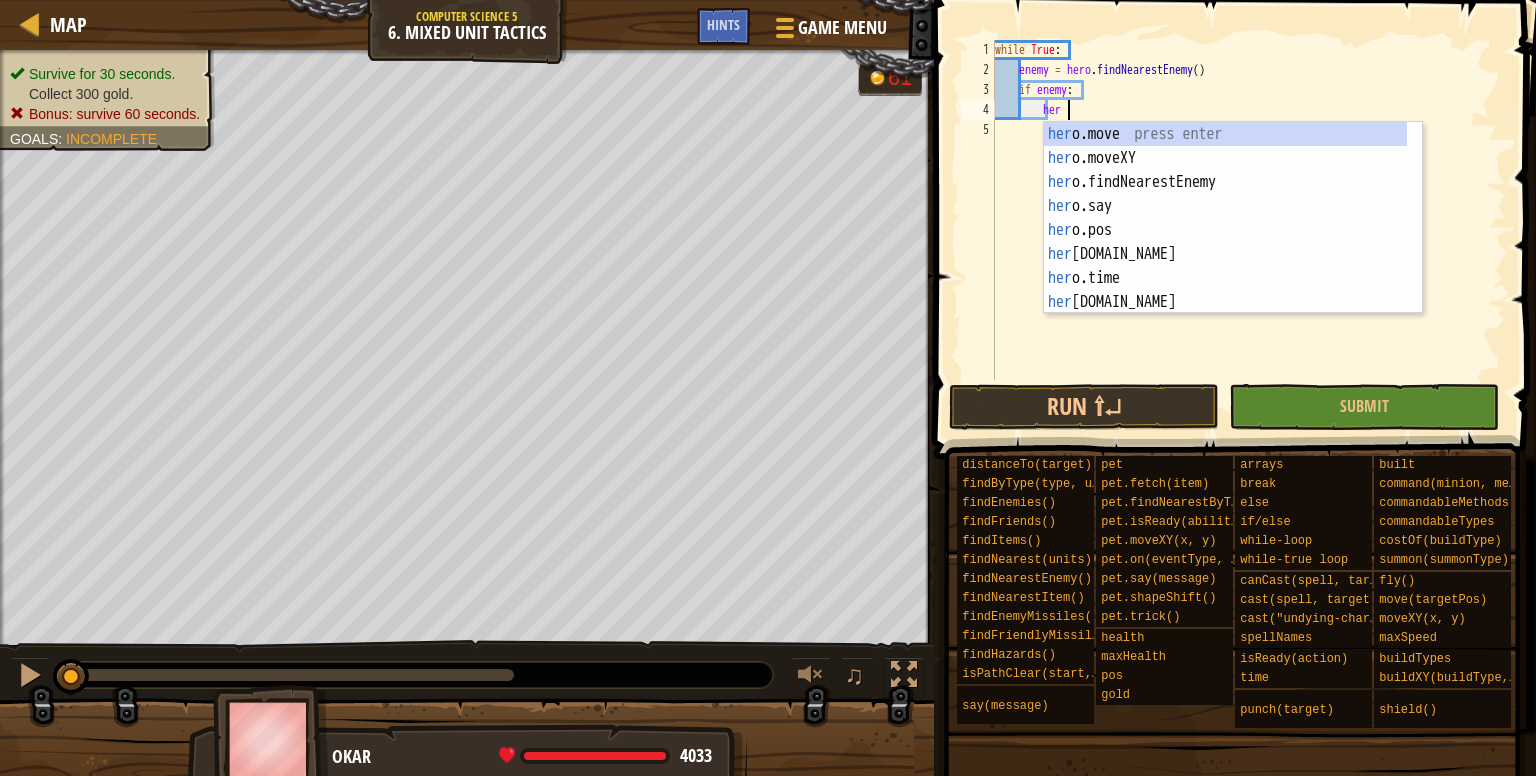 type on "h" 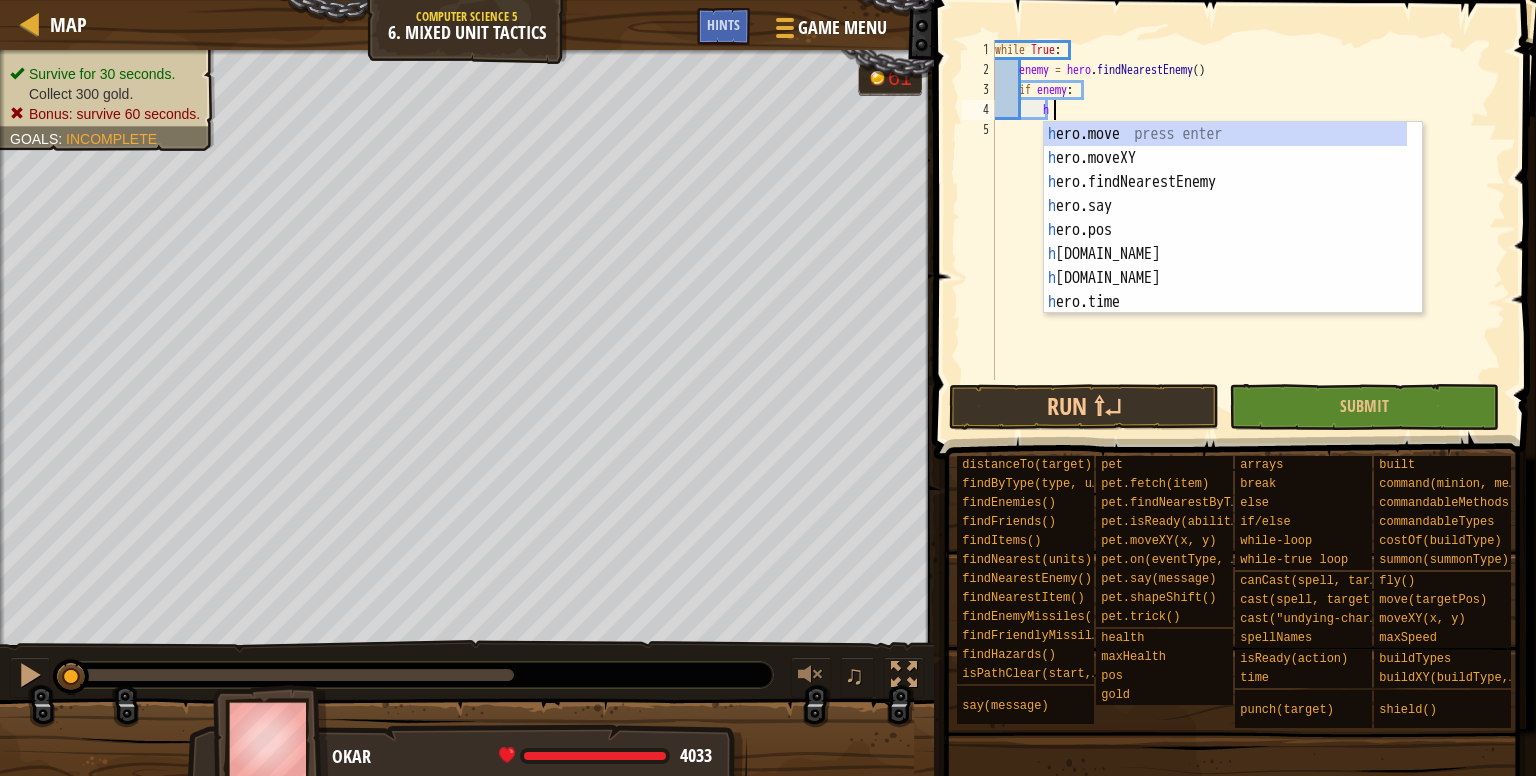 scroll, scrollTop: 9, scrollLeft: 3, axis: both 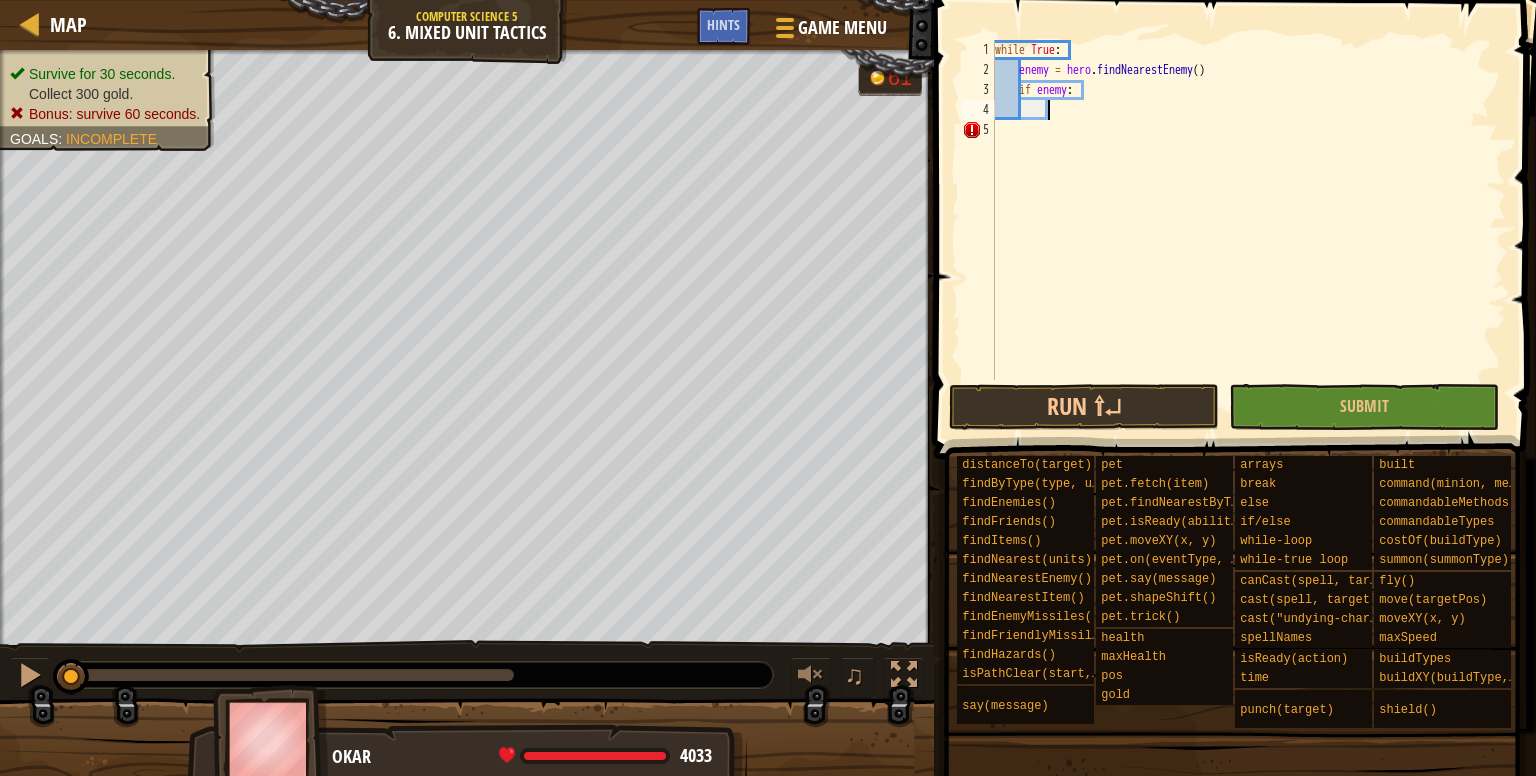 click on "while   True :      enemy   =   hero . findNearestEnemy ( )      if   enemy :" at bounding box center (1248, 230) 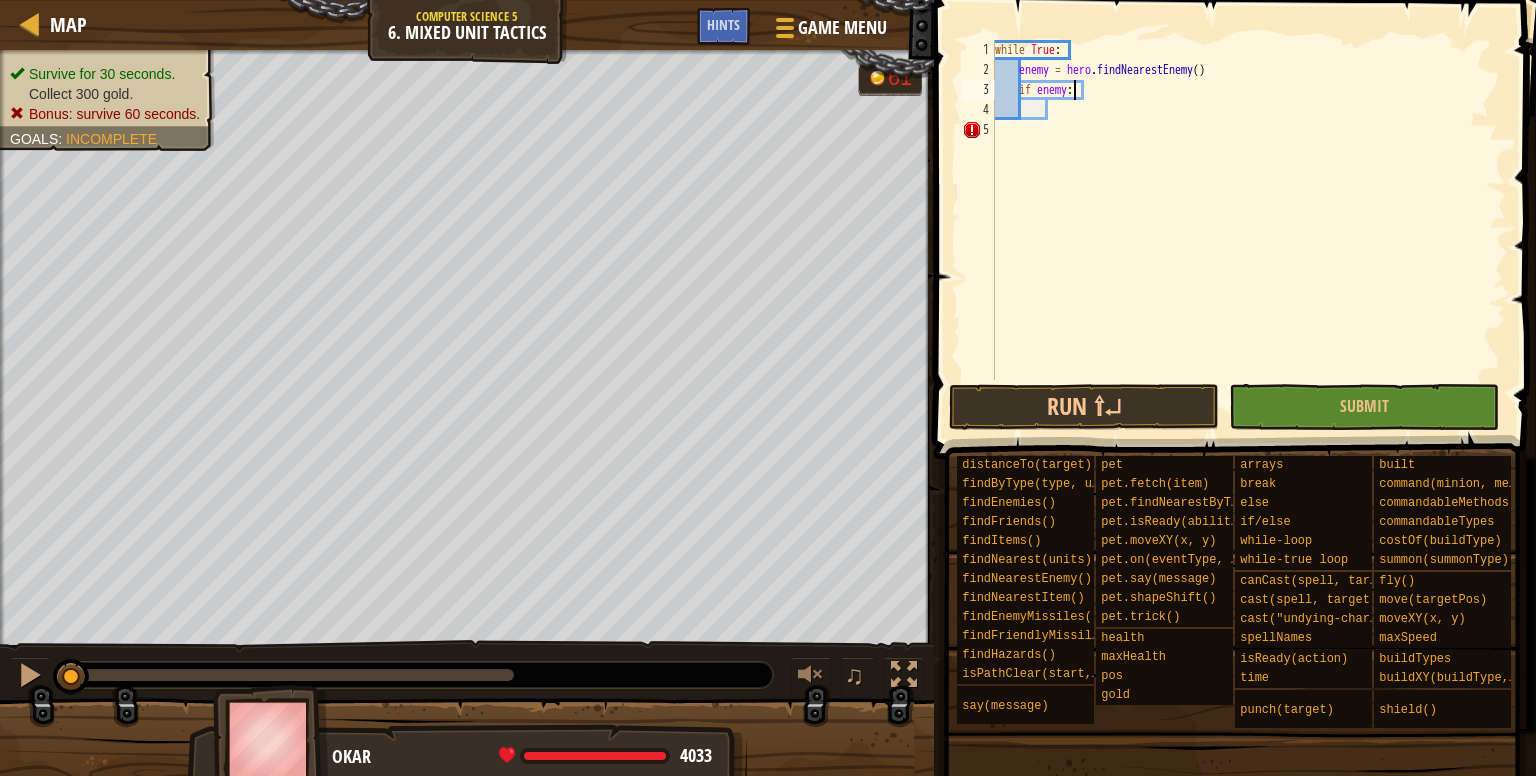 click on "while   True :      enemy   =   hero . findNearestEnemy ( )      if   enemy :" at bounding box center (1248, 230) 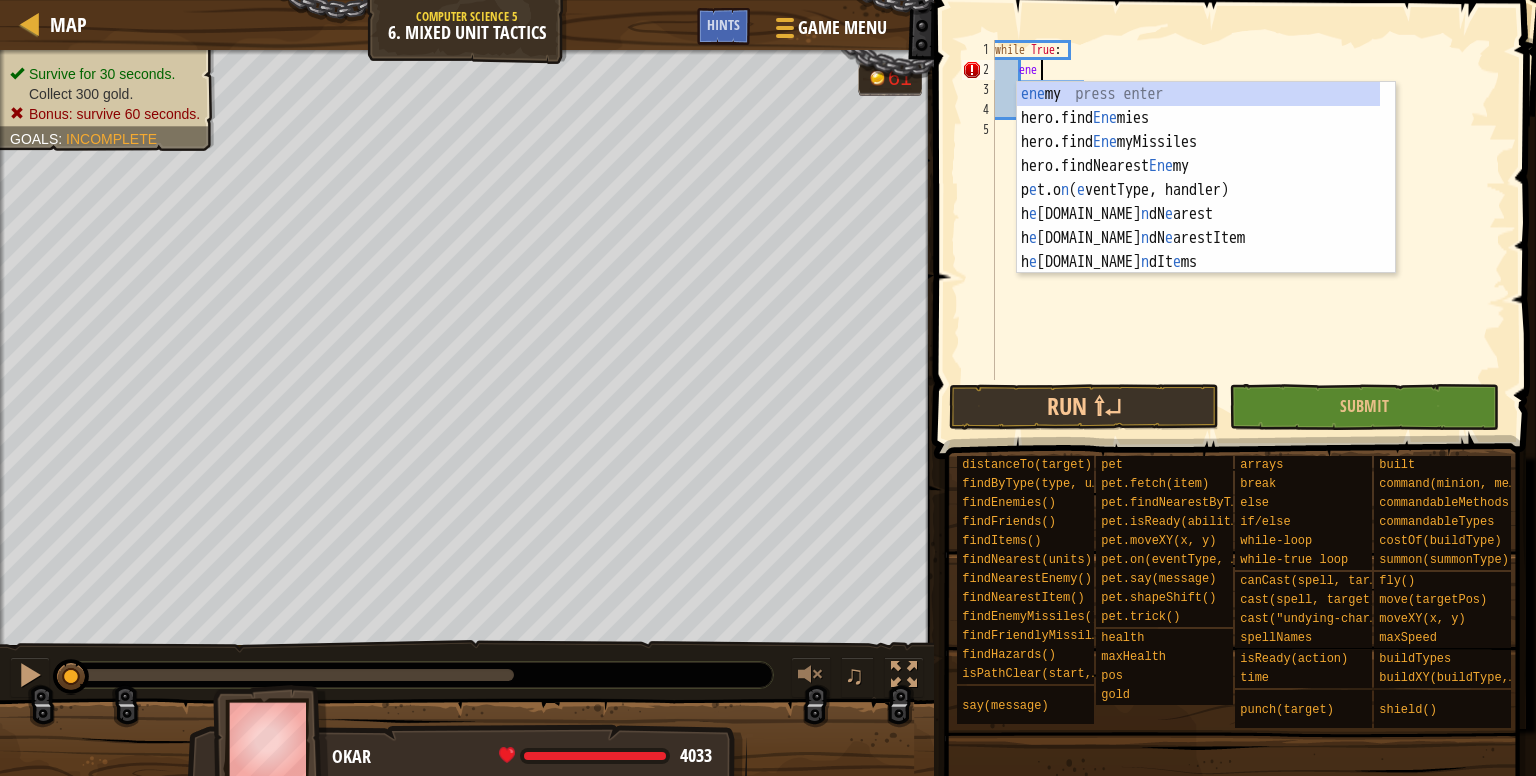 scroll, scrollTop: 9, scrollLeft: 1, axis: both 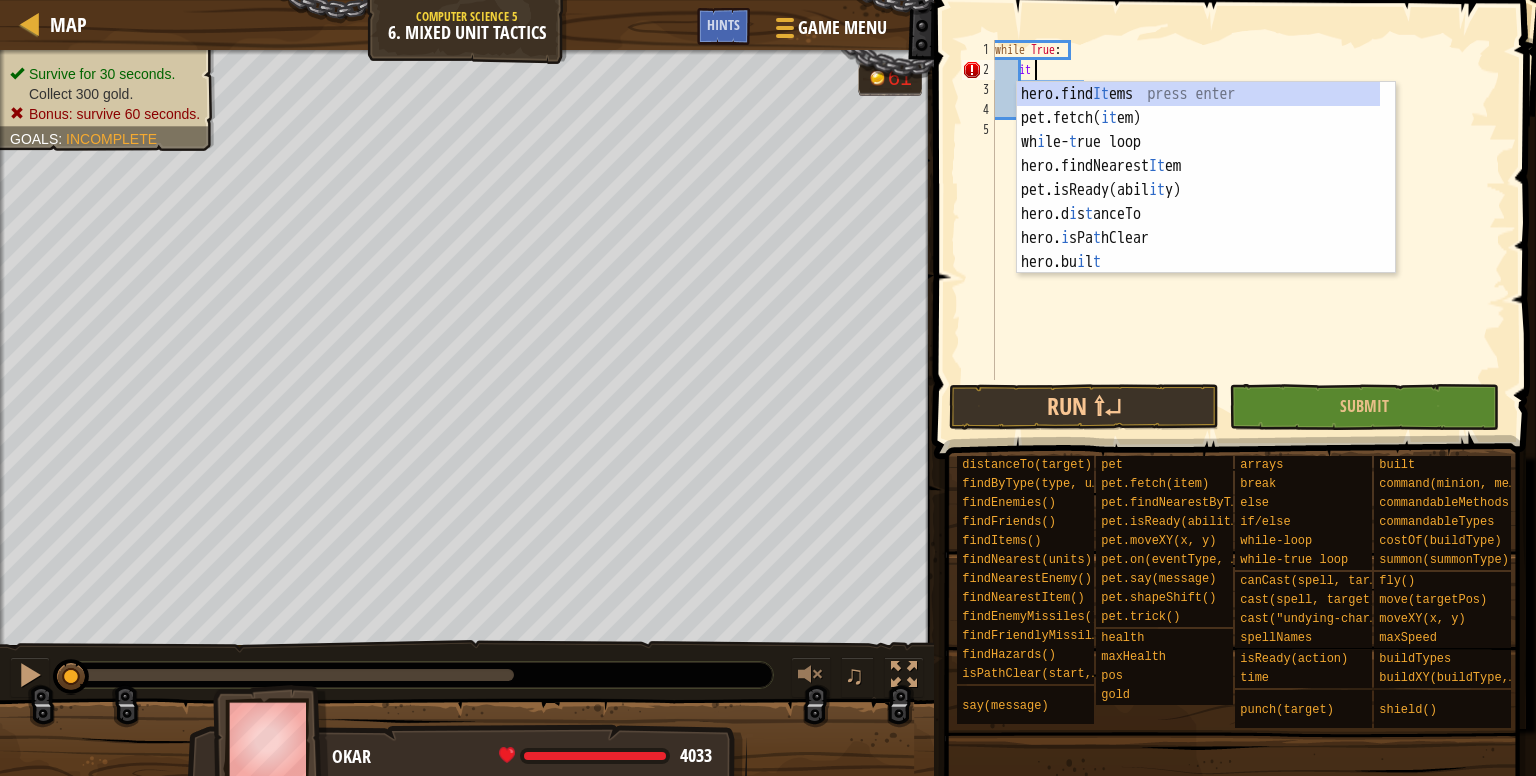 type on "item" 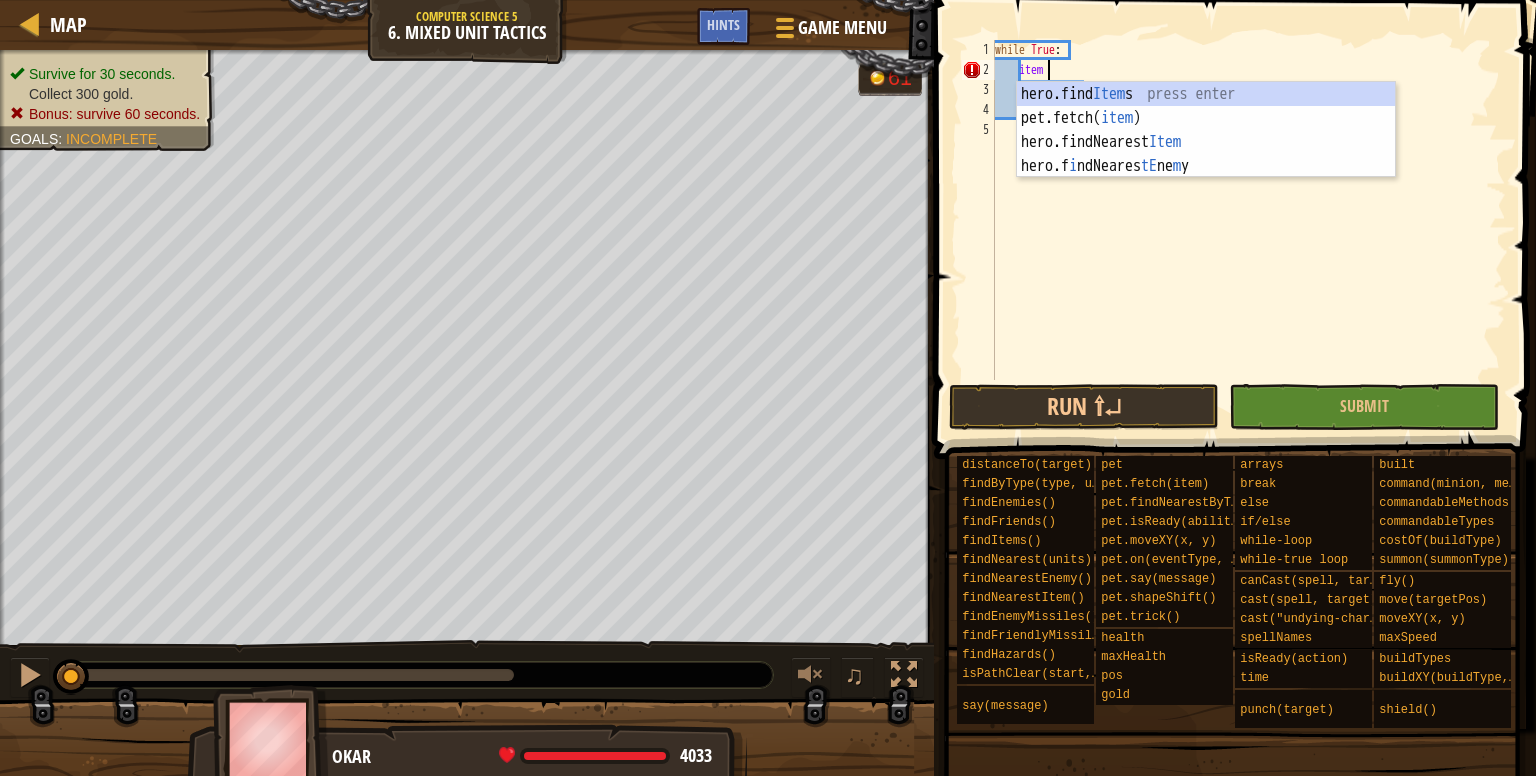 scroll, scrollTop: 9, scrollLeft: 3, axis: both 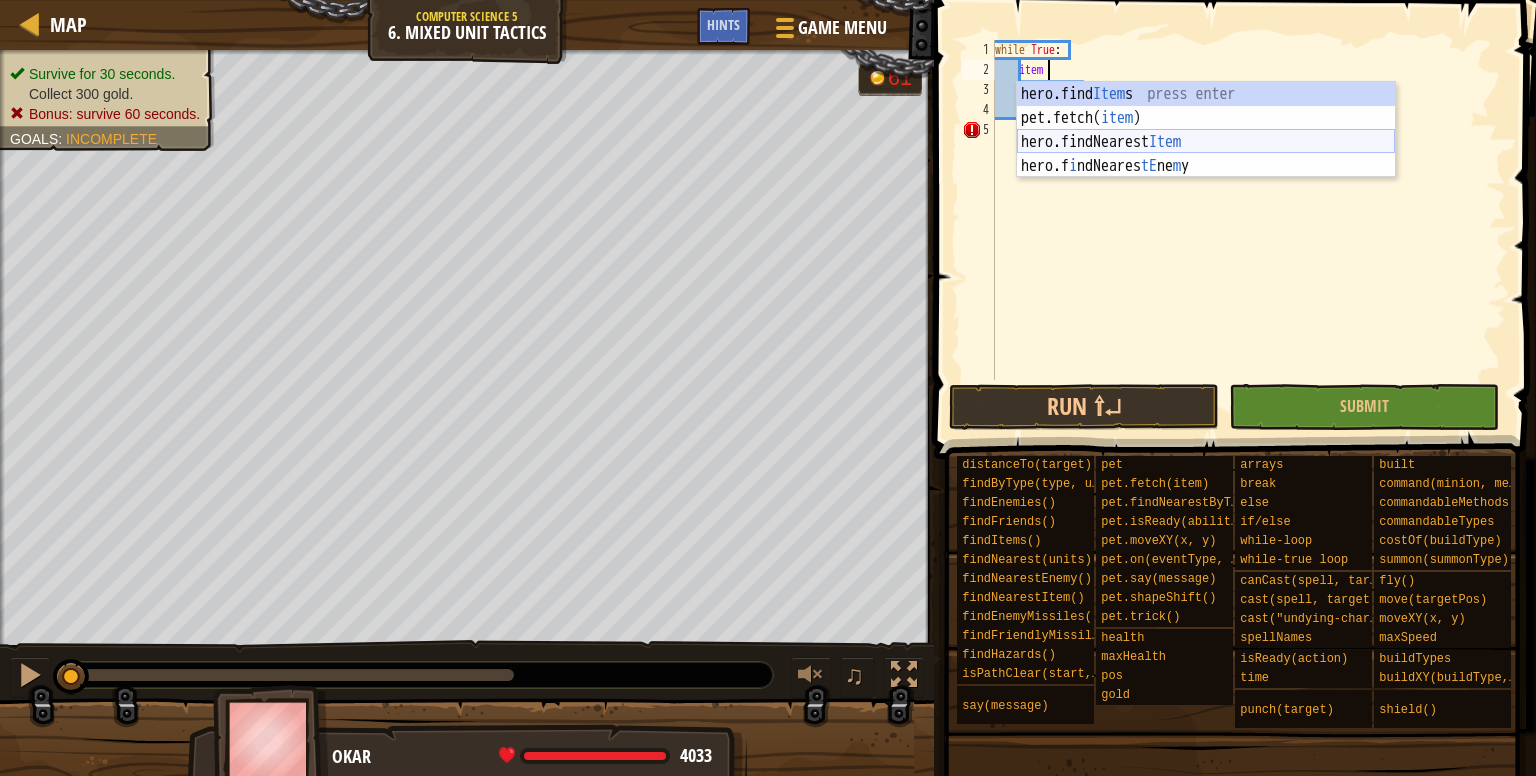 click on "hero.find Item s press enter pet.fetch( item ) press enter hero.findNearest Item press enter hero.f i ndNeares tE ne m y press enter" at bounding box center [1206, 154] 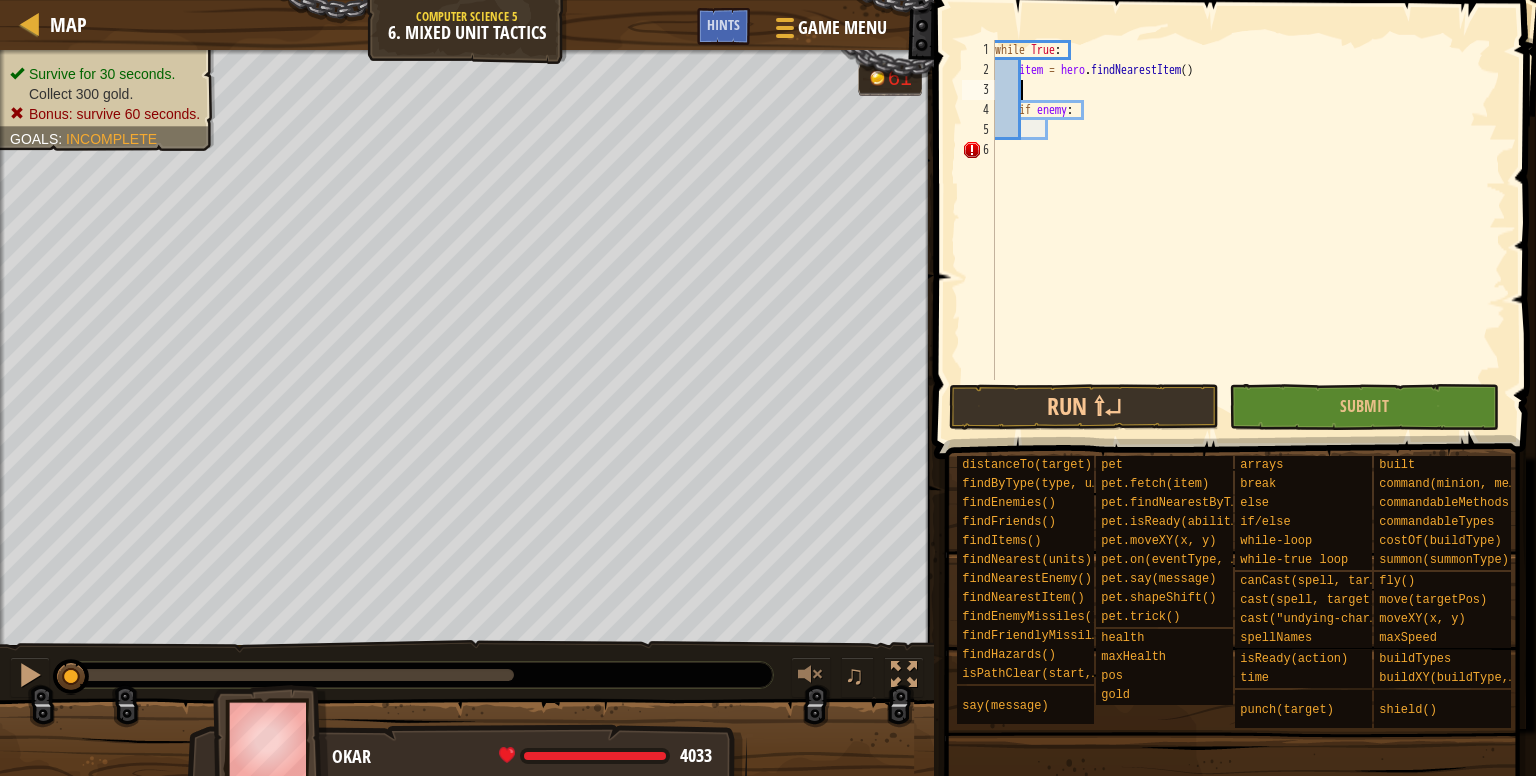 scroll, scrollTop: 9, scrollLeft: 0, axis: vertical 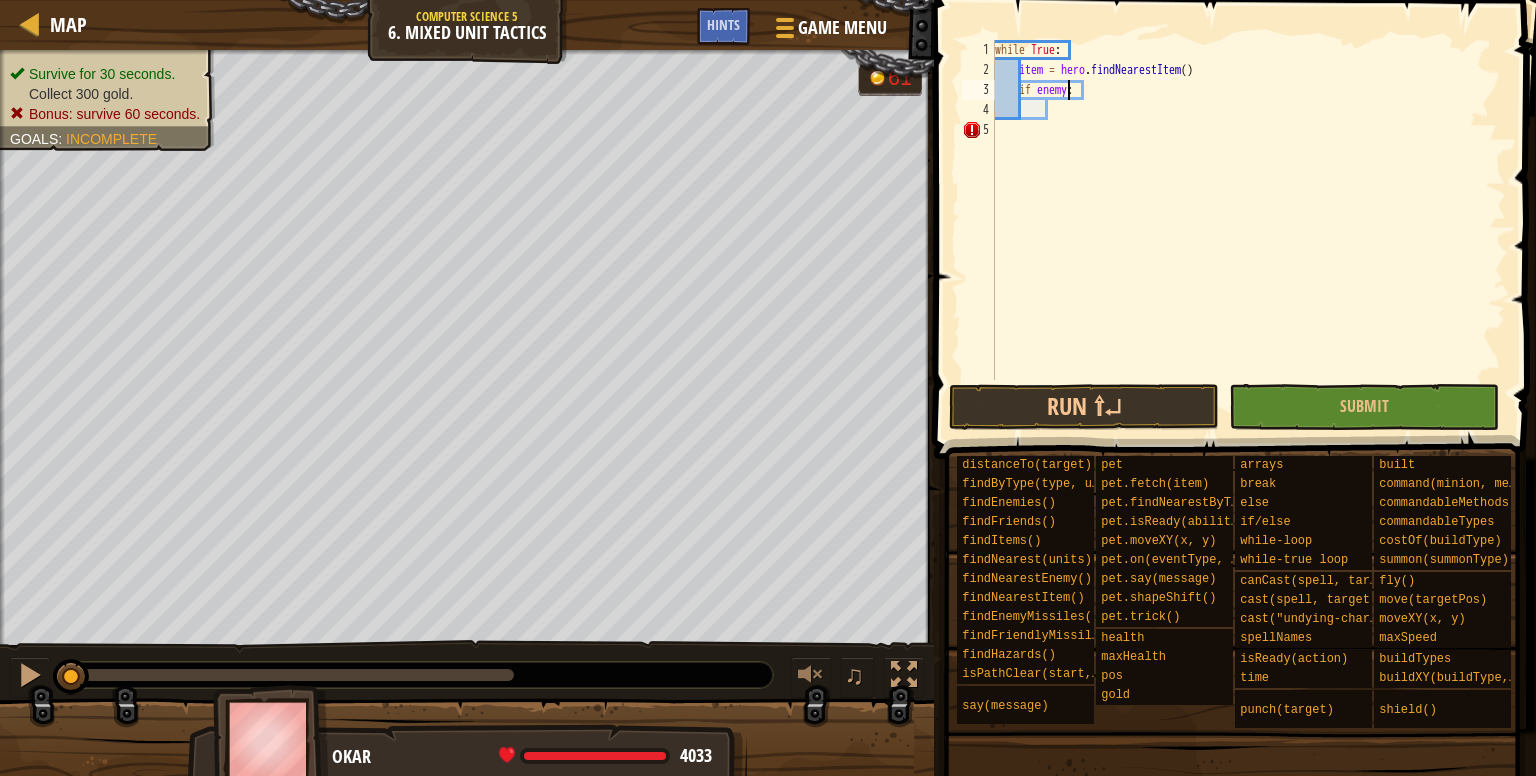 click on "while   True :      item   =   hero . findNearestItem ( )      if   enemy :" at bounding box center [1248, 230] 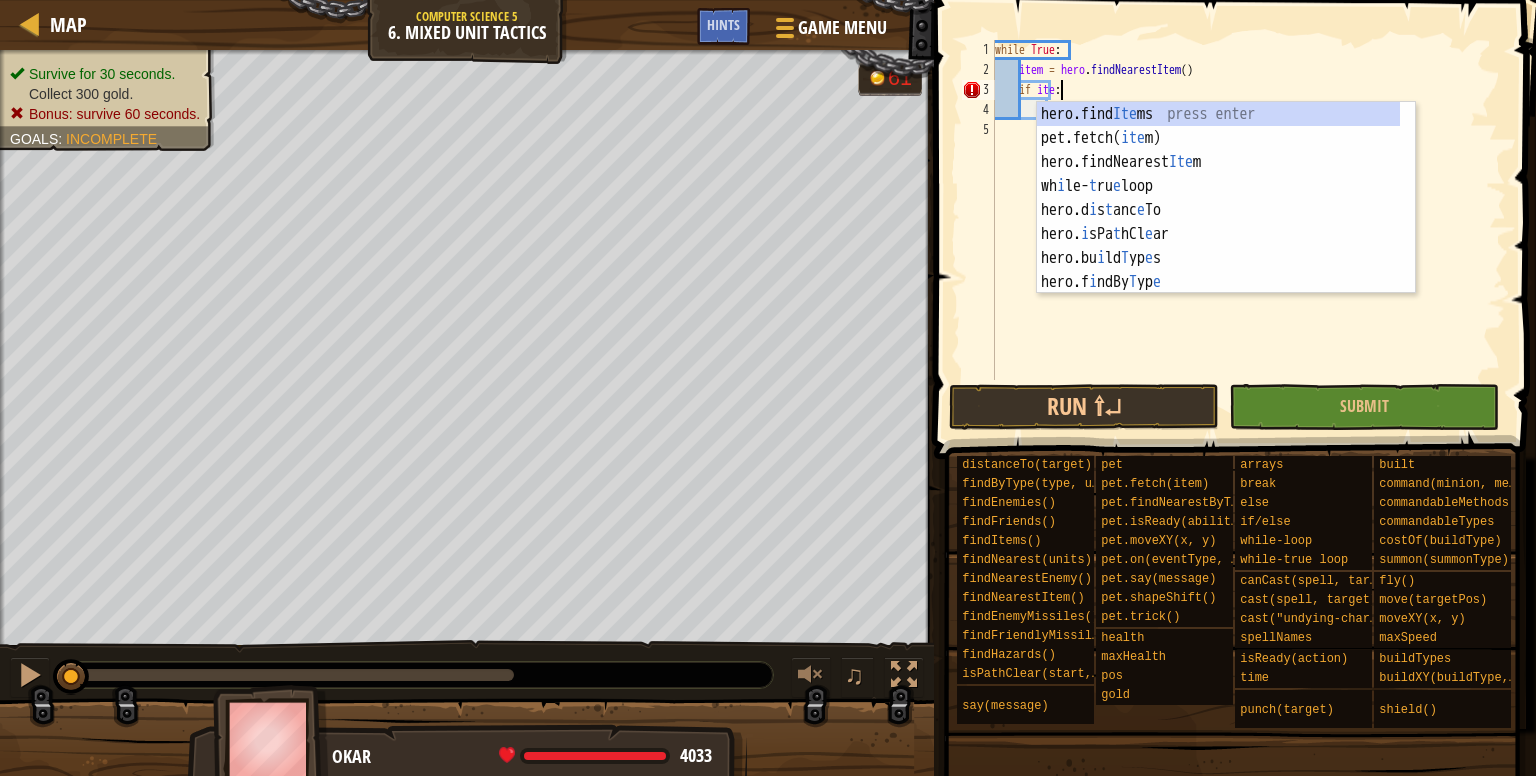 scroll, scrollTop: 9, scrollLeft: 5, axis: both 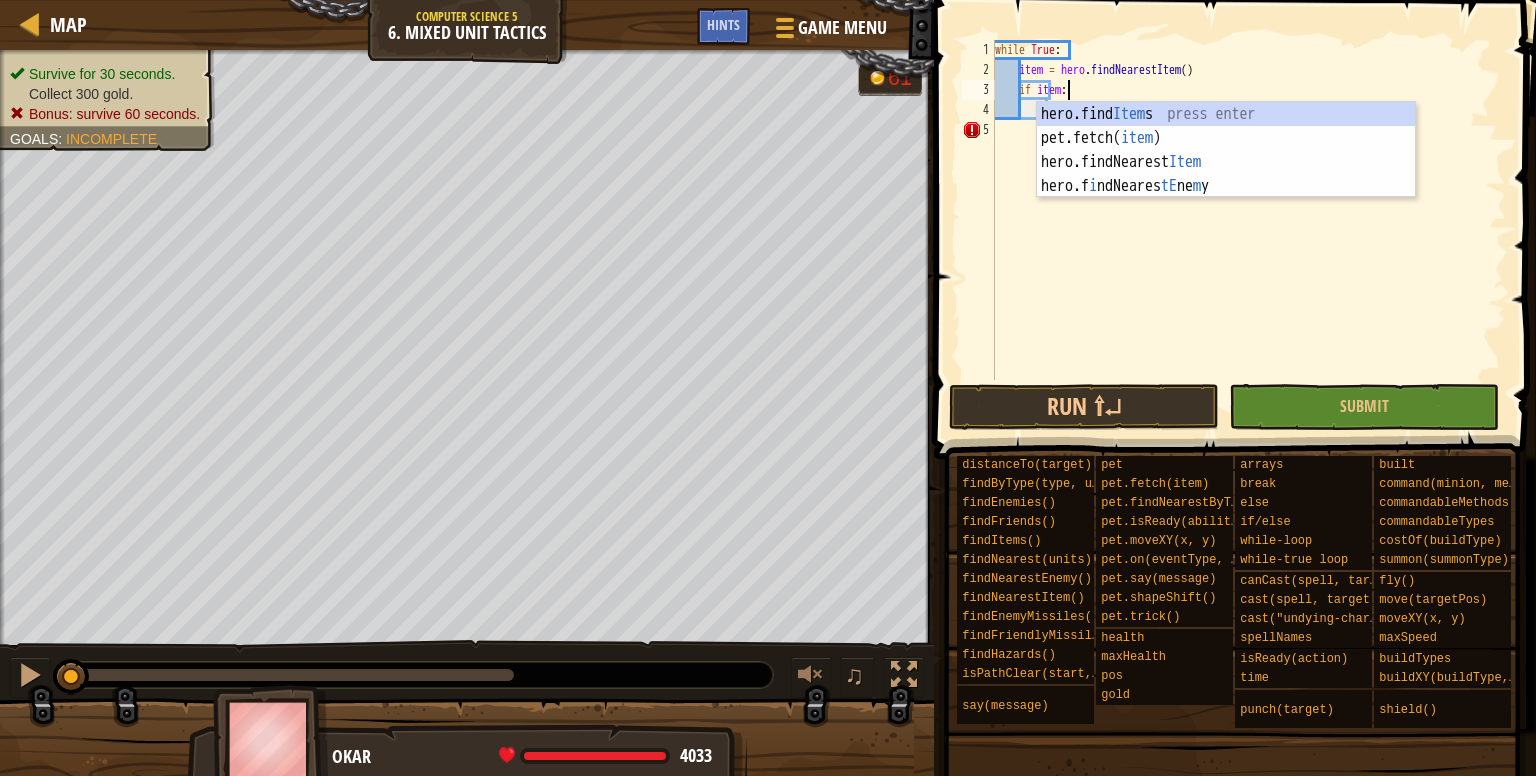 click on "while   True :      item   =   hero . findNearestItem ( )      if   item :" at bounding box center (1248, 230) 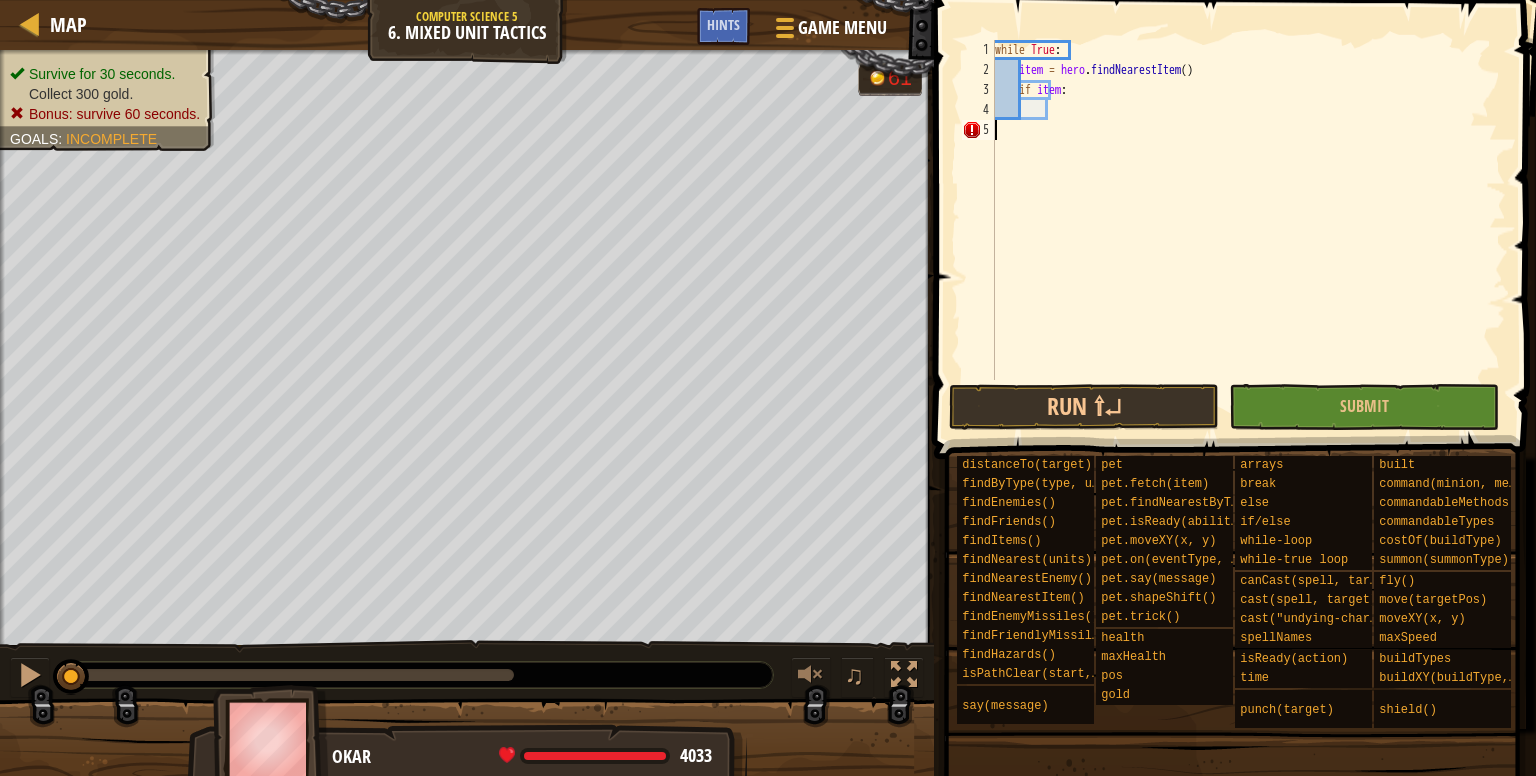 scroll, scrollTop: 9, scrollLeft: 0, axis: vertical 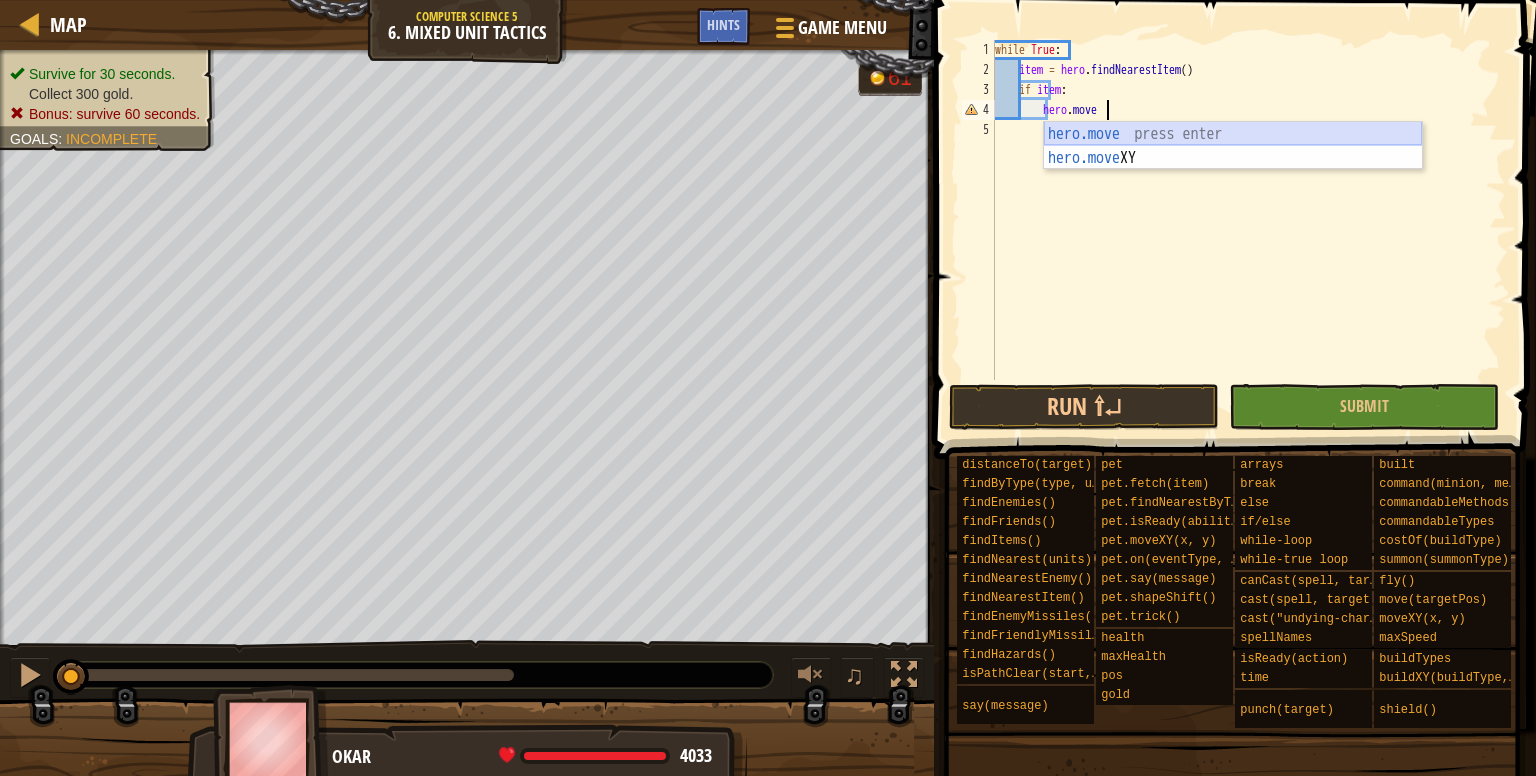 click on "hero.move press enter hero.move XY press enter" at bounding box center (1233, 170) 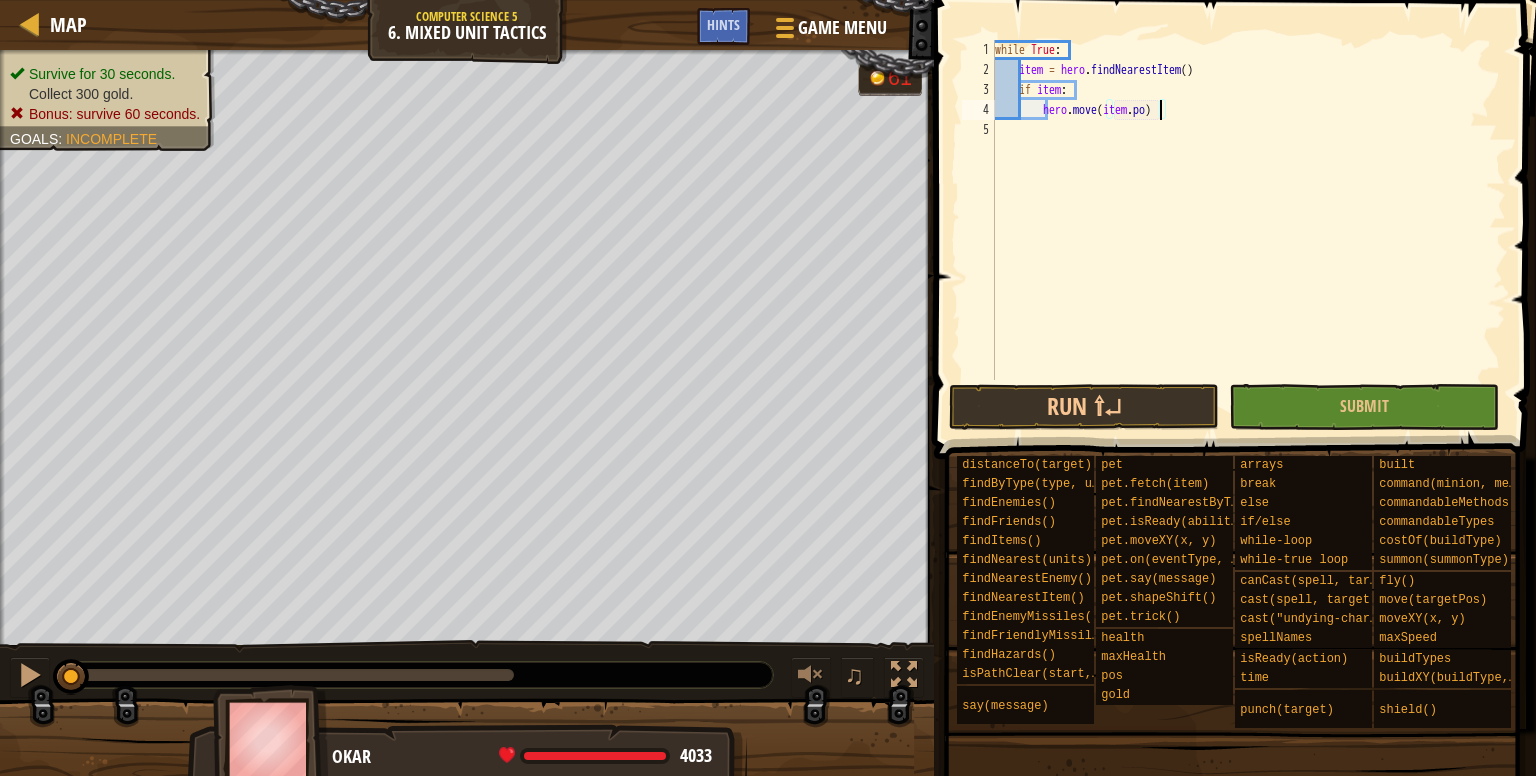 type on "hero.move(item.pos)" 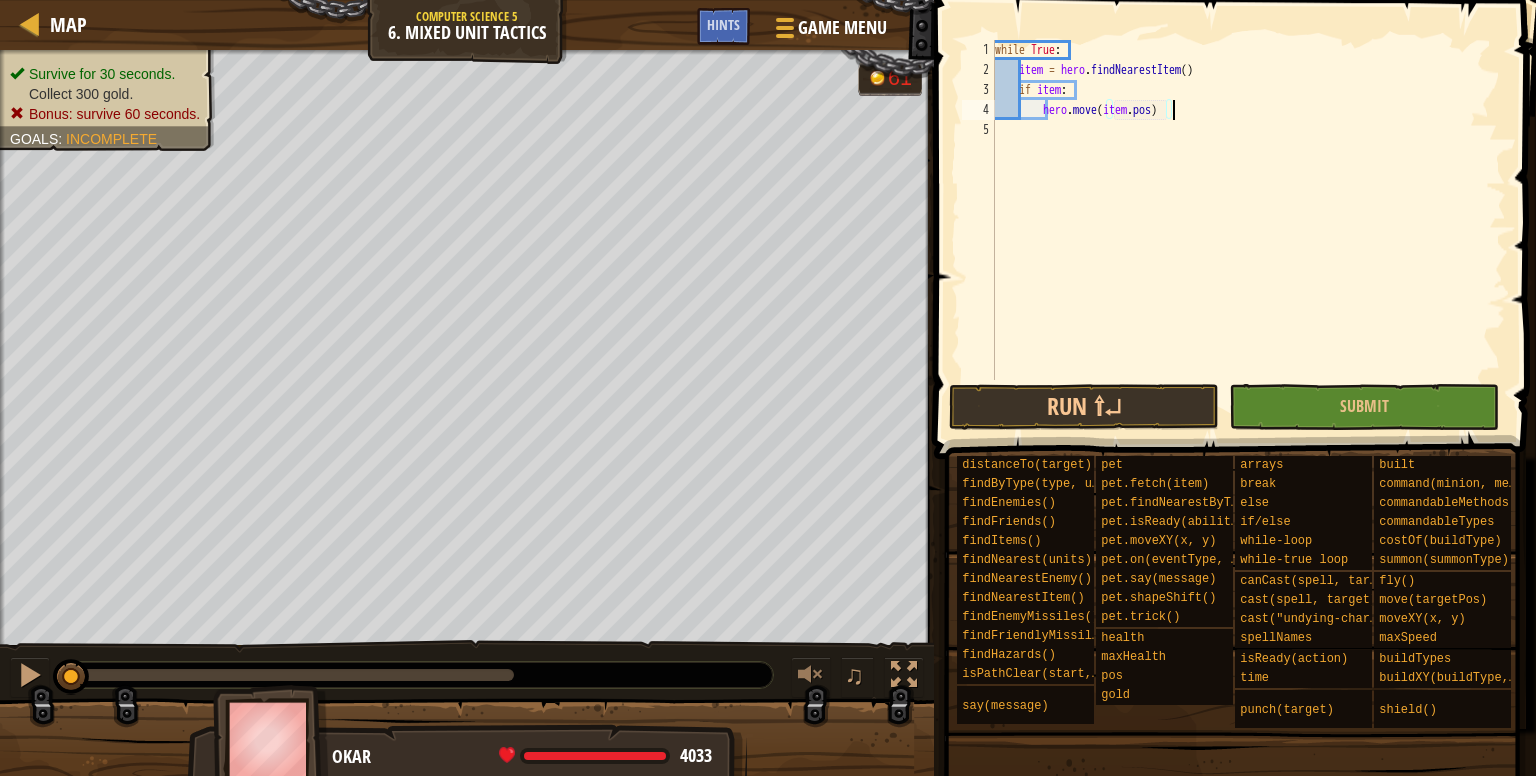 click on "while   True :      item   =   hero . findNearestItem ( )      if   item :          hero . move ( item . pos )" at bounding box center (1248, 230) 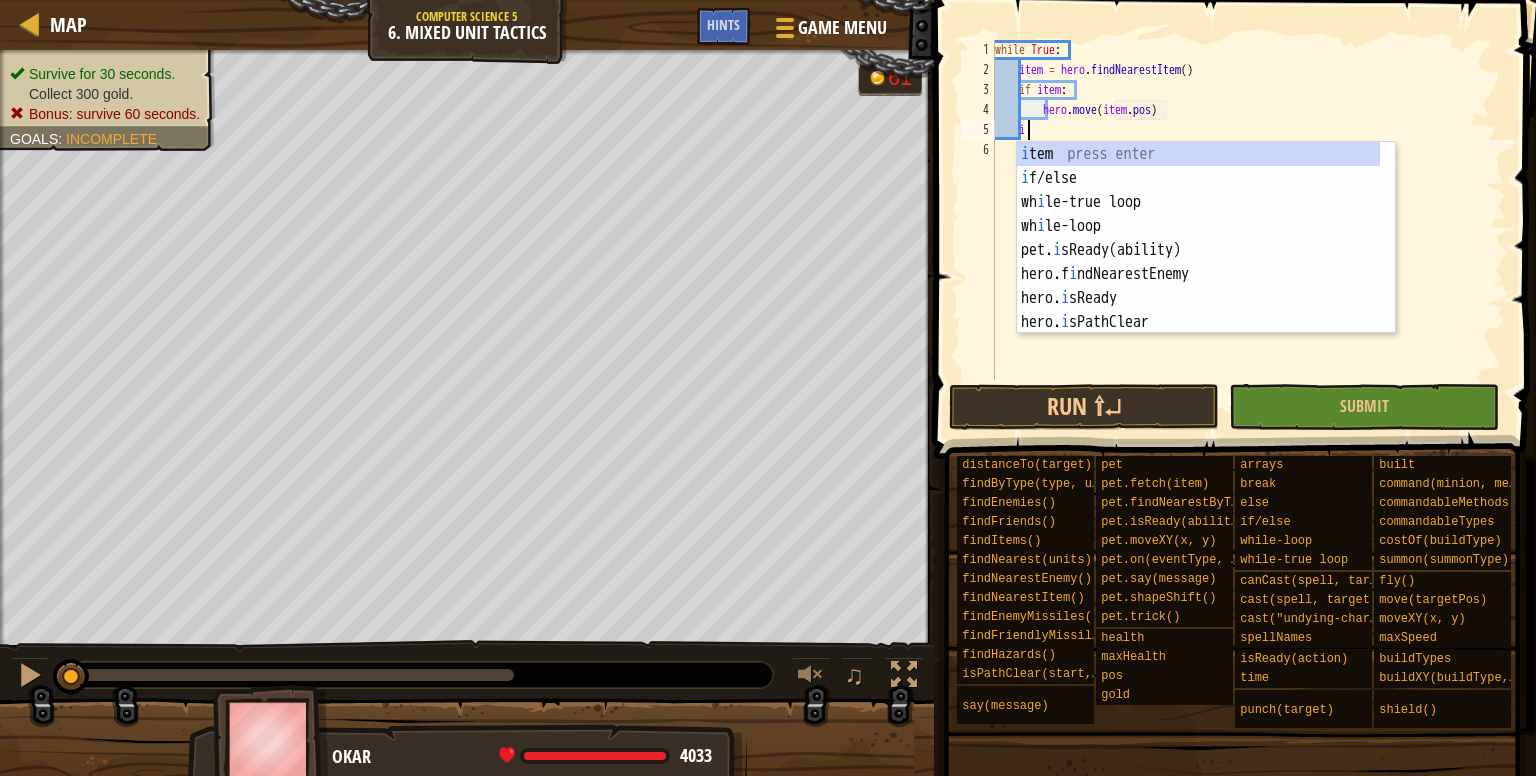 scroll, scrollTop: 9, scrollLeft: 1, axis: both 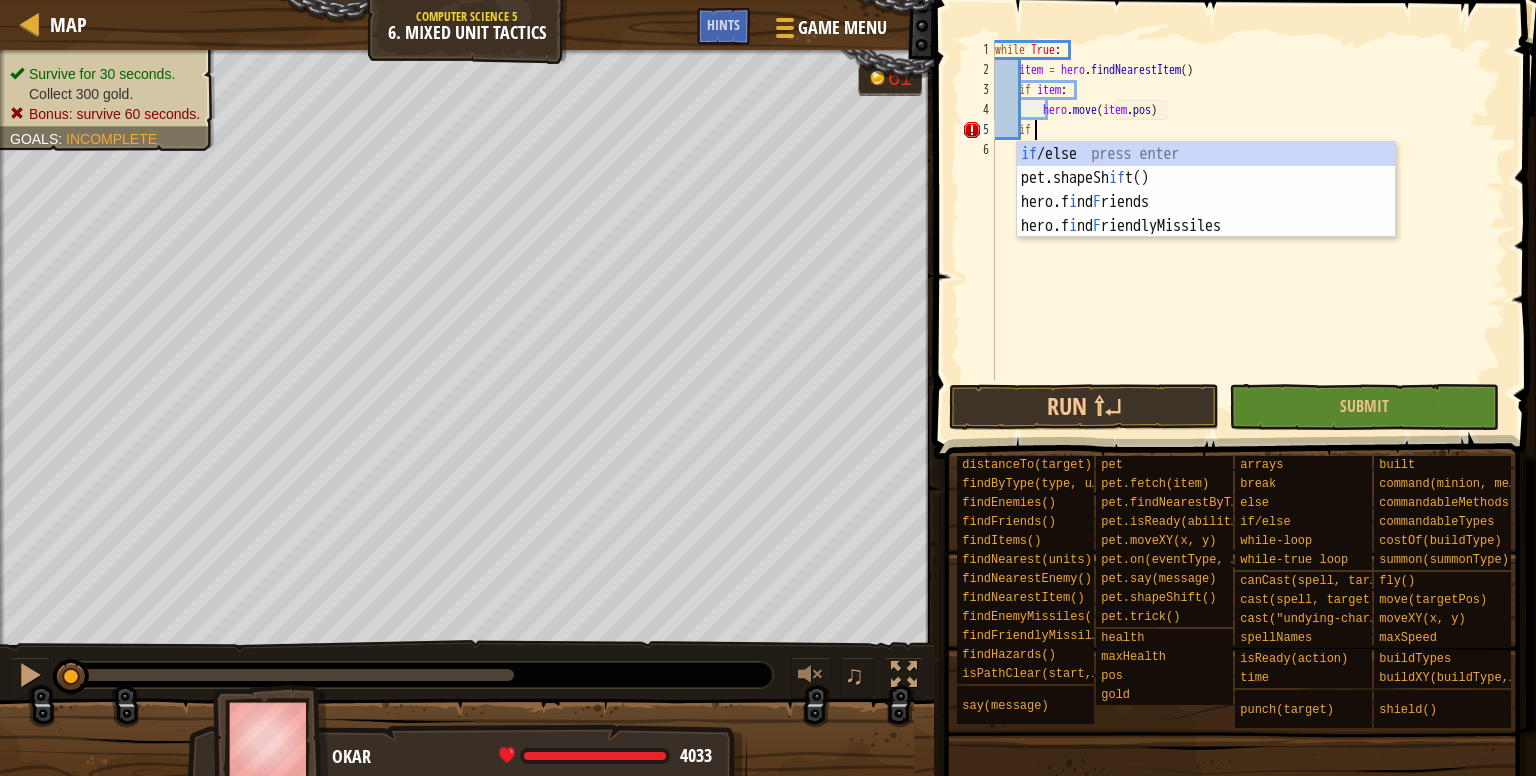click on "if /else press enter pet.shapeSh if t() press enter hero.f i nd F riends press enter hero.f i nd F riendlyMissiles press enter" at bounding box center [1206, 214] 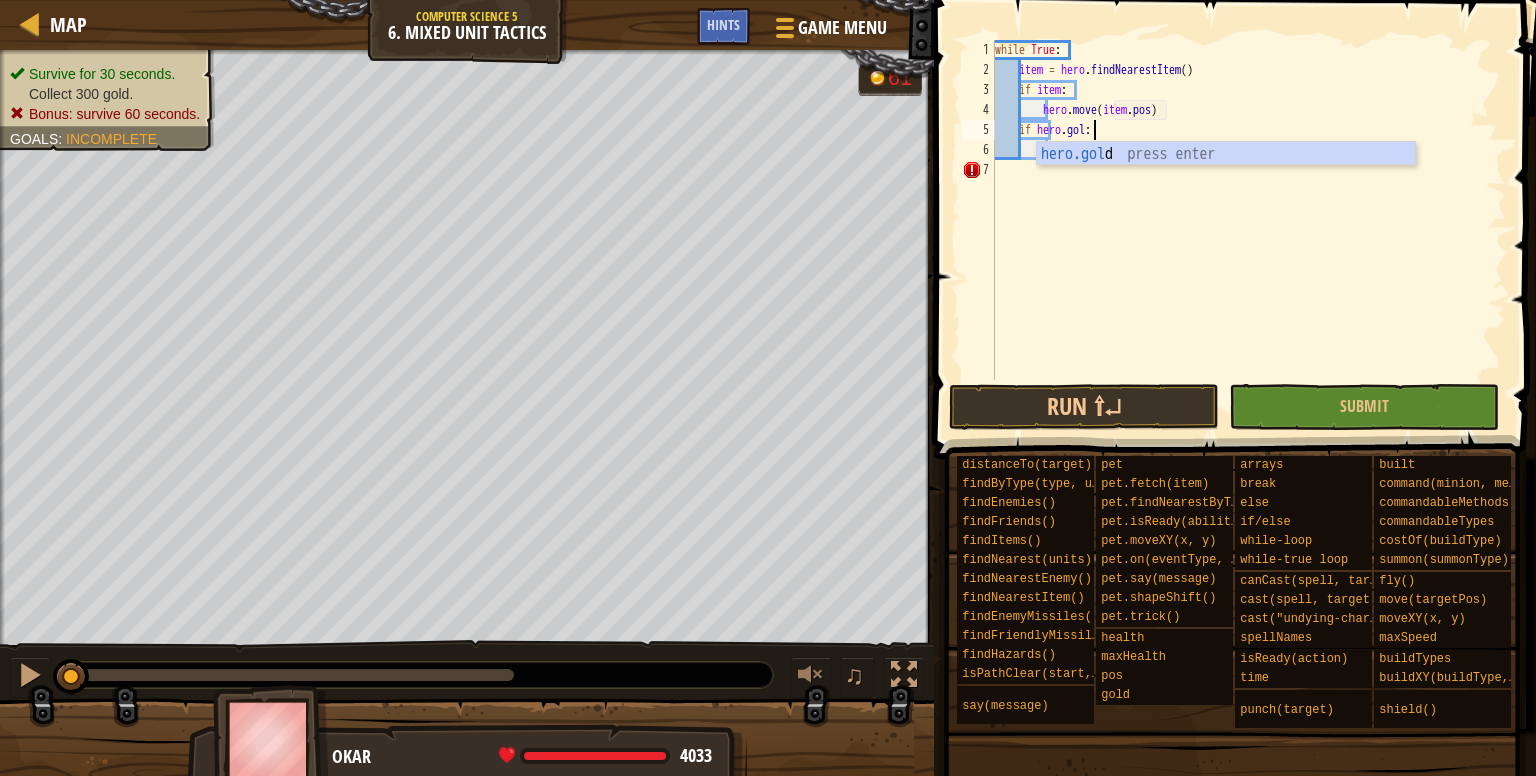 scroll, scrollTop: 9, scrollLeft: 8, axis: both 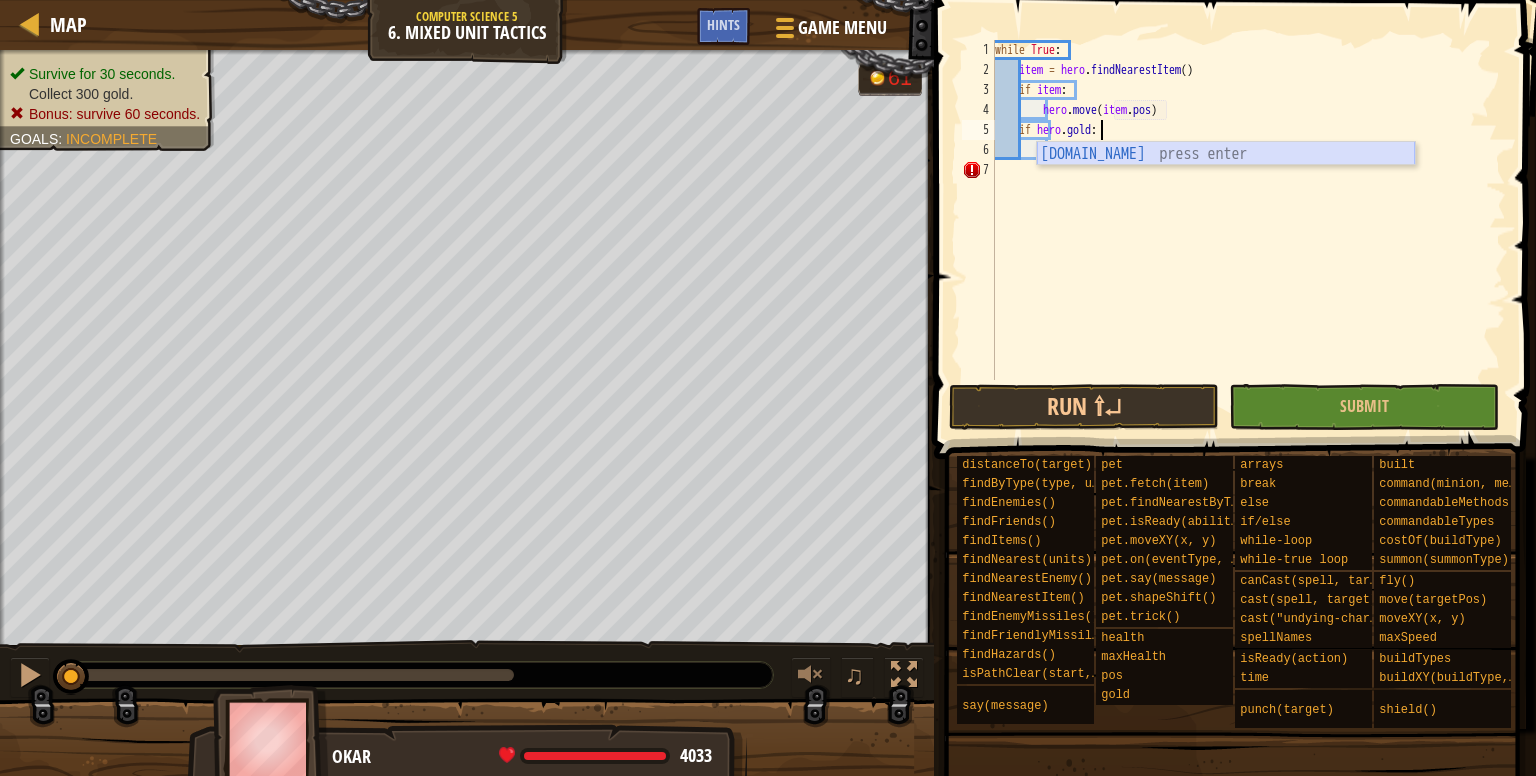 click on "[DOMAIN_NAME] press enter" at bounding box center (1226, 178) 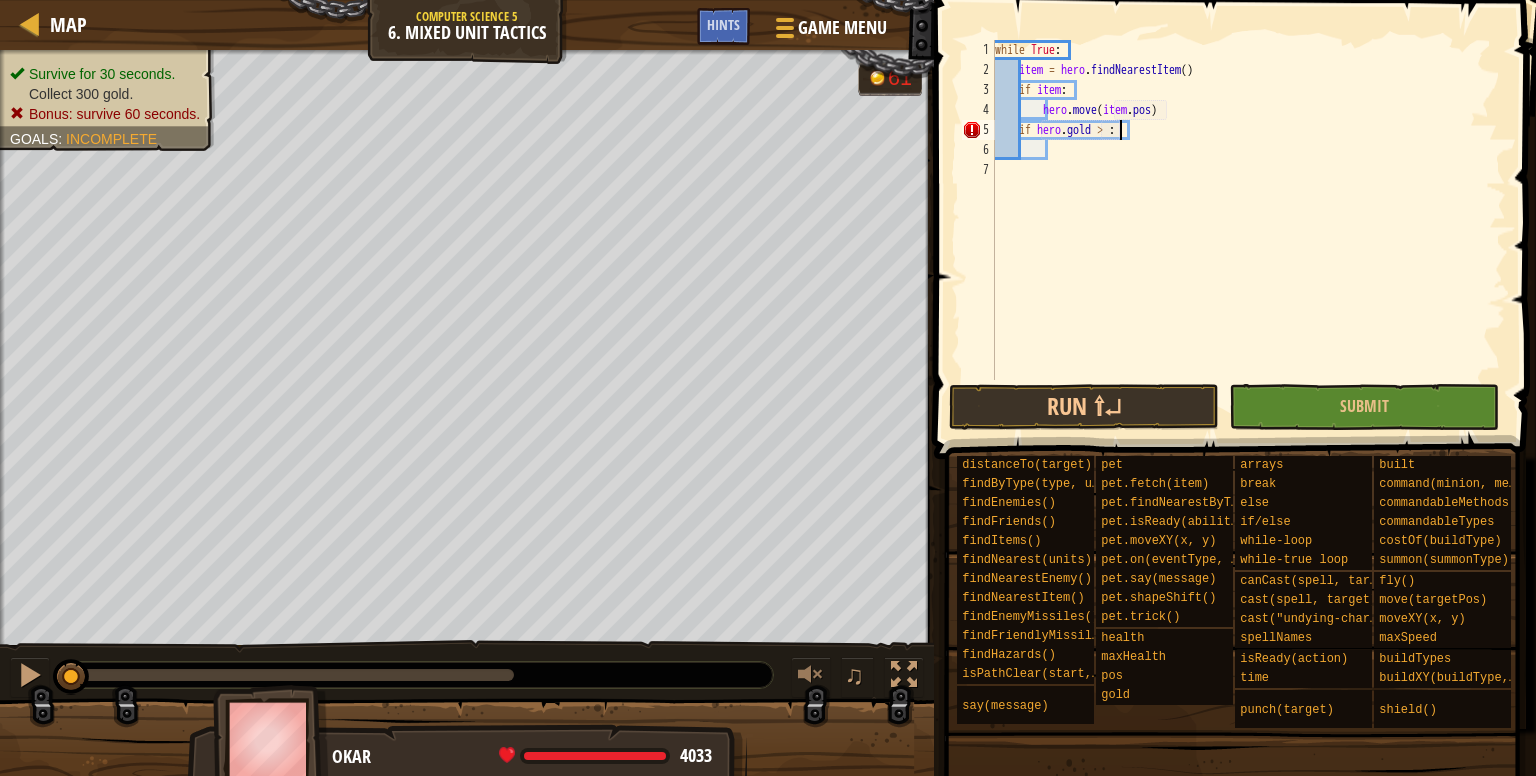 scroll, scrollTop: 9, scrollLeft: 10, axis: both 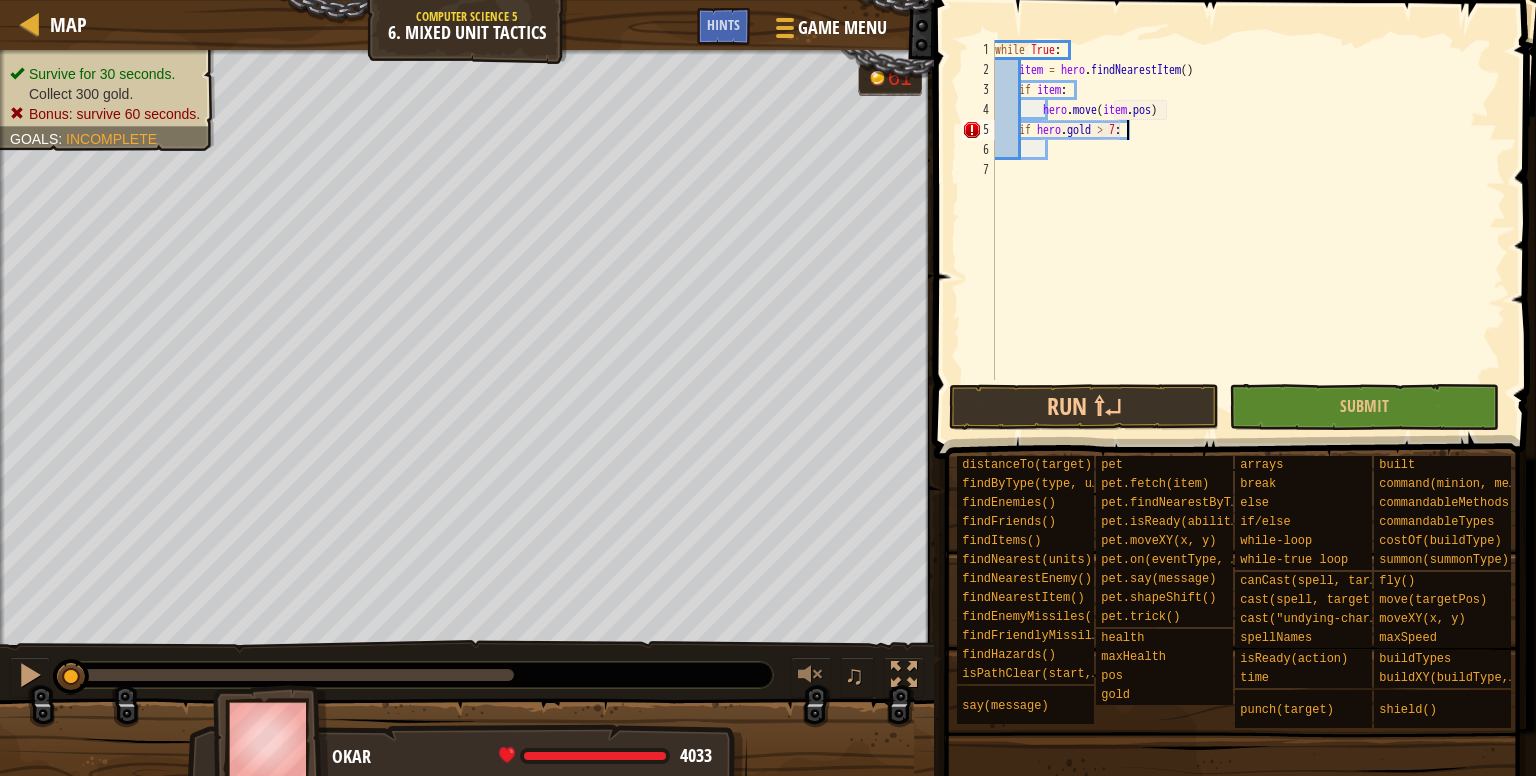 type on "if [DOMAIN_NAME] > 75:" 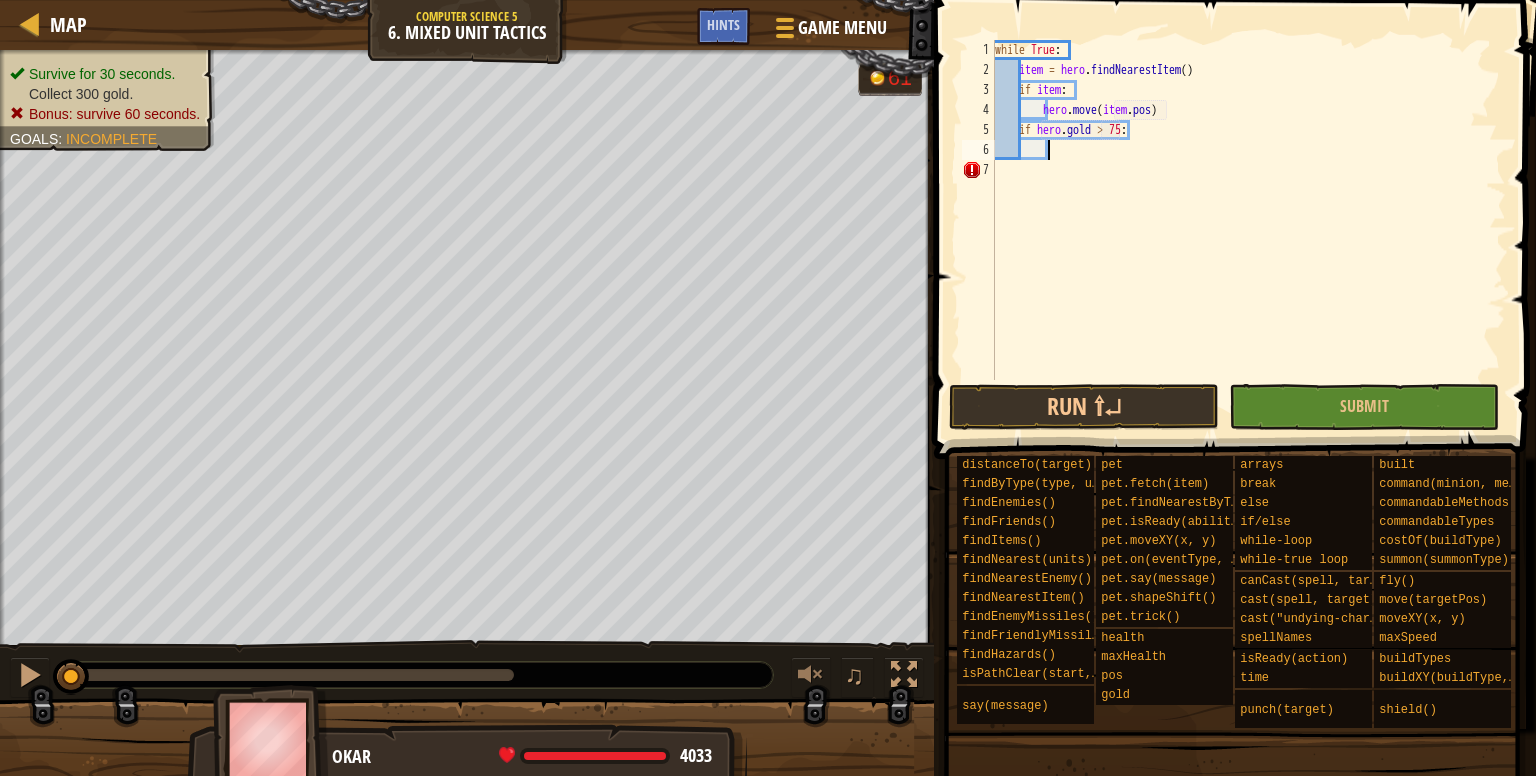 click on "while   True :      item   =   hero . findNearestItem ( )      if   item :          hero . move ( item . pos )      if   hero . gold   >   75 :" at bounding box center (1248, 230) 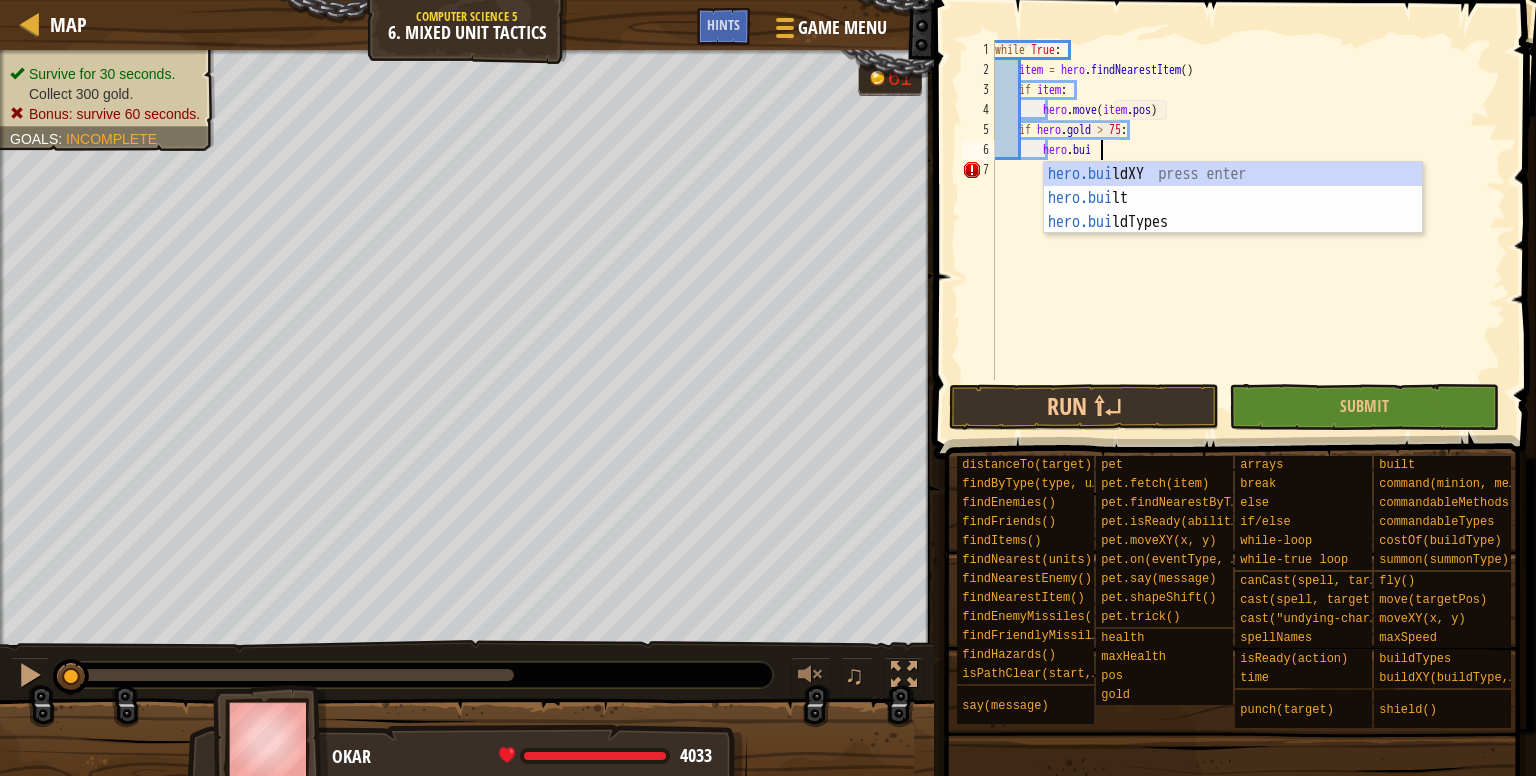 scroll, scrollTop: 9, scrollLeft: 7, axis: both 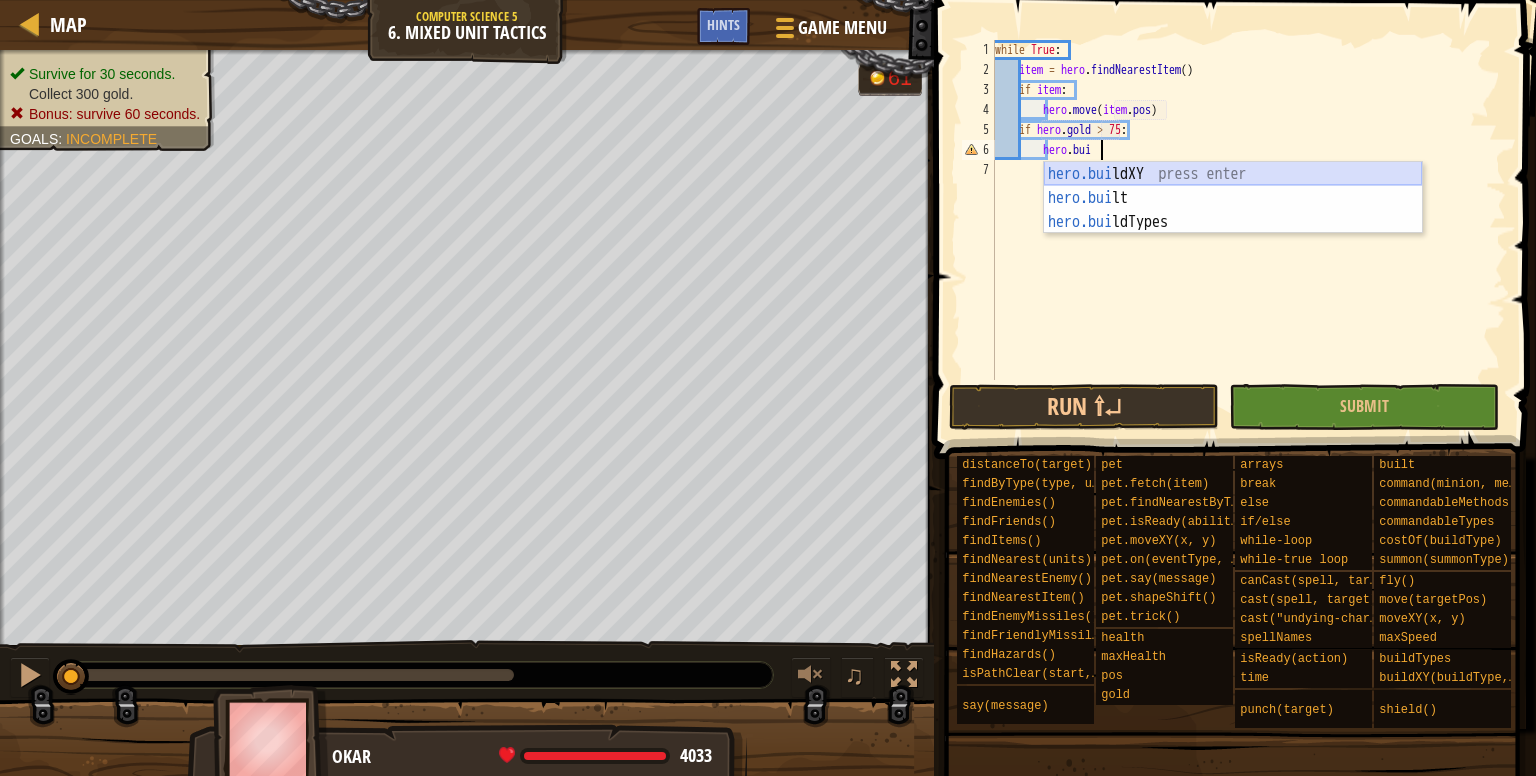 click on "hero.[PERSON_NAME] ldXY press enter hero.[PERSON_NAME] press enter hero.[PERSON_NAME] ldTypes press enter" at bounding box center (1233, 222) 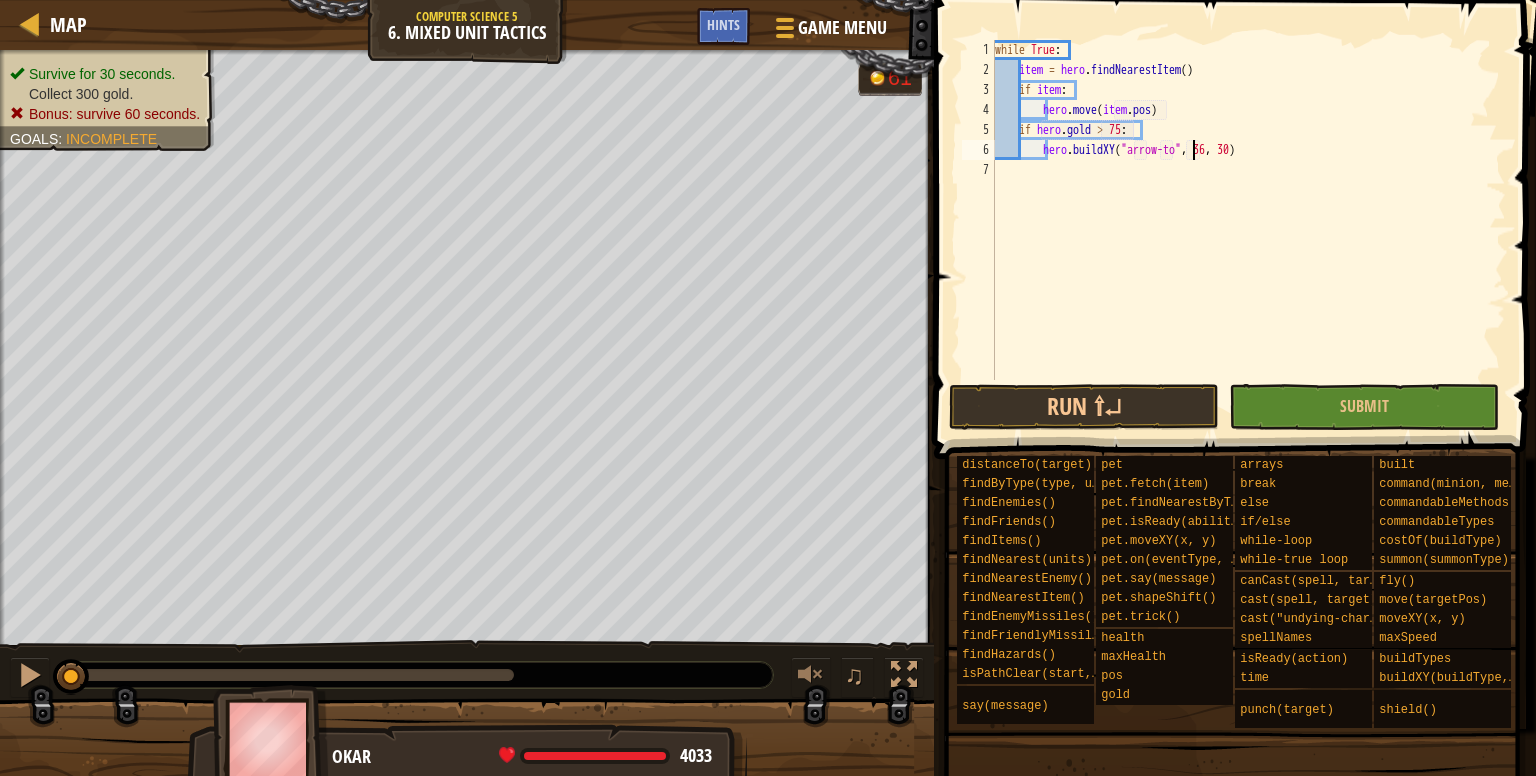 scroll, scrollTop: 9, scrollLeft: 17, axis: both 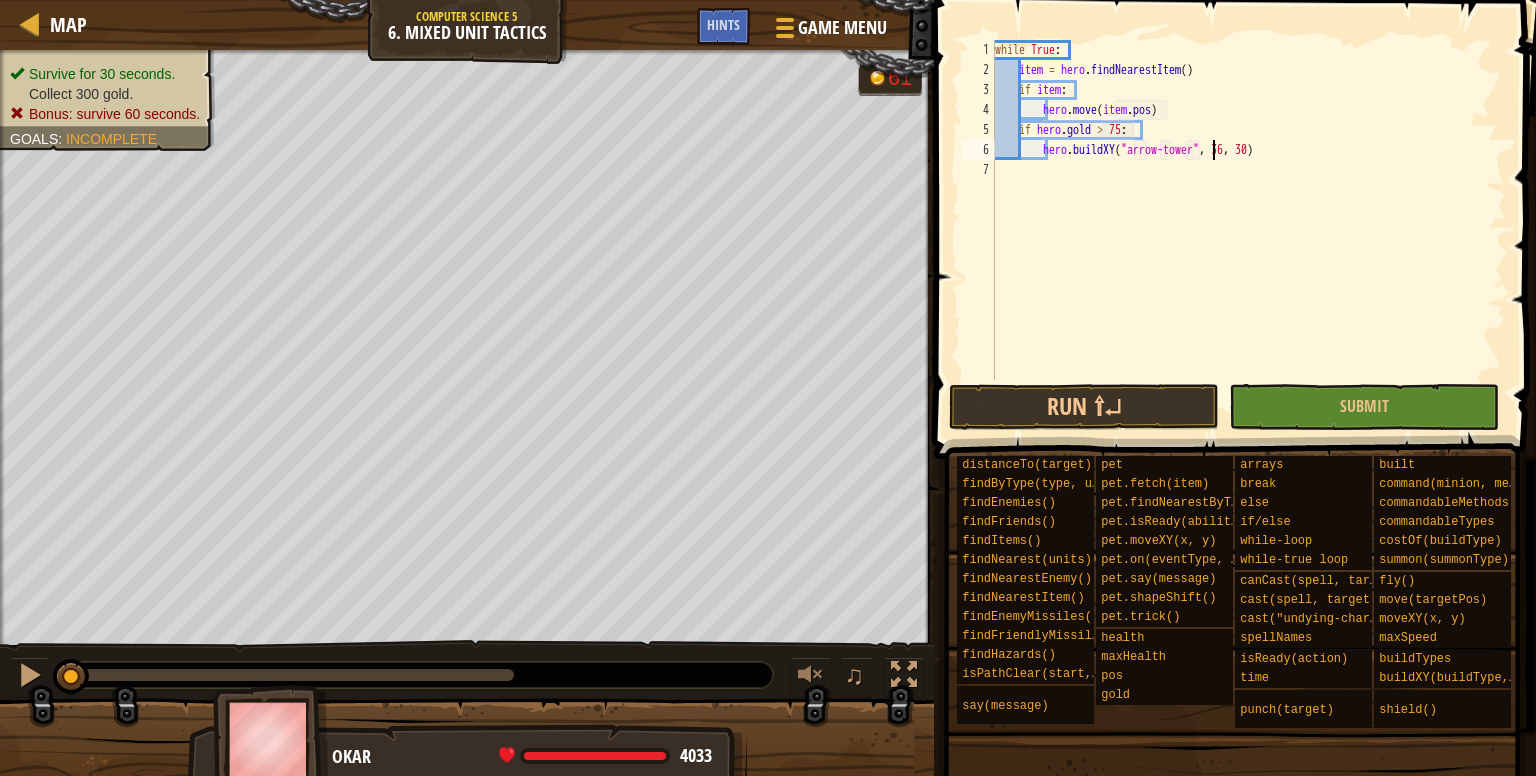 click on "while   True :      item   =   hero . findNearestItem ( )      if   item :          hero . move ( item . pos )      if   hero . gold   >   75 :          hero . buildXY ( "arrow-tower" ,   36 ,   30 )" at bounding box center [1248, 230] 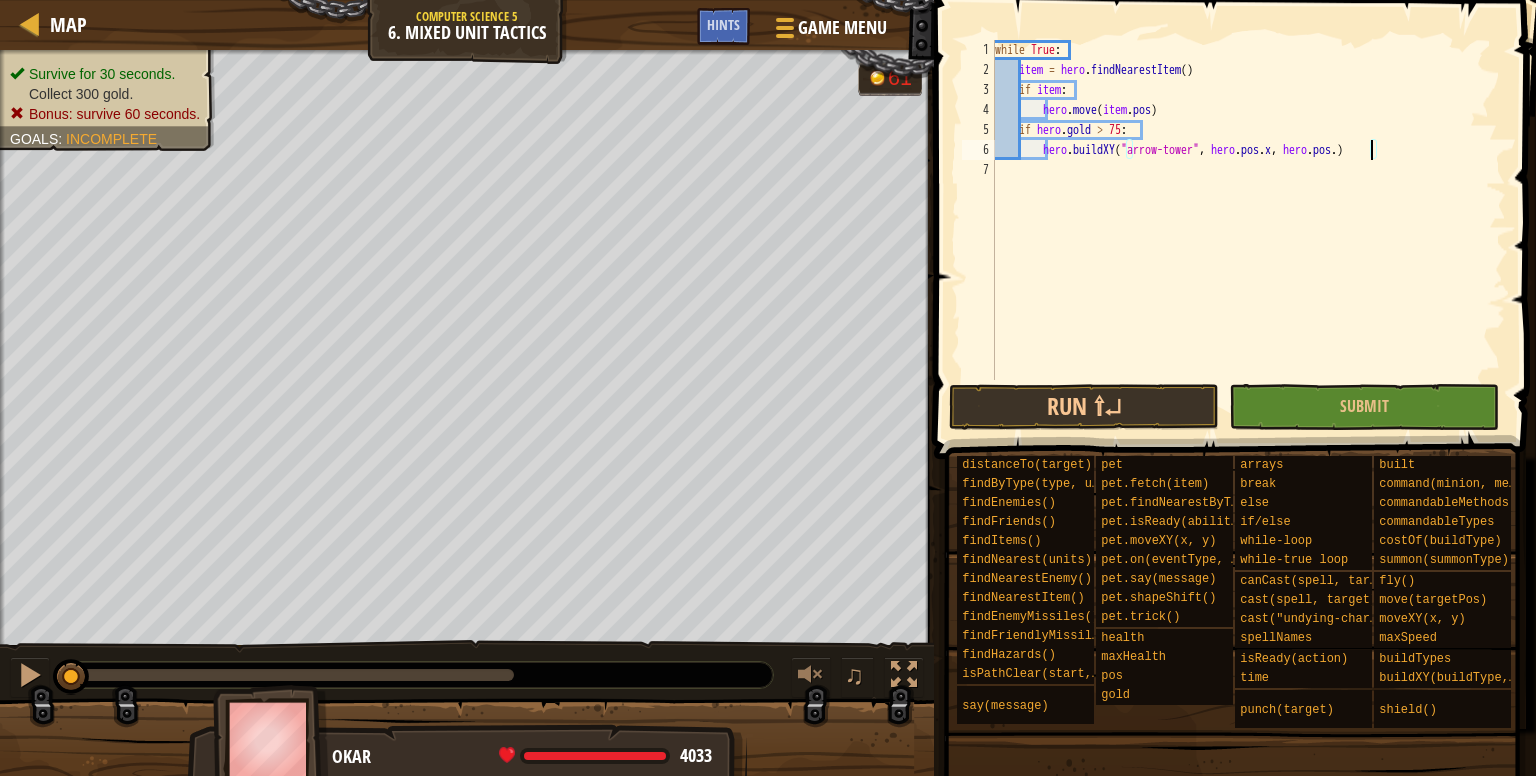 scroll, scrollTop: 9, scrollLeft: 31, axis: both 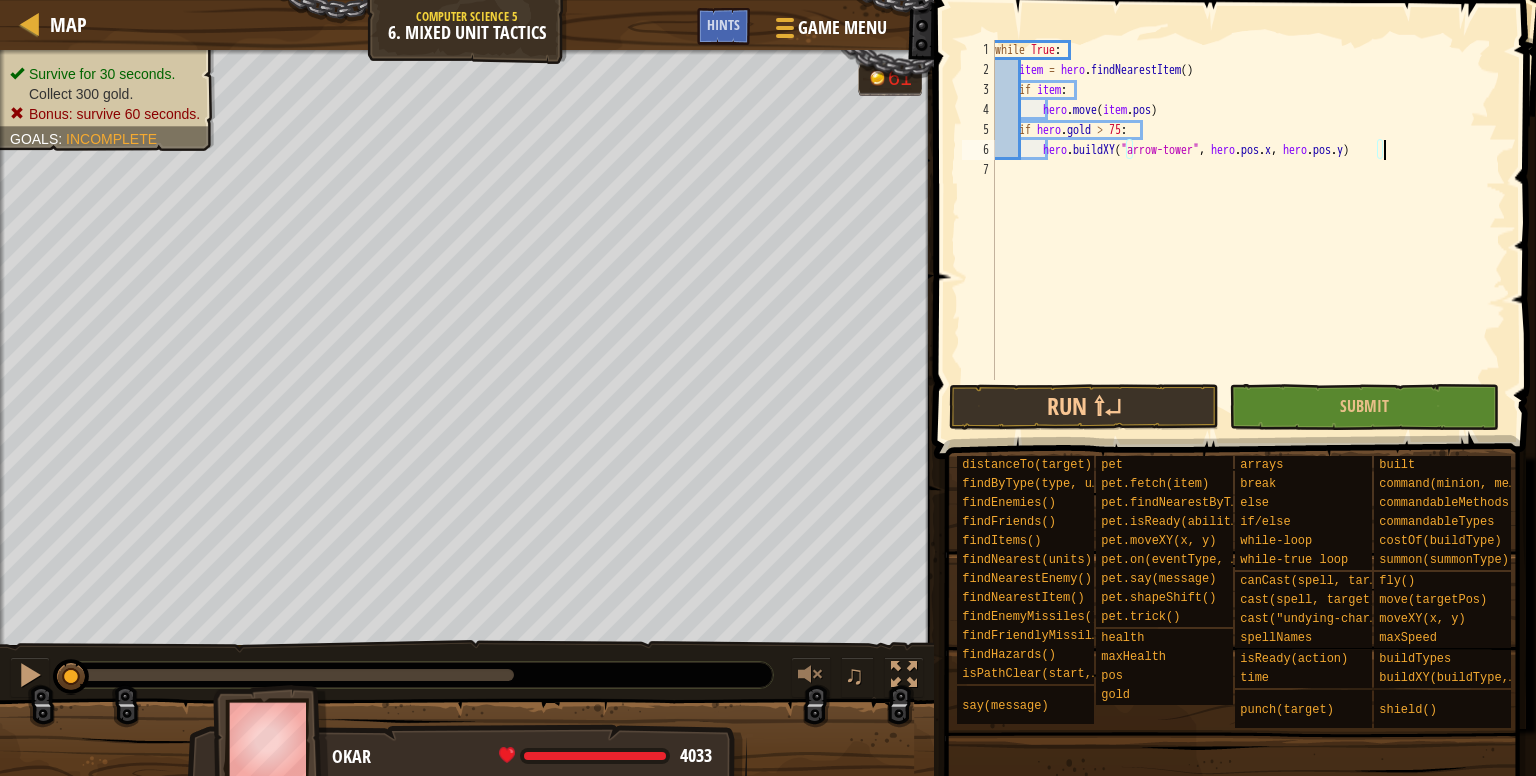 click on "while   True :      item   =   hero . findNearestItem ( )      if   item :          hero . move ( item . pos )      if   hero . gold   >   75 :          hero . buildXY ( "arrow-tower" ,   hero . pos . x ,   hero . pos . y )" at bounding box center [1248, 230] 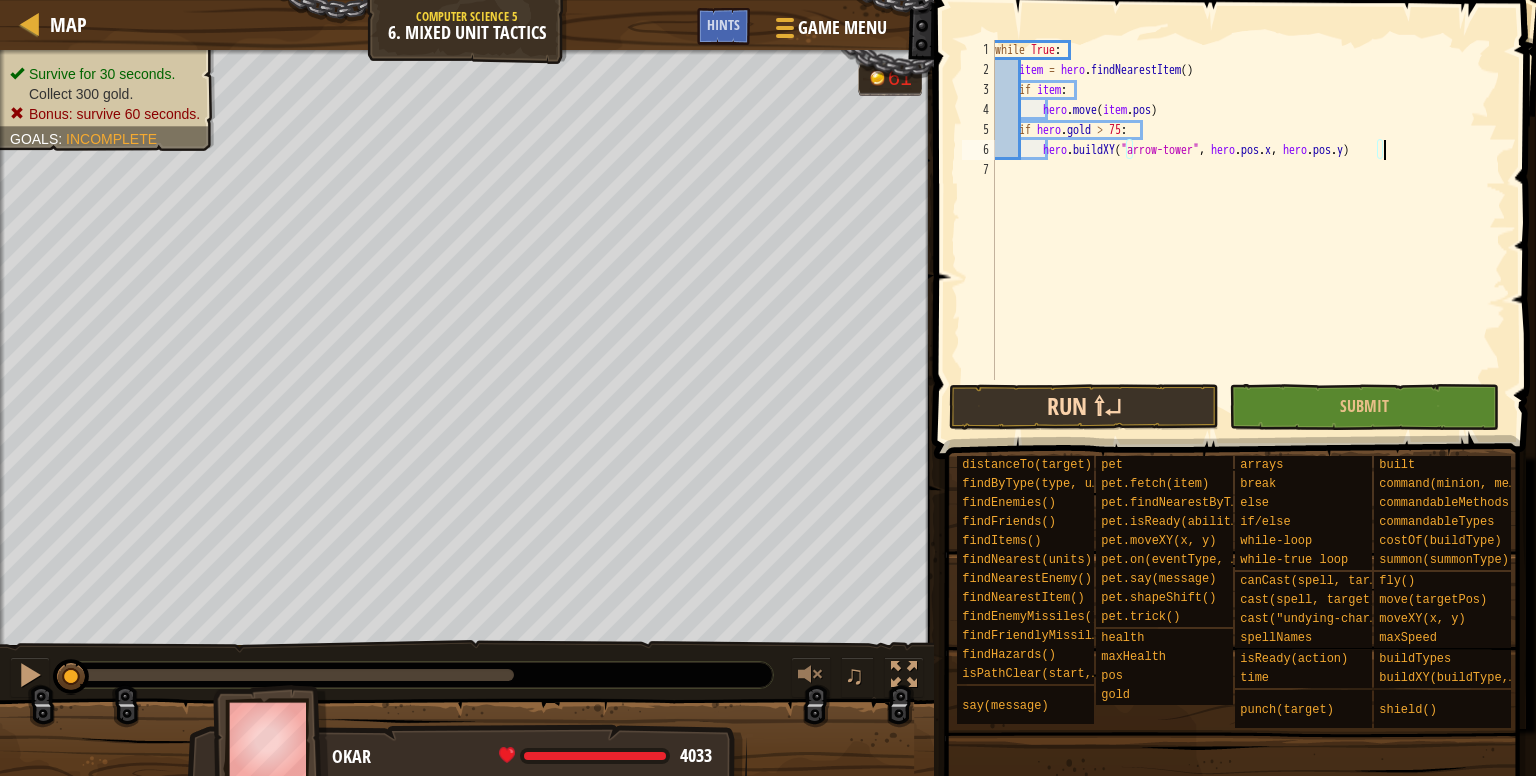 type on "hero.buildXY("arrow-tower", hero.pos.x, hero.pos.y)" 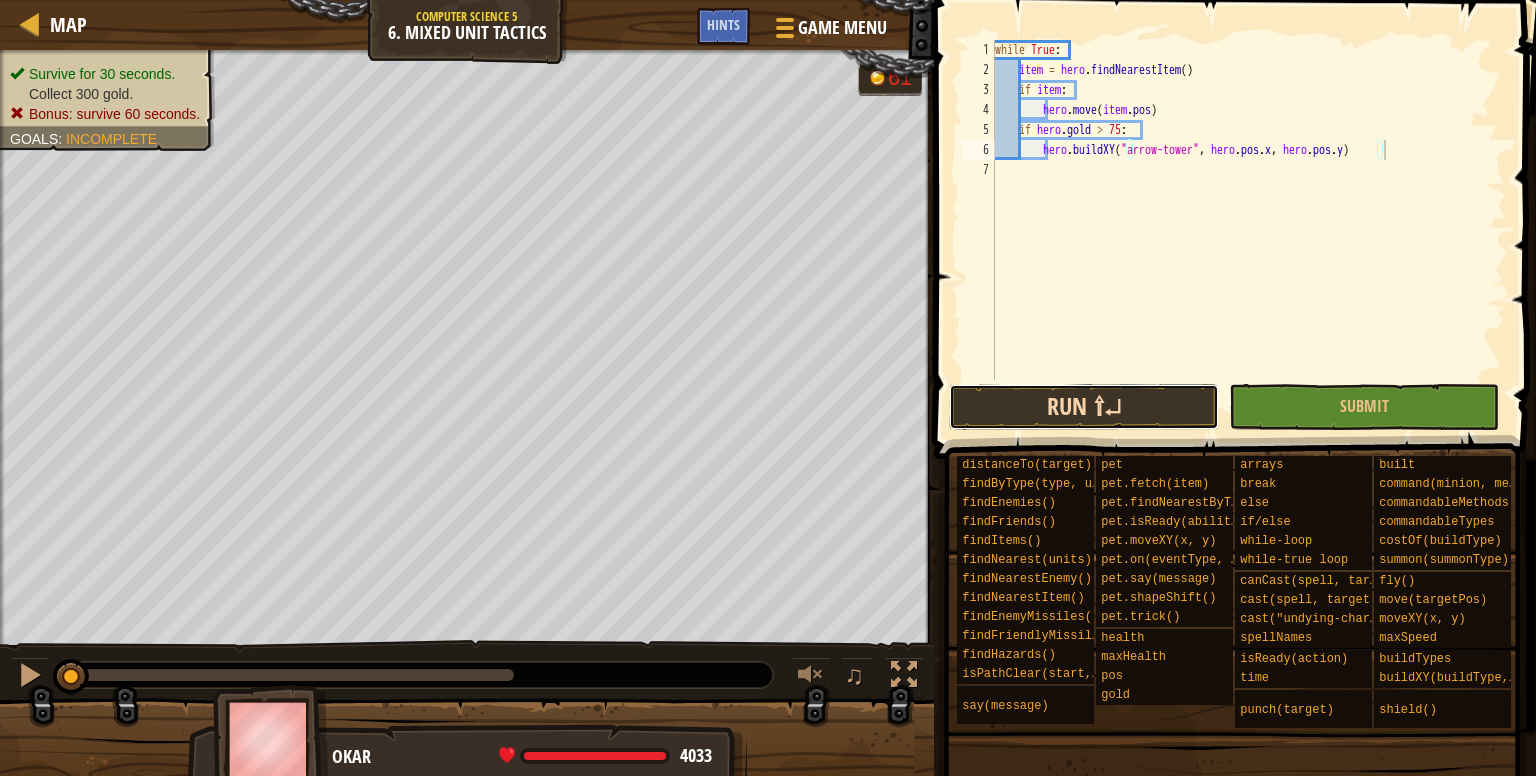 click on "Run ⇧↵" at bounding box center (1084, 407) 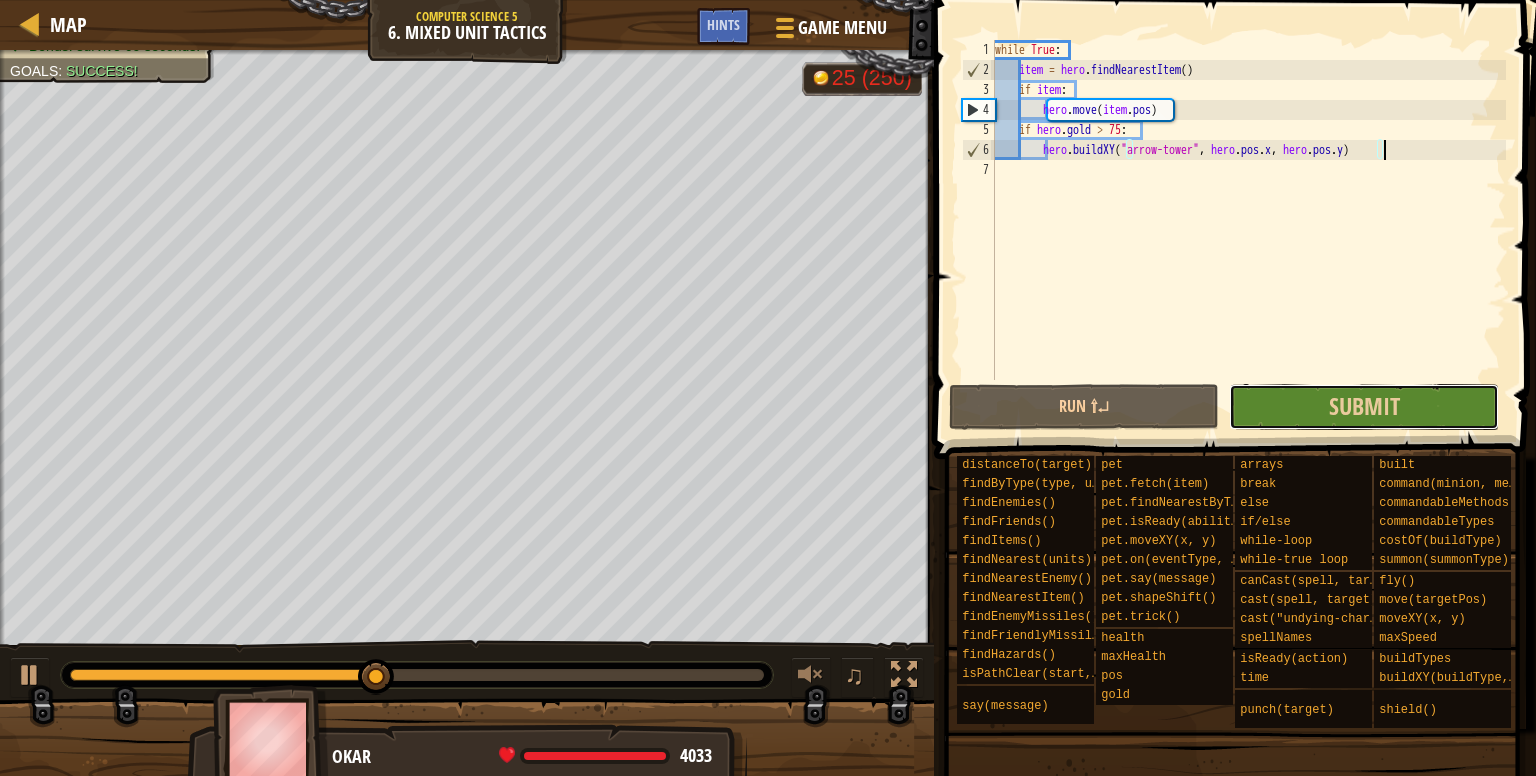 click on "Submit" at bounding box center [1364, 407] 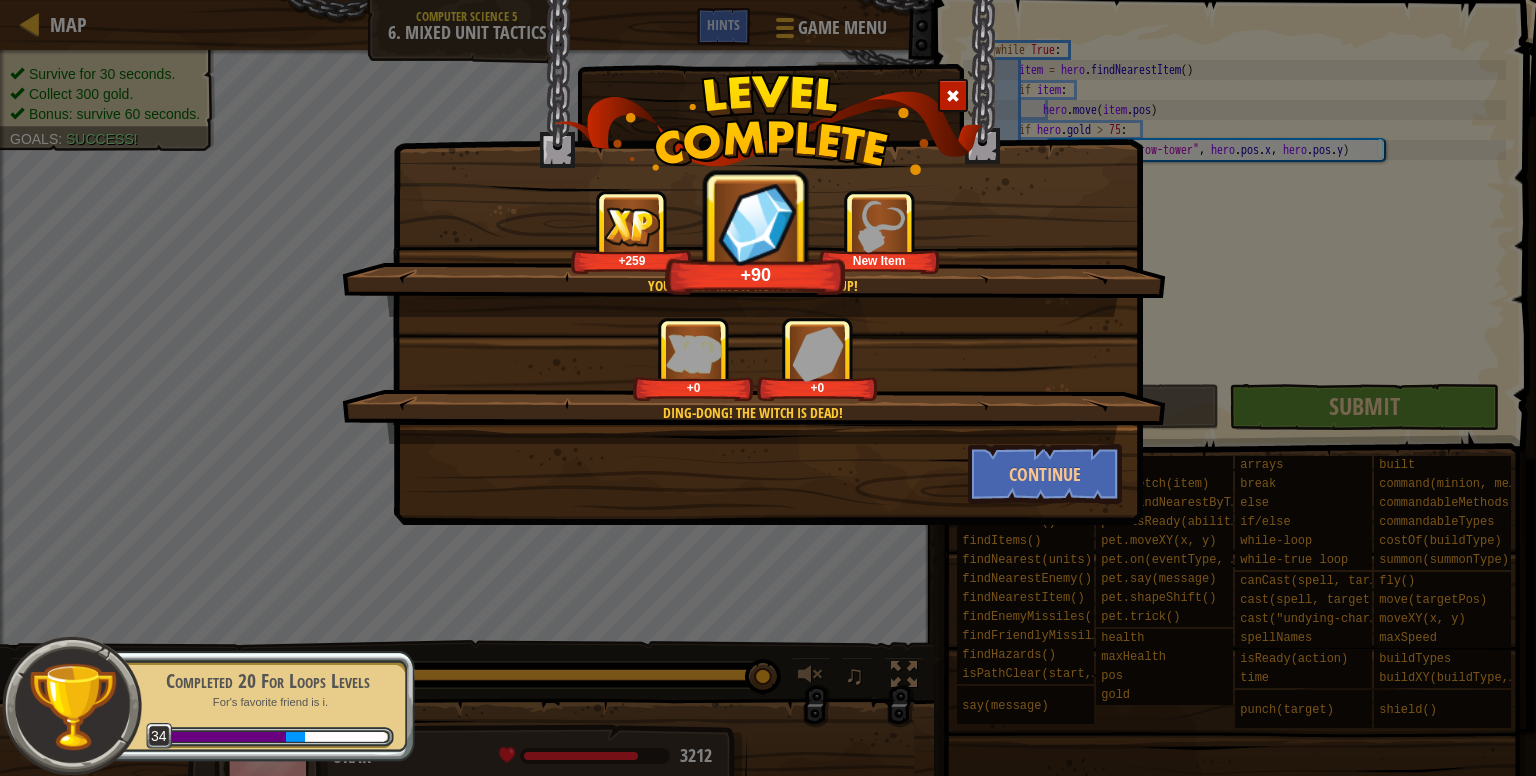 click on "You really know how to mix it up! +259 +90 New Item Ding-dong! The witch is dead! +0 +0 Continue" at bounding box center (768, 388) 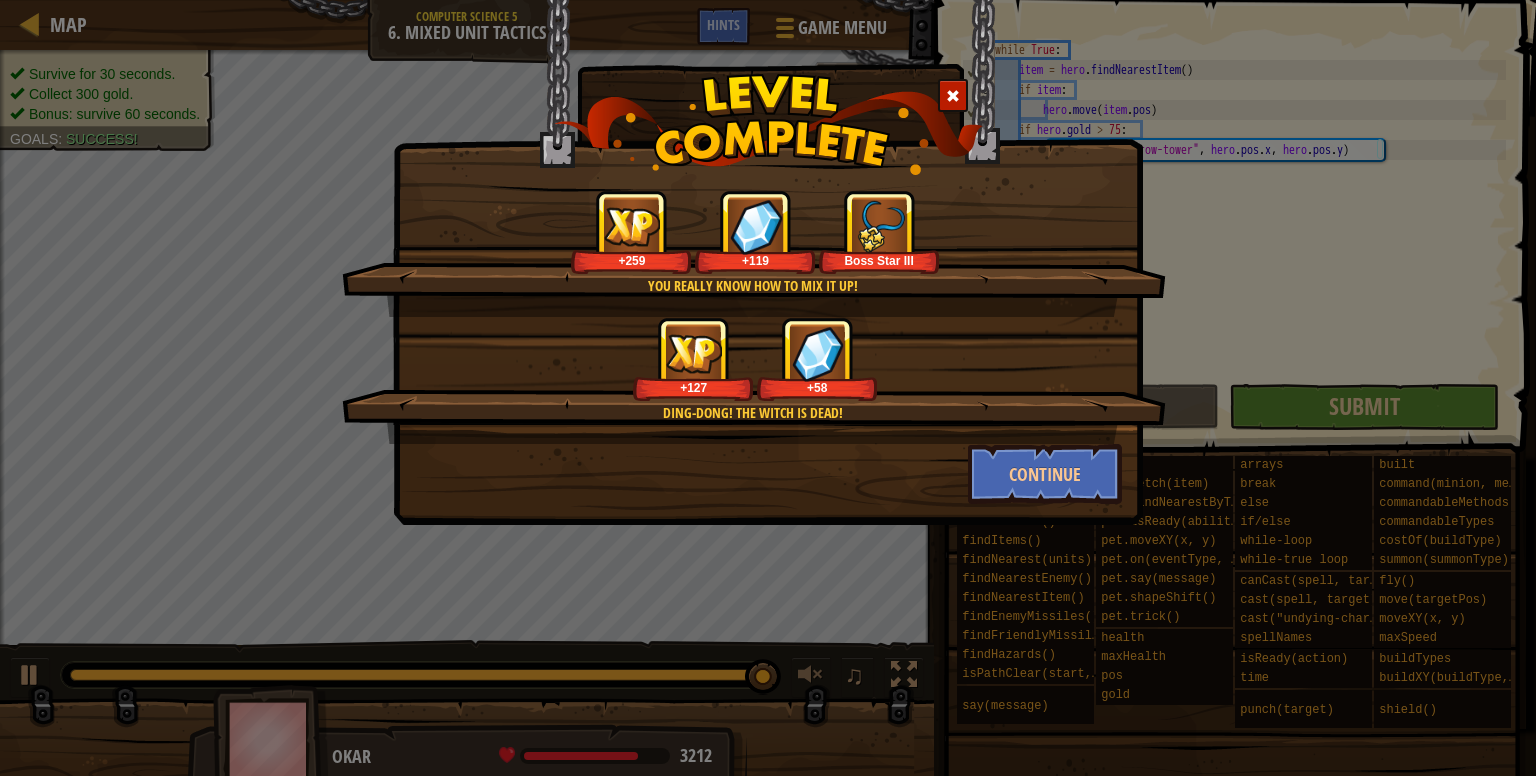 click on "You really know how to mix it up! +259 +119 Boss Star III Ding-dong! The witch is dead! +127 +58 Continue" at bounding box center (768, 388) 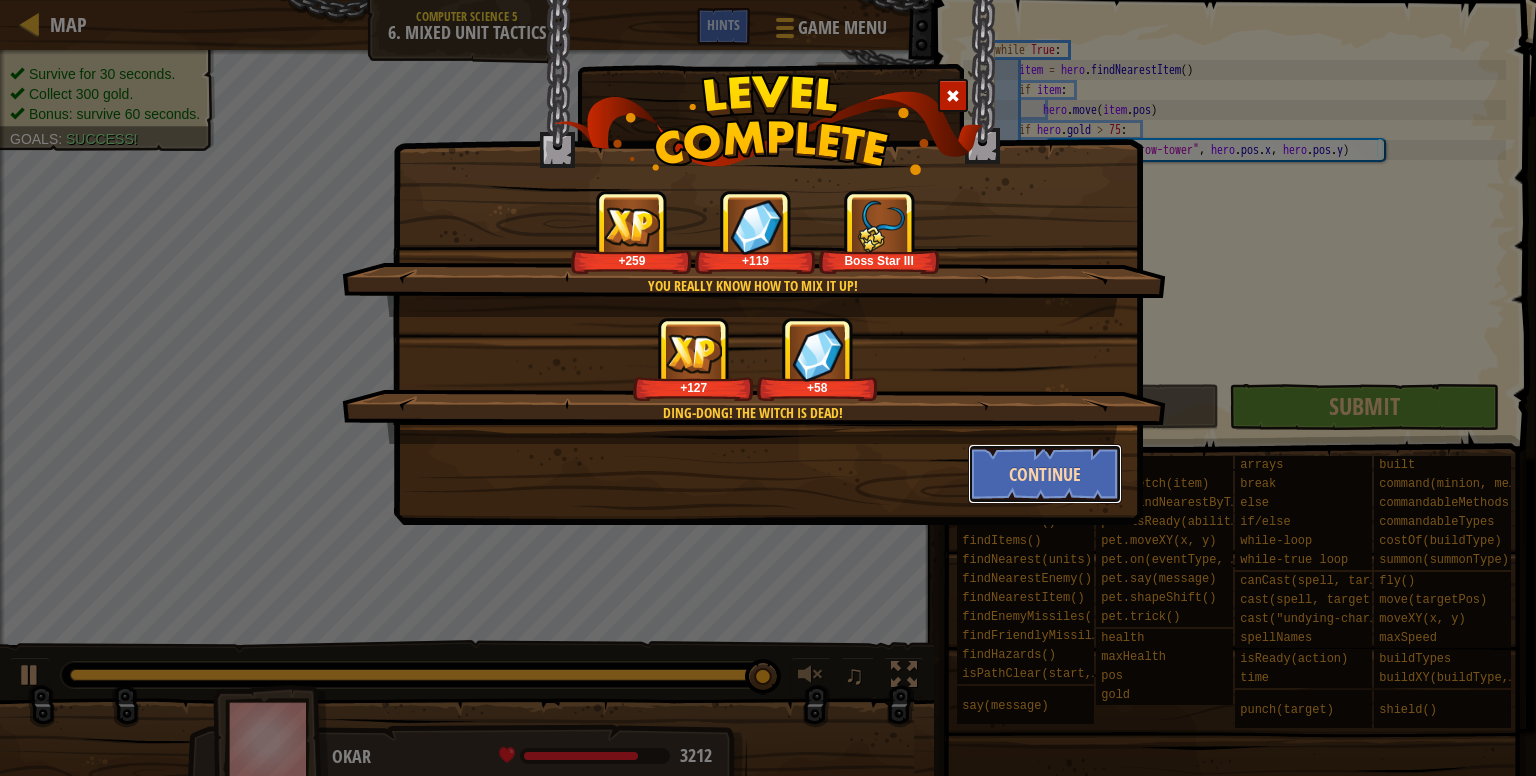 click on "Continue" at bounding box center [1045, 474] 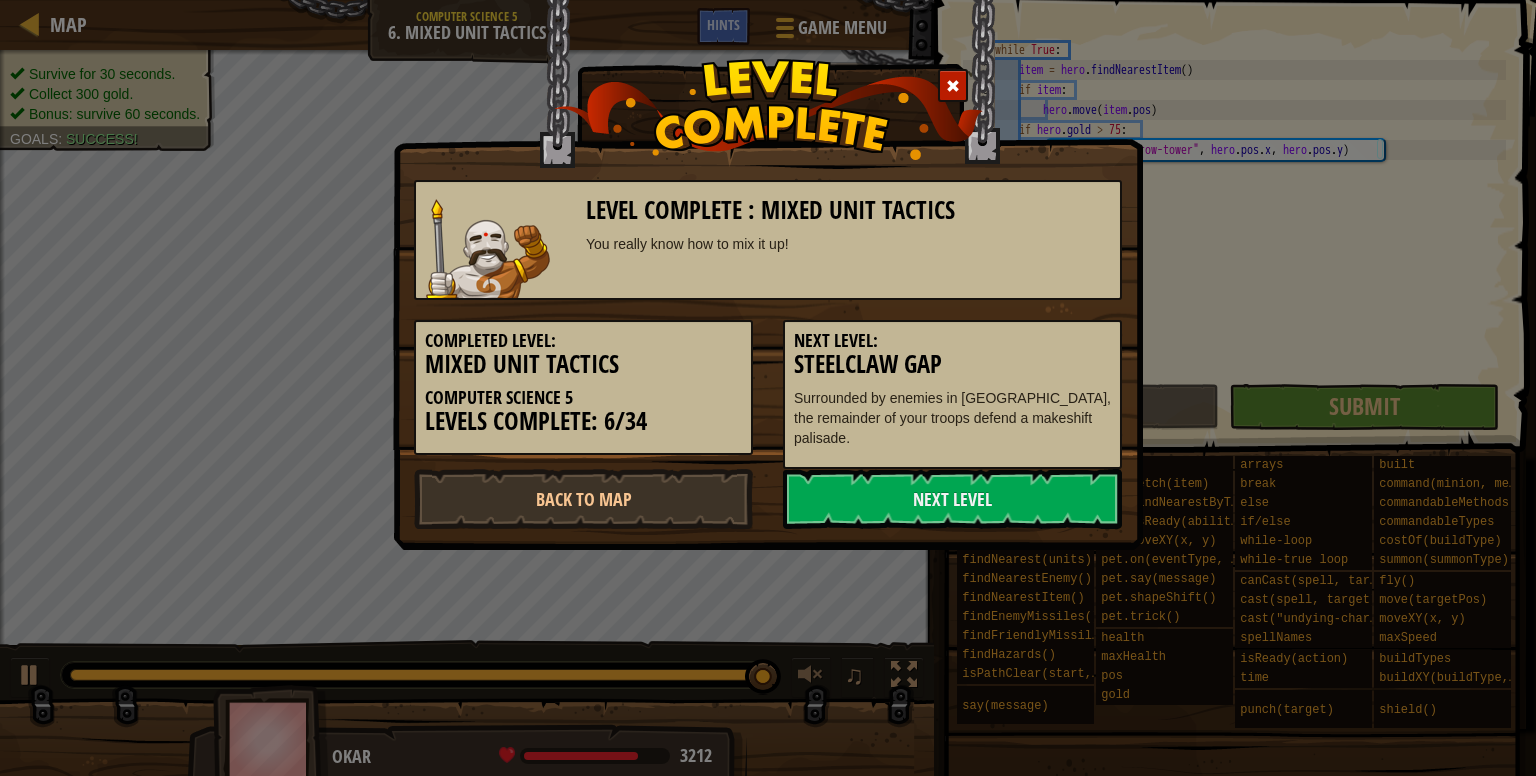click at bounding box center [953, 86] 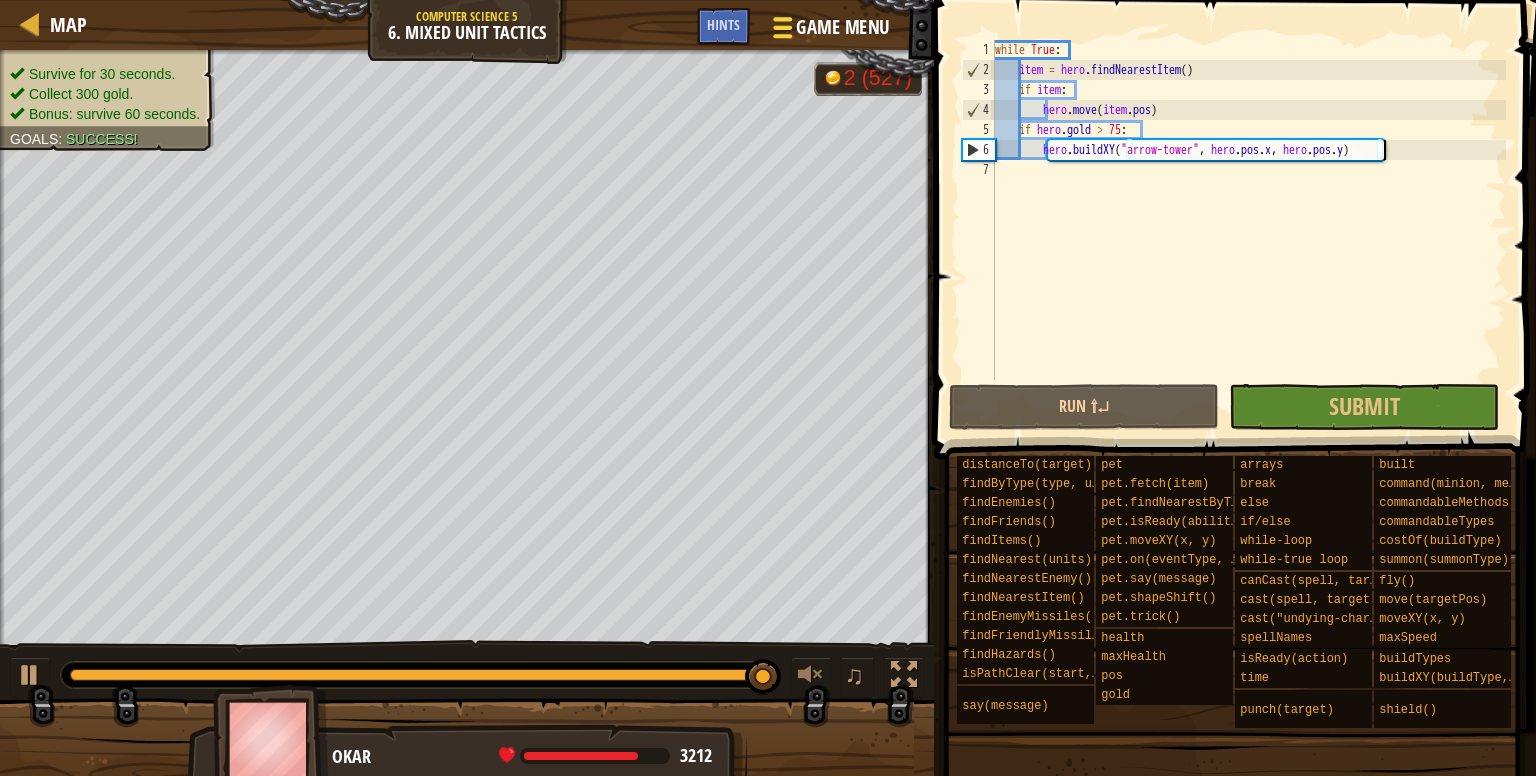 click on "Game Menu" at bounding box center (842, 27) 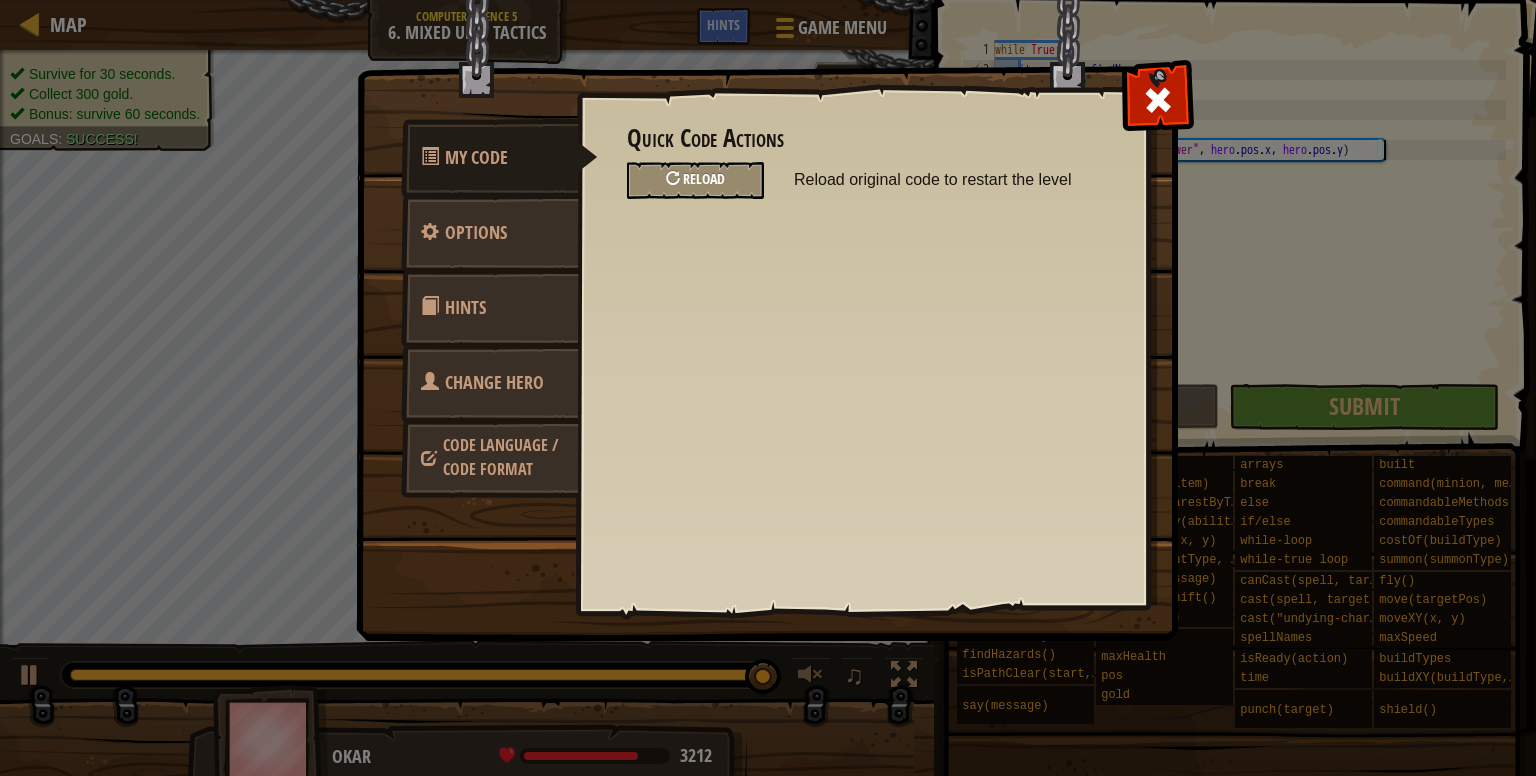 click on "Reload" at bounding box center [704, 178] 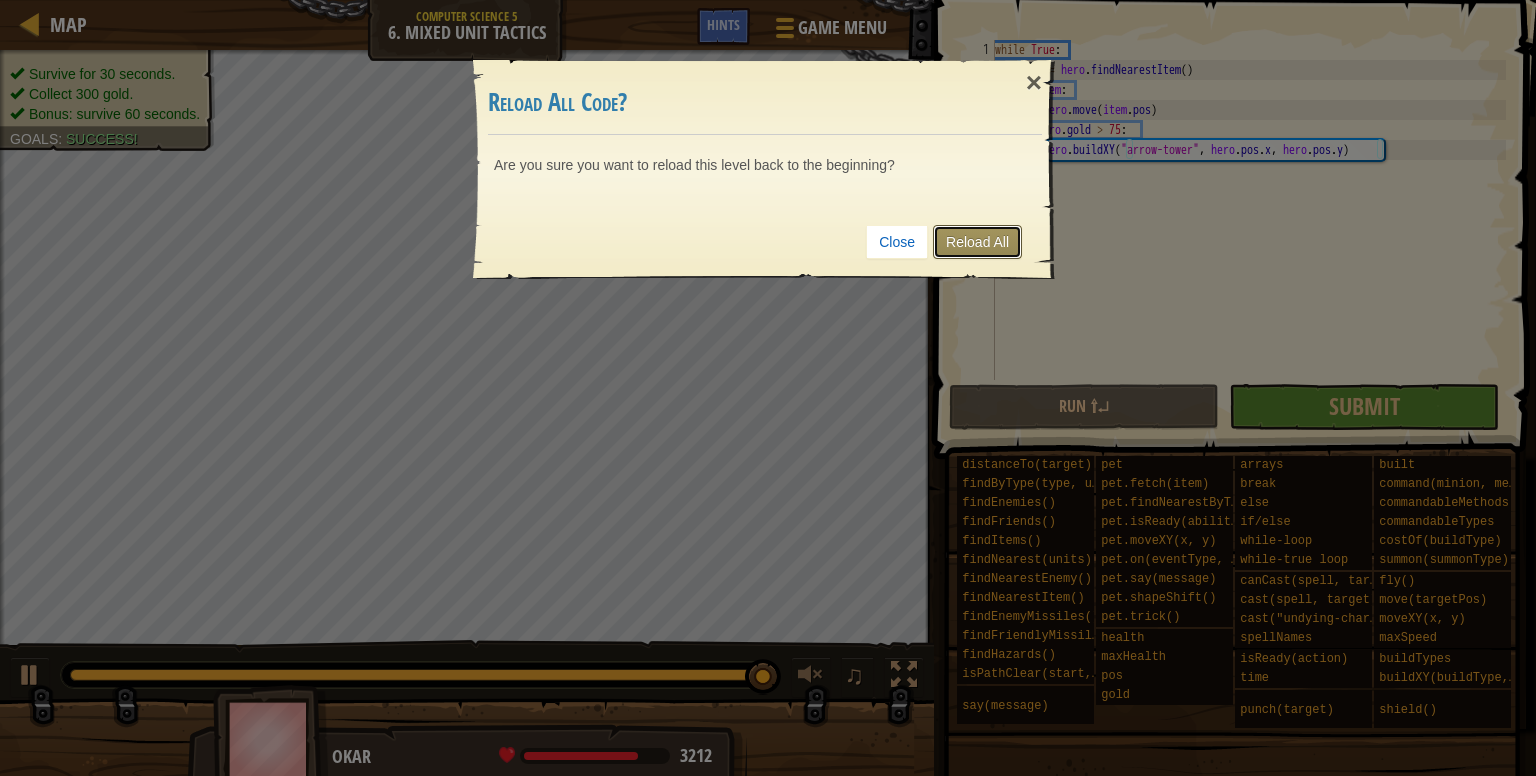 click on "Reload All" at bounding box center [977, 242] 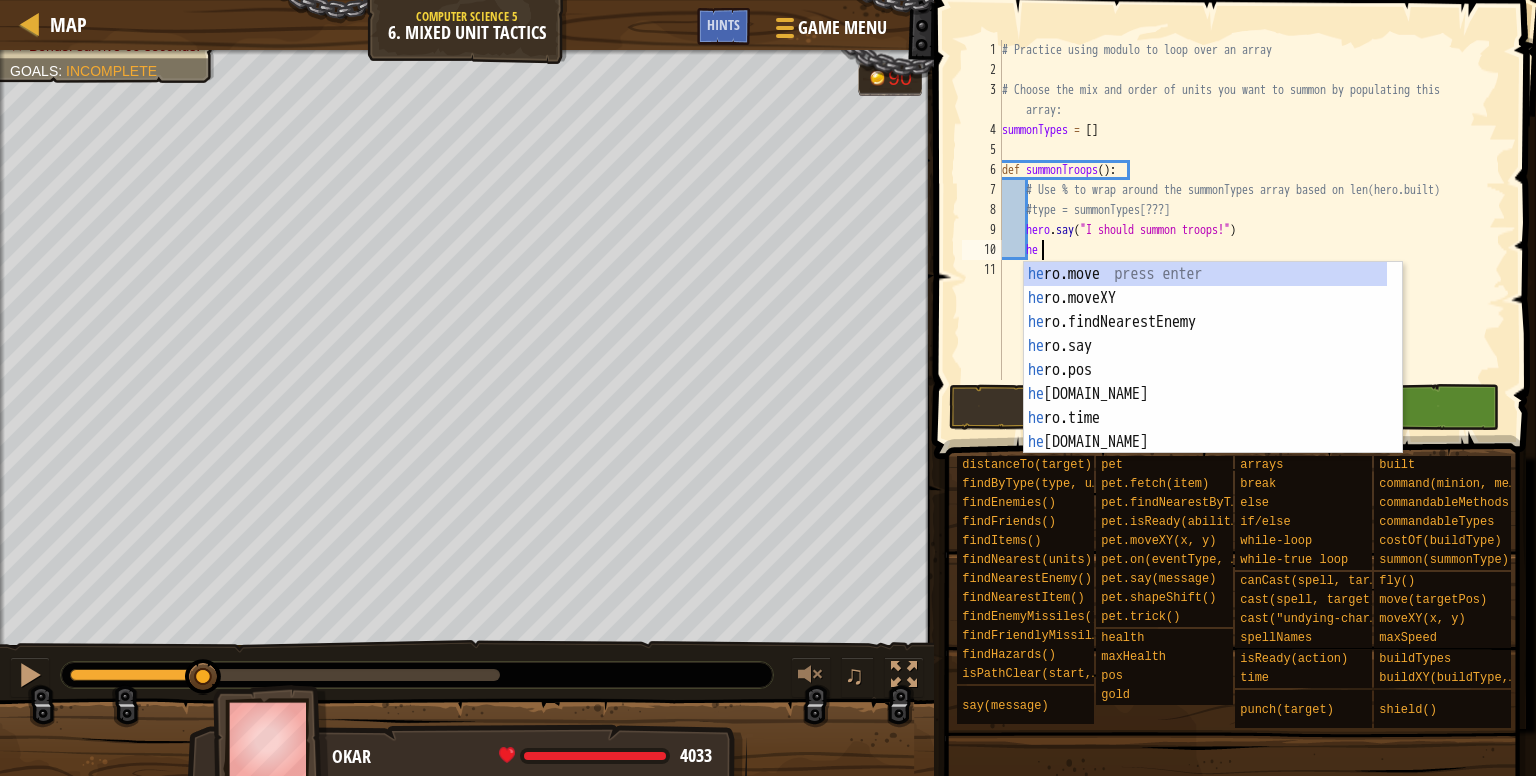 scroll, scrollTop: 9, scrollLeft: 1, axis: both 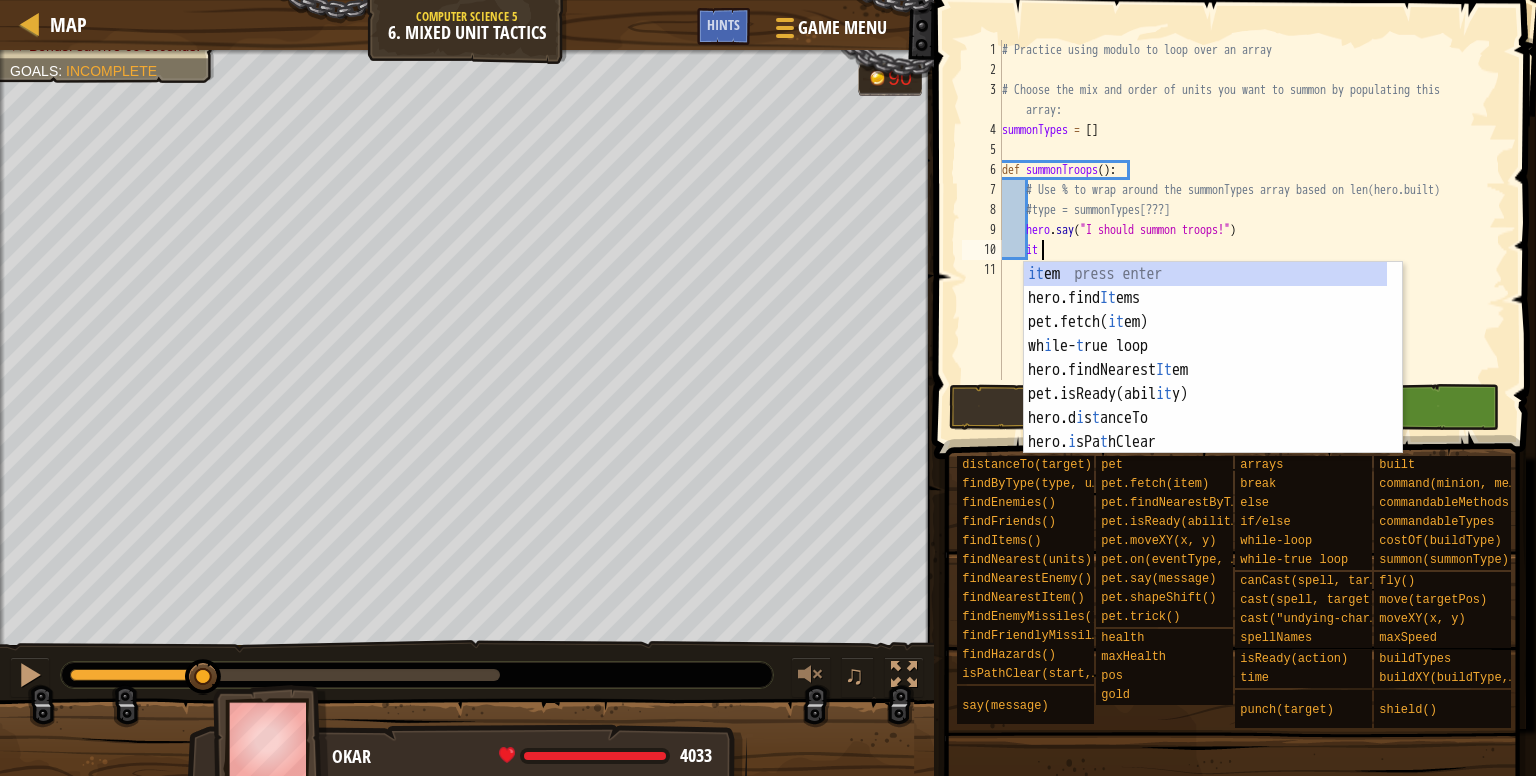 type on "item" 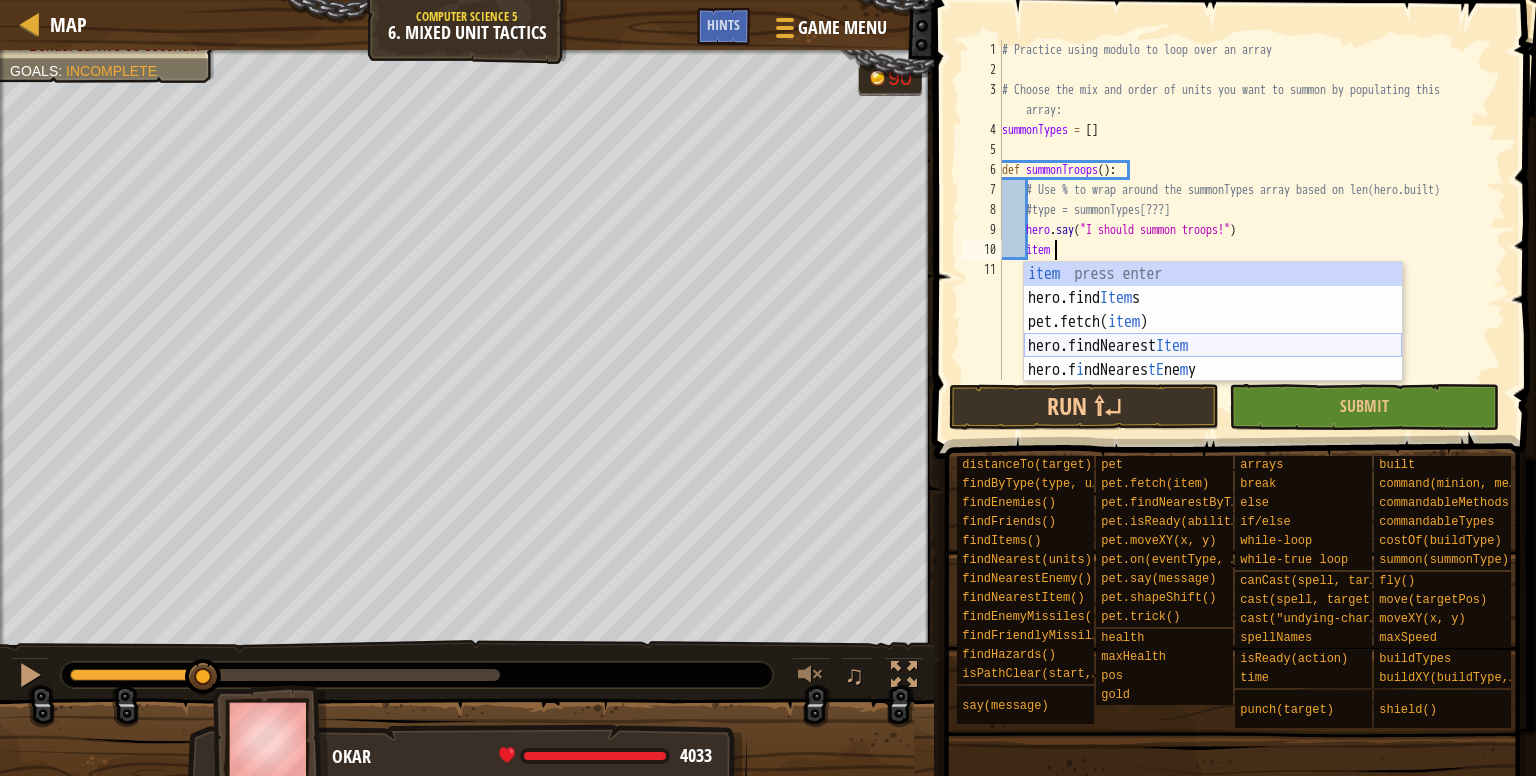 click on "item press enter hero.find Item s press enter pet.fetch( item ) press enter hero.findNearest Item press enter hero.f i ndNeares tE ne m y press enter" at bounding box center [1213, 346] 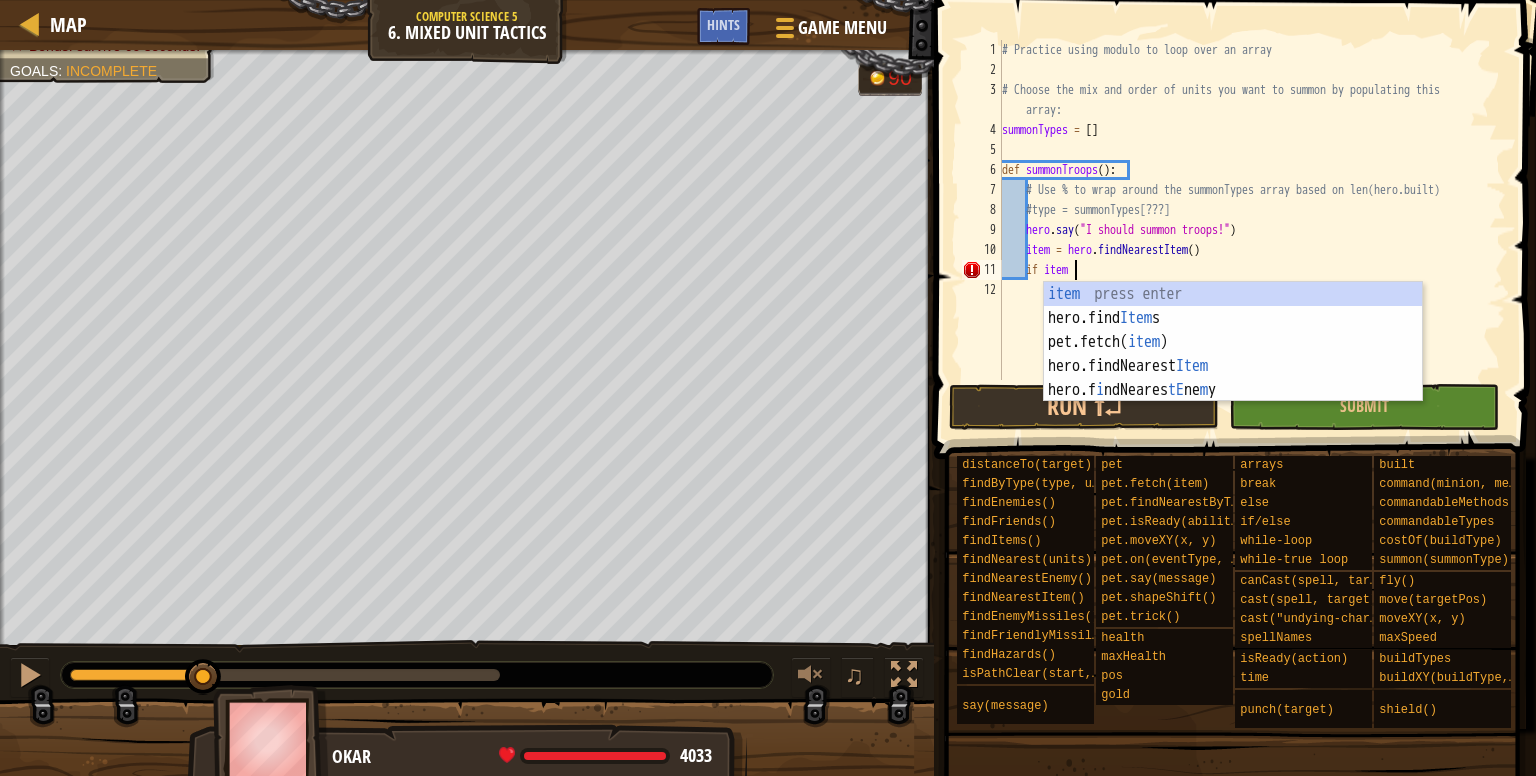 scroll, scrollTop: 9, scrollLeft: 4, axis: both 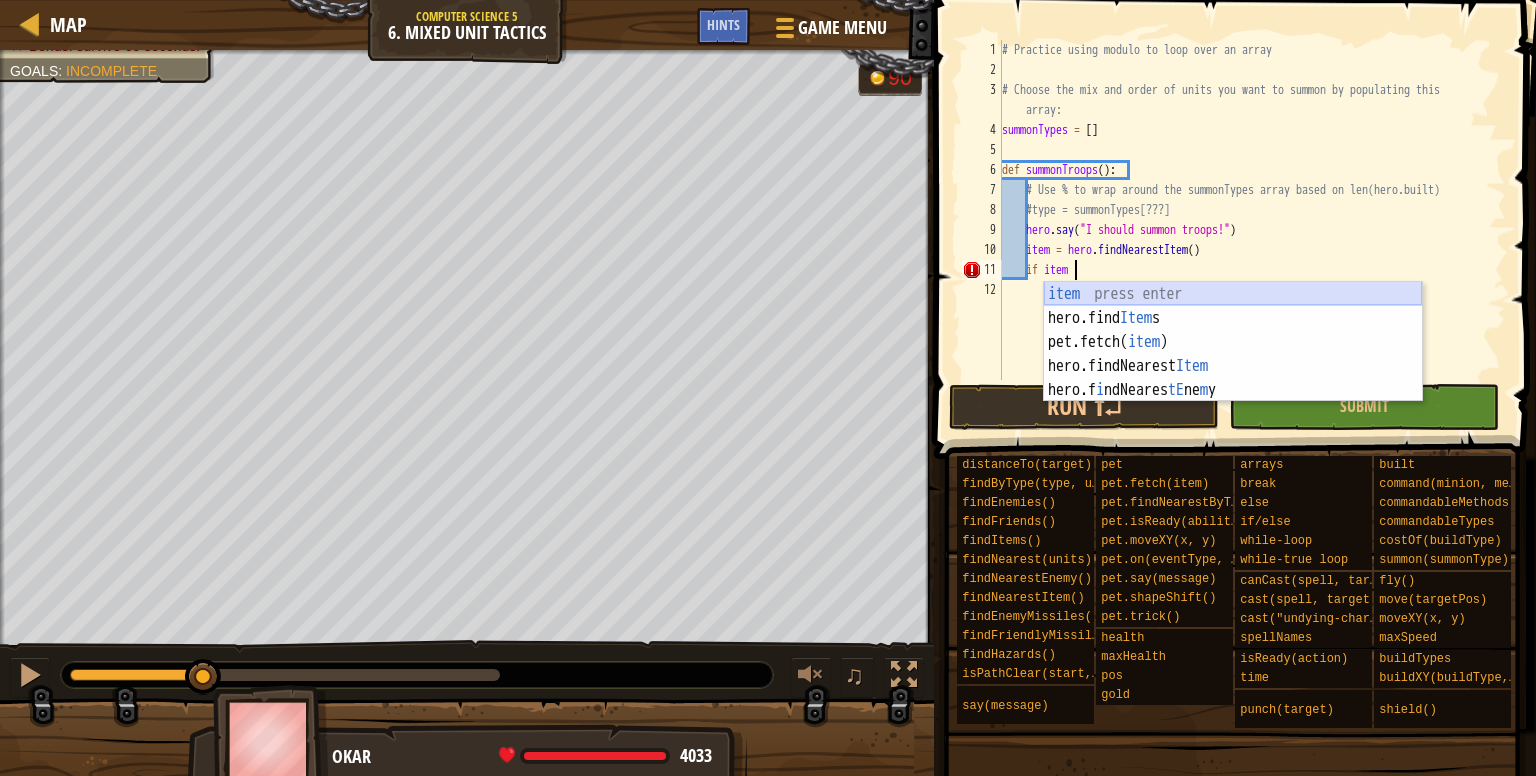 type on "if item:" 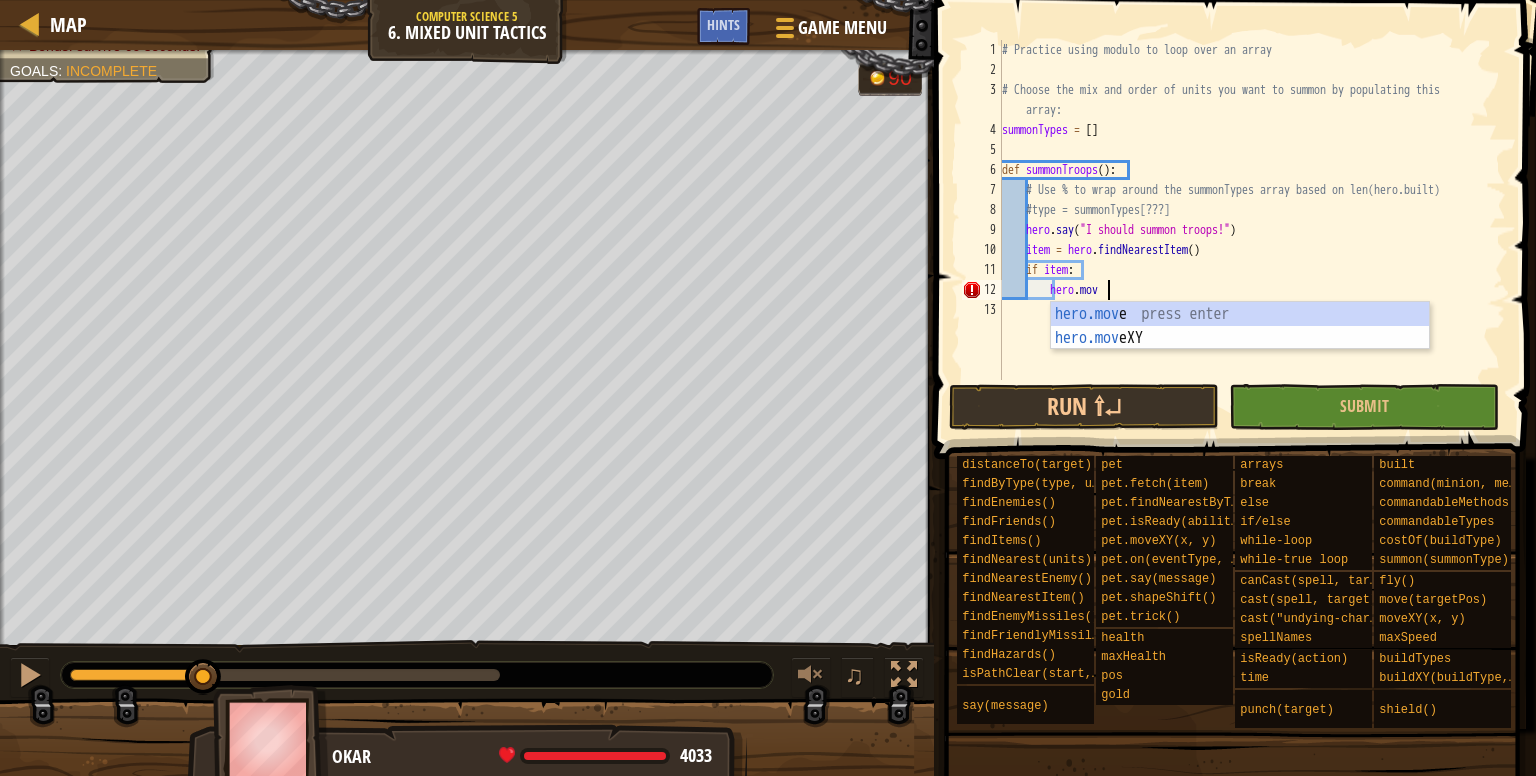 scroll, scrollTop: 9, scrollLeft: 8, axis: both 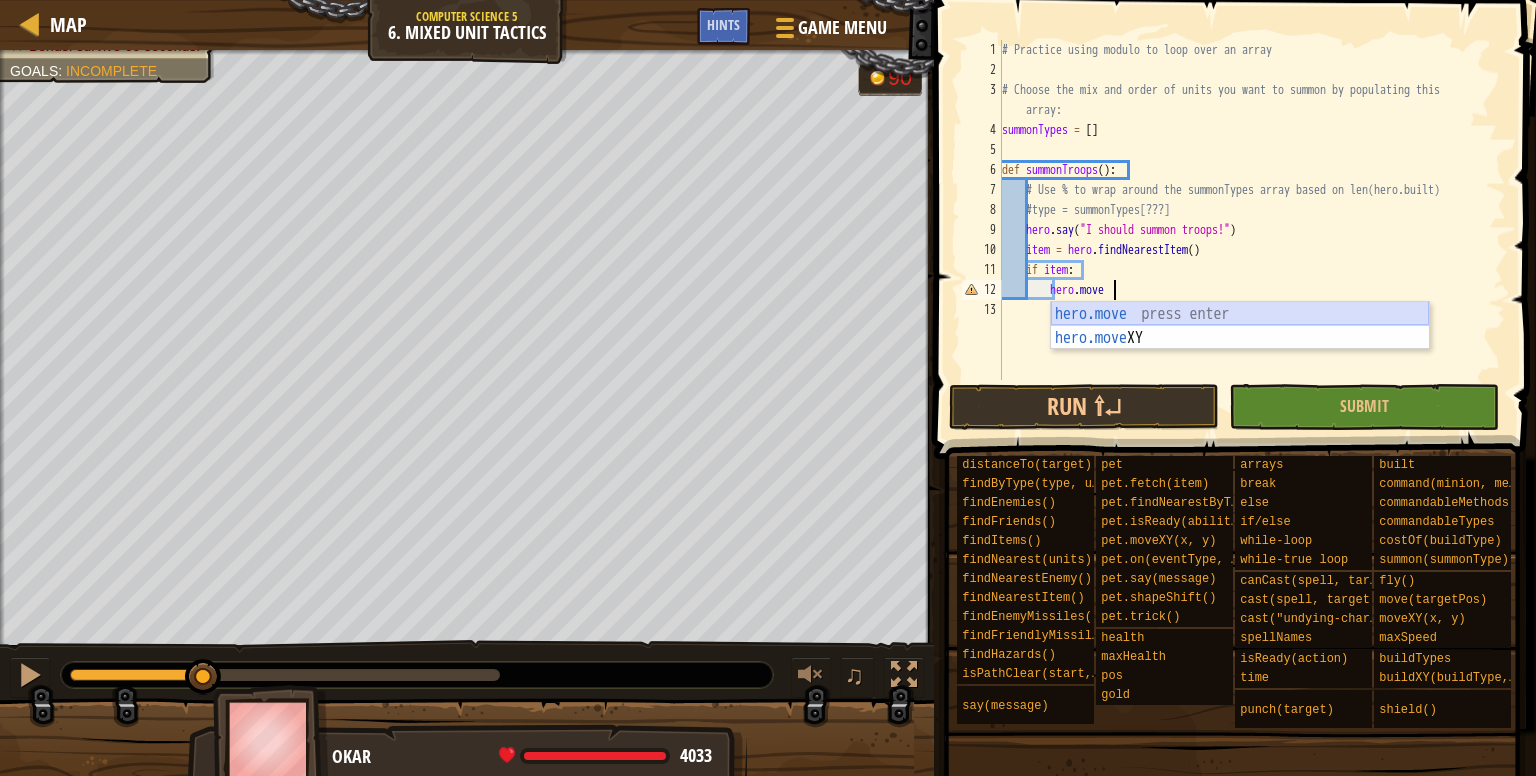click on "hero.move press enter hero.move XY press enter" at bounding box center (1240, 350) 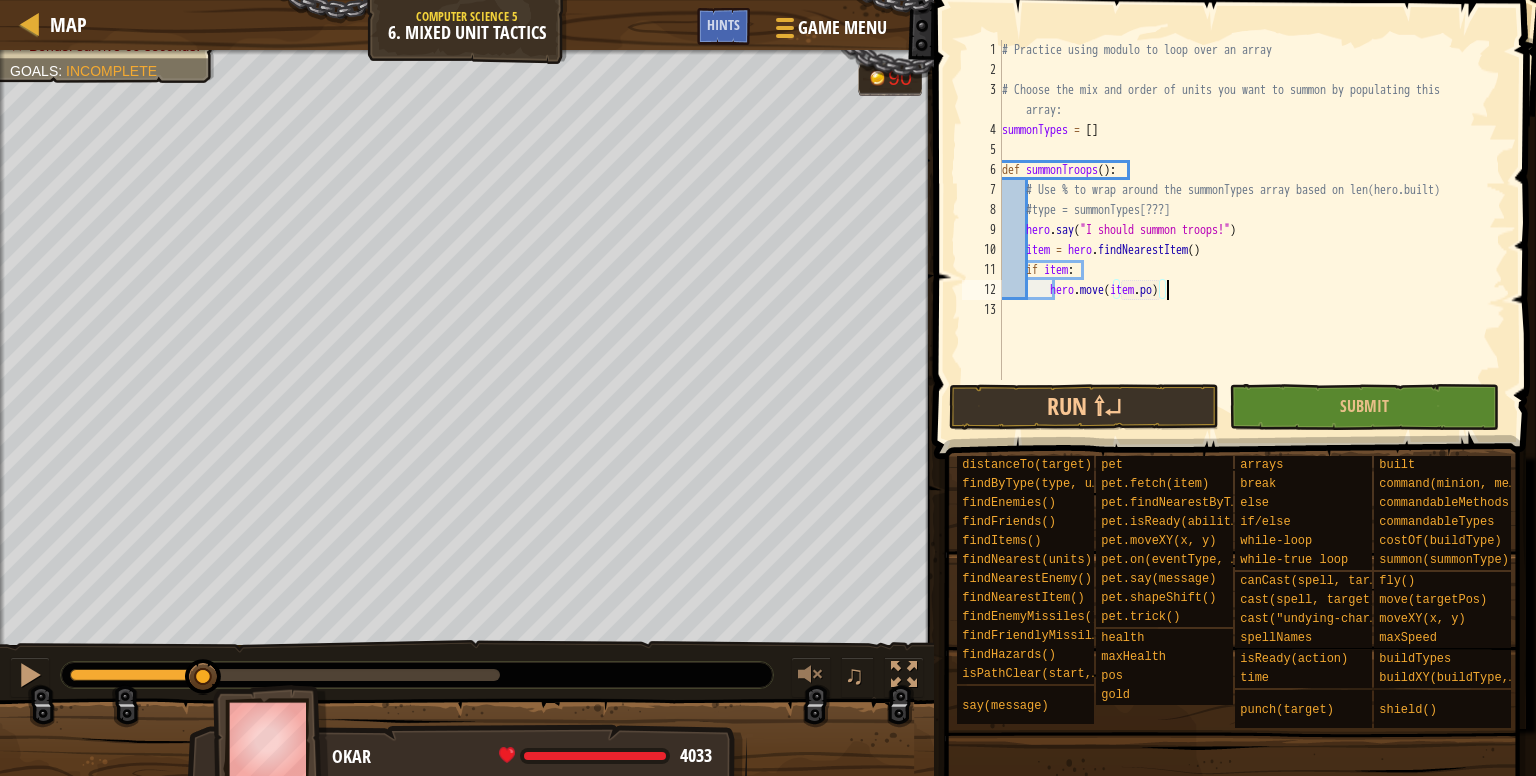 scroll, scrollTop: 9, scrollLeft: 13, axis: both 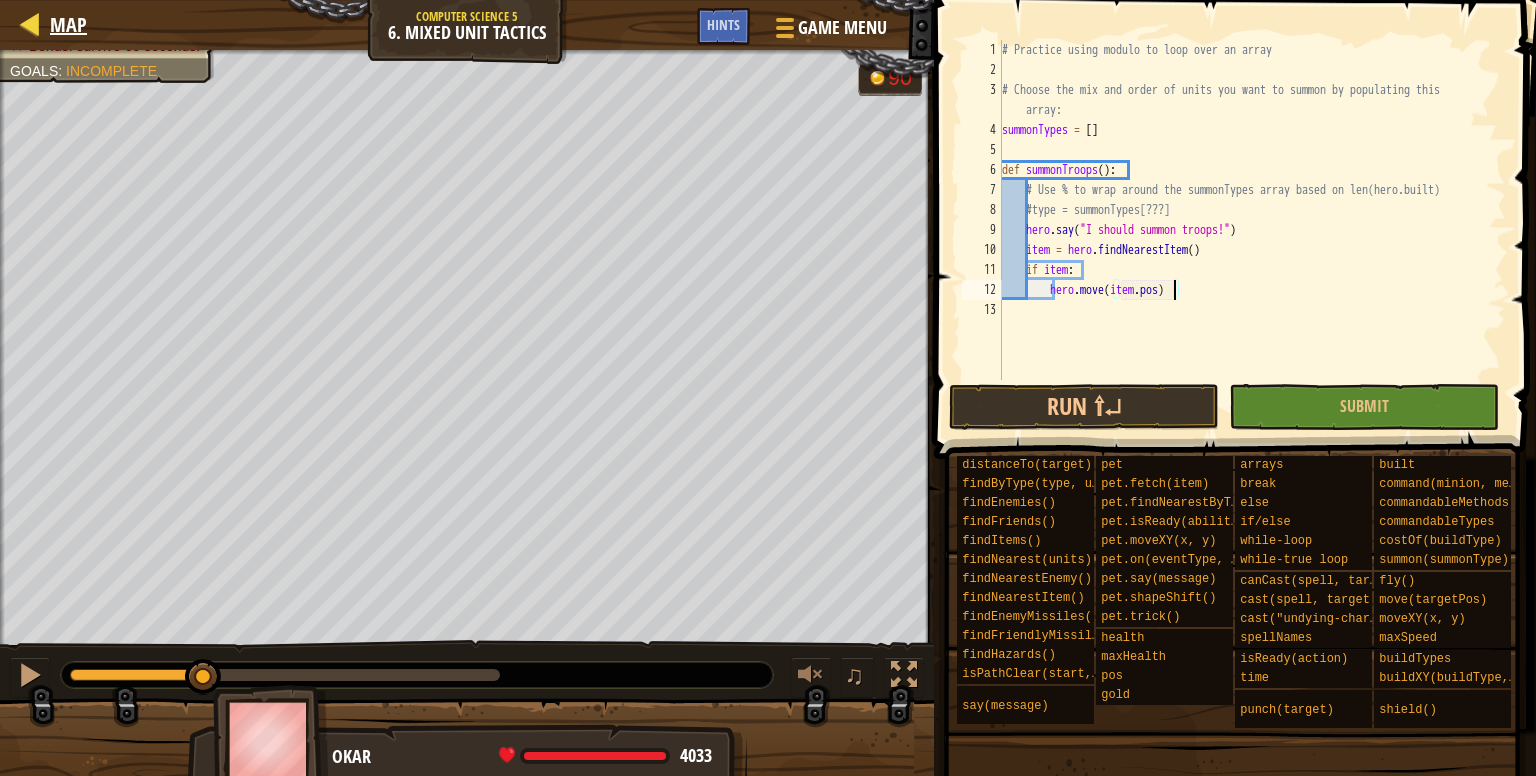 type on "hero.move(item.pos)" 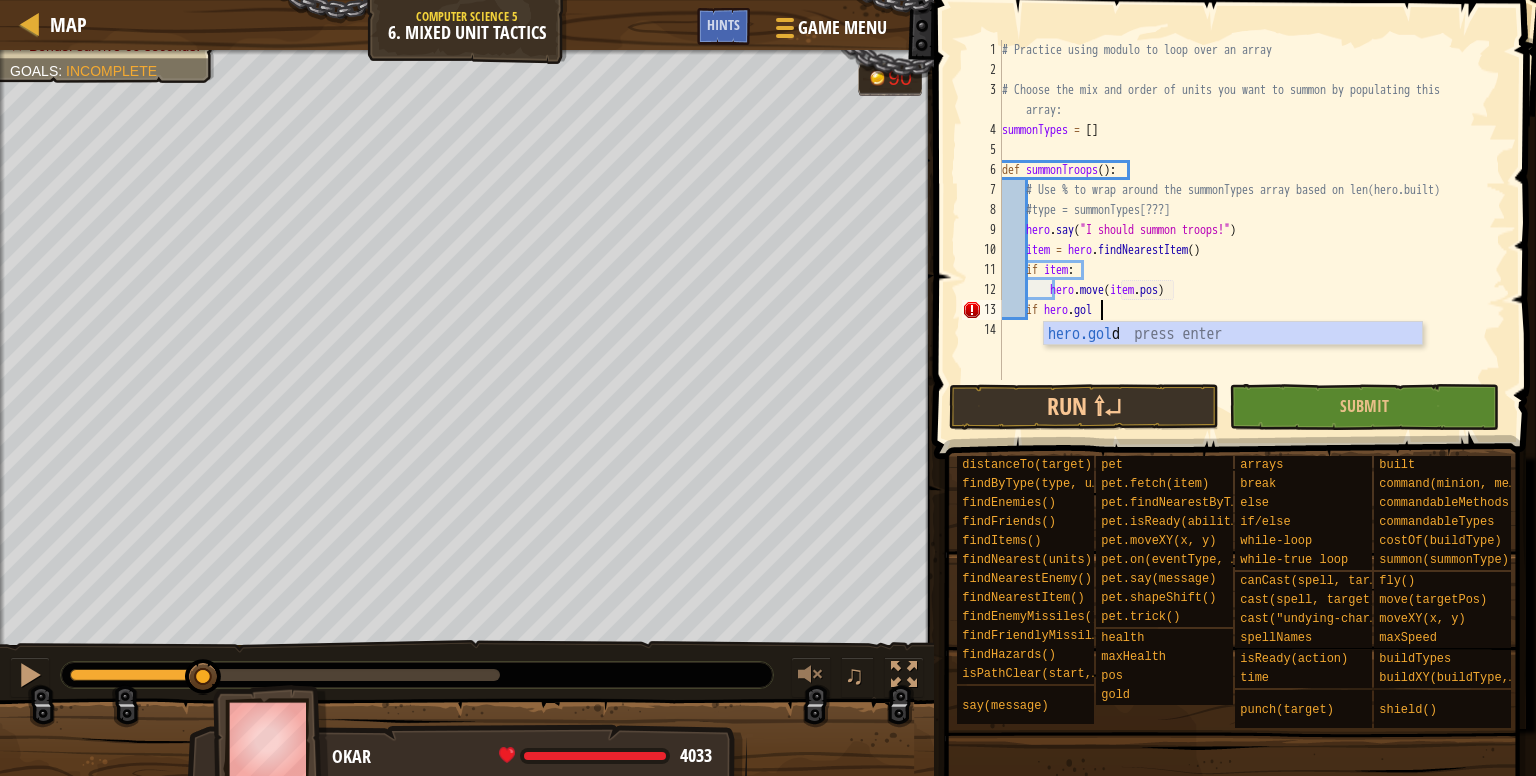 scroll, scrollTop: 9, scrollLeft: 7, axis: both 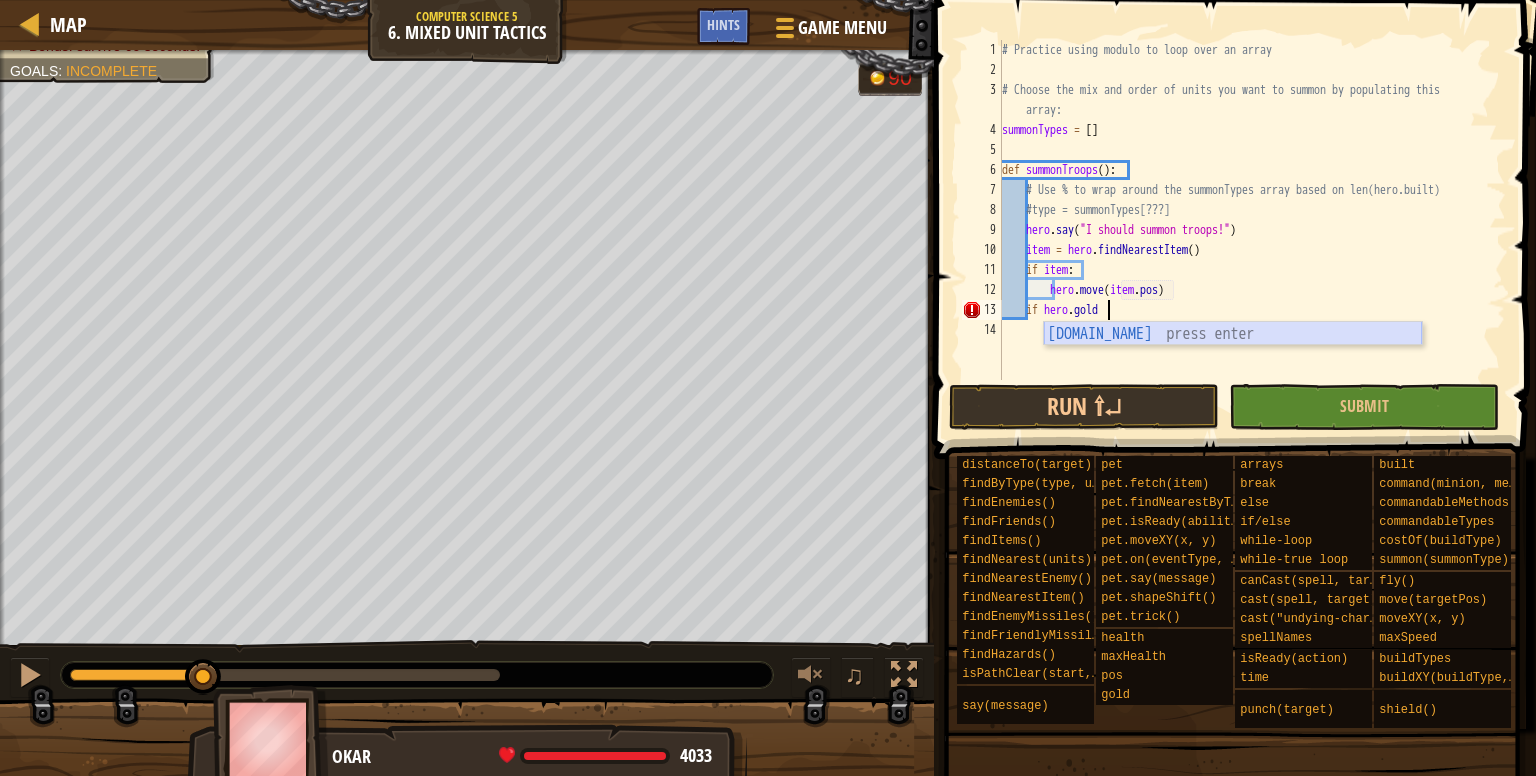 click on "[DOMAIN_NAME] press enter" at bounding box center (1233, 358) 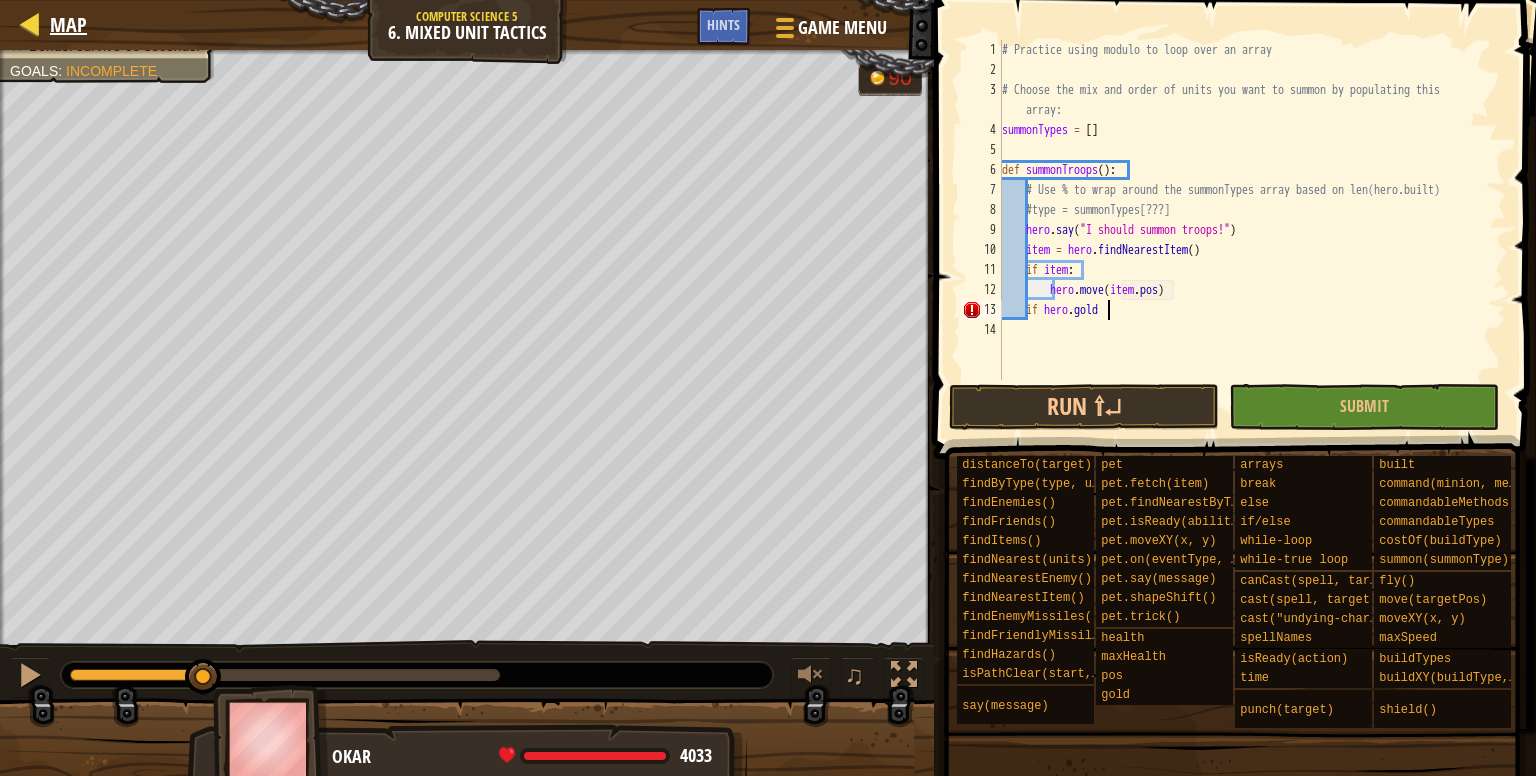 type on "if [DOMAIN_NAME]" 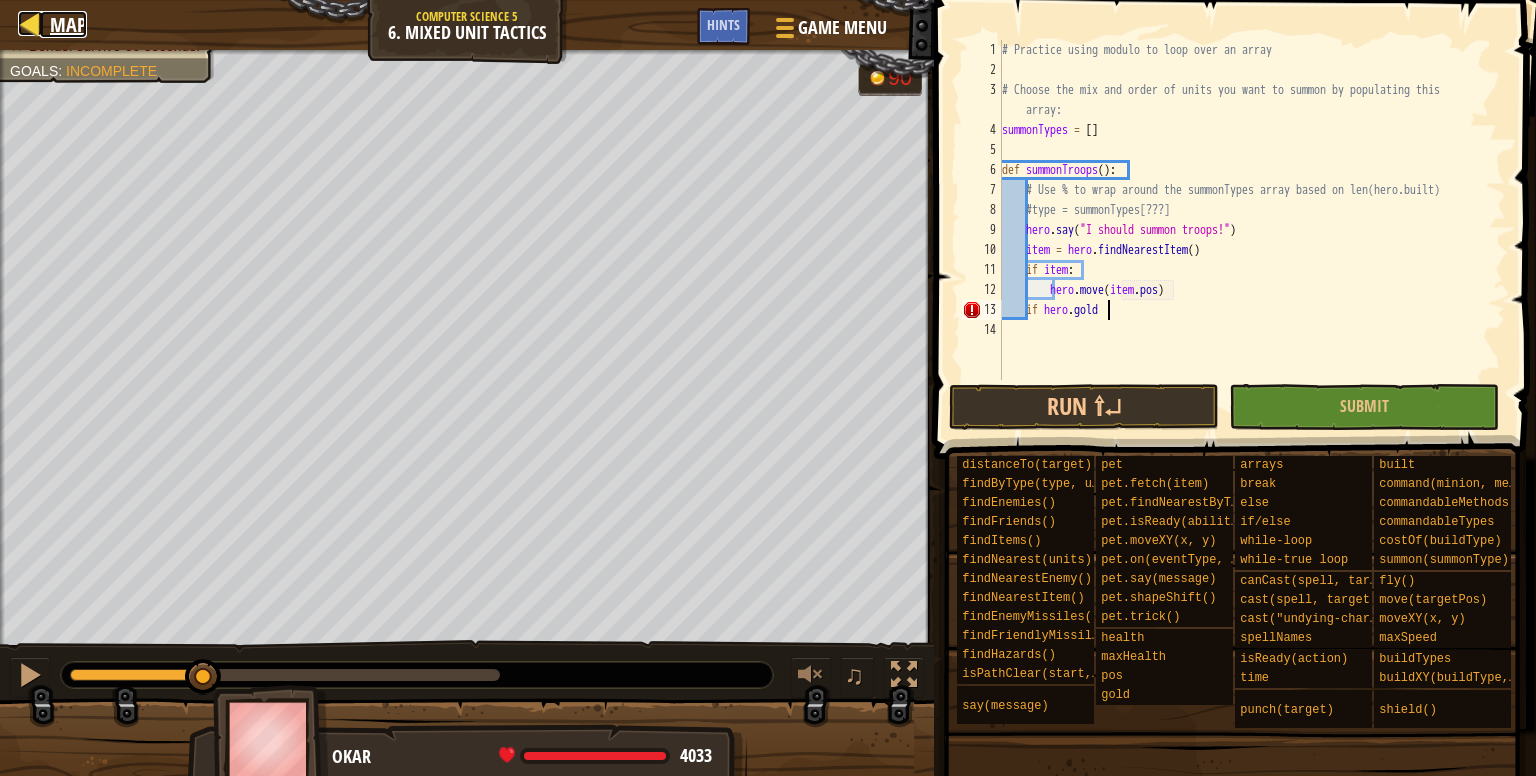 click on "Map" at bounding box center (68, 24) 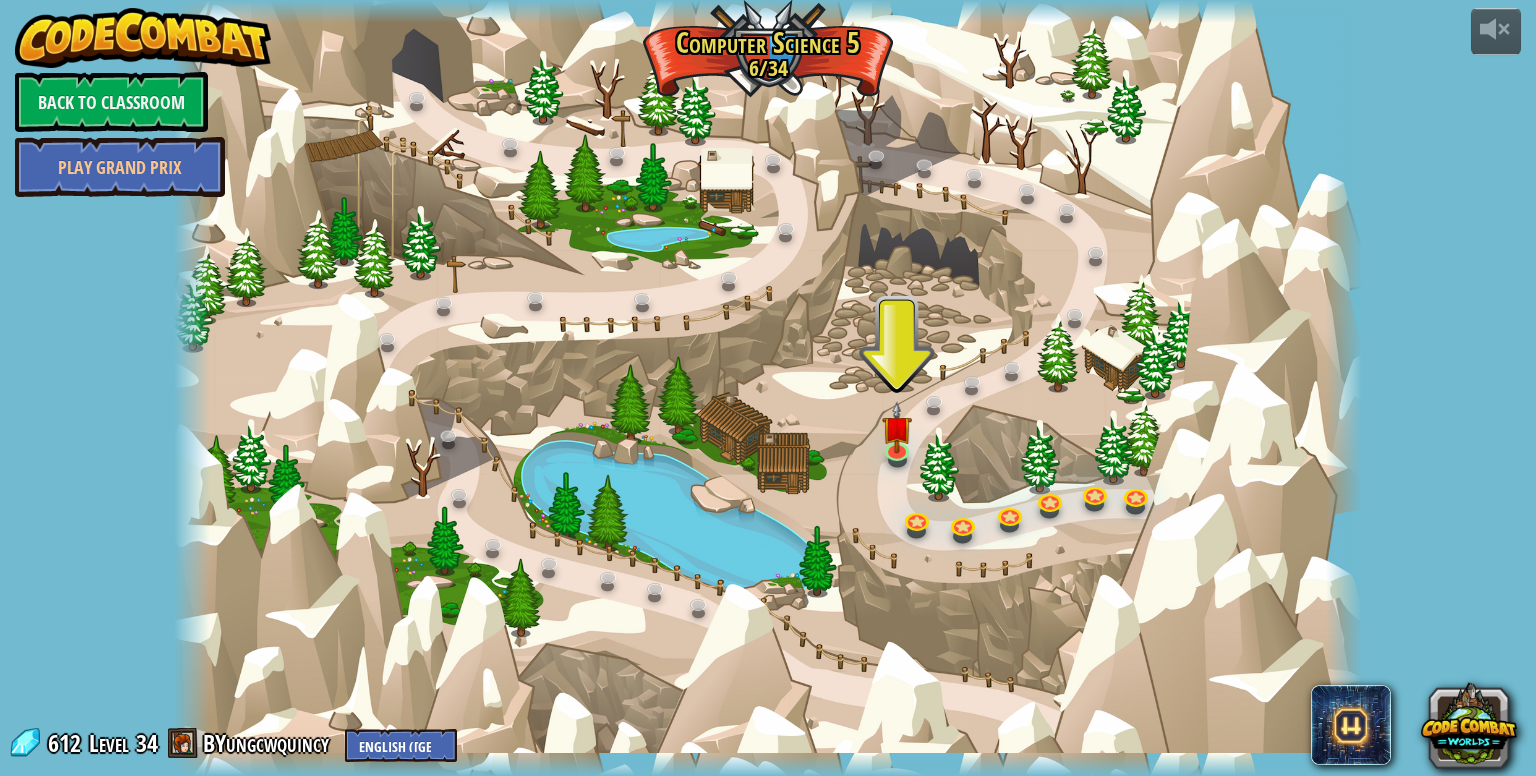 click at bounding box center [767, 388] 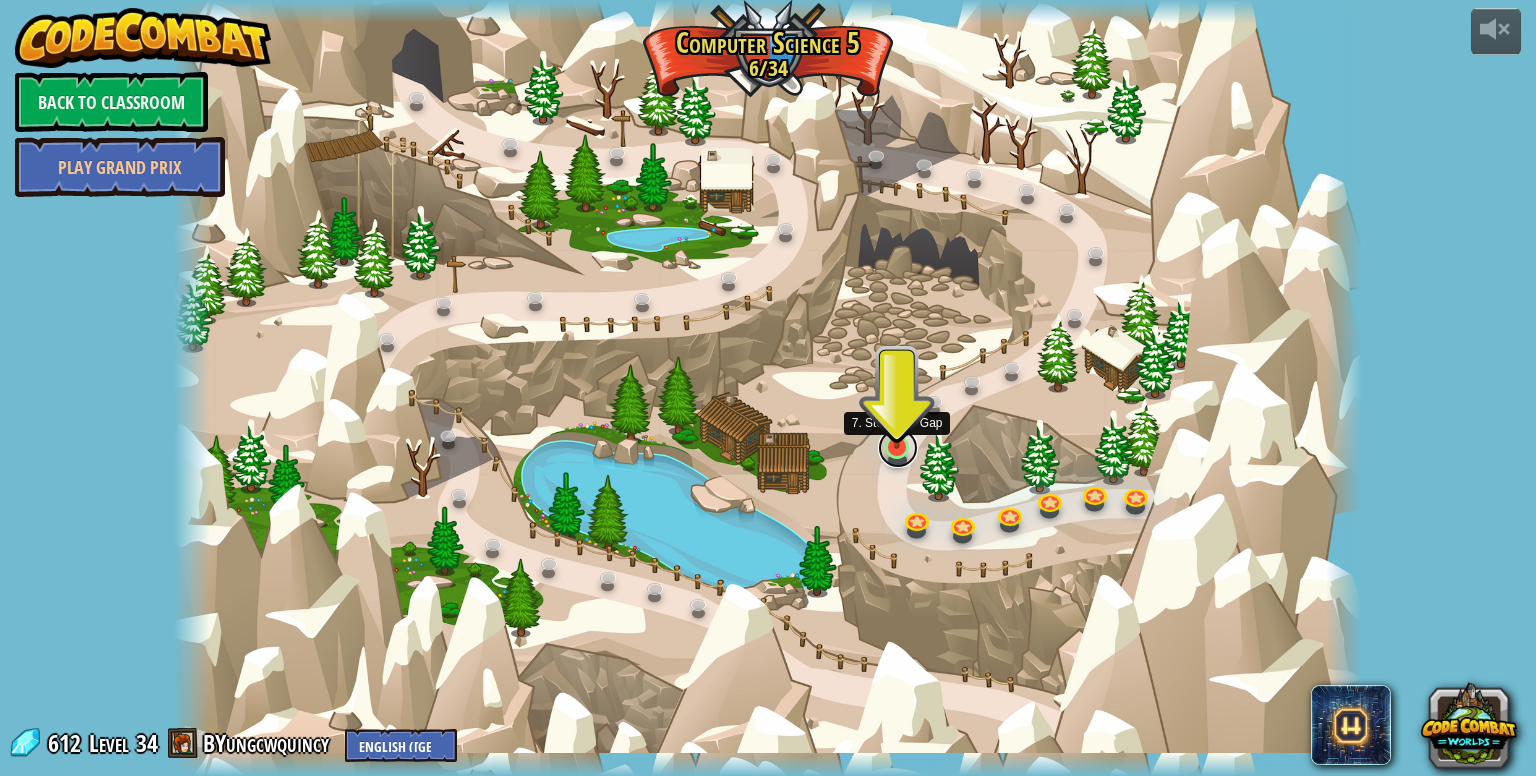 click at bounding box center [898, 448] 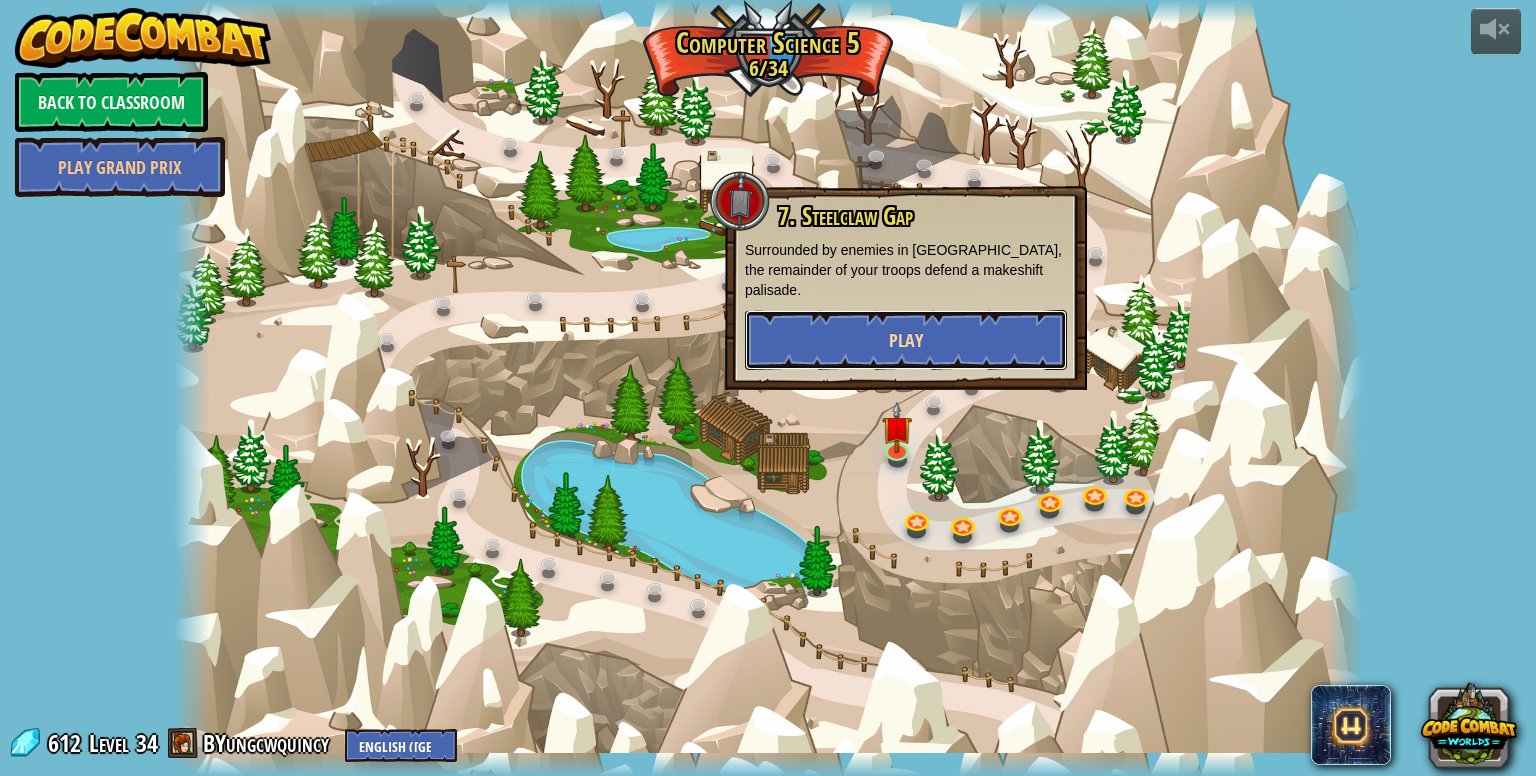 click on "Play" at bounding box center (906, 340) 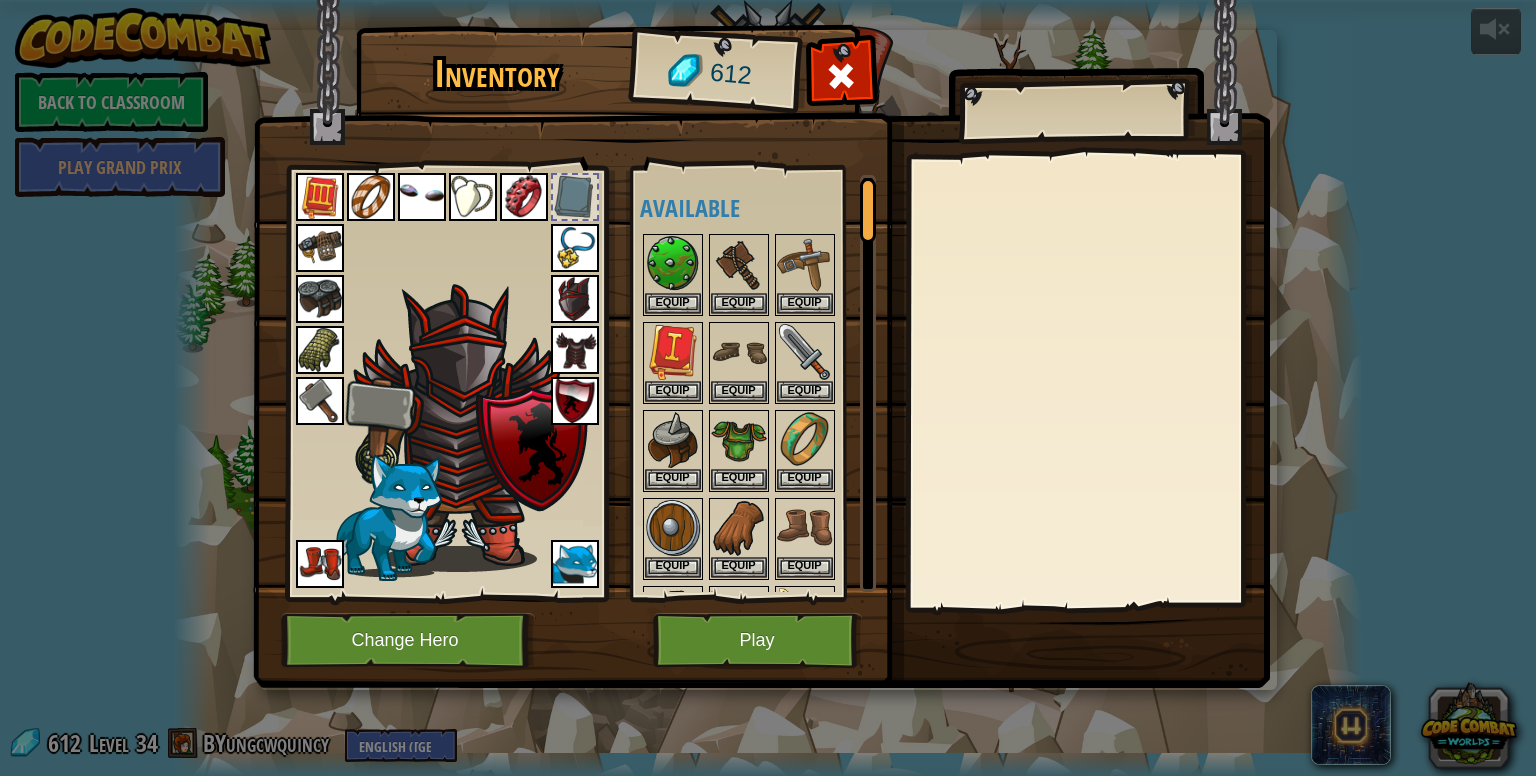 click at bounding box center (320, 401) 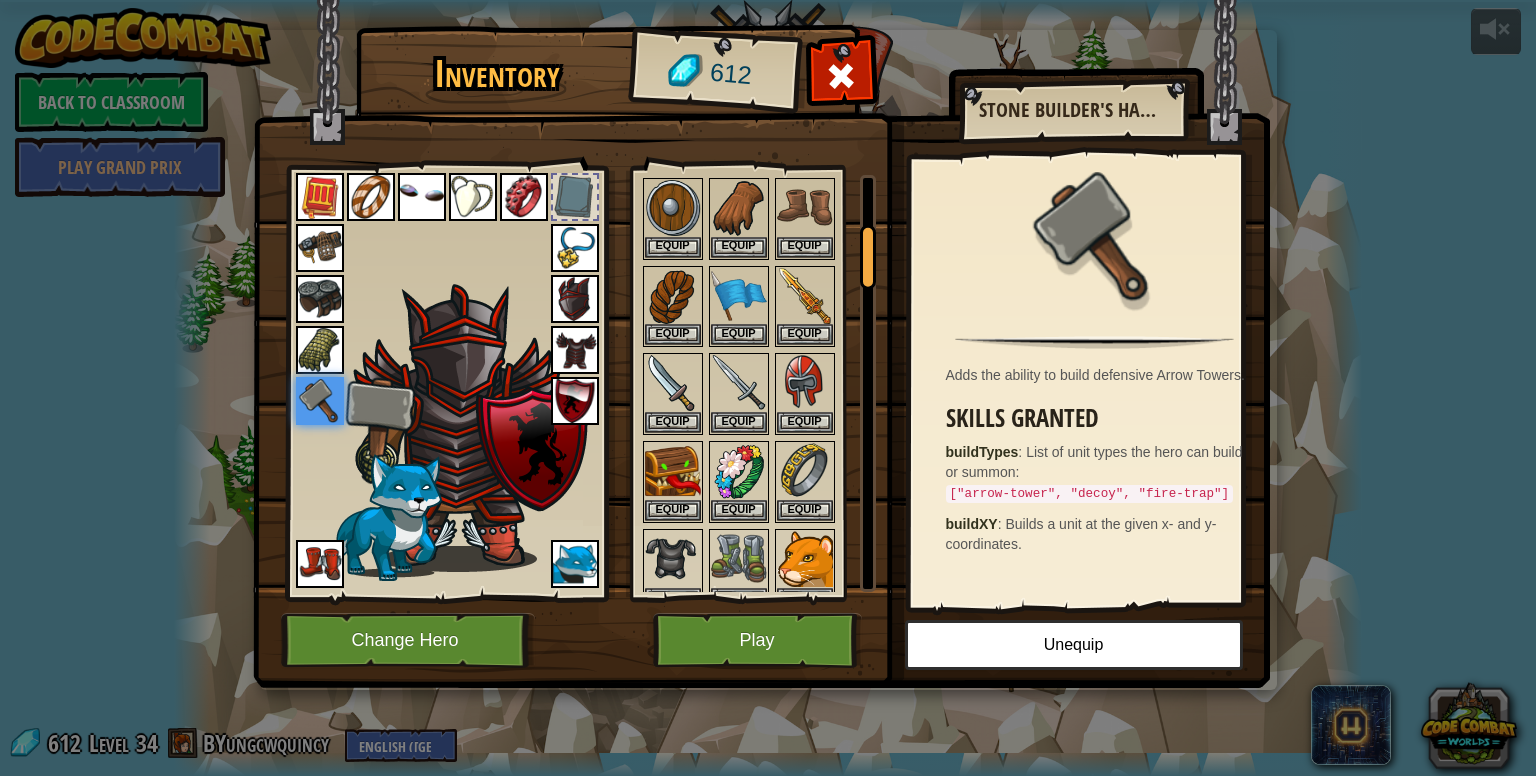 scroll, scrollTop: 322, scrollLeft: 0, axis: vertical 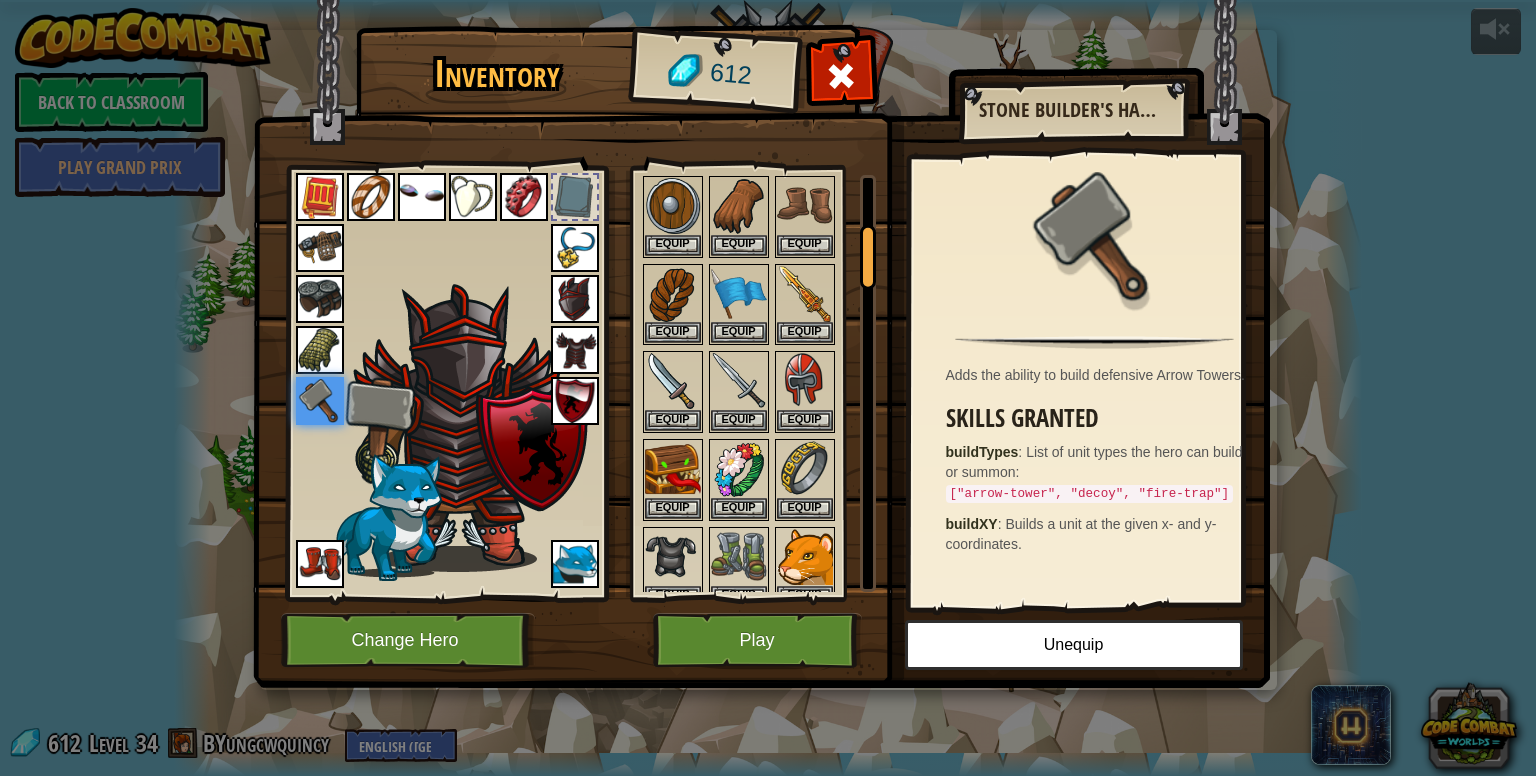 click at bounding box center (575, 248) 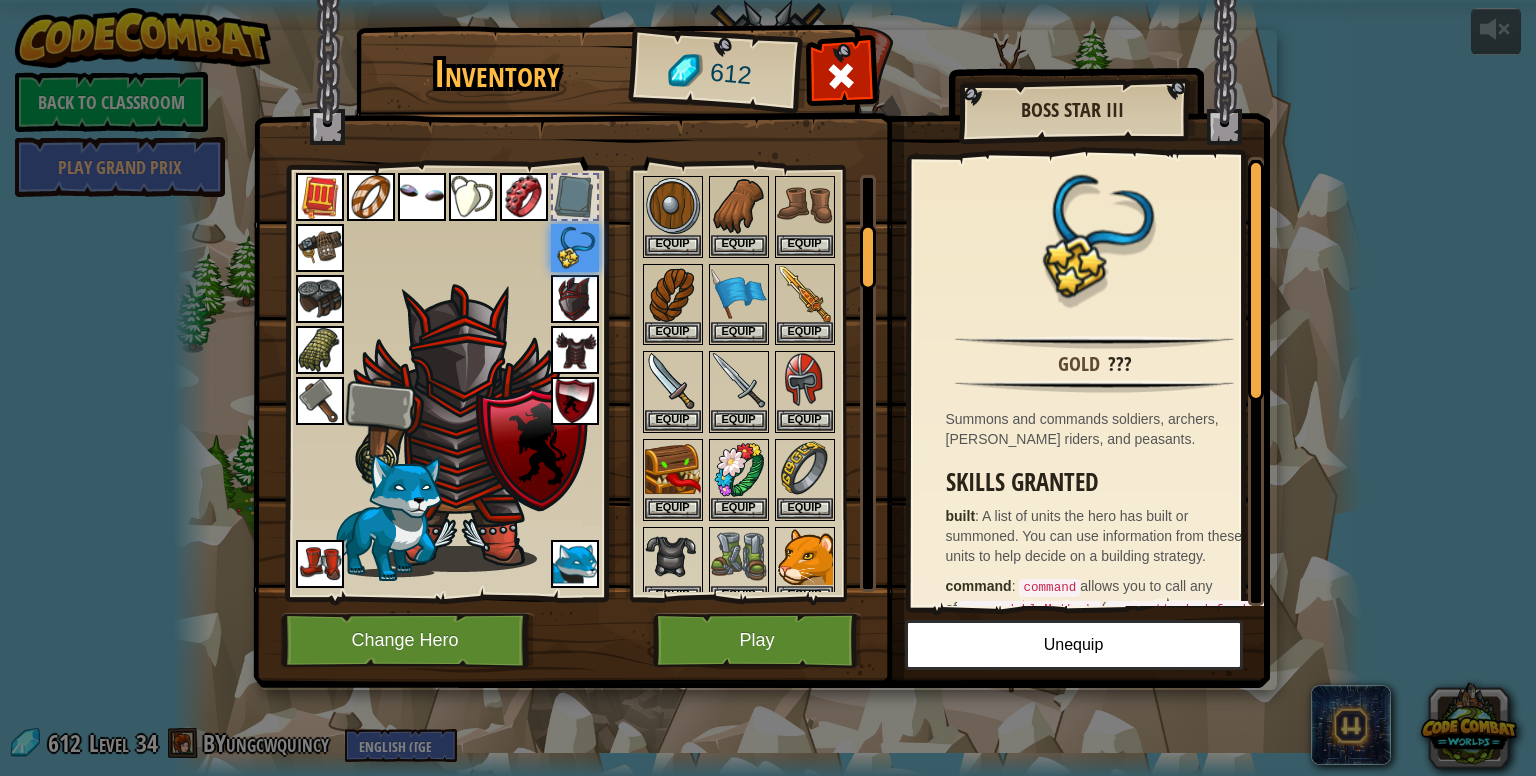 click at bounding box center [320, 401] 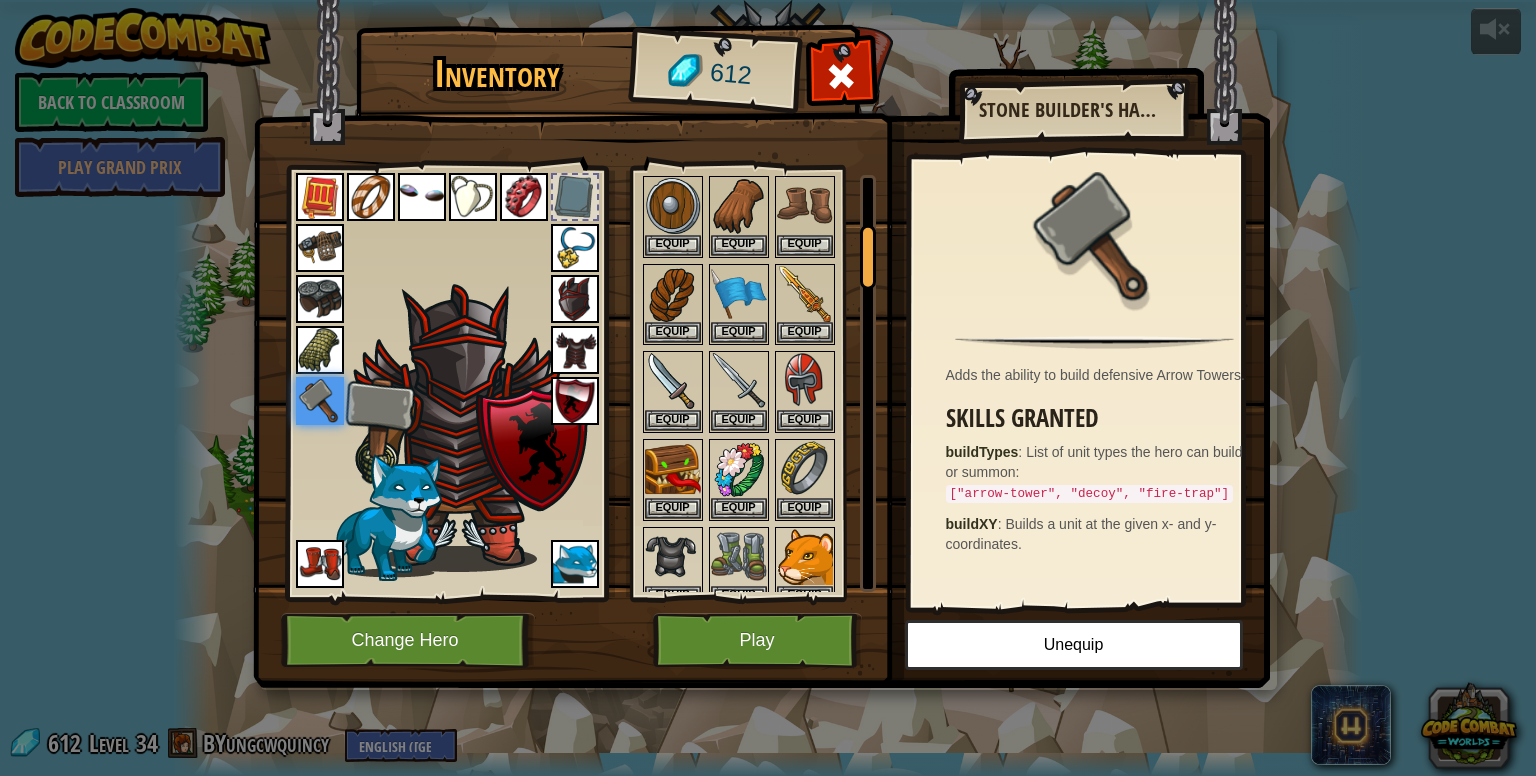 click at bounding box center (575, 248) 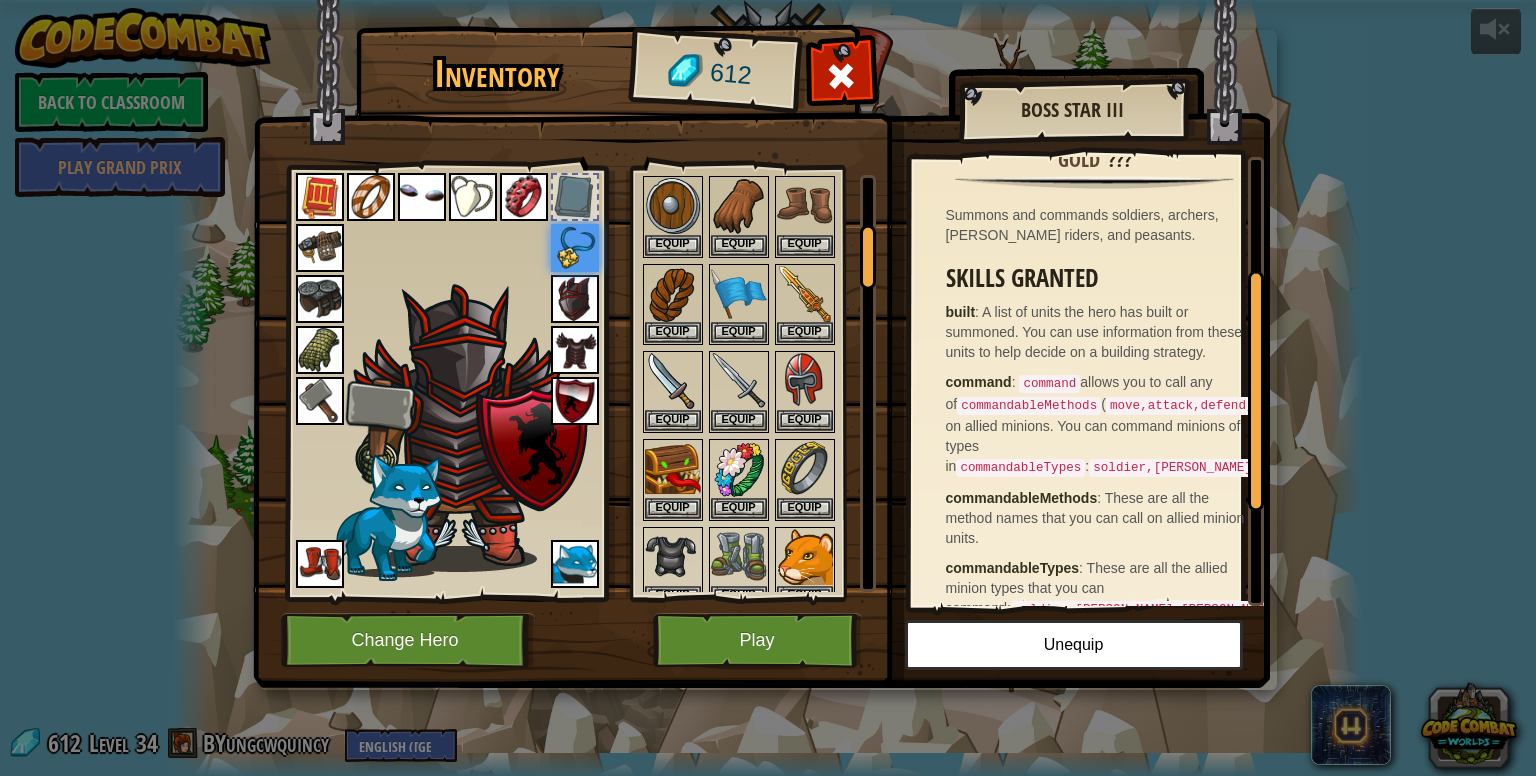 scroll, scrollTop: 192, scrollLeft: 0, axis: vertical 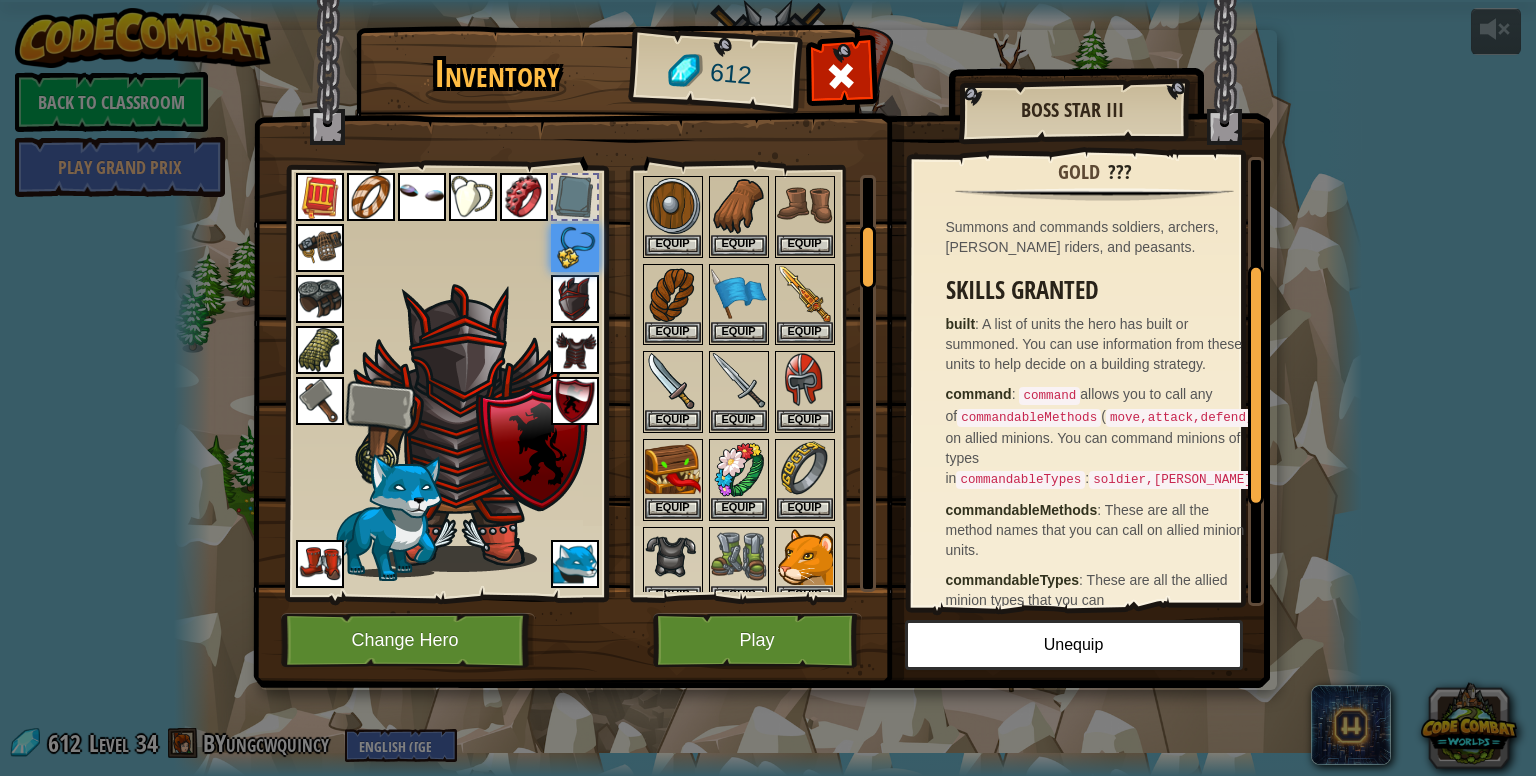 click at bounding box center (320, 401) 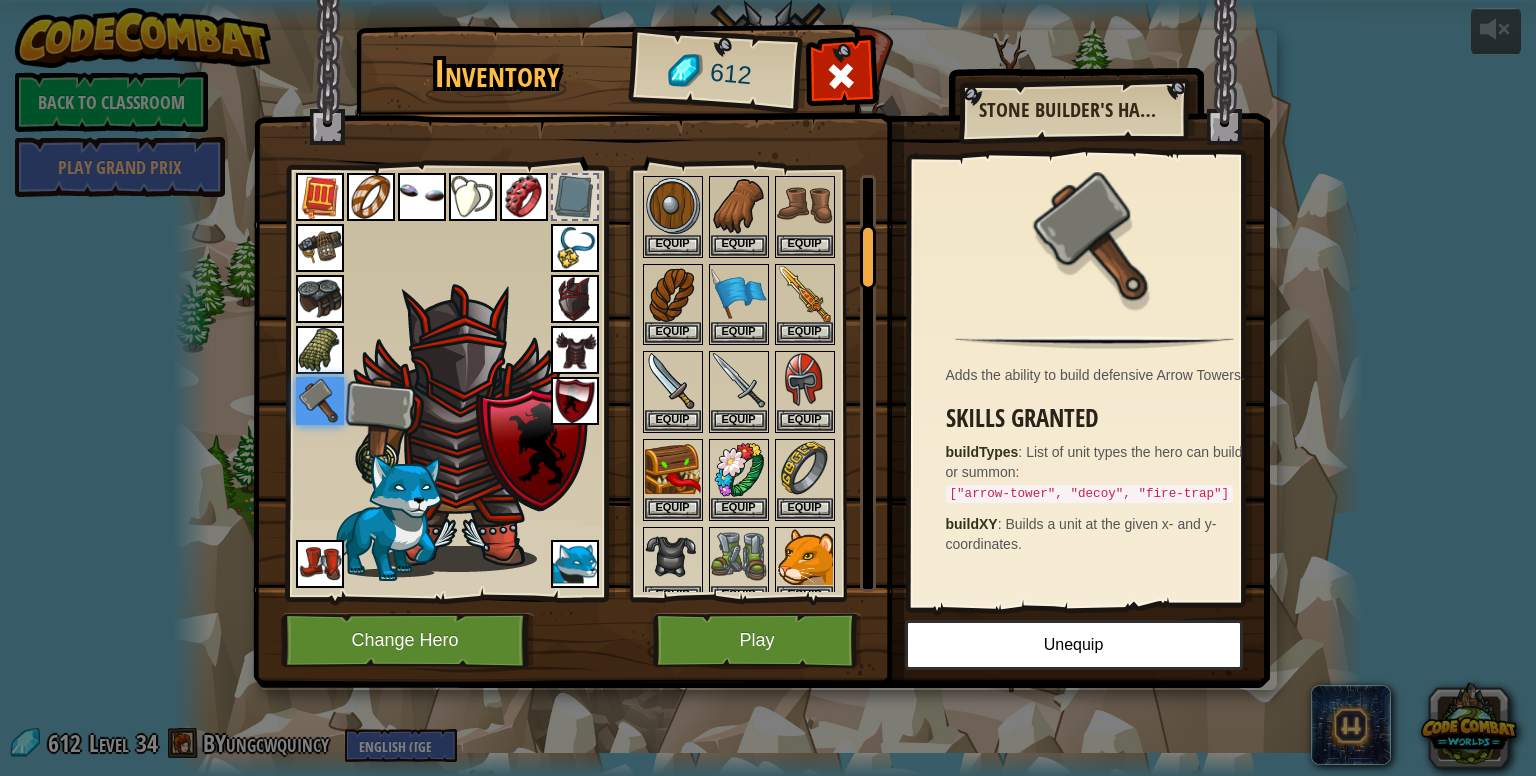 click at bounding box center [468, 426] 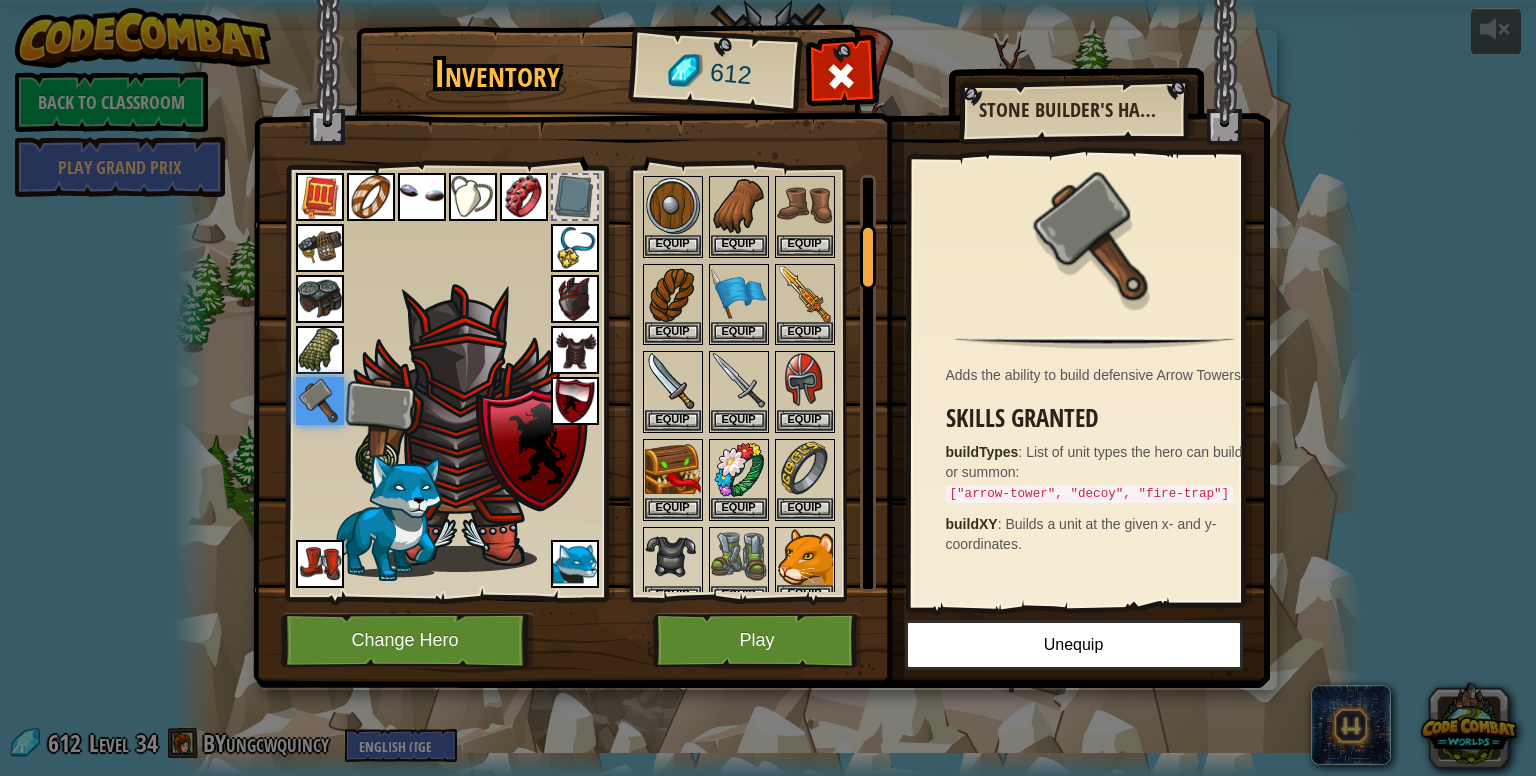 click at bounding box center [805, 557] 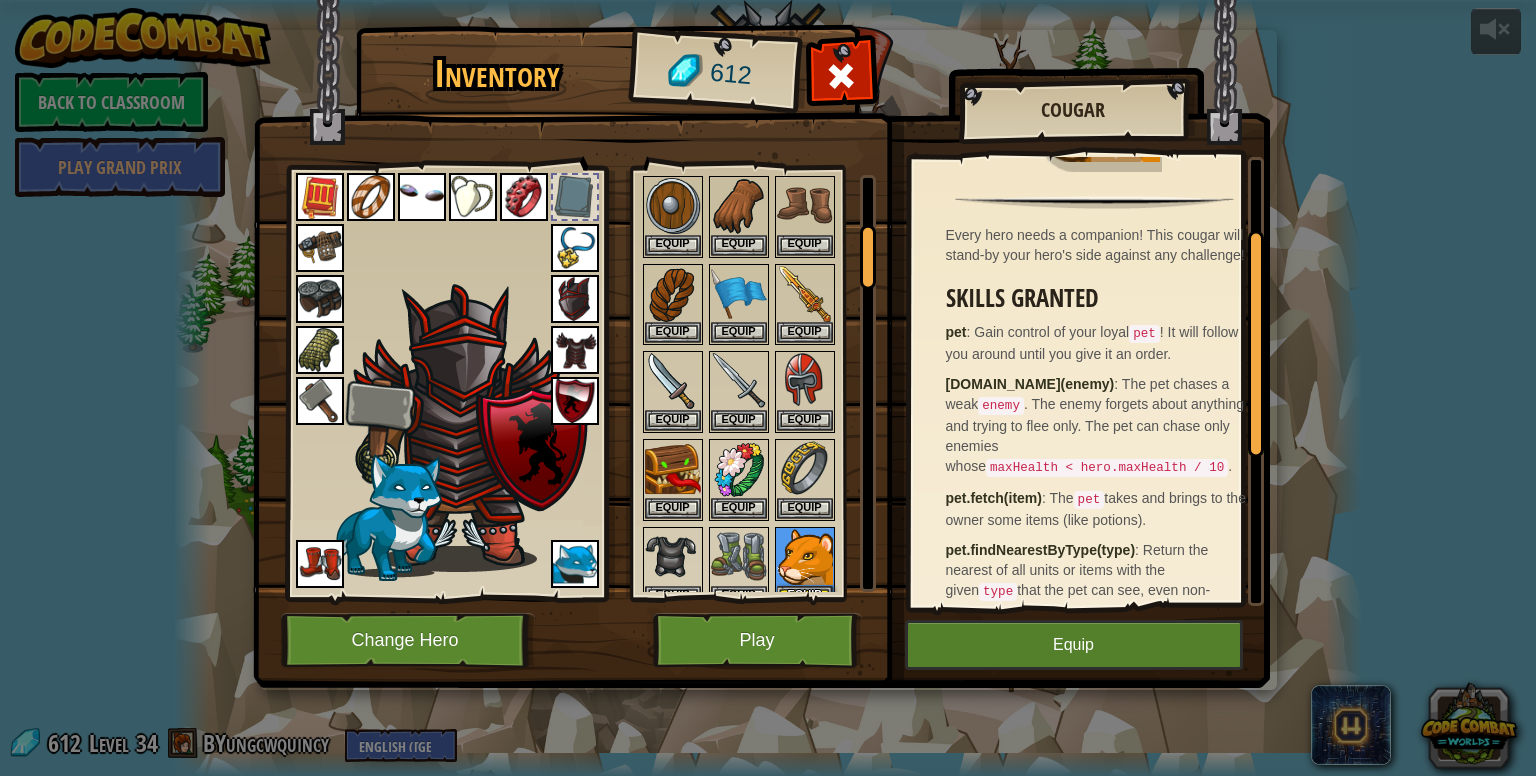 scroll, scrollTop: 137, scrollLeft: 0, axis: vertical 